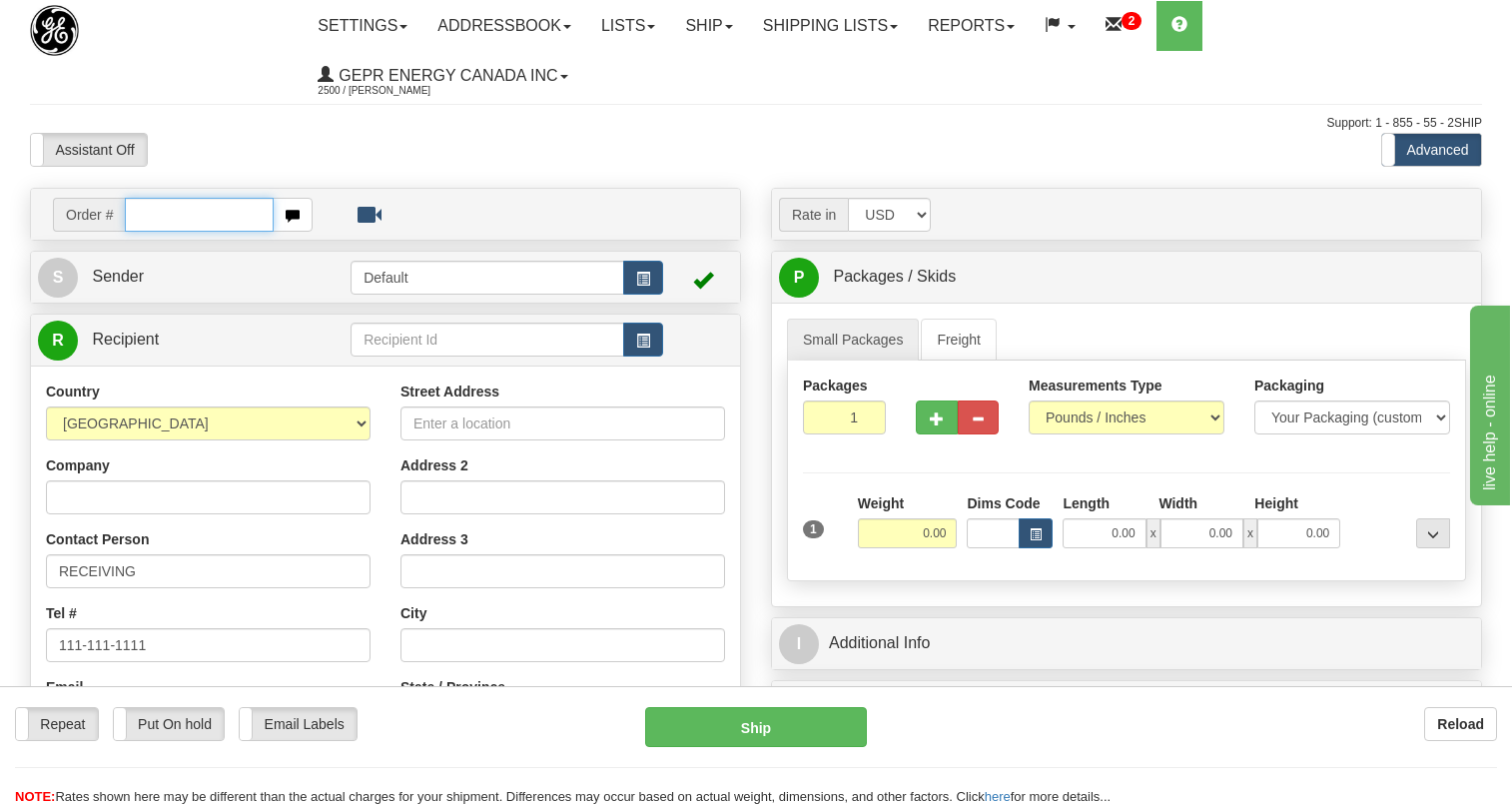 scroll, scrollTop: 0, scrollLeft: 0, axis: both 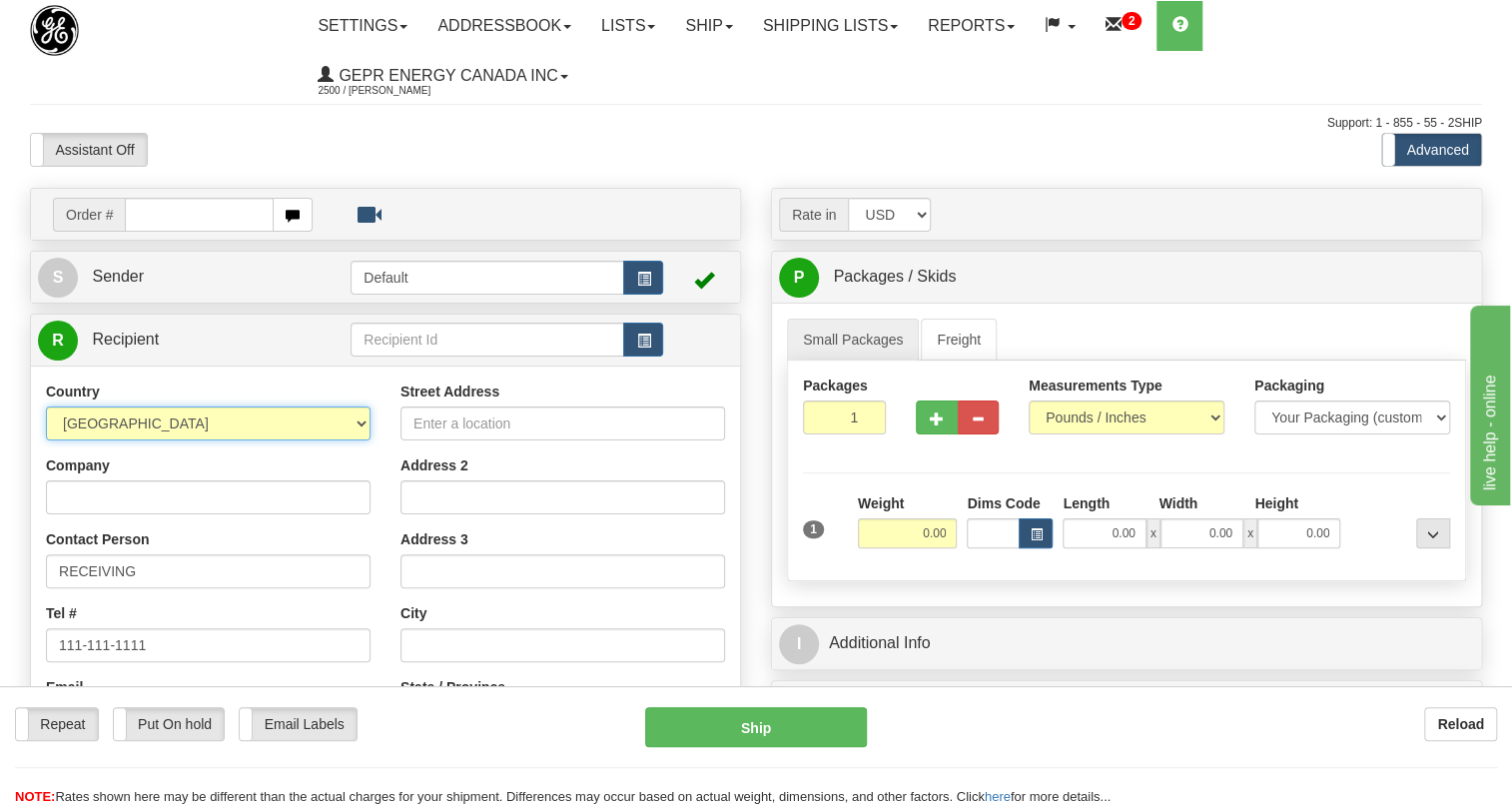 click on "AFGHANISTAN
ALAND ISLANDS
ALBANIA
ALGERIA
AMERICAN SAMOA
ANDORRA
ANGOLA
ANGUILLA
ANTIGUA AND BARBUDA
ARGENTINA
ARMENIA
ARUBA
AUSTRALIA
AUSTRIA
AZERBAIJAN
AZORES
BAHAMAS
BAHRAIN
BANGLADESH
BARBADOS
BELARUS
BELGIUM
BELIZE
BENIN
BERMUDA
BHUTAN
BOLIVIA
BONAIRE, SAINT EUSTATIUS AND SABA
BOSNIA
BOTSWANA
BOUVET ISLAND
BRAZIL
BRITISH INDIAN OCEAN TERRITORY
BRITISH VIRGIN ISLANDS
BRUNEI
BULGARIA
BURKINA FASO
BURUNDI
CAMBODIA
CAMEROON
CANADA
CANARY ISLANDS
CAPE VERDE
CAYMAN ISLANDS
CENTRAL AFRICAN REPUBLIC
CHAD
CHILE
CHINA
CHRISTMAS ISLAND
COCOS (KEELING) ISLANDS
COLOMBIA
COMOROS
CONGO
CONGO, DEMOCRATIC REPUBLIC OF
COOK ISLANDS
COSTA RICA
CROATIA
CURAÇAO
CYPRUS
CZECH REPUBLIC
DENMARK
DJIBOUTI
DOMINICA
DOMINICAN REPUBLIC
EAST TIMOR
ECUADOR
EGYPT
EL SALVADOR
EQUATORIAL GUINEA
ERITREA
ESTONIA
ETHIOPIA
FALKLAND ISLANDS (MALVINAS)
FAROE ISLANDS
FIJI
FINLAND
FRANCE" at bounding box center (208, 423) 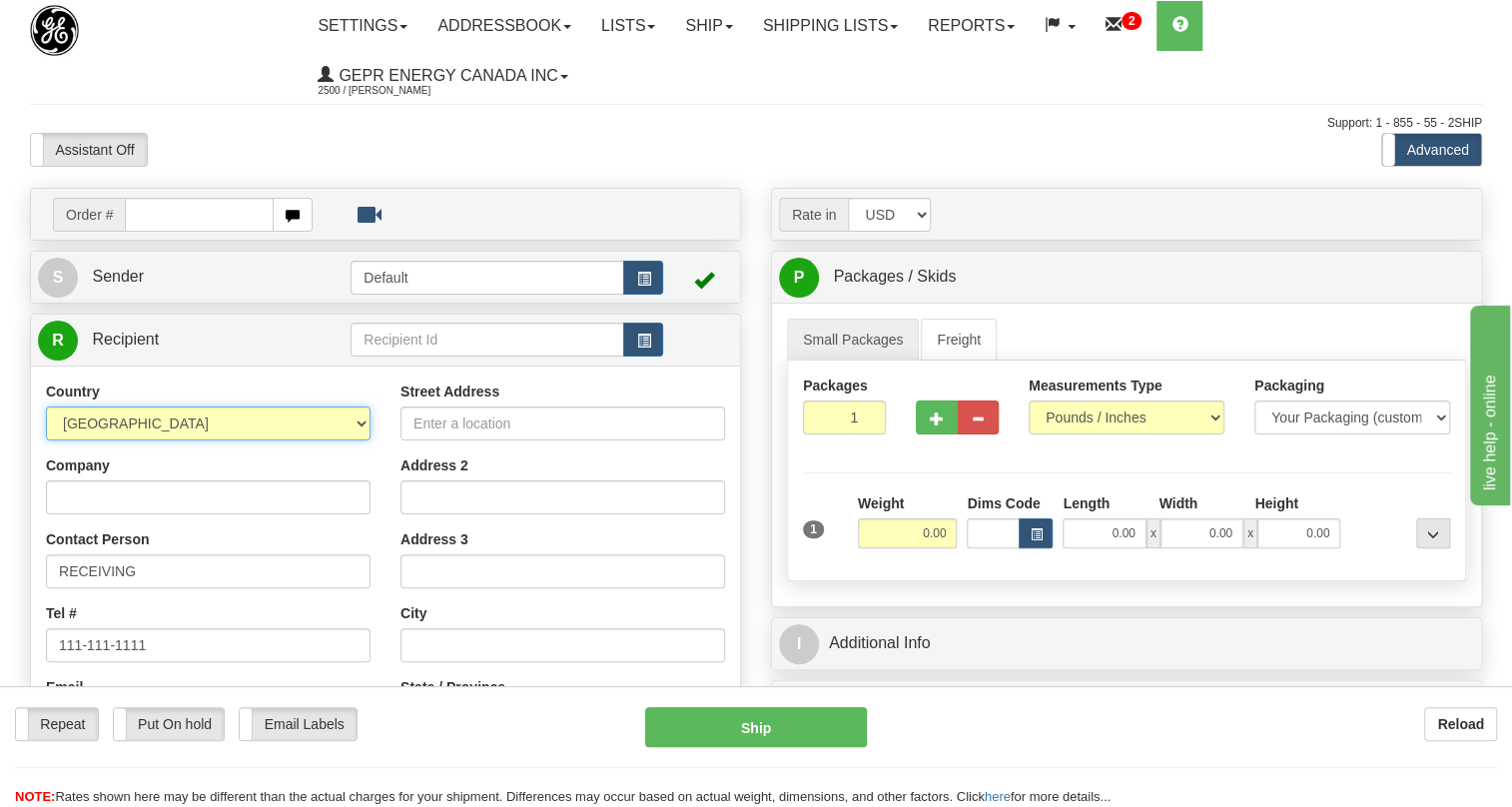 select on "PR" 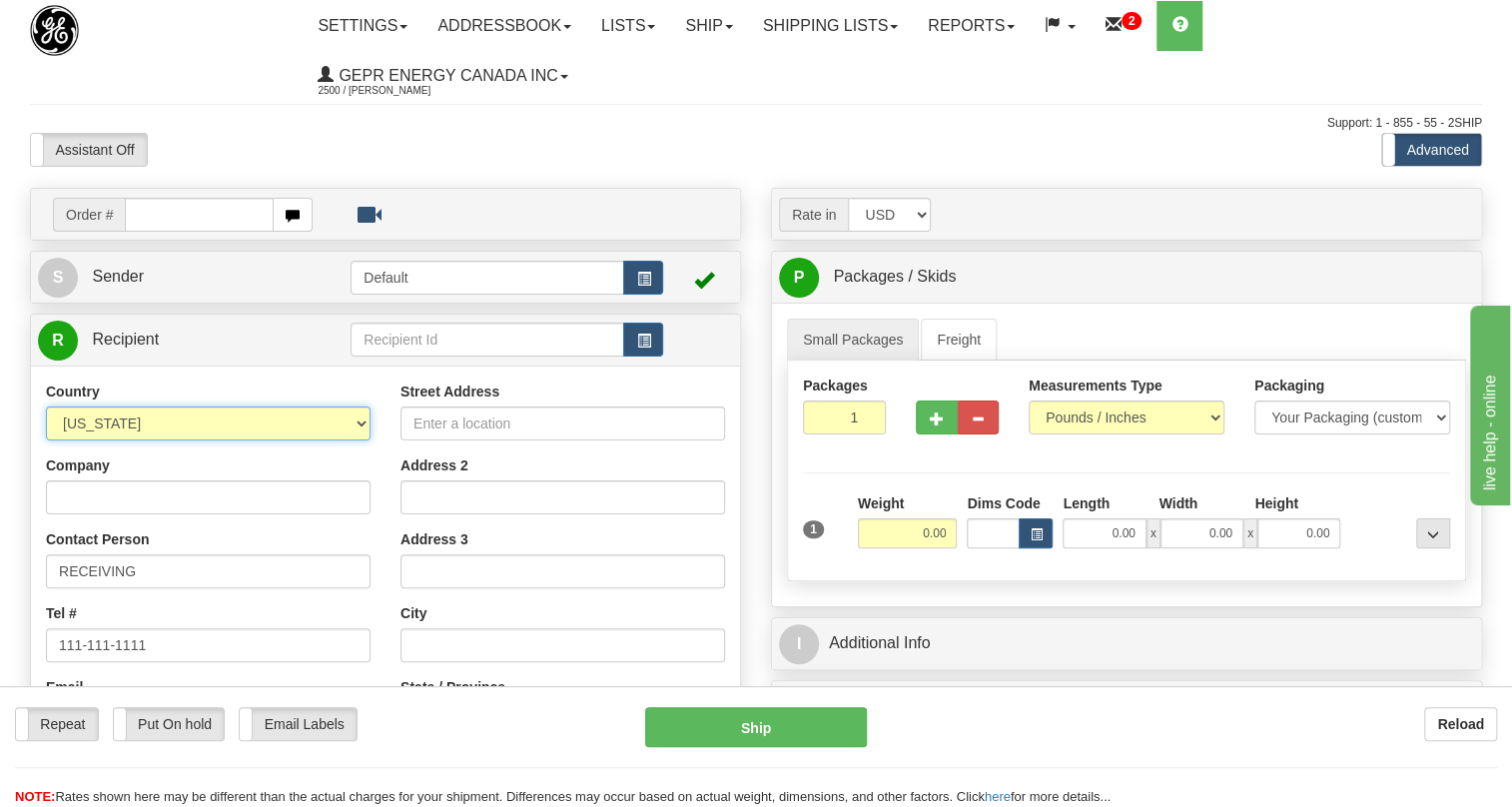 click on "AFGHANISTAN
ALAND ISLANDS
ALBANIA
ALGERIA
AMERICAN SAMOA
ANDORRA
ANGOLA
ANGUILLA
ANTIGUA AND BARBUDA
ARGENTINA
ARMENIA
ARUBA
AUSTRALIA
AUSTRIA
AZERBAIJAN
AZORES
BAHAMAS
BAHRAIN
BANGLADESH
BARBADOS
BELARUS
BELGIUM
BELIZE
BENIN
BERMUDA
BHUTAN
BOLIVIA
BONAIRE, SAINT EUSTATIUS AND SABA
BOSNIA
BOTSWANA
BOUVET ISLAND
BRAZIL
BRITISH INDIAN OCEAN TERRITORY
BRITISH VIRGIN ISLANDS
BRUNEI
BULGARIA
BURKINA FASO
BURUNDI
CAMBODIA
CAMEROON
CANADA
CANARY ISLANDS
CAPE VERDE
CAYMAN ISLANDS
CENTRAL AFRICAN REPUBLIC
CHAD
CHILE
CHINA
CHRISTMAS ISLAND
COCOS (KEELING) ISLANDS
COLOMBIA
COMOROS
CONGO
CONGO, DEMOCRATIC REPUBLIC OF
COOK ISLANDS
COSTA RICA
CROATIA
CURAÇAO
CYPRUS
CZECH REPUBLIC
DENMARK
DJIBOUTI
DOMINICA
DOMINICAN REPUBLIC
EAST TIMOR
ECUADOR
EGYPT
EL SALVADOR
EQUATORIAL GUINEA
ERITREA
ESTONIA
ETHIOPIA
FALKLAND ISLANDS (MALVINAS)
FAROE ISLANDS
FIJI
FINLAND
FRANCE" at bounding box center (208, 423) 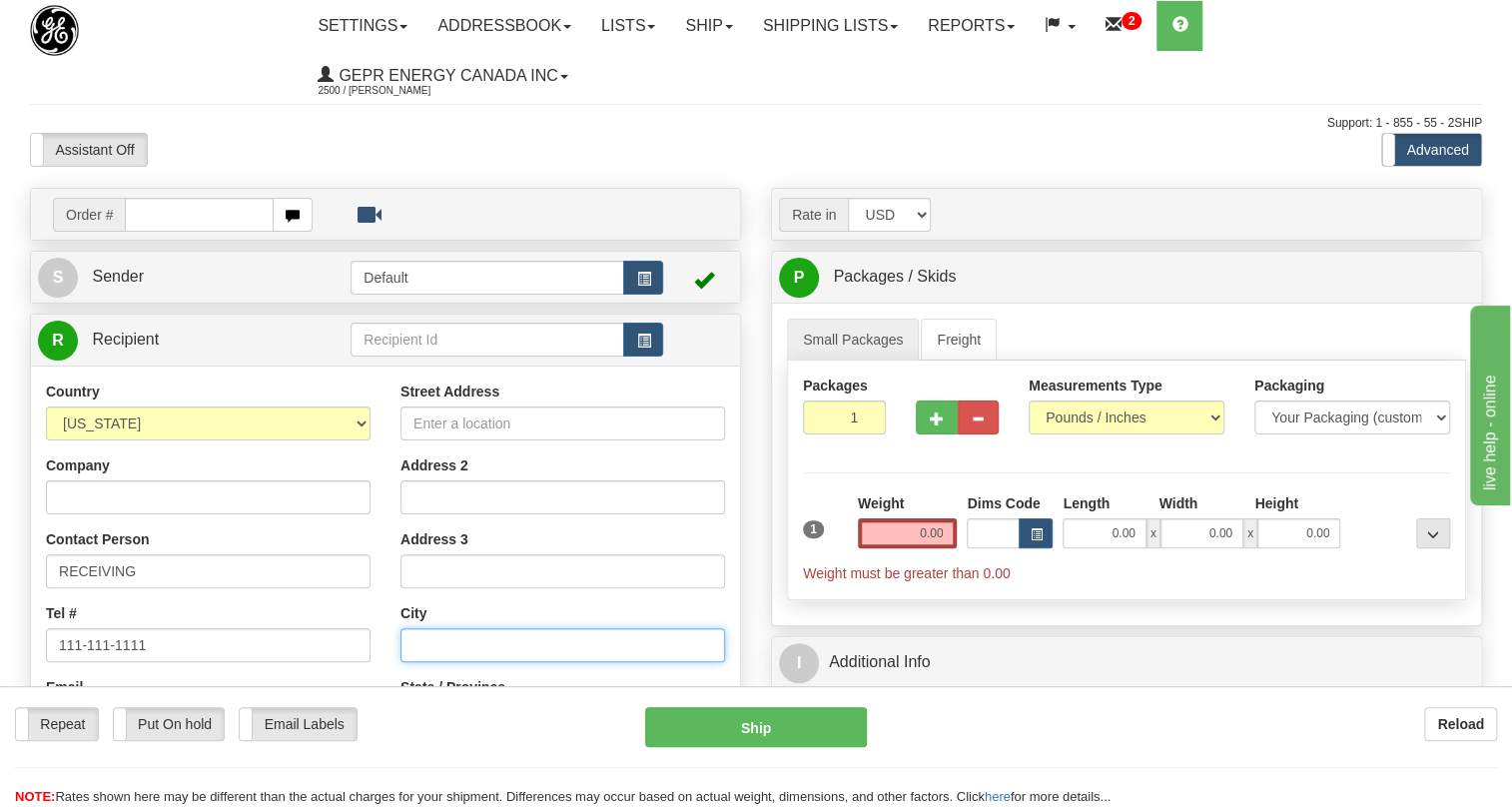 click at bounding box center [562, 645] 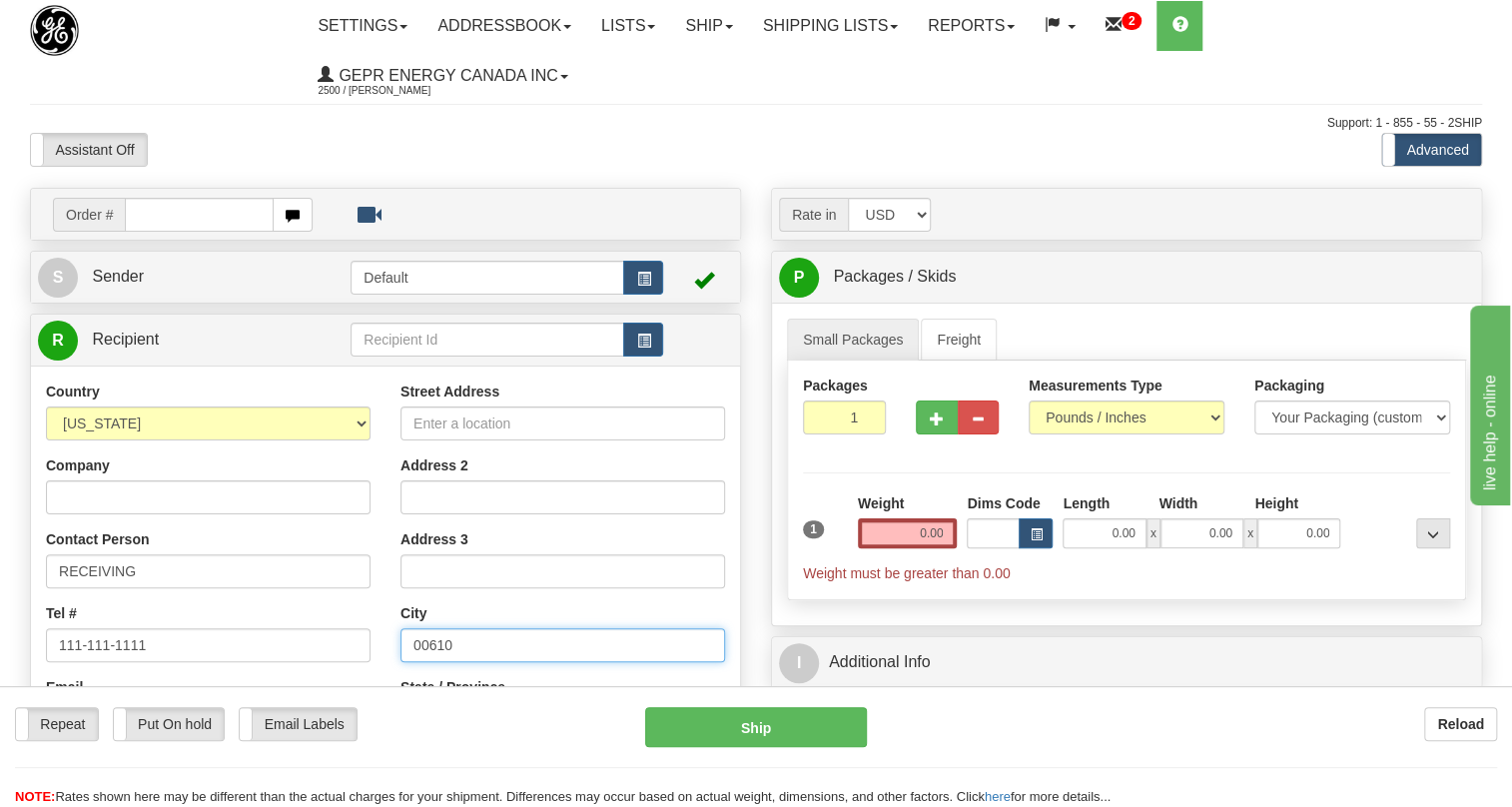 type on "00610" 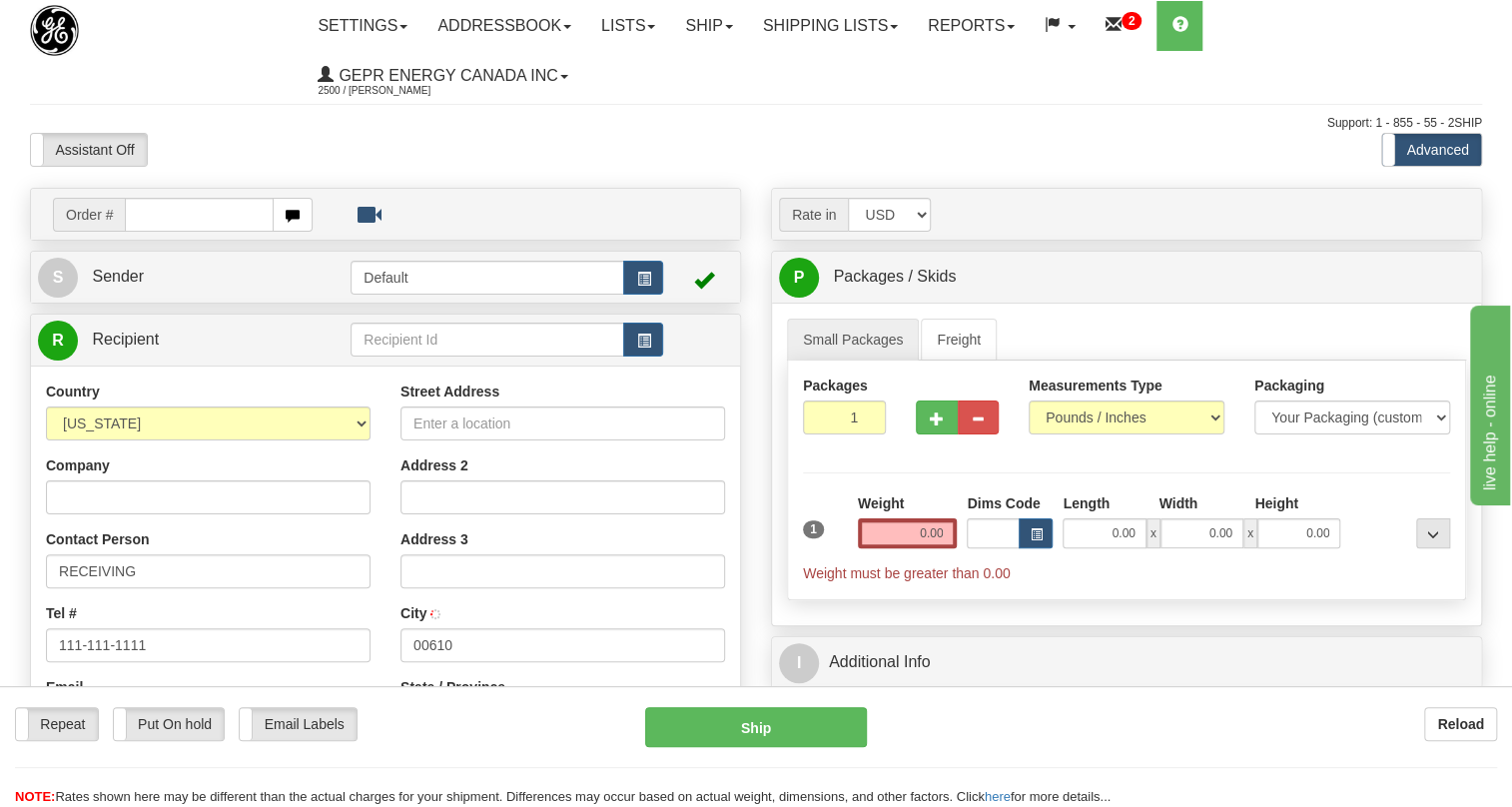 click on "Tel #
111-111-1111" at bounding box center (208, 632) 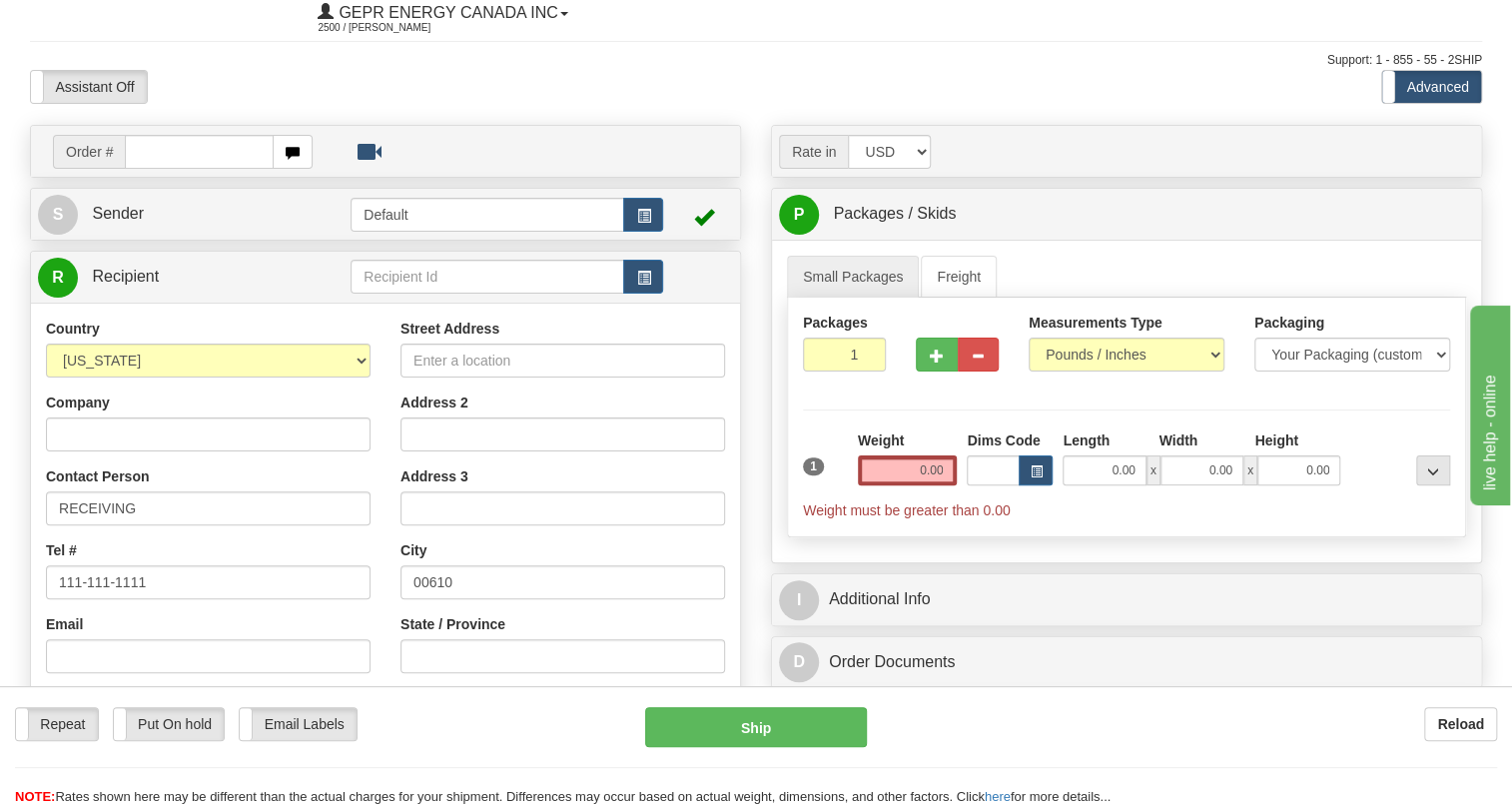 scroll, scrollTop: 181, scrollLeft: 0, axis: vertical 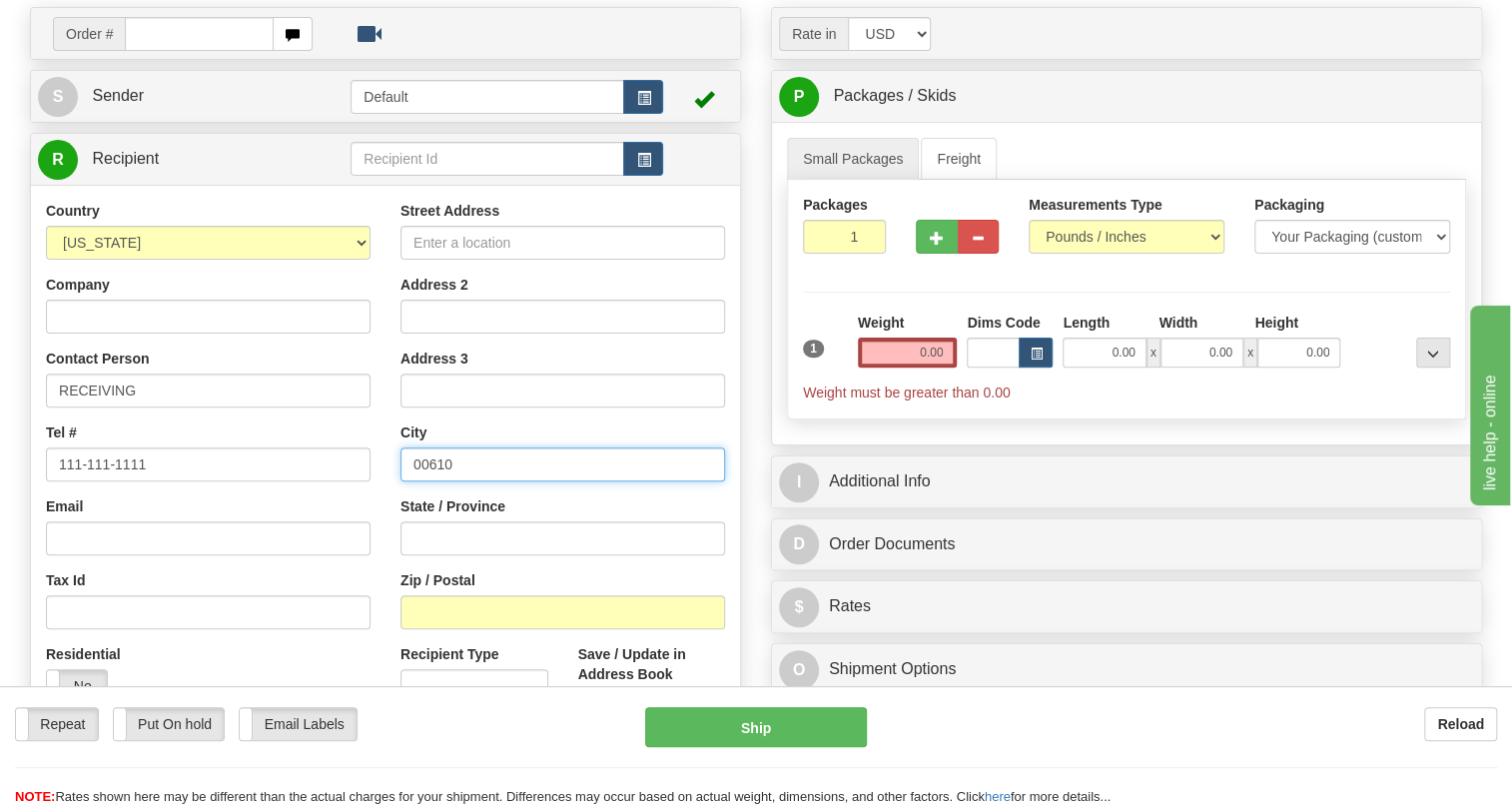 drag, startPoint x: 460, startPoint y: 466, endPoint x: 434, endPoint y: 449, distance: 31.06445 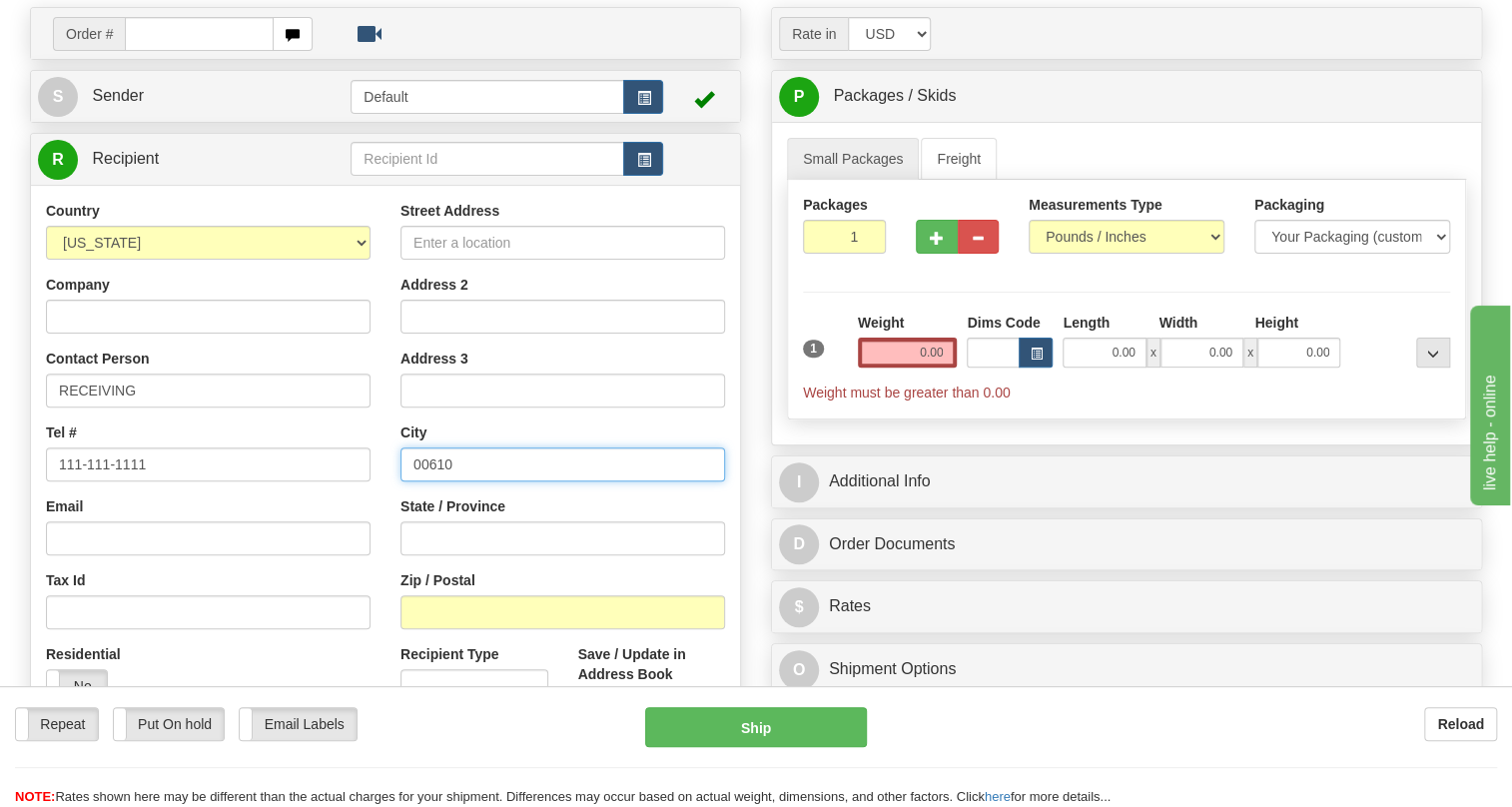 click on "00610" at bounding box center [562, 464] 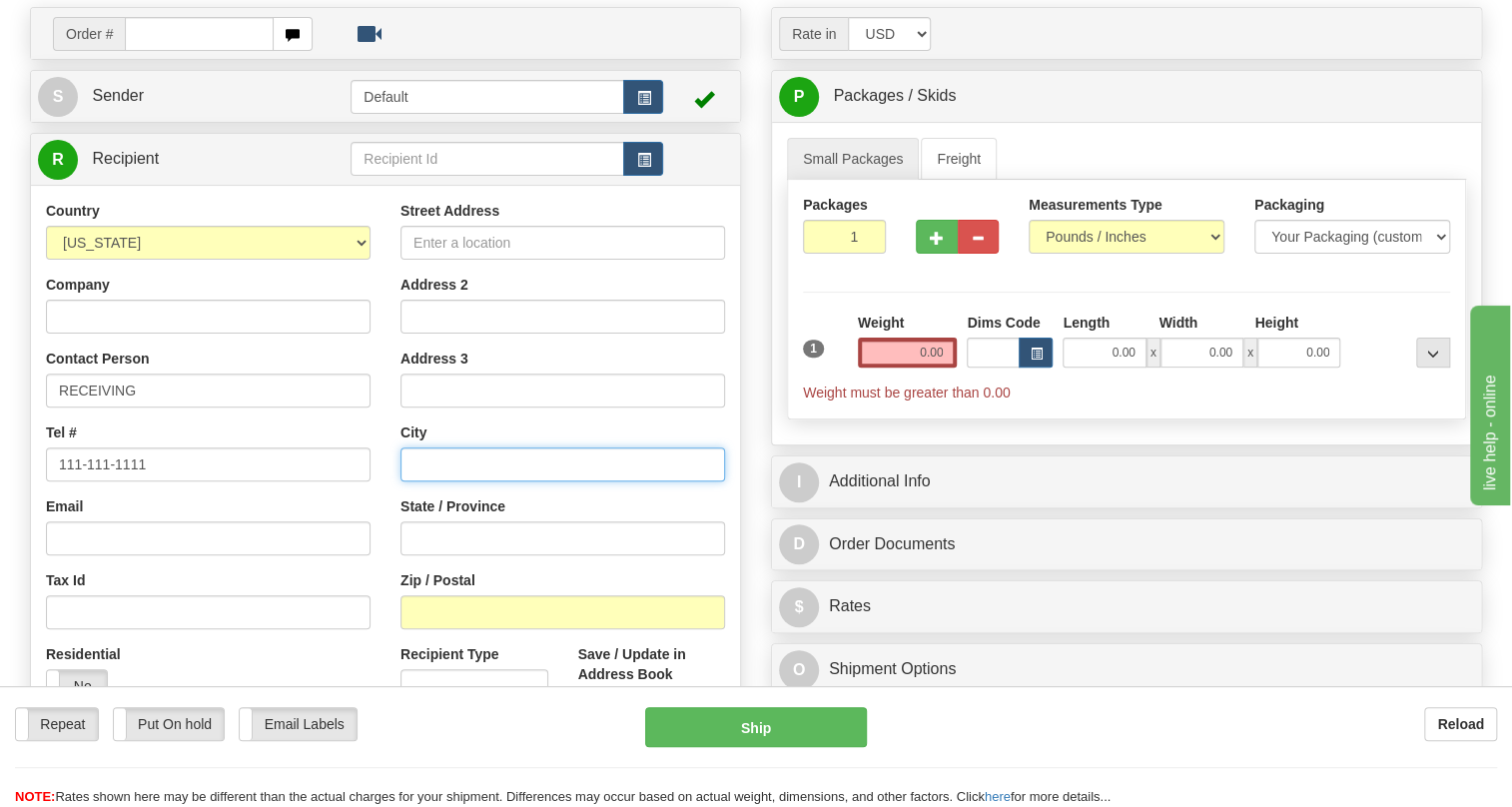 type 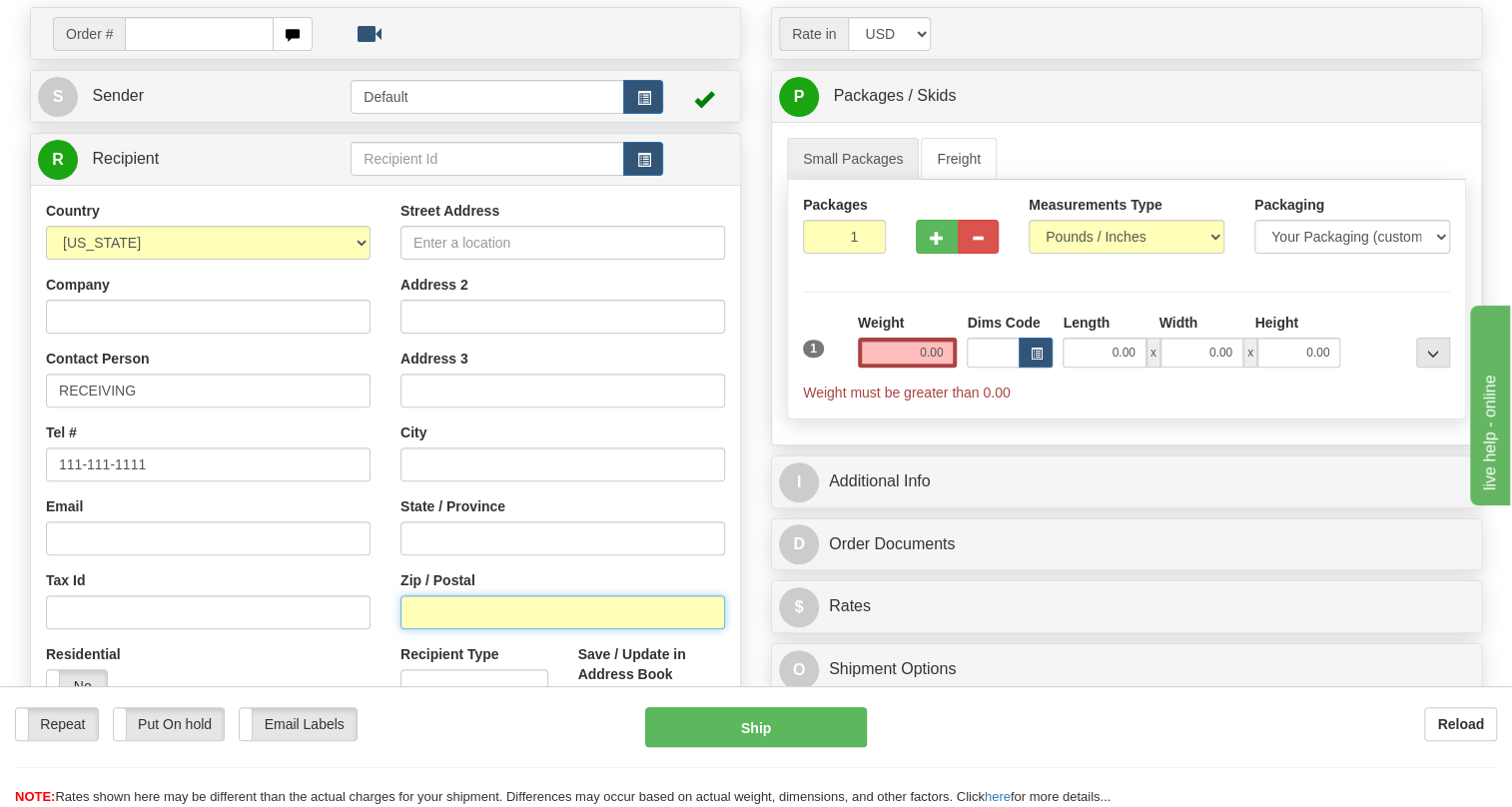 click on "Zip / Postal" at bounding box center (562, 612) 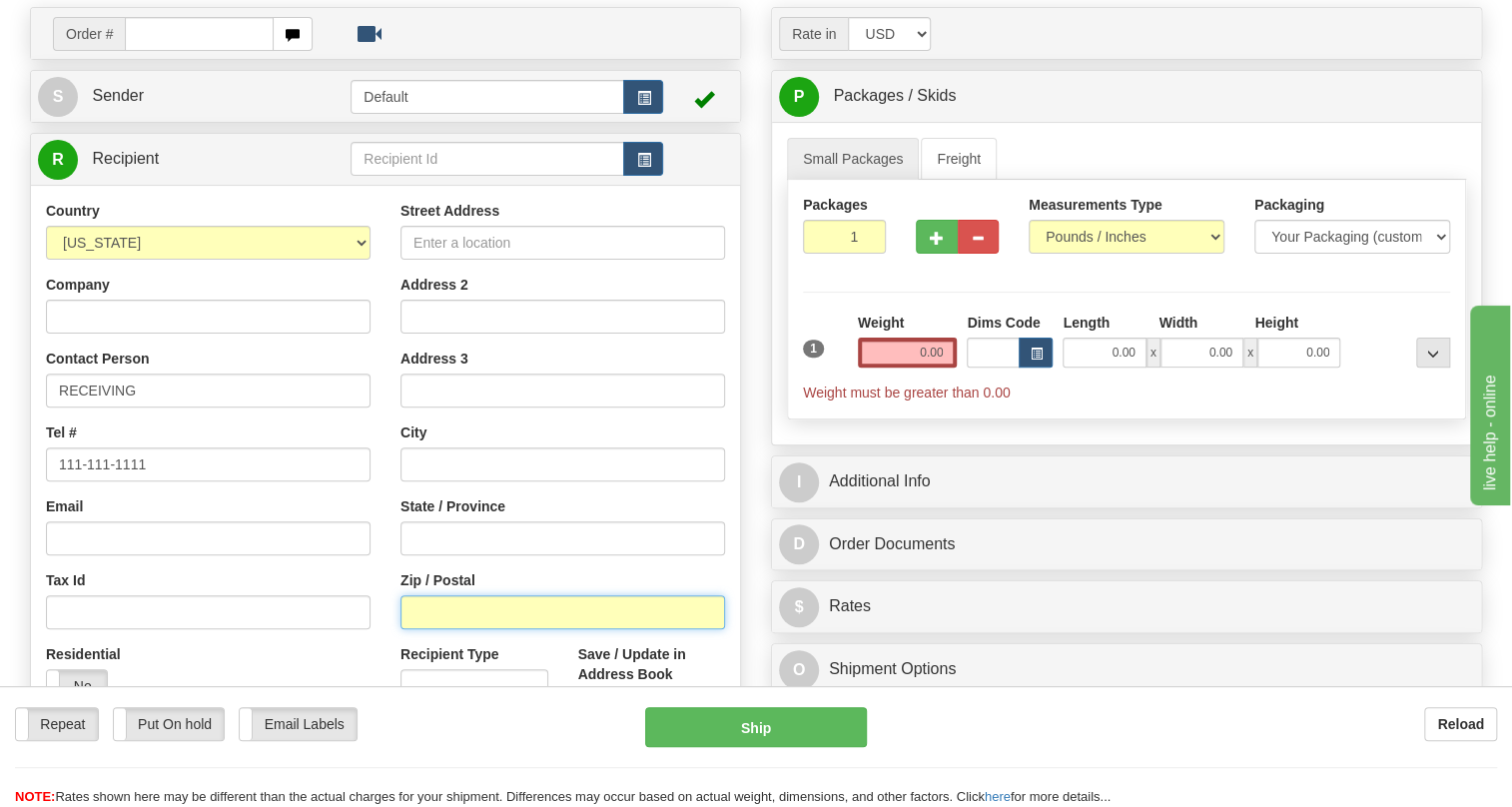 paste on "00610" 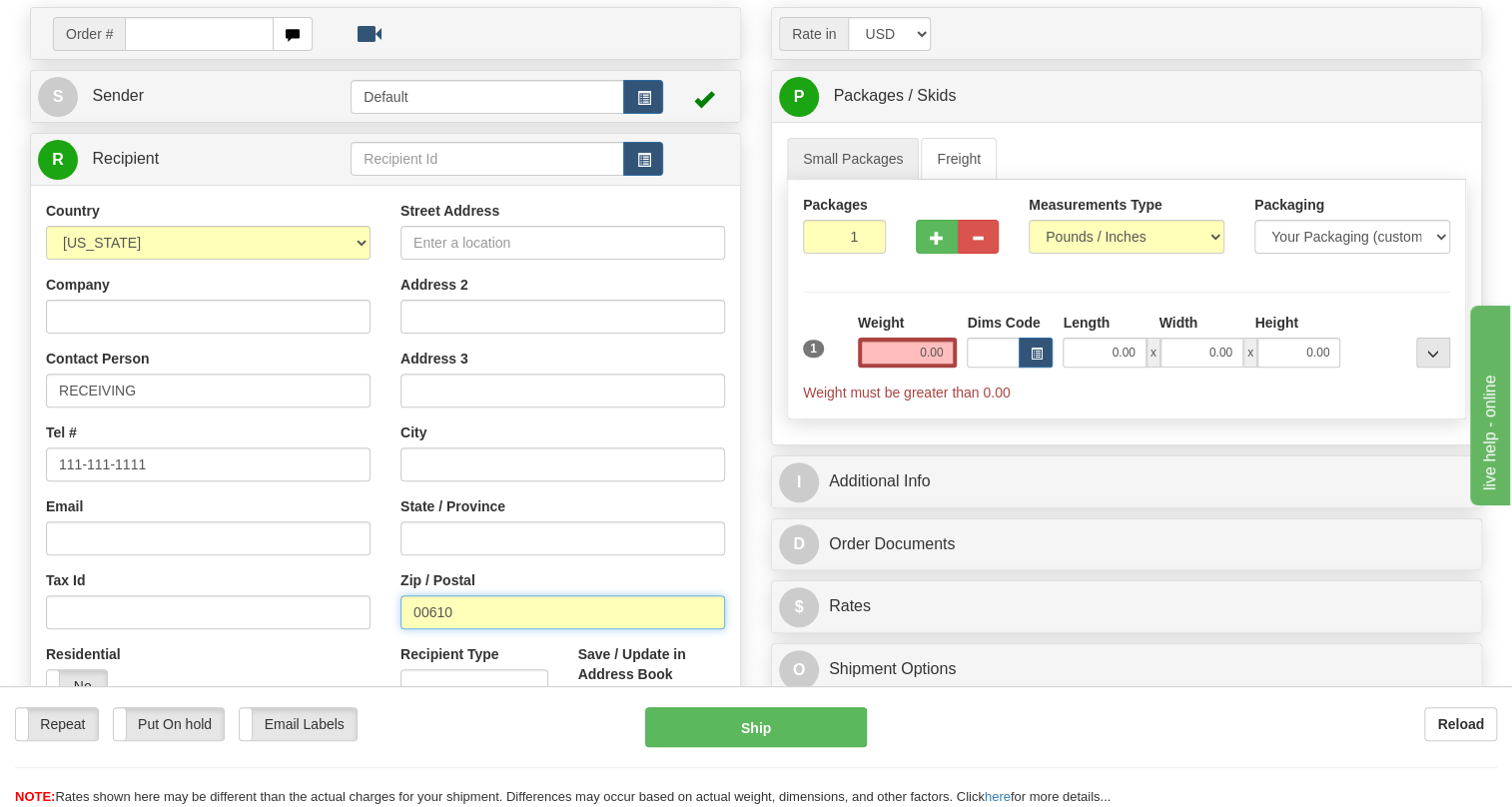 type on "00610" 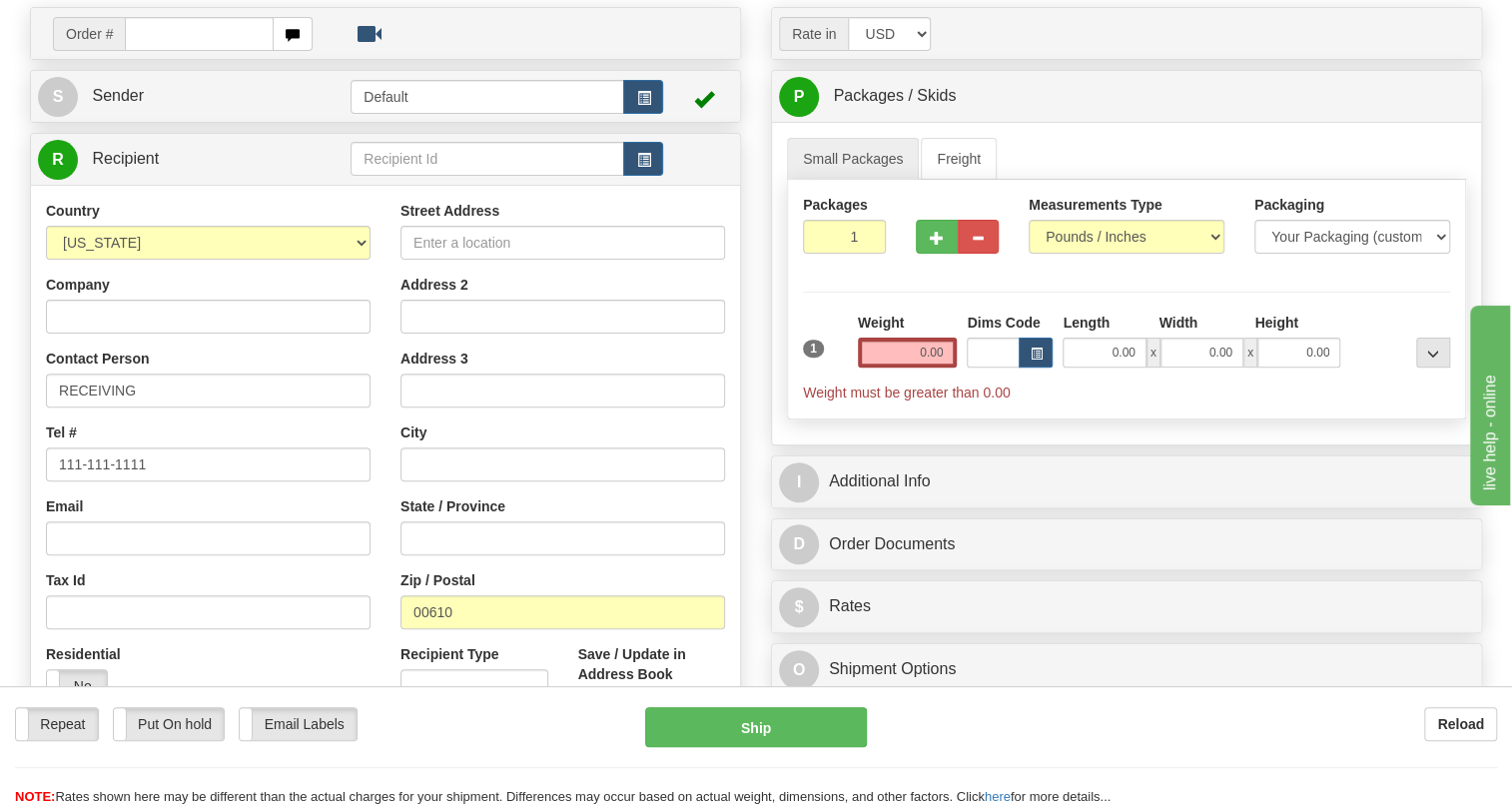 click on "Residential
Yes No" at bounding box center (208, 681) 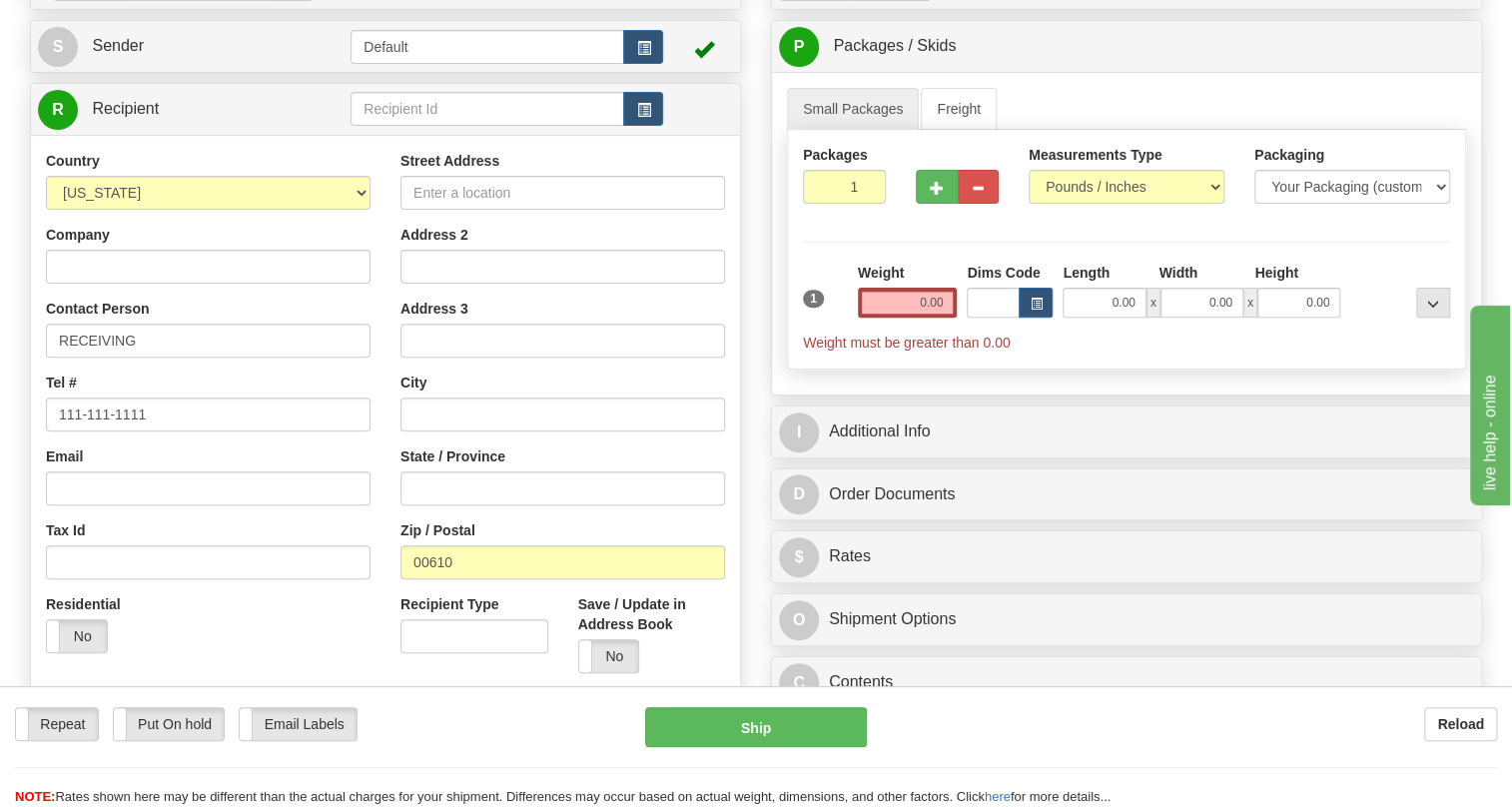 scroll, scrollTop: 272, scrollLeft: 0, axis: vertical 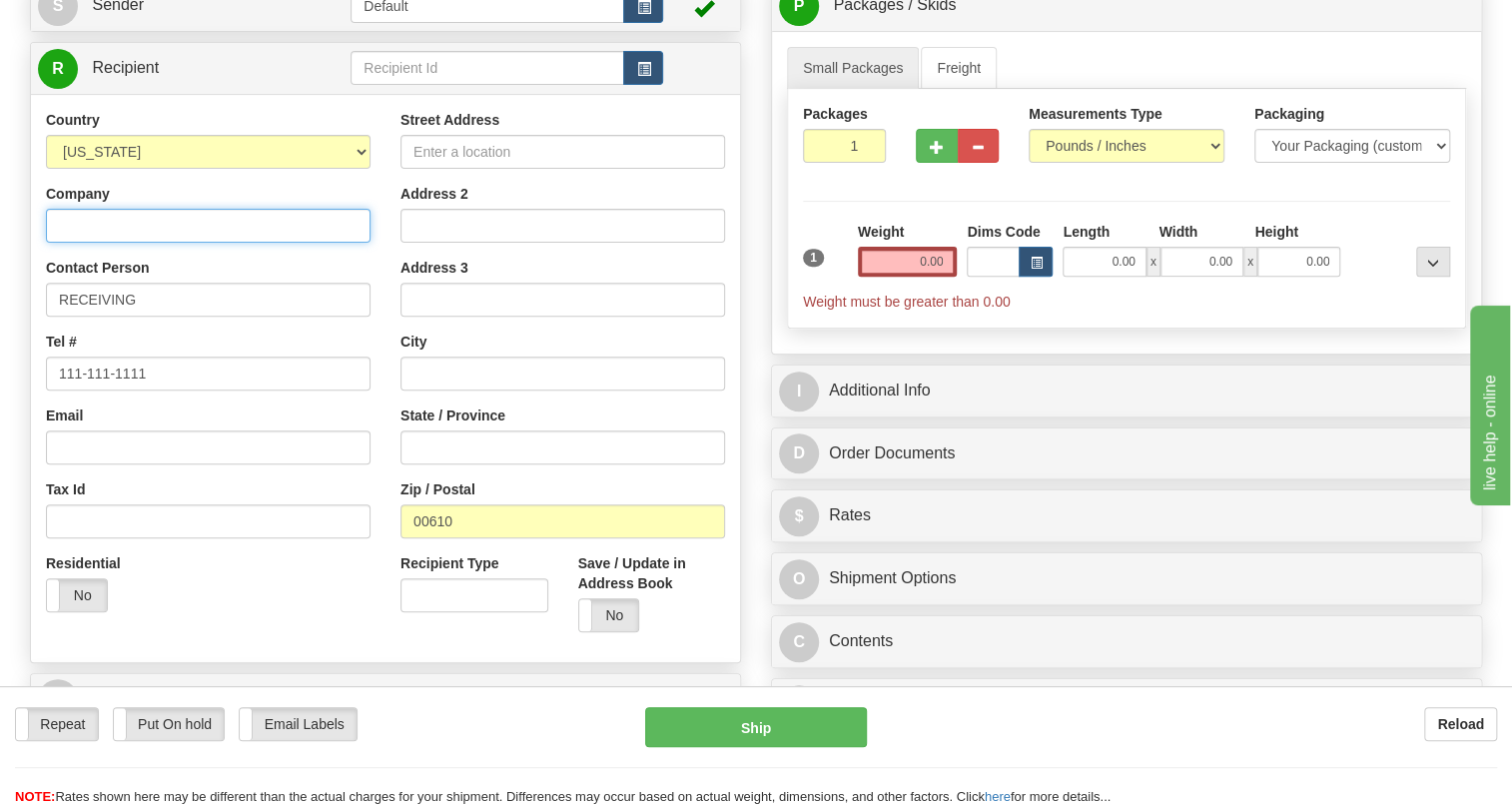 click on "Company" at bounding box center (208, 226) 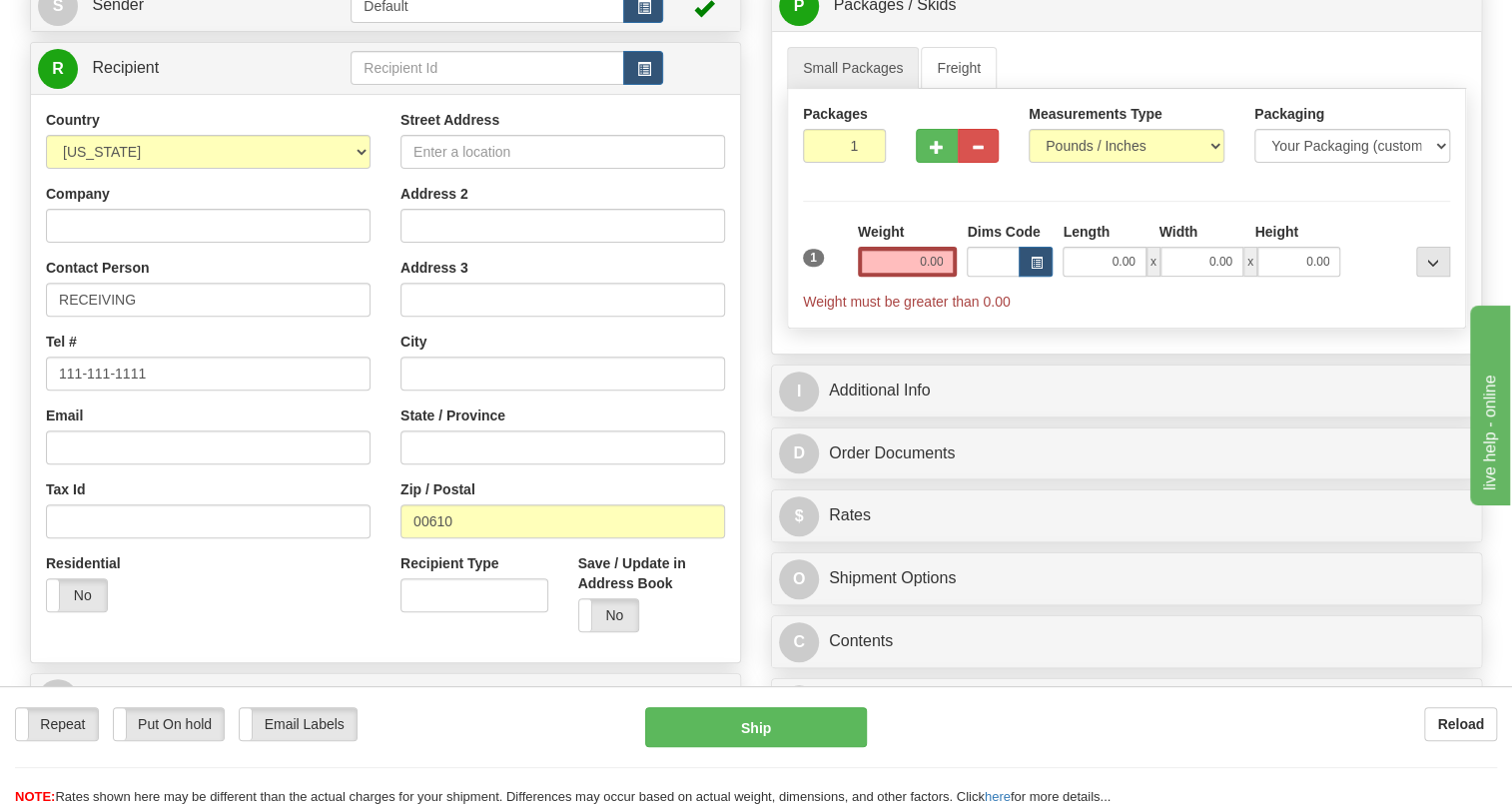 click on "Rate in
Account Currency
ARN
AWG
AUD
AUS
BHD
BBD
BFR
BMD
BRC
BRL
GBP
UKL
BND
BGN
CAD
CHP
CNY
COP
CYL
CZK
CKZ
DKK
DMK
RDD
DFL
ECD
EGP
EUR
FIM
FFR
DRA
GTQ
HKD
ISK
INR
IDR
IRL
LIT
JAD
JYE
KUD
LFR
MOP
MYR
NMP
ANG
NTD
NZD
KPW
NOK
PHP
PLN
ESC
IRR
RON
WON
SAR
SGD
SID
ZAR
PTS
SEK
SFR
CHF
THB
TTD
TRL
AED
DHS
USD
UYP
VEB
P 1" at bounding box center [1127, 328] 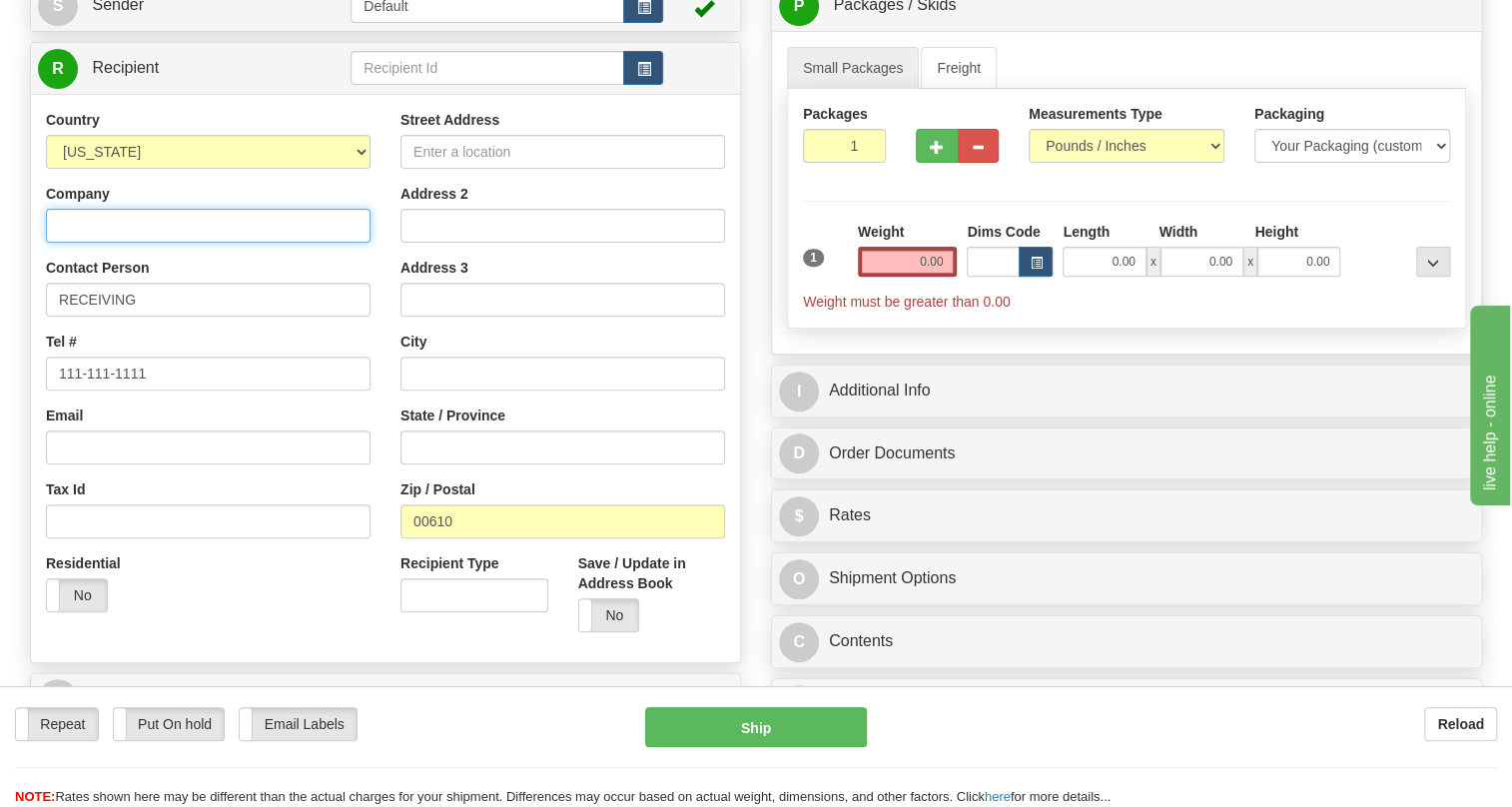 click on "Company" at bounding box center [208, 226] 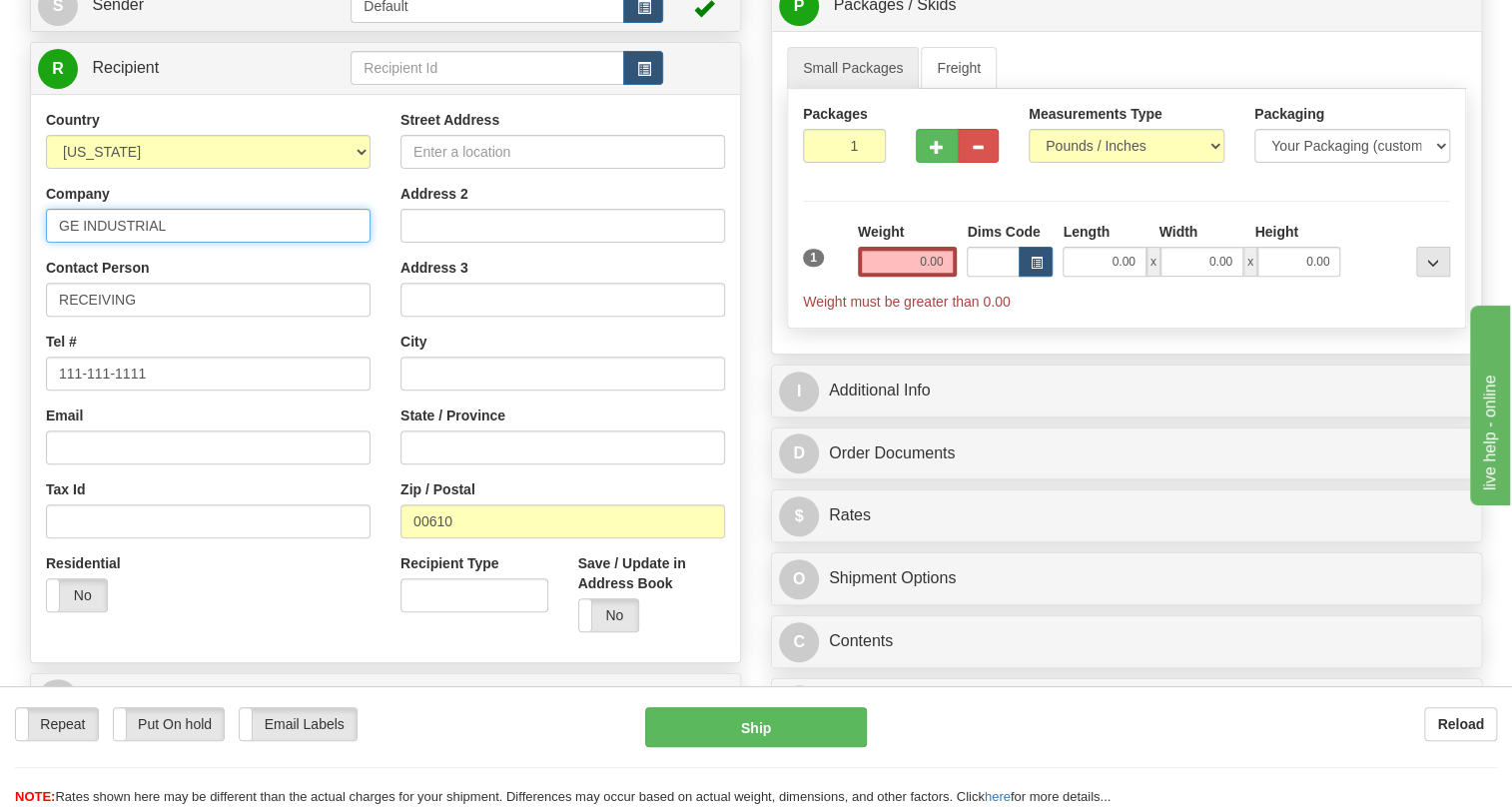 type on "GE Industrial of PR LLC" 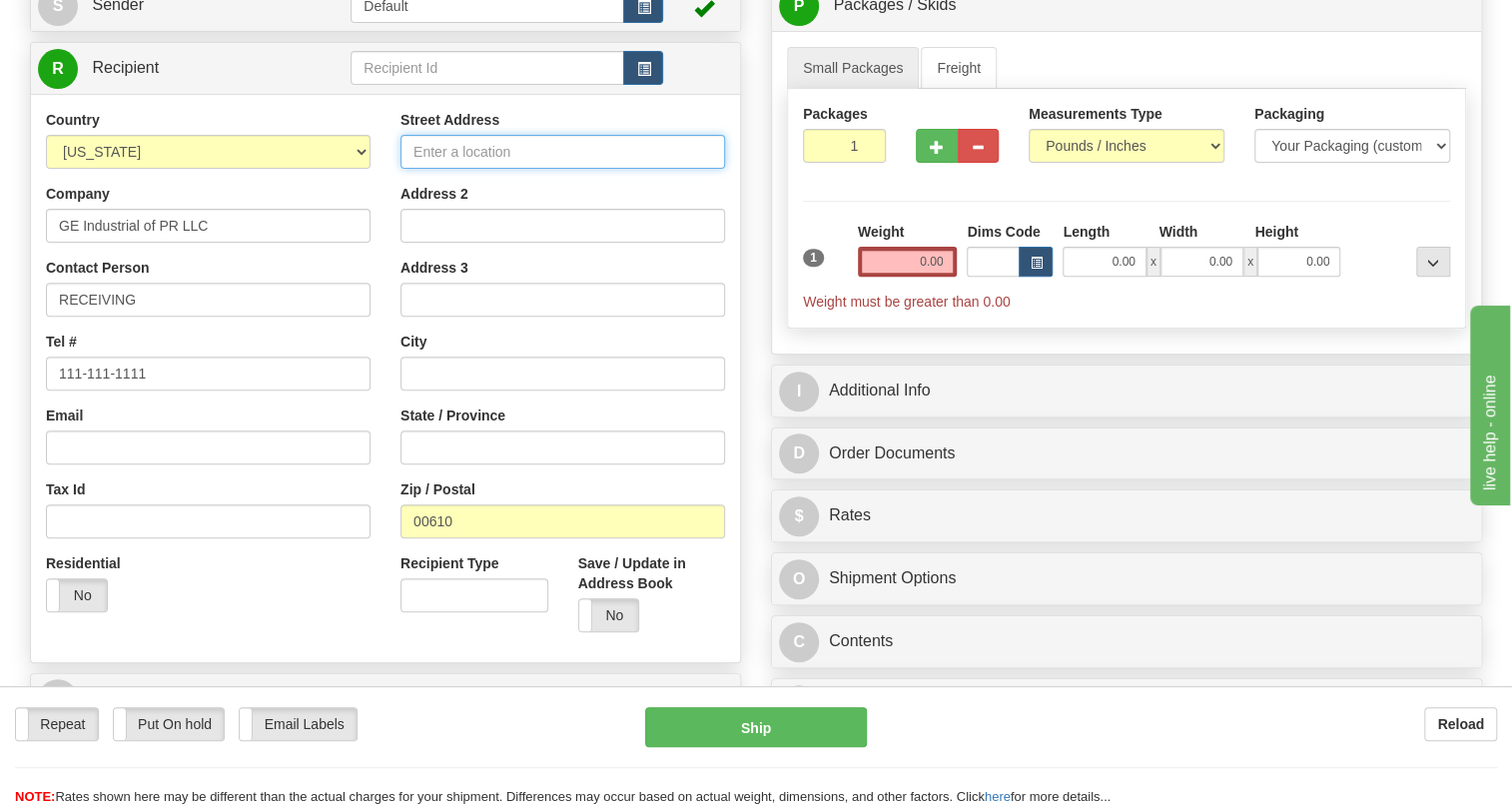 click on "Street Address" at bounding box center (562, 152) 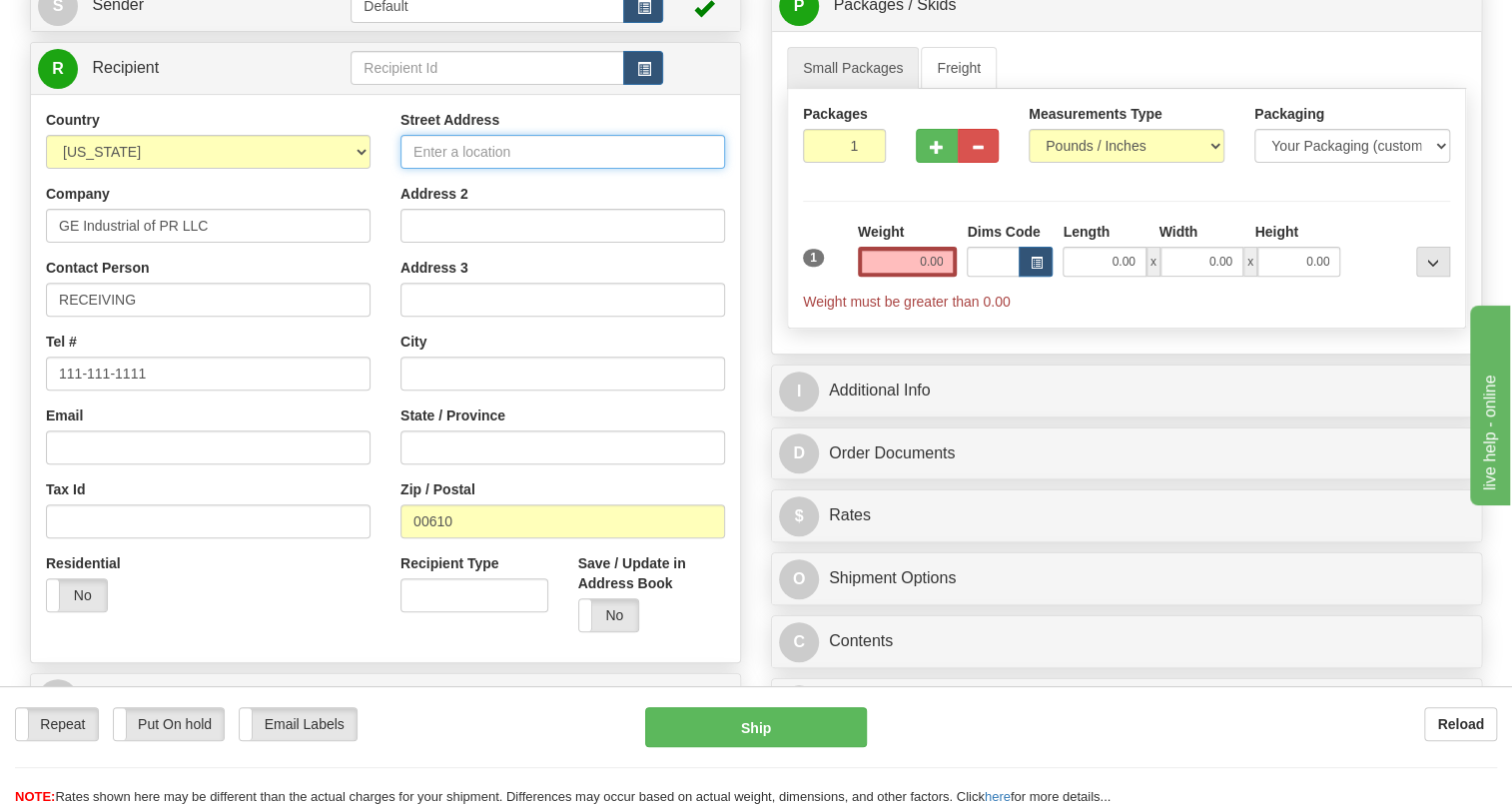 click on "Street Address" at bounding box center (562, 152) 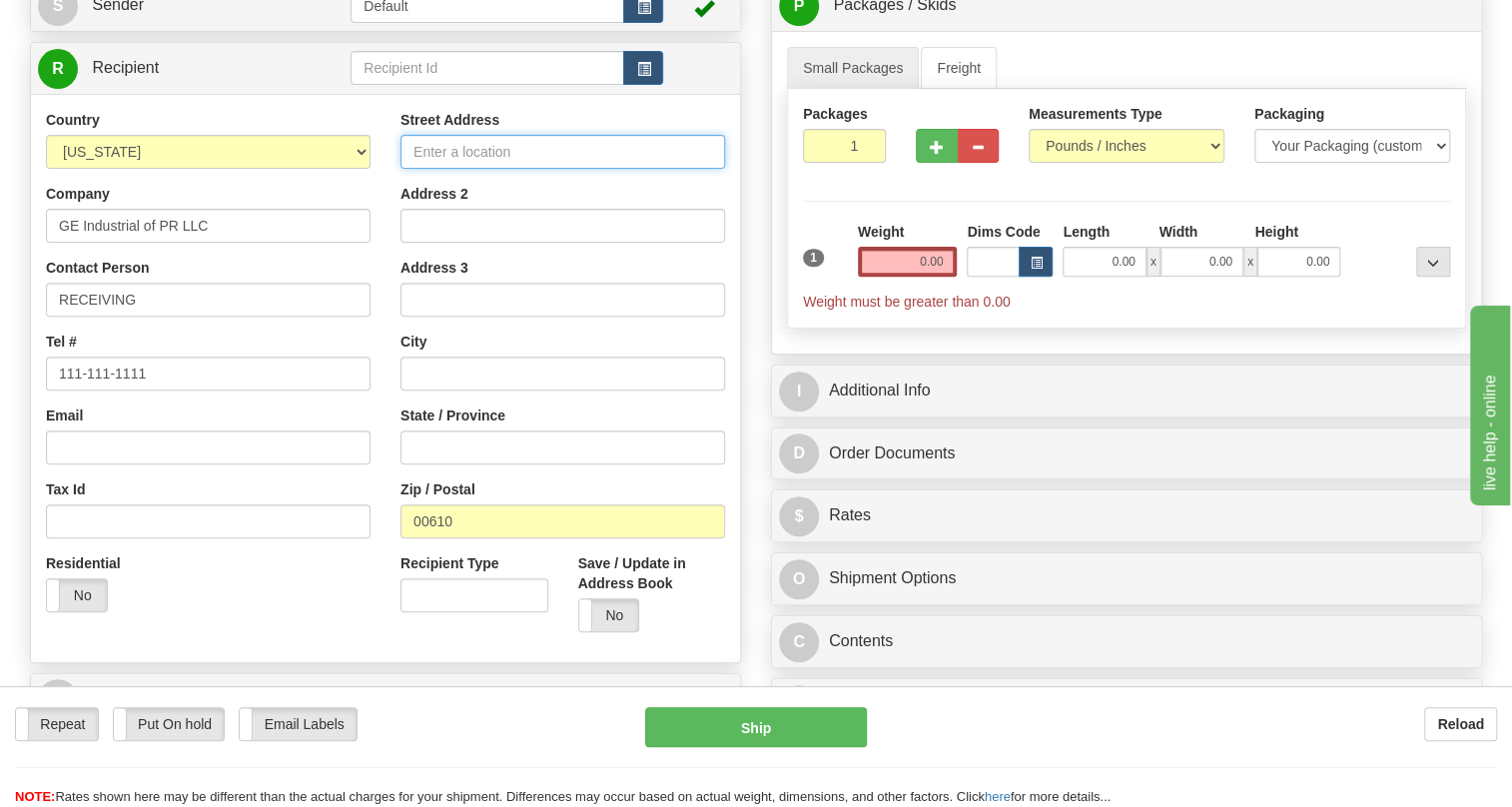 paste on "ROAD 402 KM 1.5  LAS MARIAS INDUSTRIAL PARK" 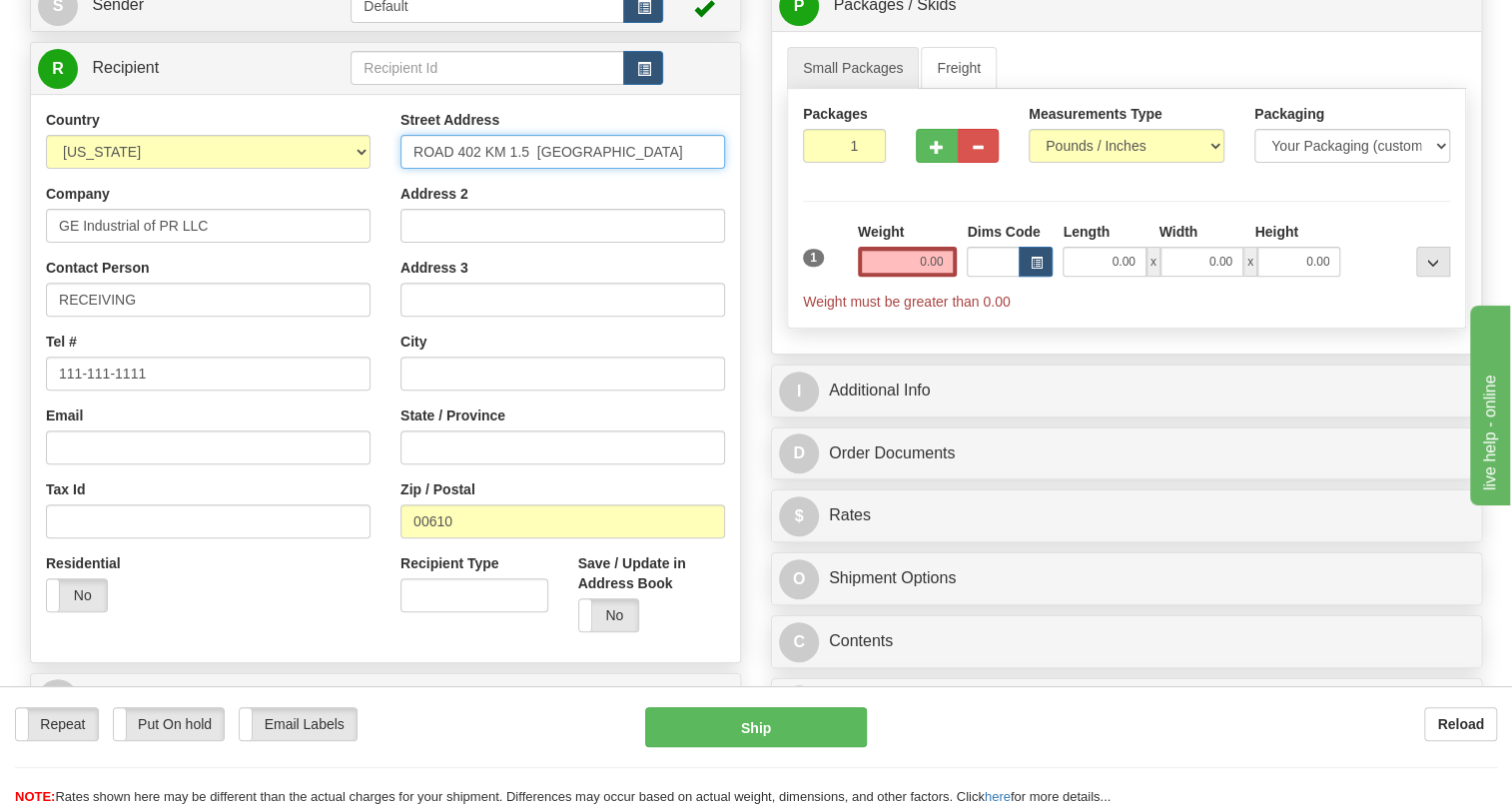 scroll, scrollTop: 0, scrollLeft: 36, axis: horizontal 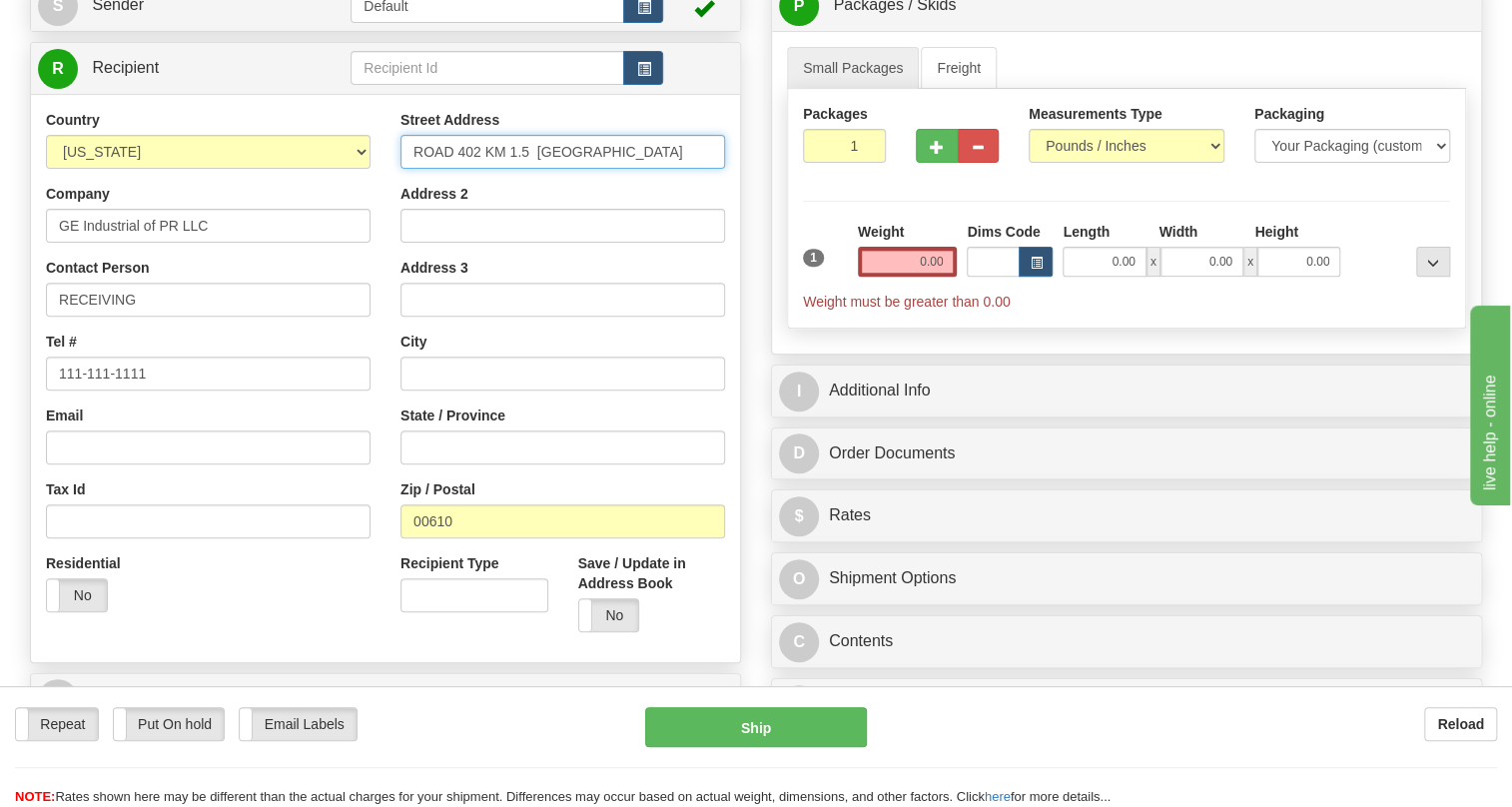 drag, startPoint x: 713, startPoint y: 152, endPoint x: 498, endPoint y: 150, distance: 215.0093 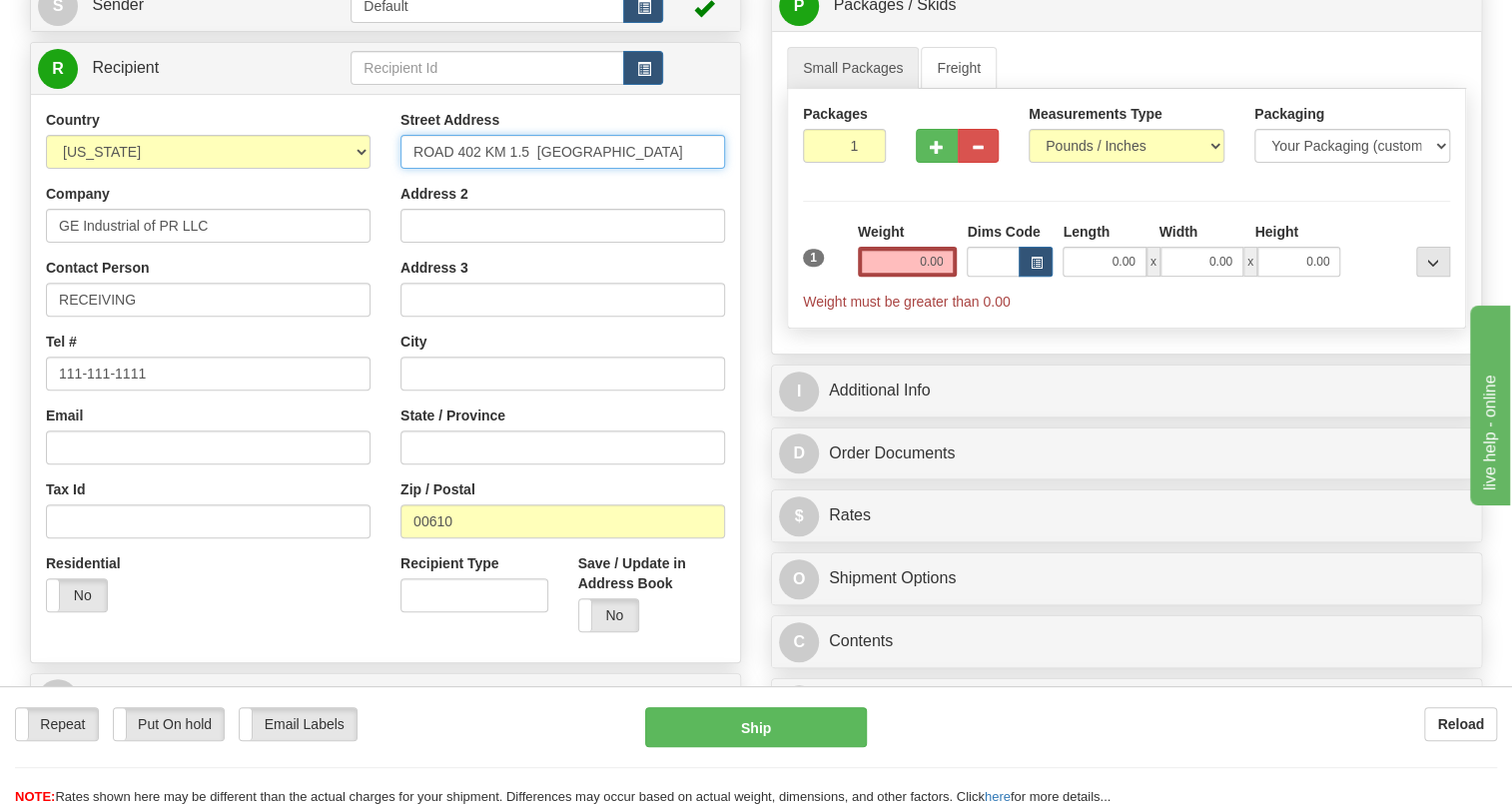 click on "ROAD 402 KM 1.5  LAS MARIAS INDUSTRIAL PARK" at bounding box center (562, 152) 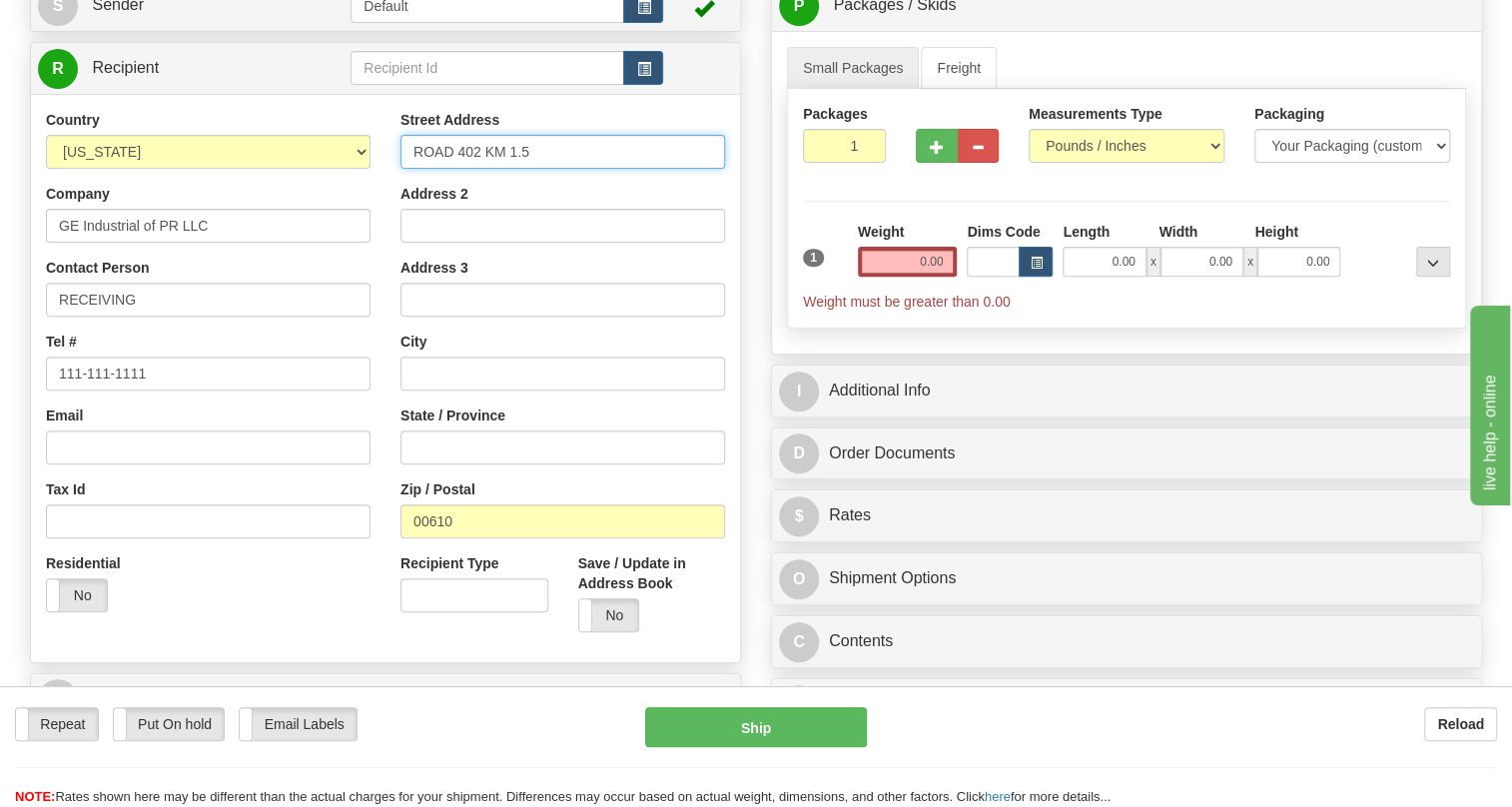 scroll, scrollTop: 0, scrollLeft: 0, axis: both 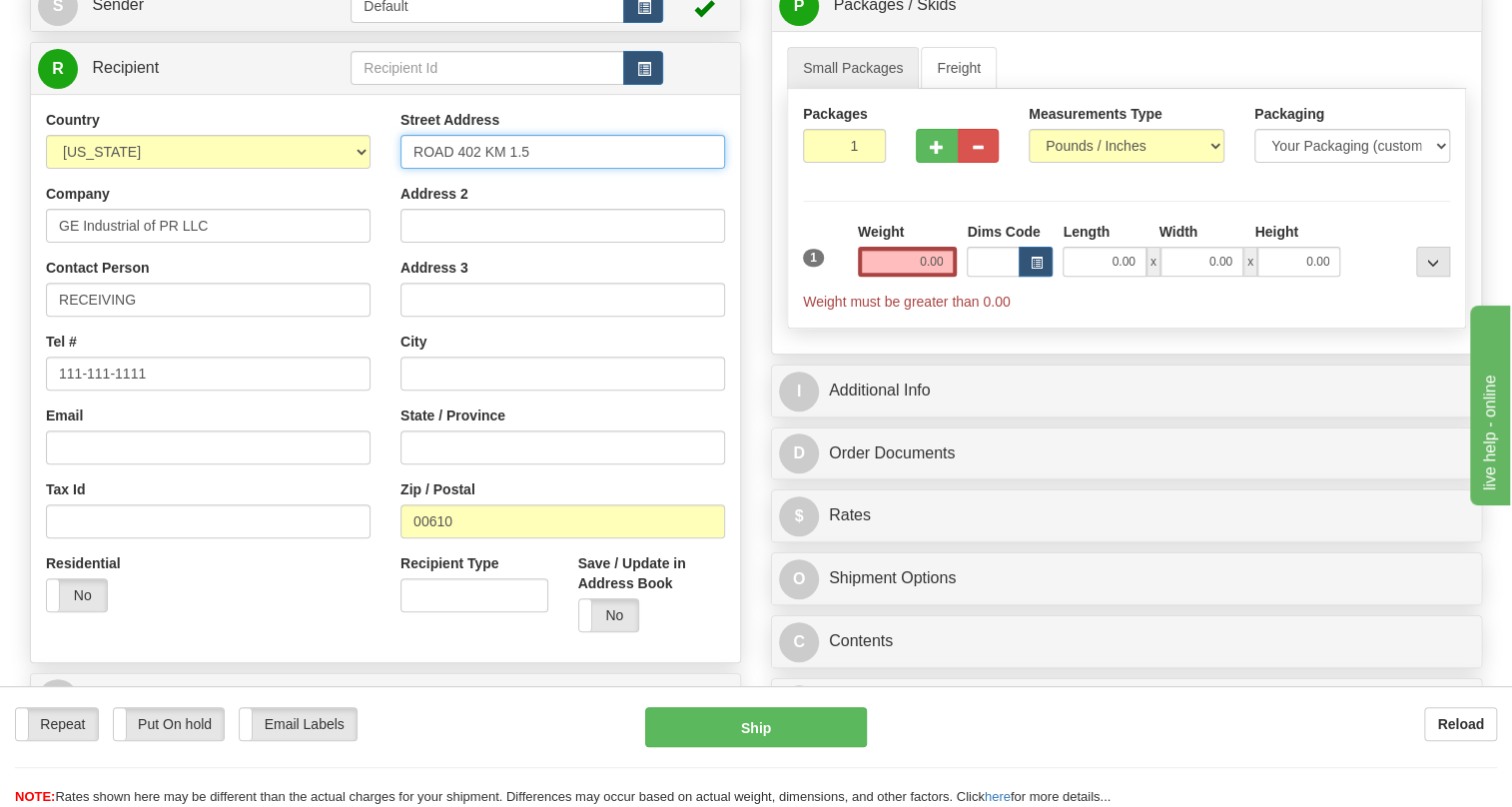 type on "ROAD 402 KM 1.5" 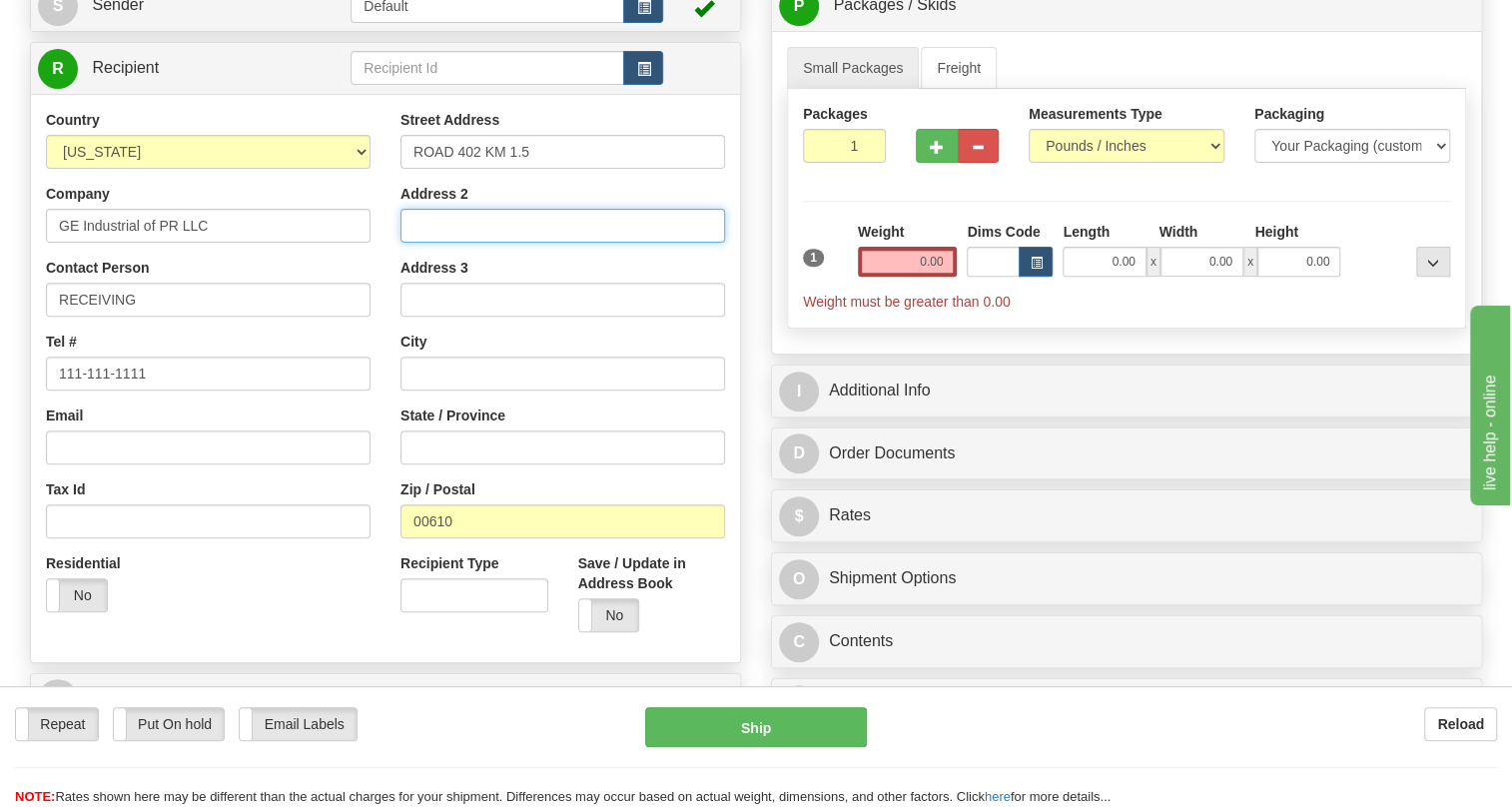 click on "Address 2" at bounding box center [562, 226] 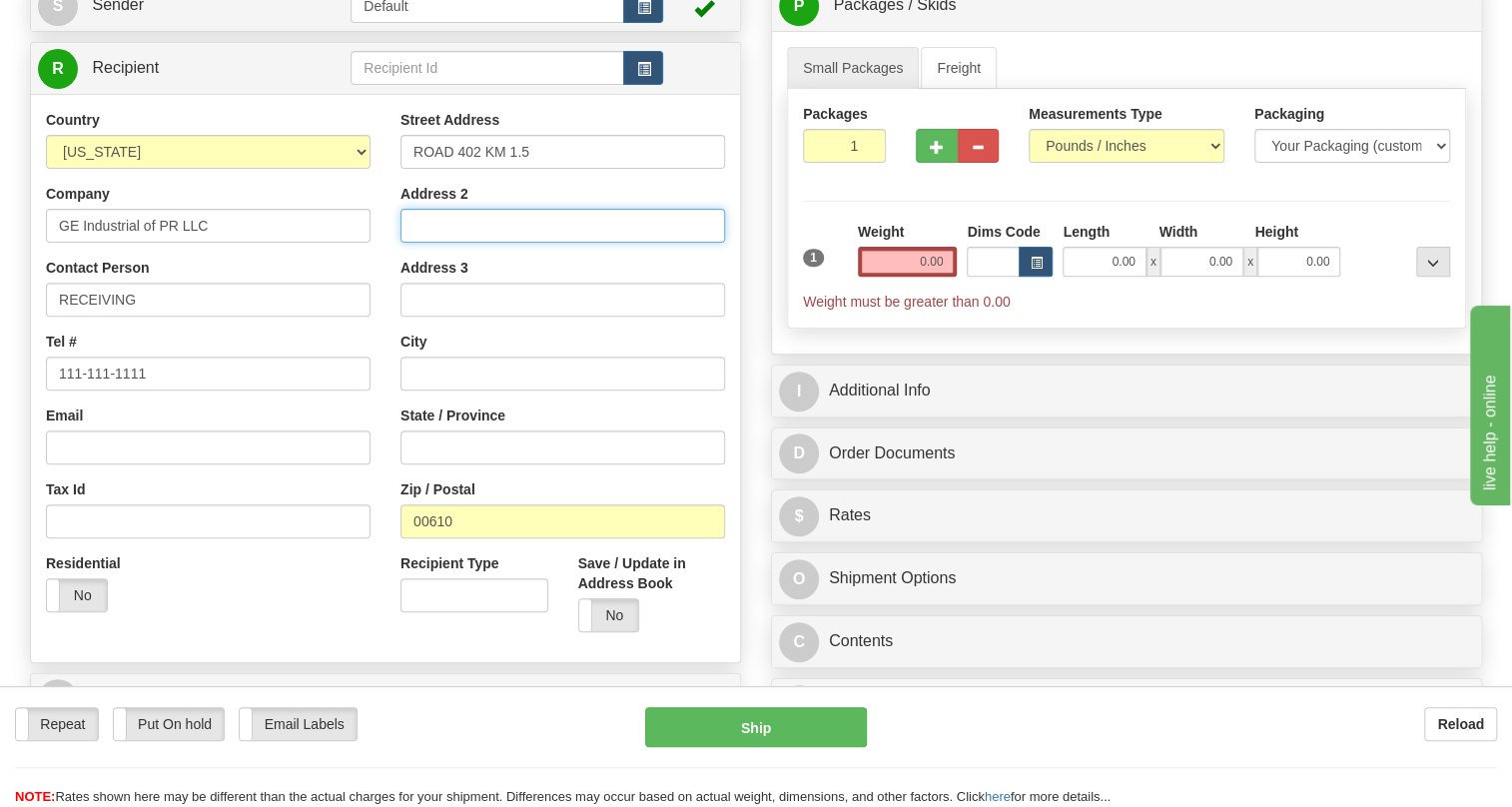 paste on "LAS MARIAS INDUSTRIAL PARK" 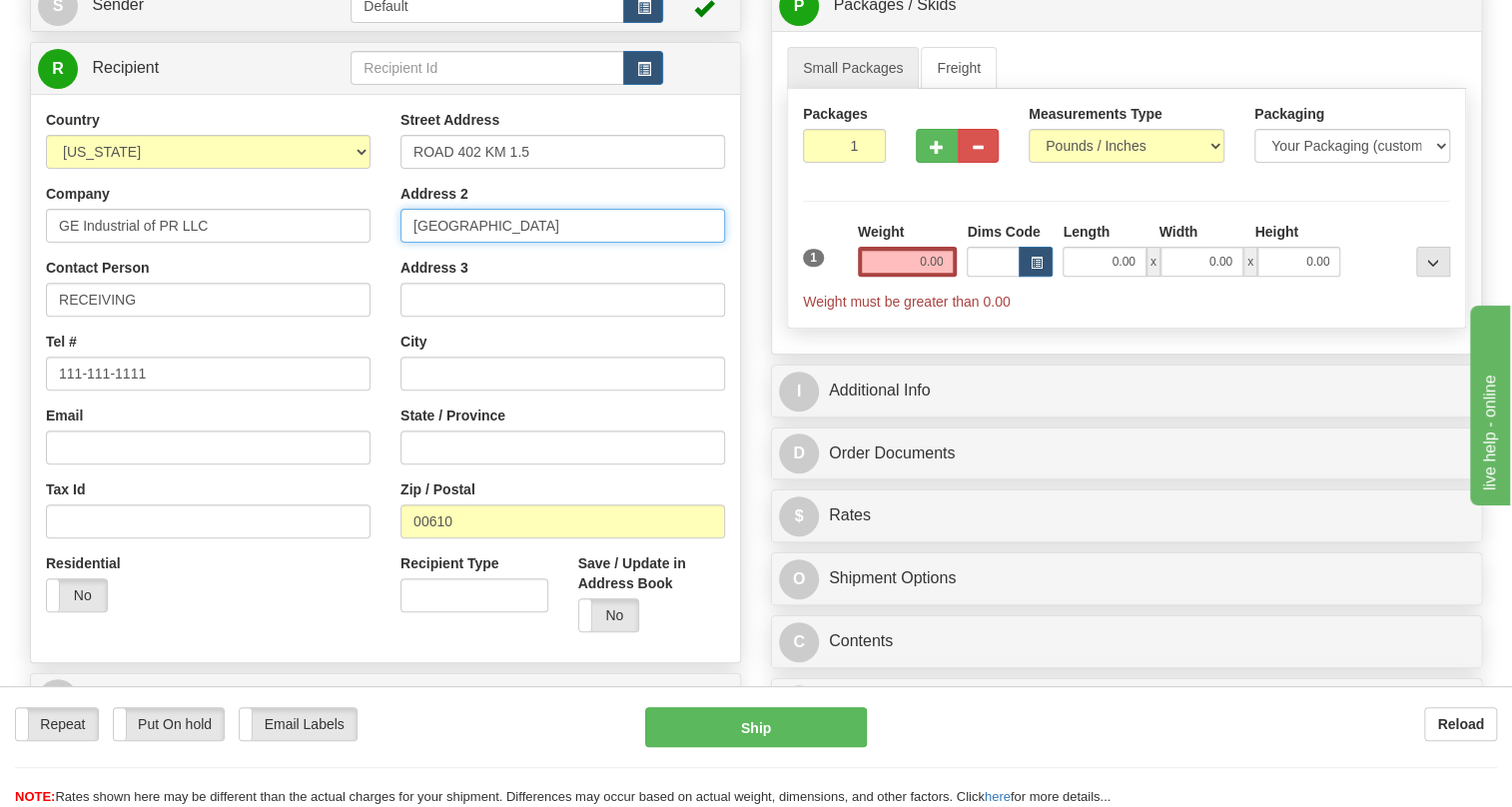 type on "LAS MARIAS INDUSTRIAL PARK" 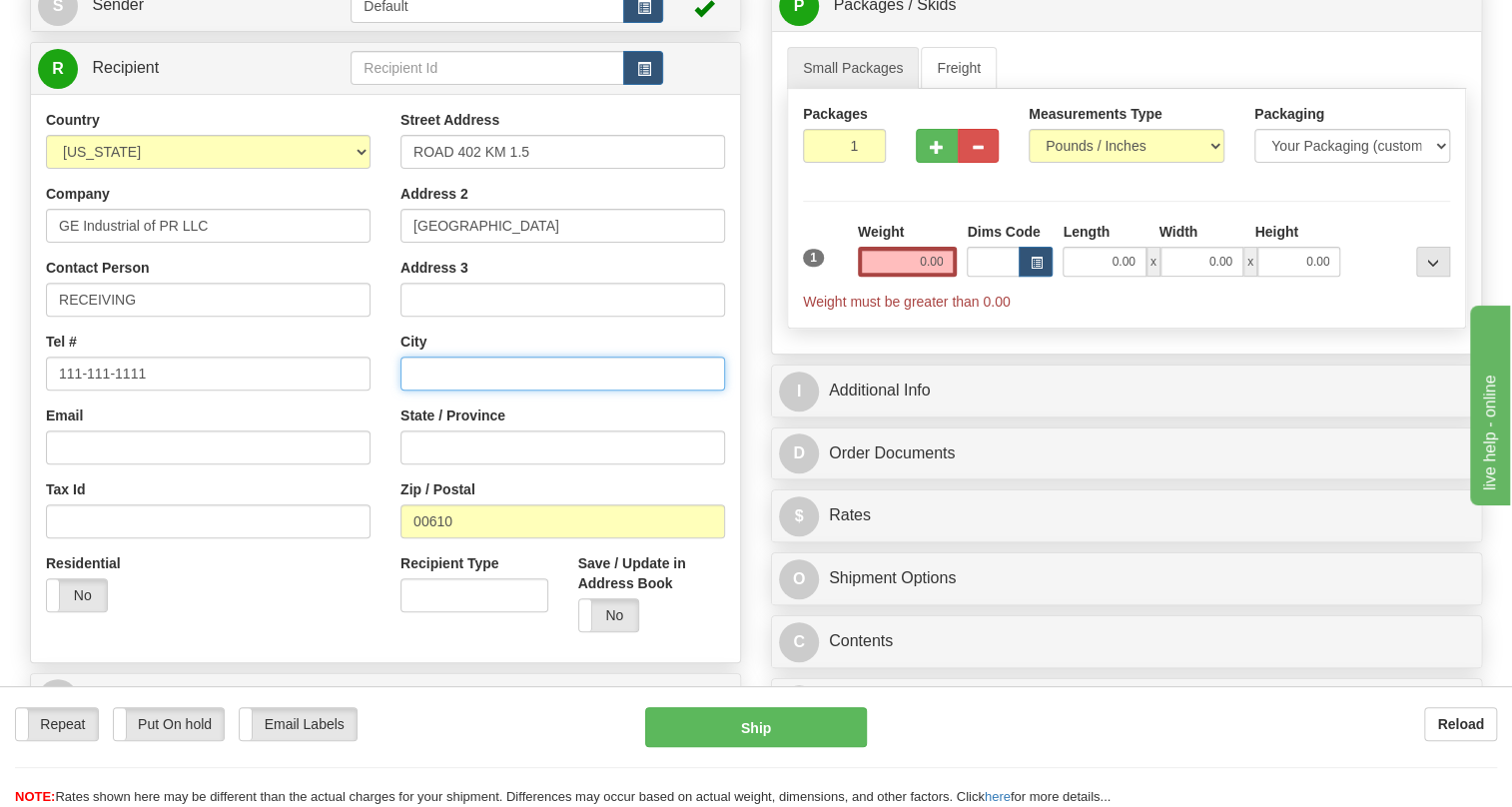 click at bounding box center [562, 374] 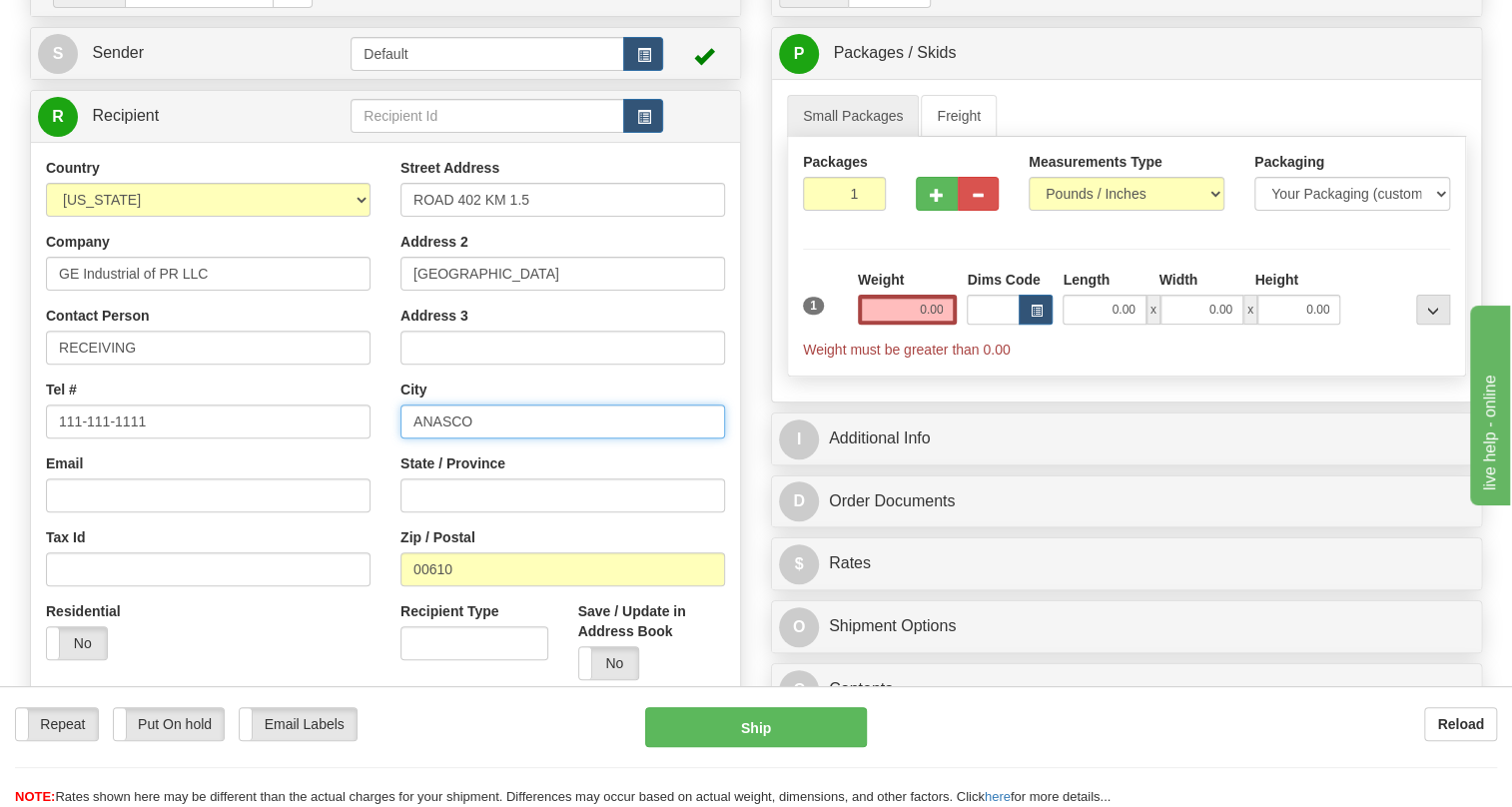 scroll, scrollTop: 181, scrollLeft: 0, axis: vertical 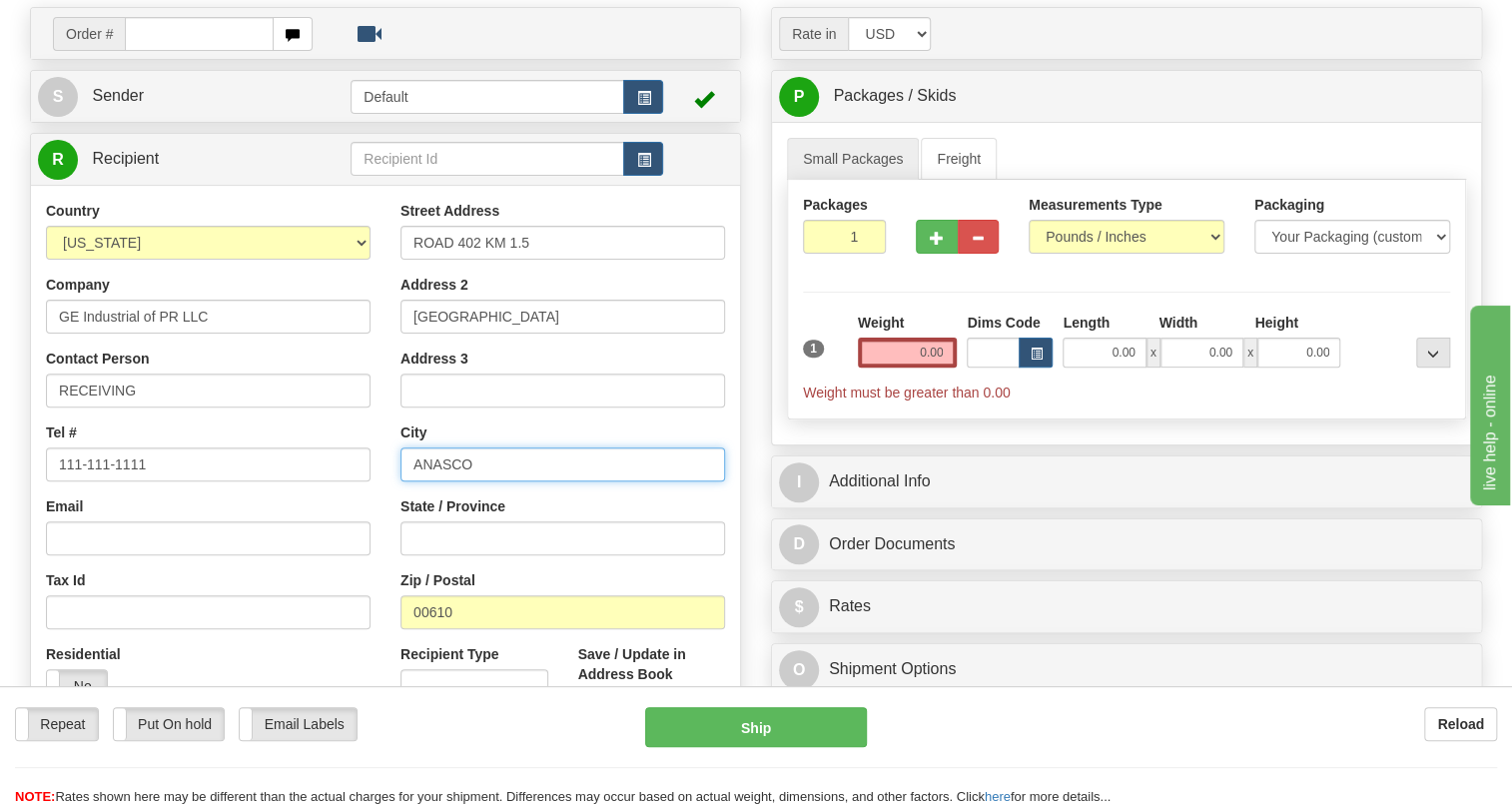 type on "ANASCO" 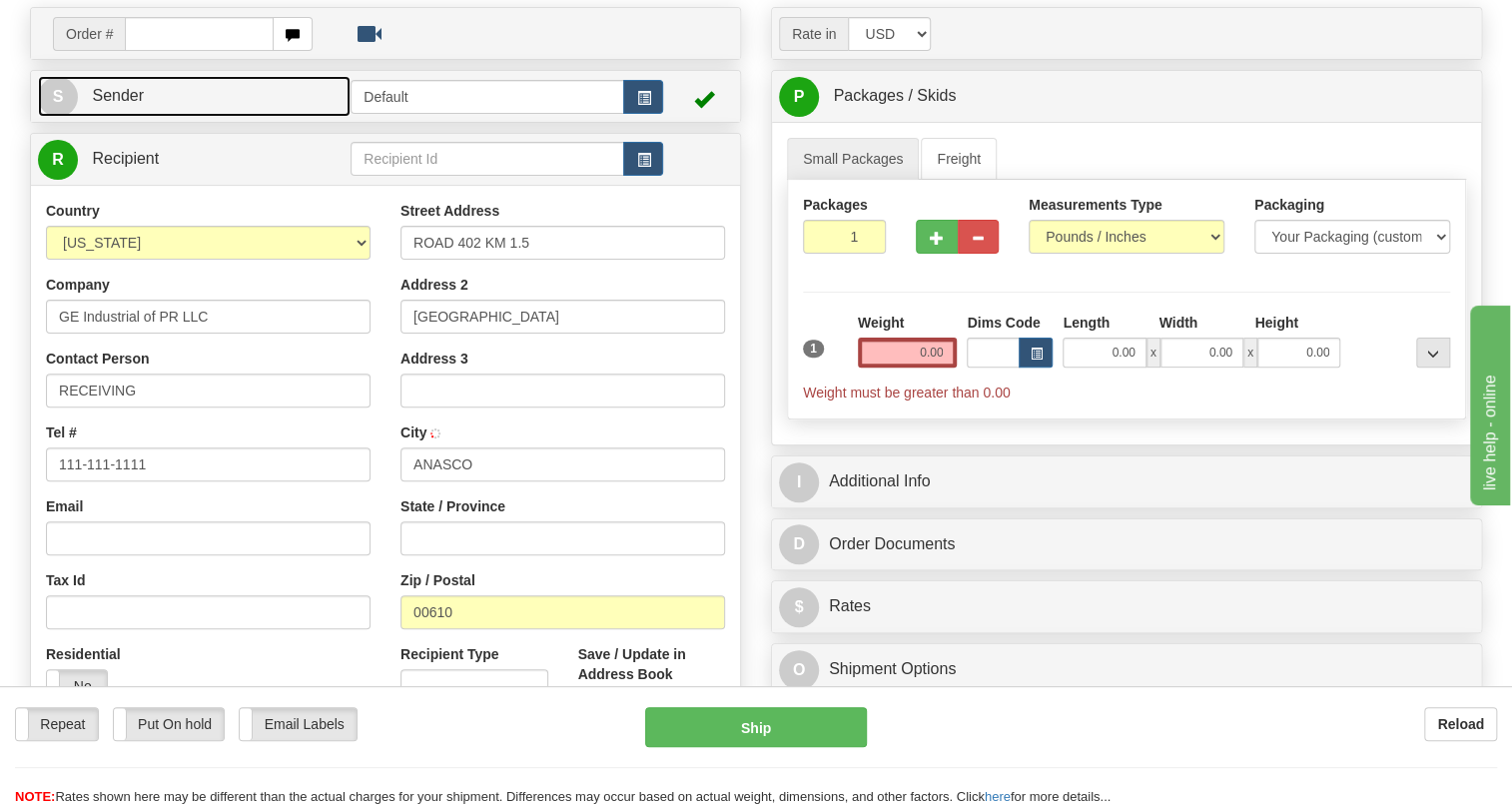 click on "Sender" at bounding box center [118, 95] 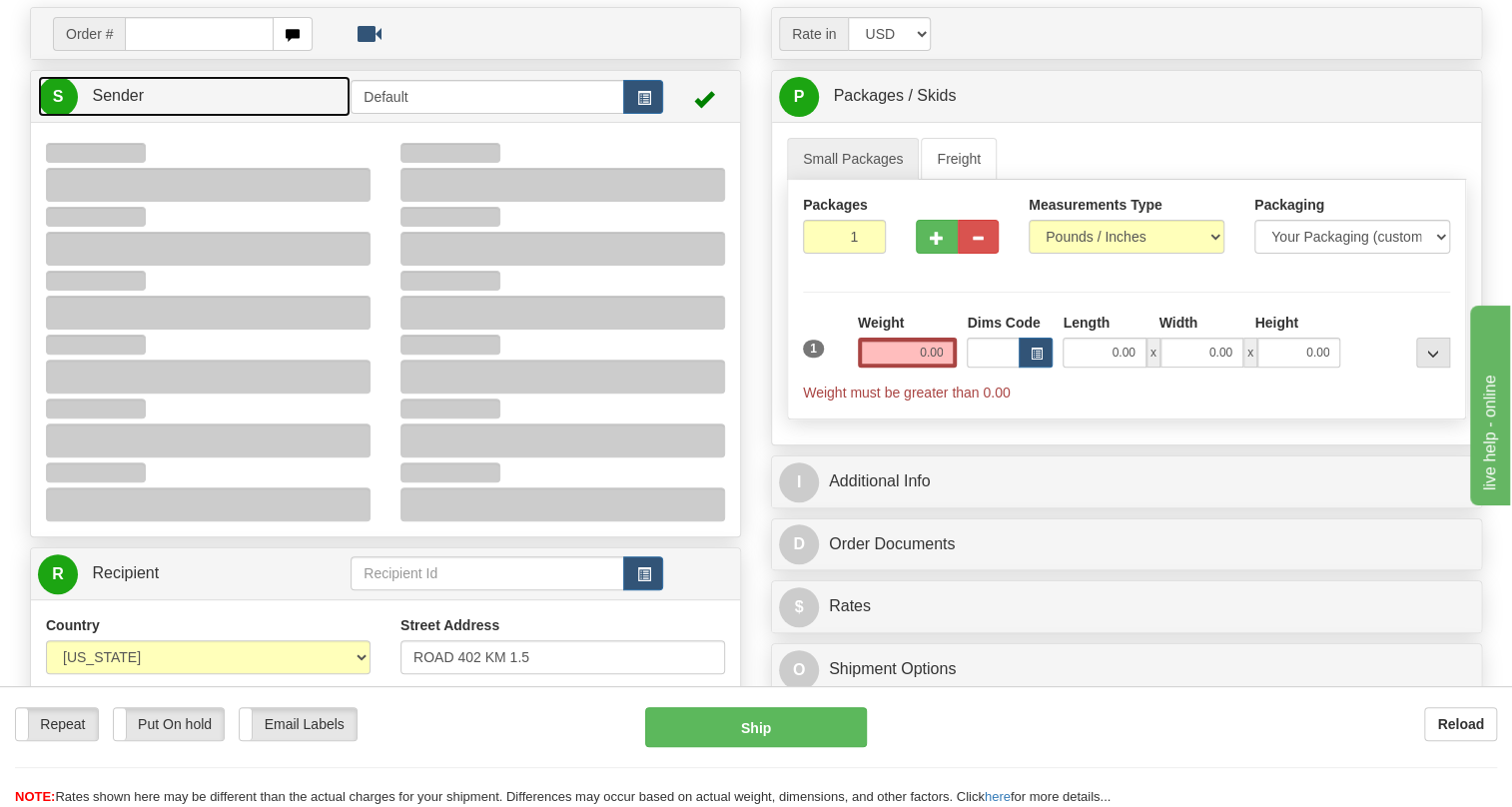 type 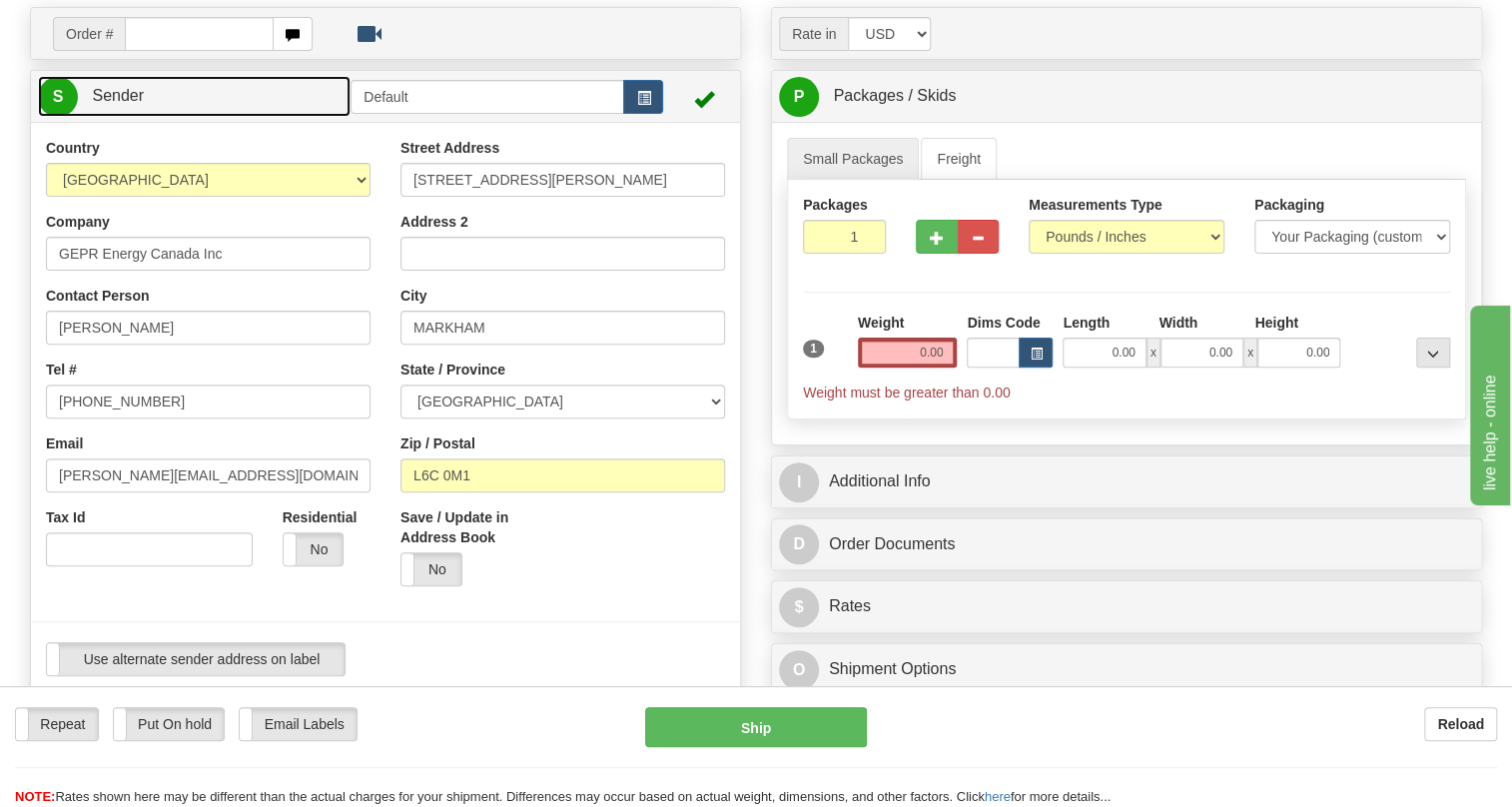 click on "Sender" at bounding box center (118, 95) 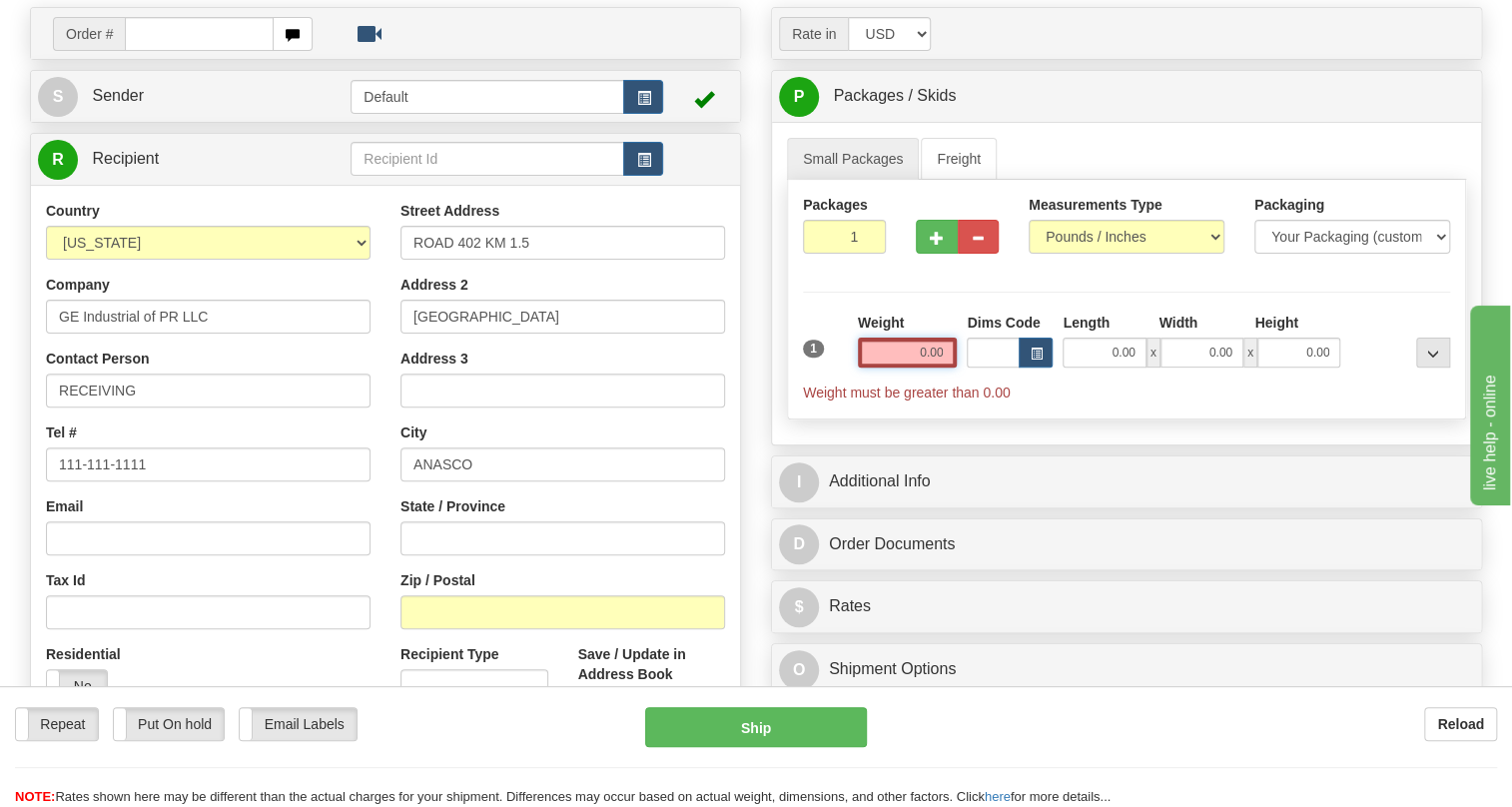 click on "0.00" at bounding box center (908, 353) 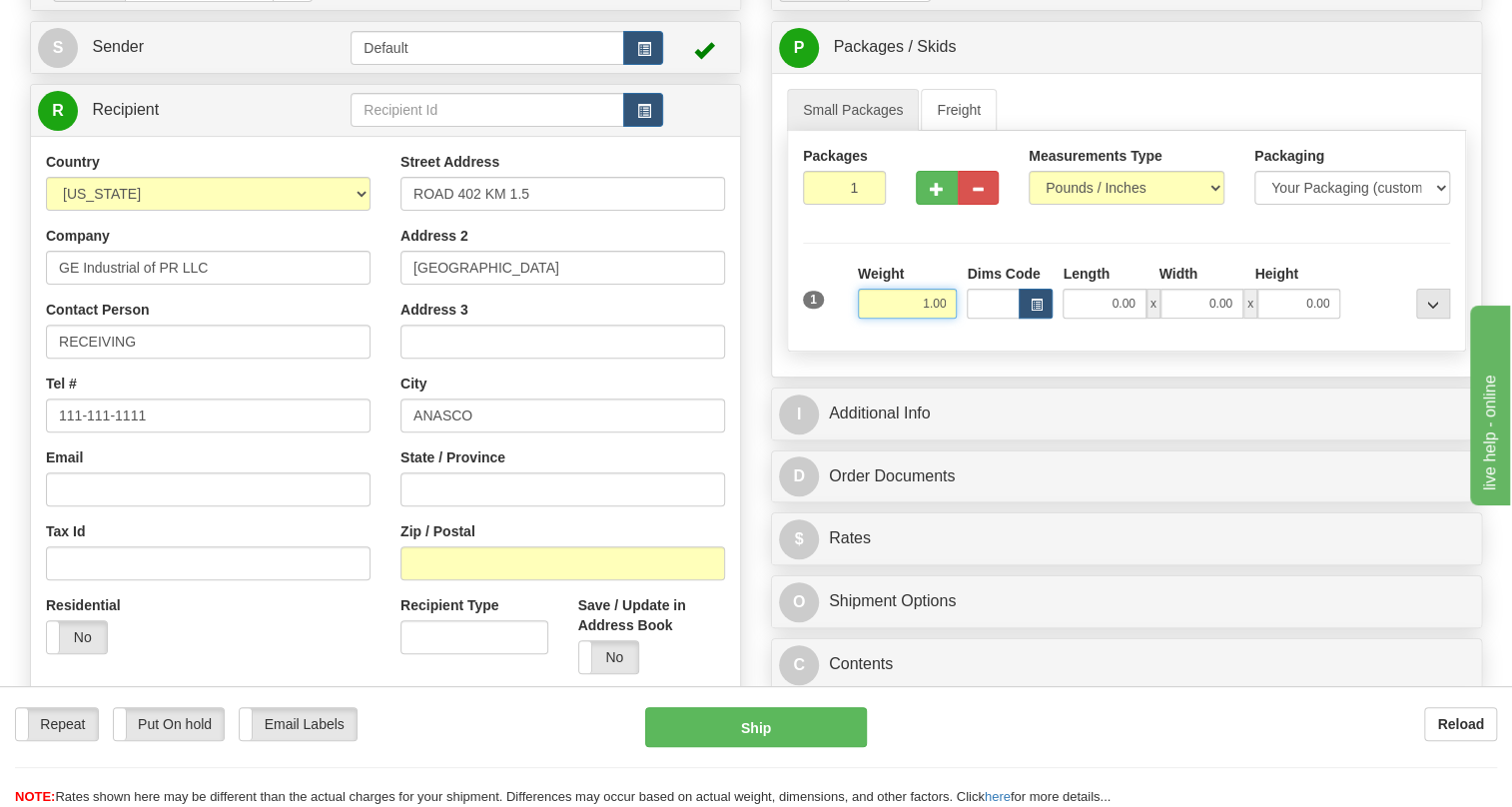 scroll, scrollTop: 272, scrollLeft: 0, axis: vertical 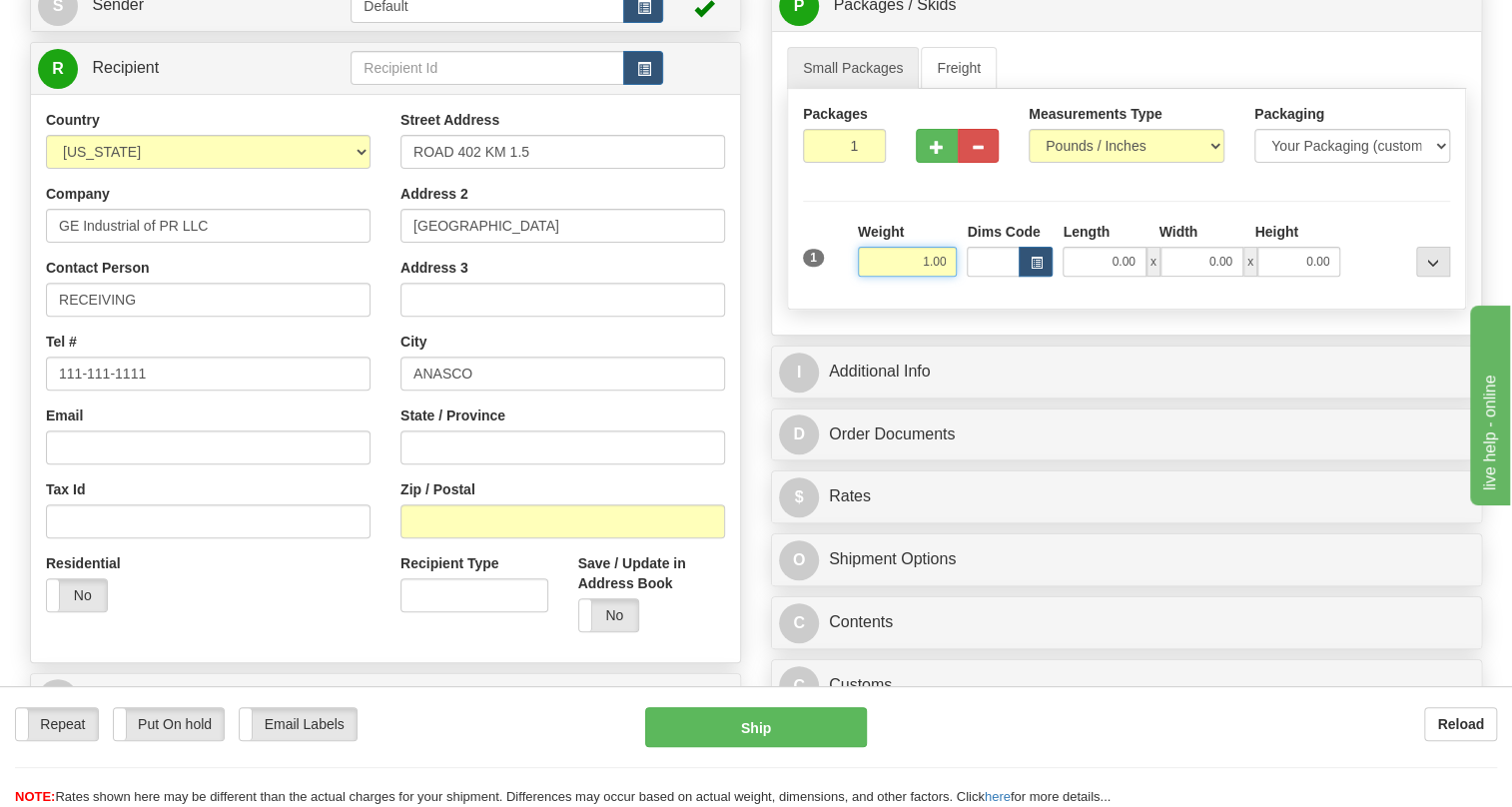 type on "1.00" 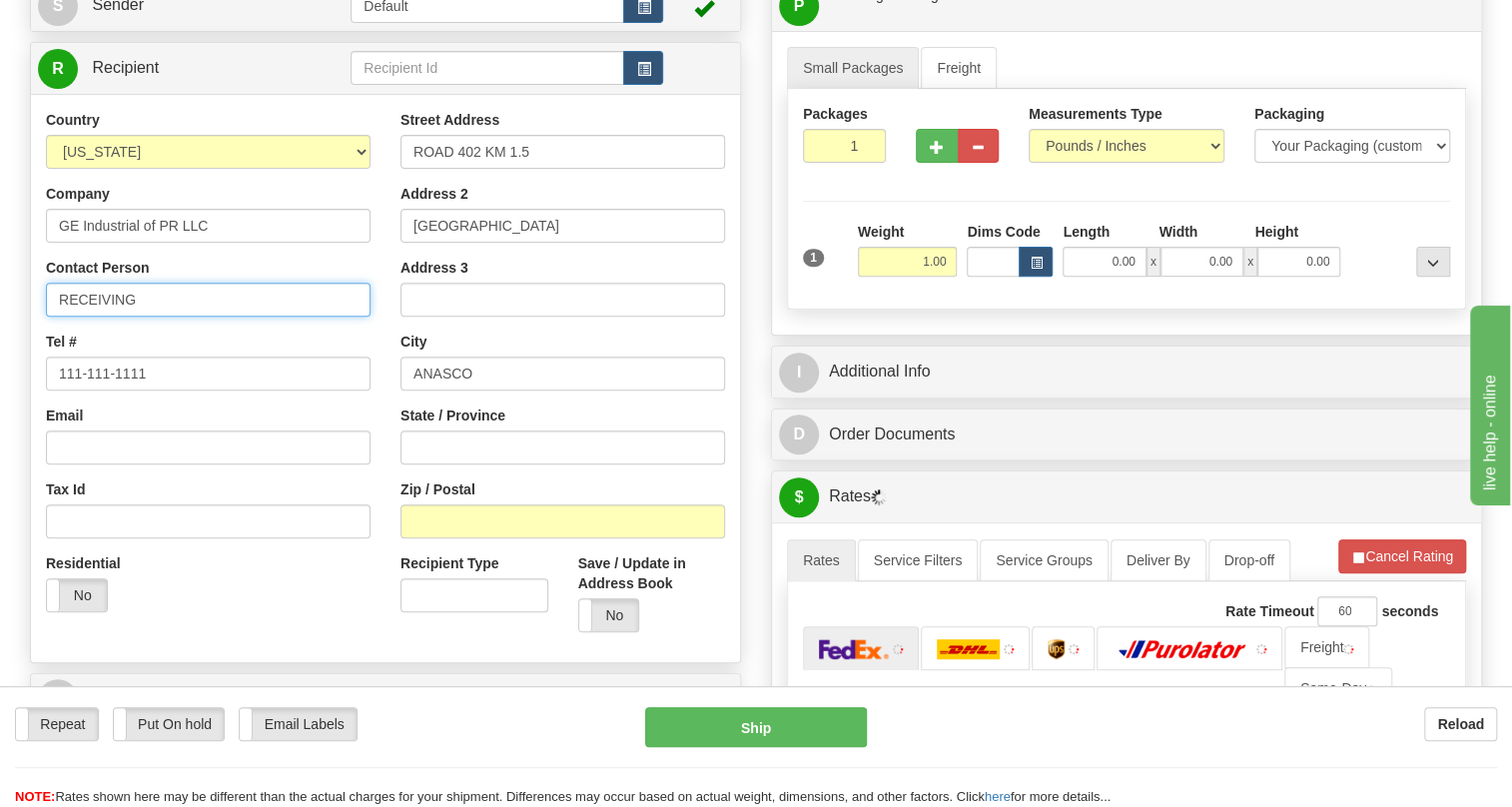 click on "RECEIVING" at bounding box center [208, 300] 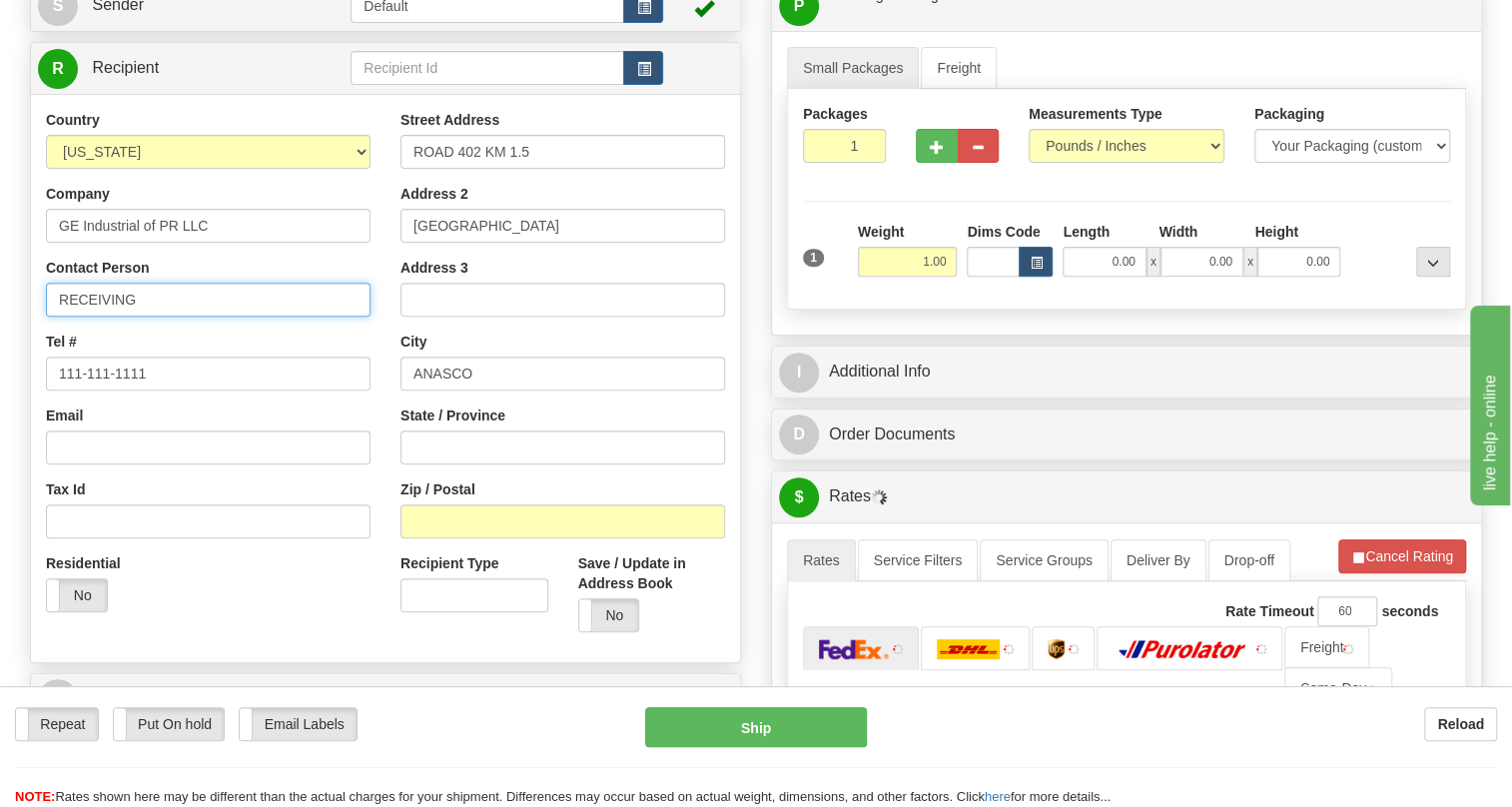 click on "RECEIVING" at bounding box center [208, 300] 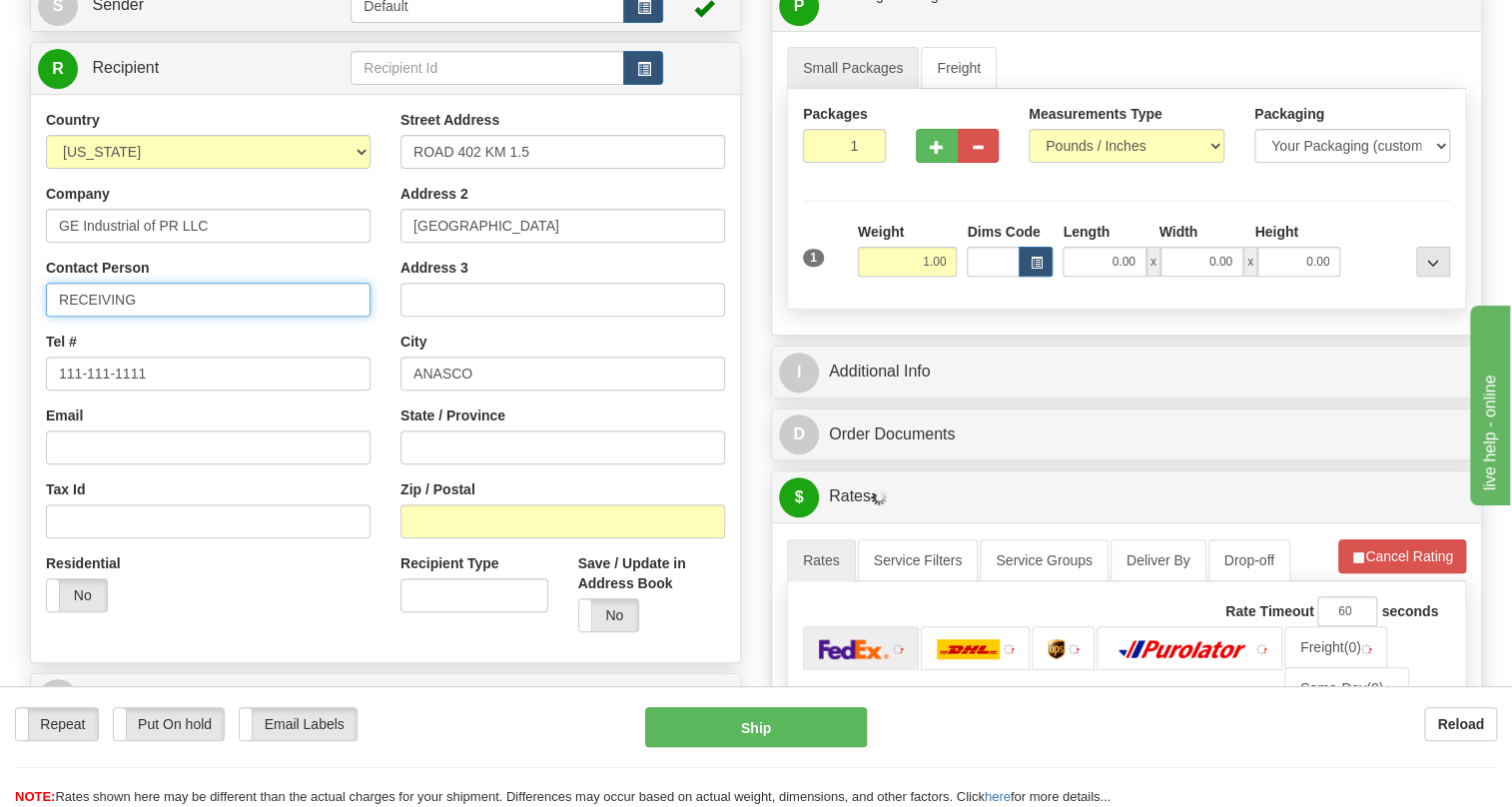 click on "RECEIVING" at bounding box center (208, 300) 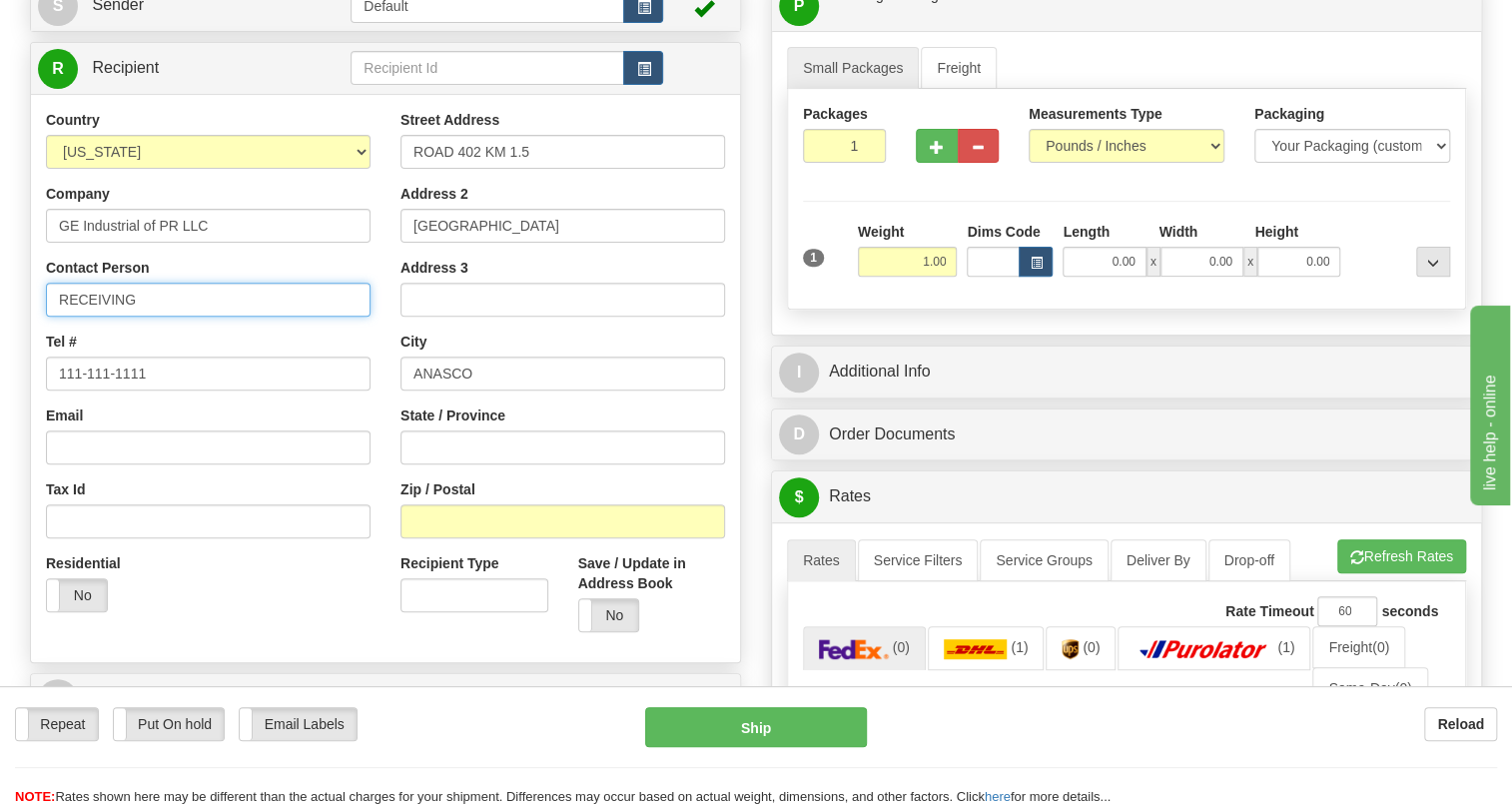click on "RECEIVING" at bounding box center (208, 300) 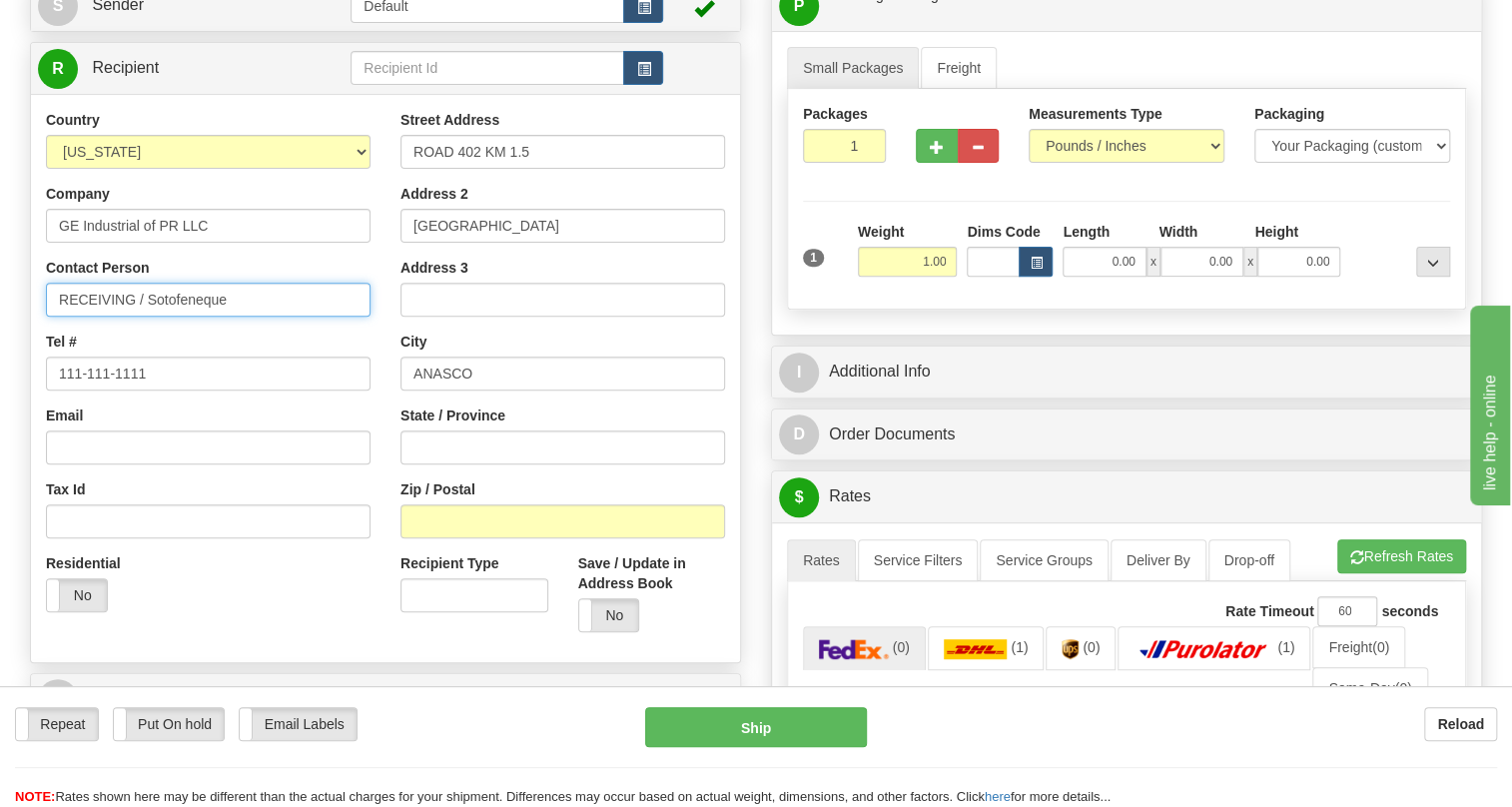 click on "RECEIVING / Sotofeneque" at bounding box center (208, 300) 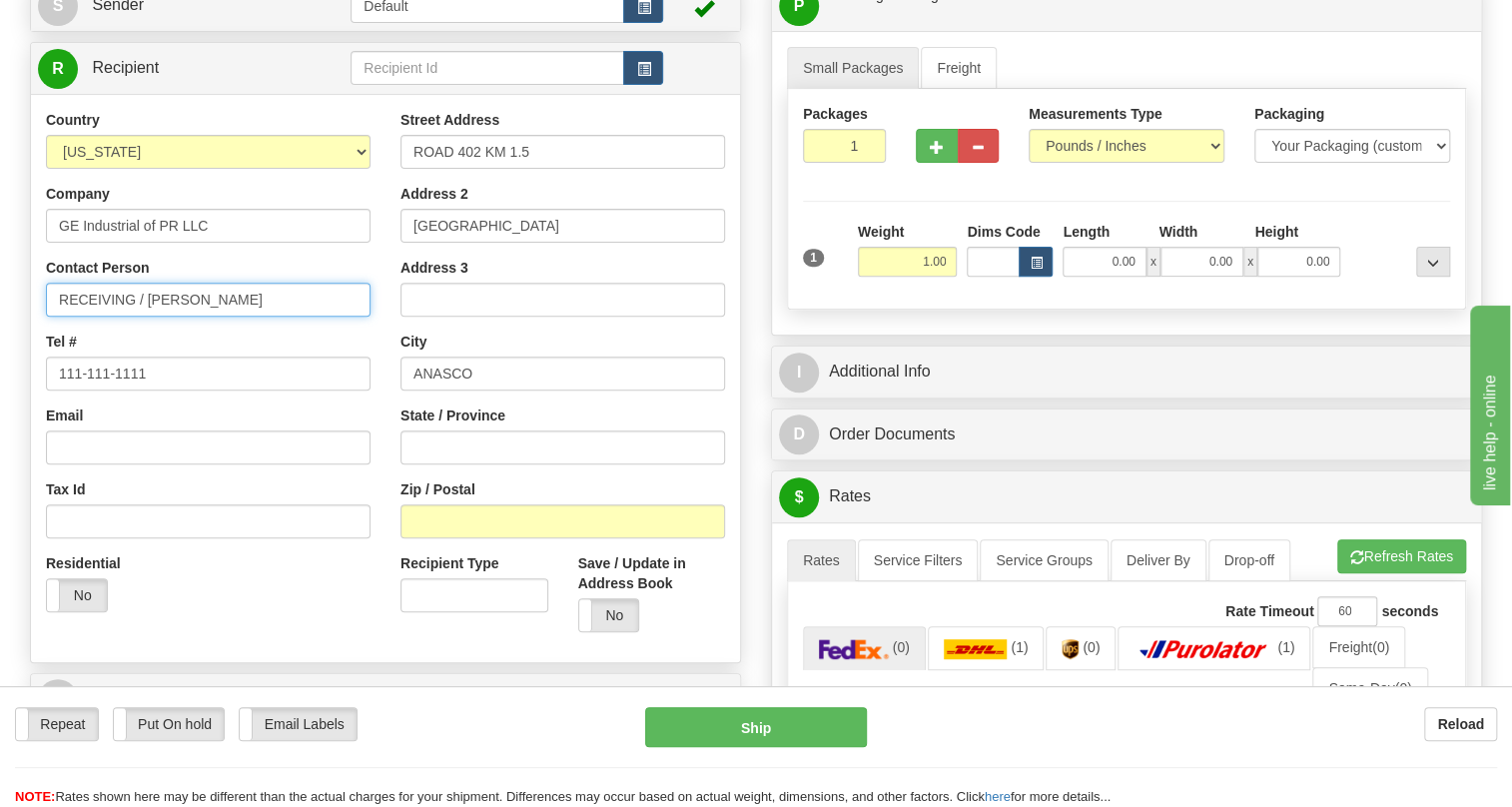 click on "RECEIVING / Jayson Sotofeneque" at bounding box center [208, 300] 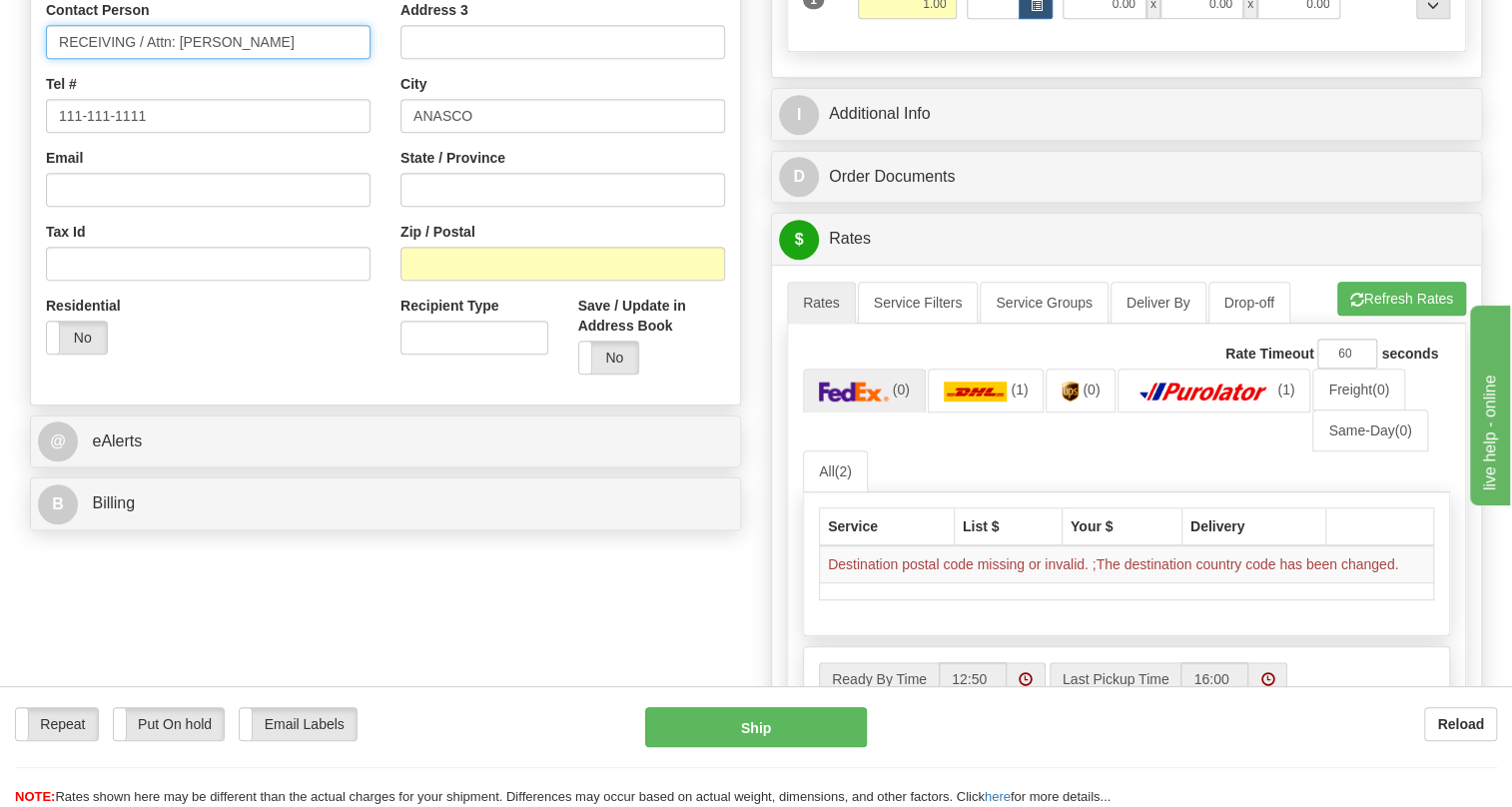 scroll, scrollTop: 544, scrollLeft: 0, axis: vertical 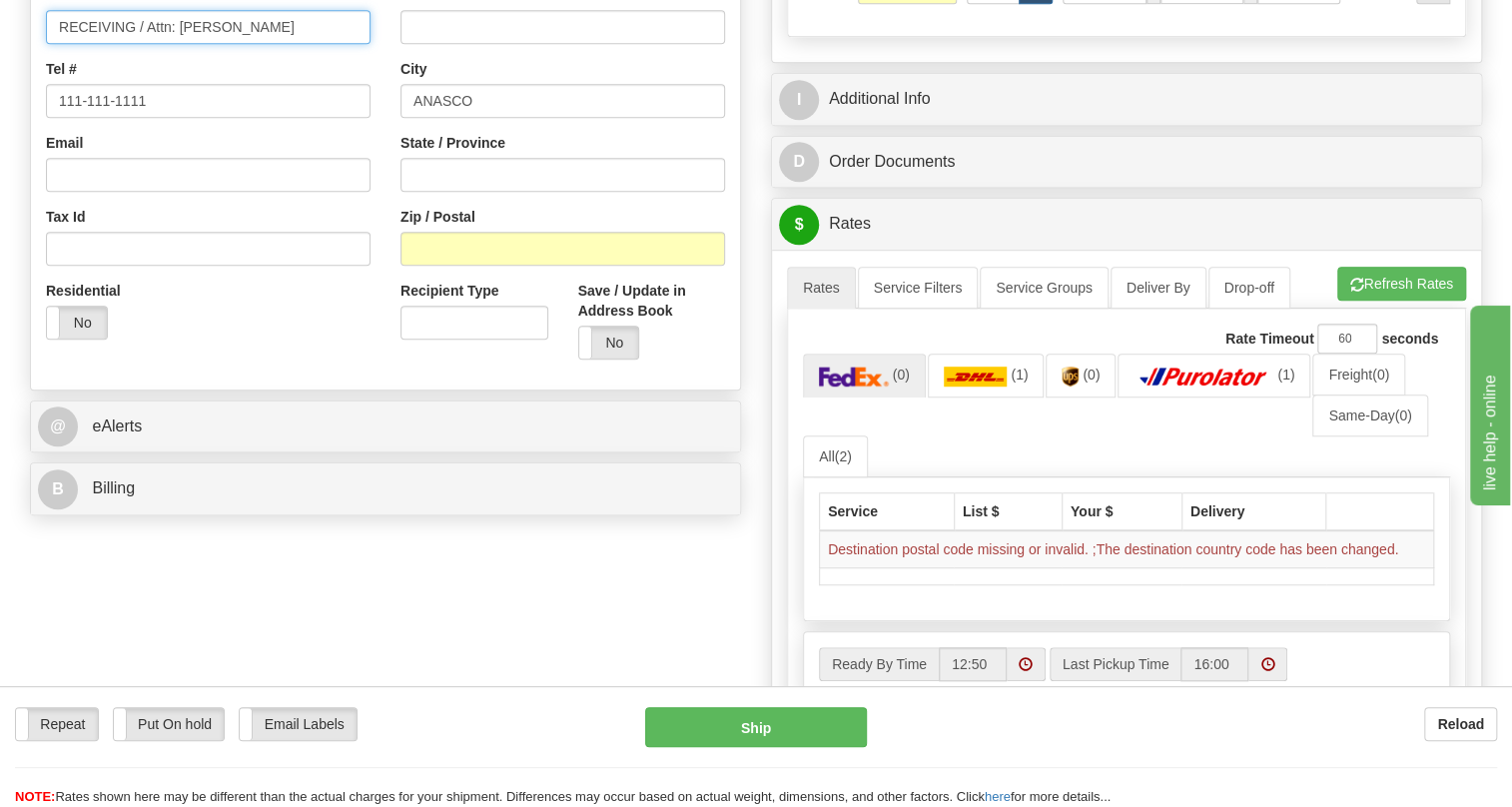 type on "RECEIVING / Attn: Jayson Sotofeneque" 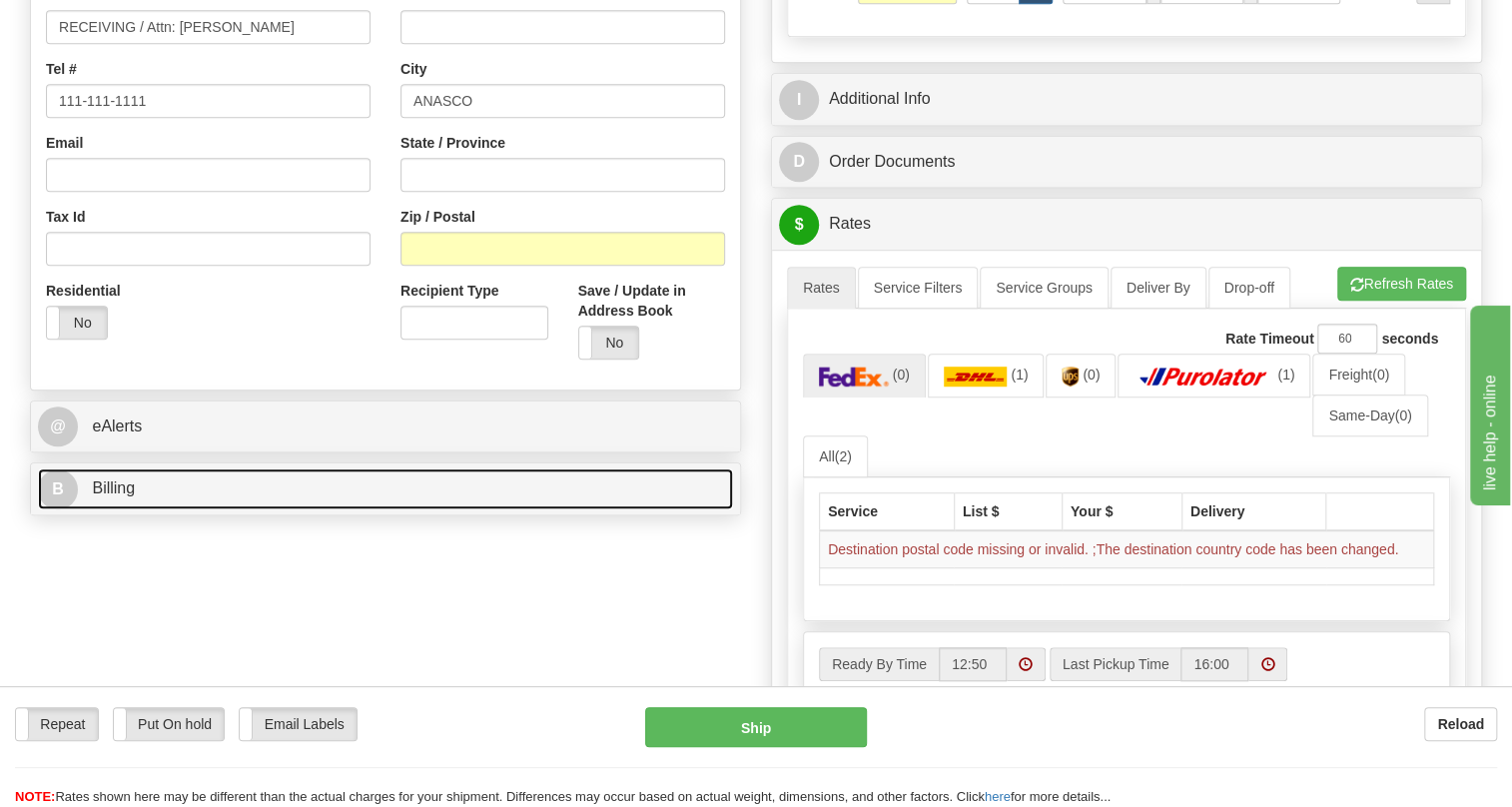 click on "Billing" at bounding box center [113, 487] 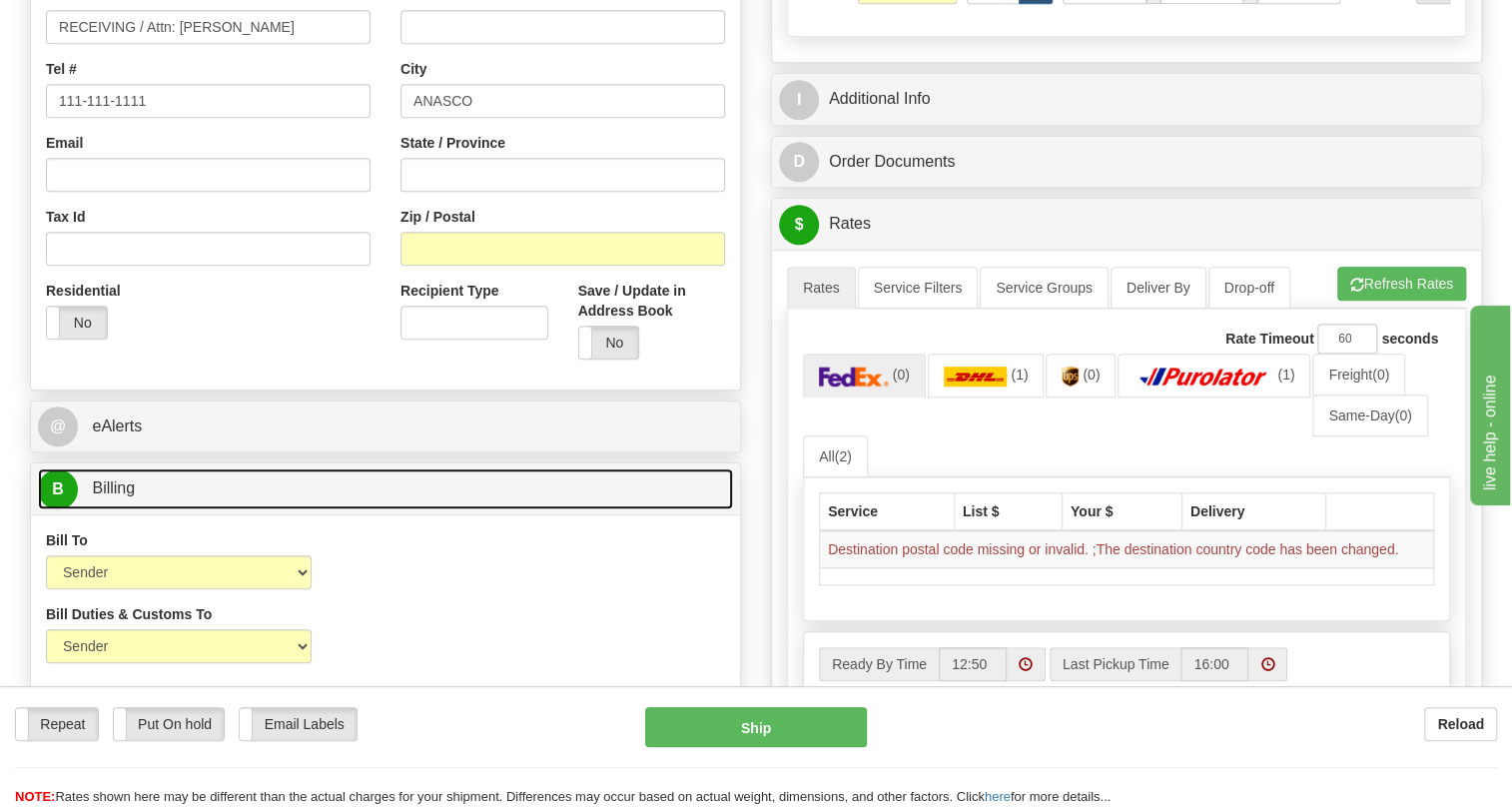 click on "Billing" at bounding box center (113, 487) 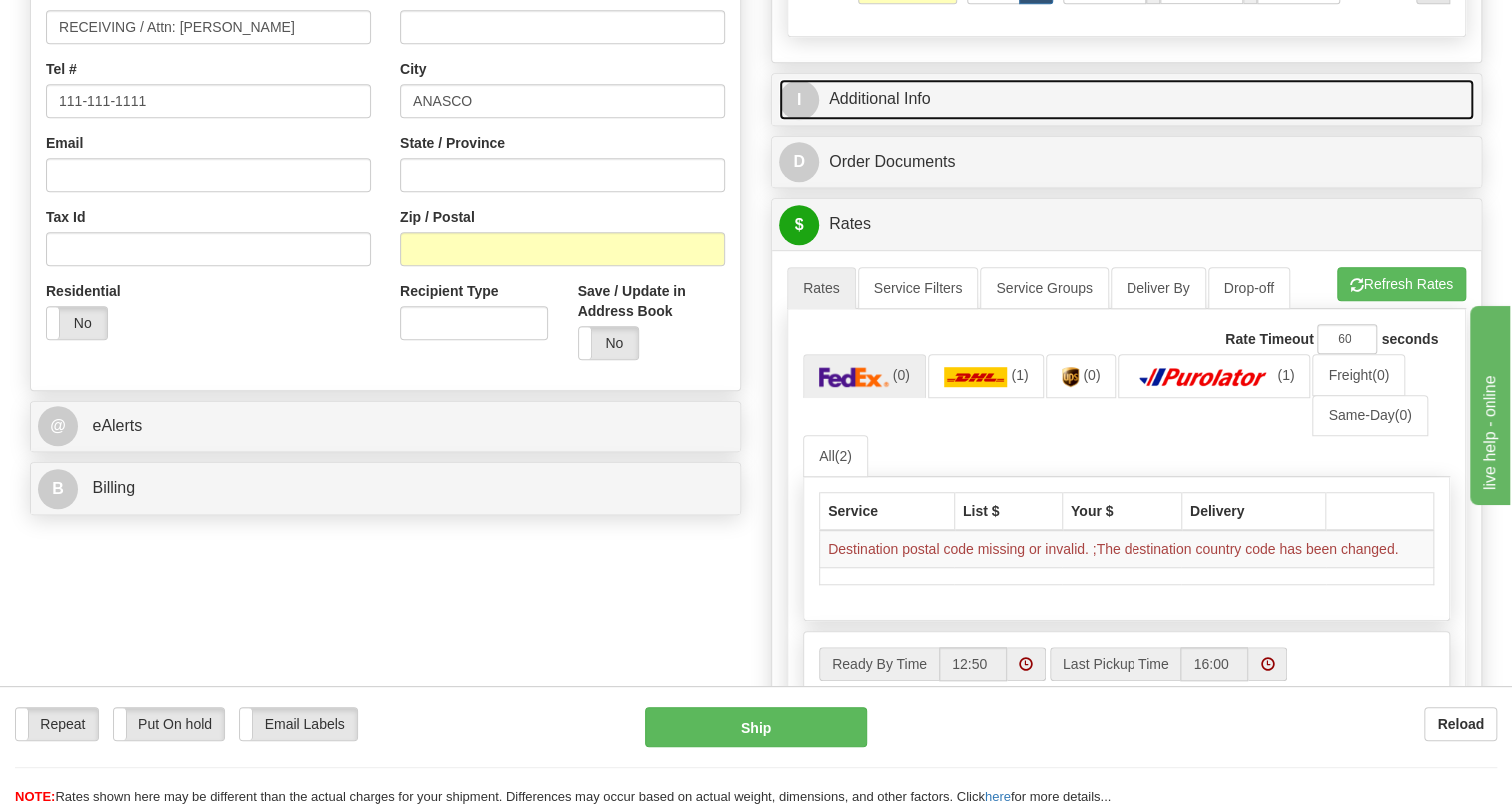 click on "I Additional Info" at bounding box center [1127, 99] 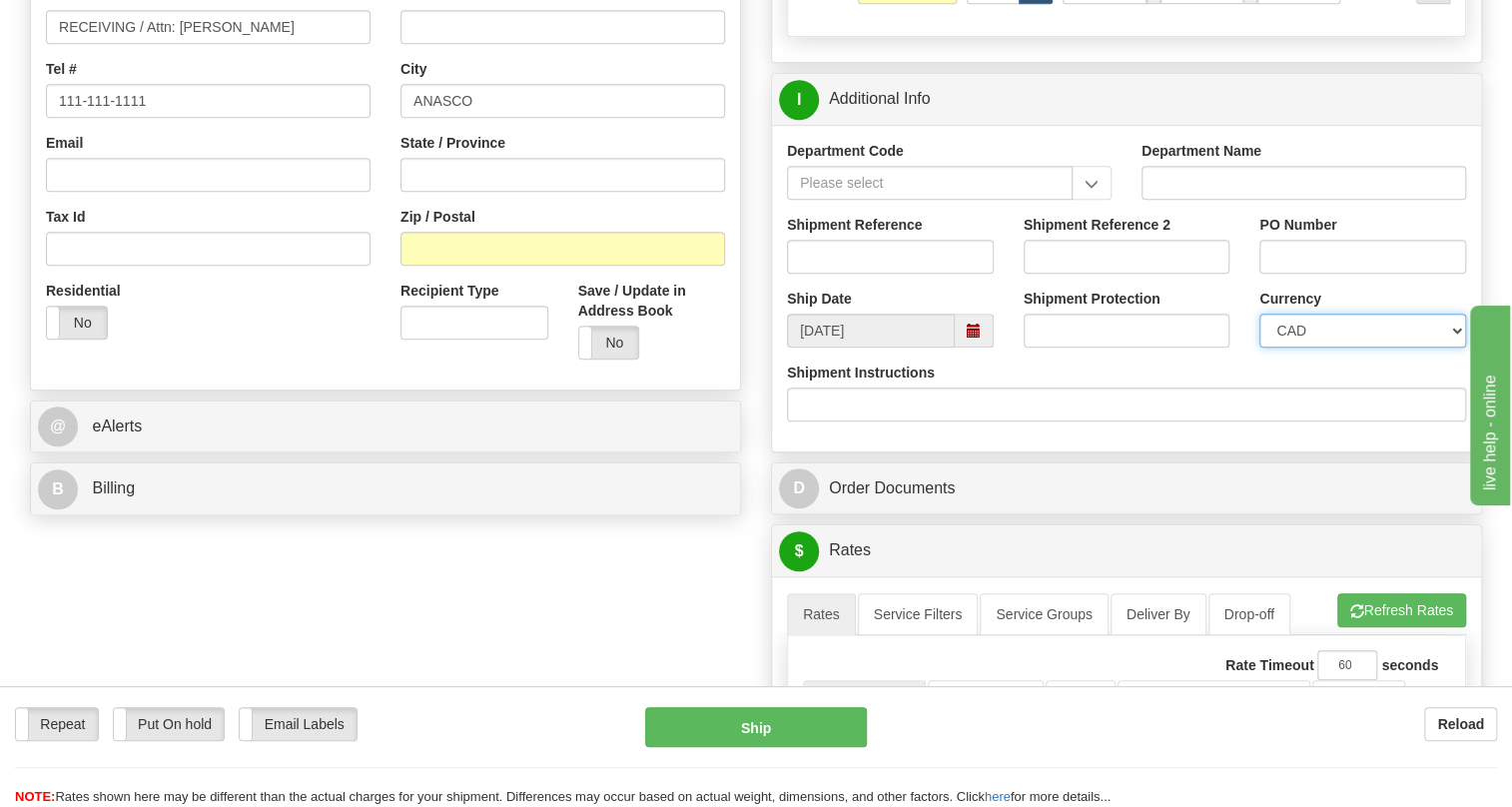 click on "CAD
USD
EUR
ZAR
RON
ANG
ARN
AUD
AUS
AWG
BBD
BFR
BGN
BHD
BMD
BND
BRC
BRL
CHP
CKZ
CNY
CYL
DFL
DHS
DKK
DMK
DRA
ECD
EGP
ESC
FFR
FIM
GBP
GTQ
HKD
INR
IRL
IRR
JAD
JYE
KPW
KUD
LFR
LIT
MOP
MYR
NMP
NOK
NTD
NZD
PHP
PLN
PTS
RDD
SAR
SEK
SFR
SID
THB
TRL
TTD
UKL
UYP
VEB
WON
CHF
ISK
AED
CZK
IDR
SGD" at bounding box center (1362, 331) 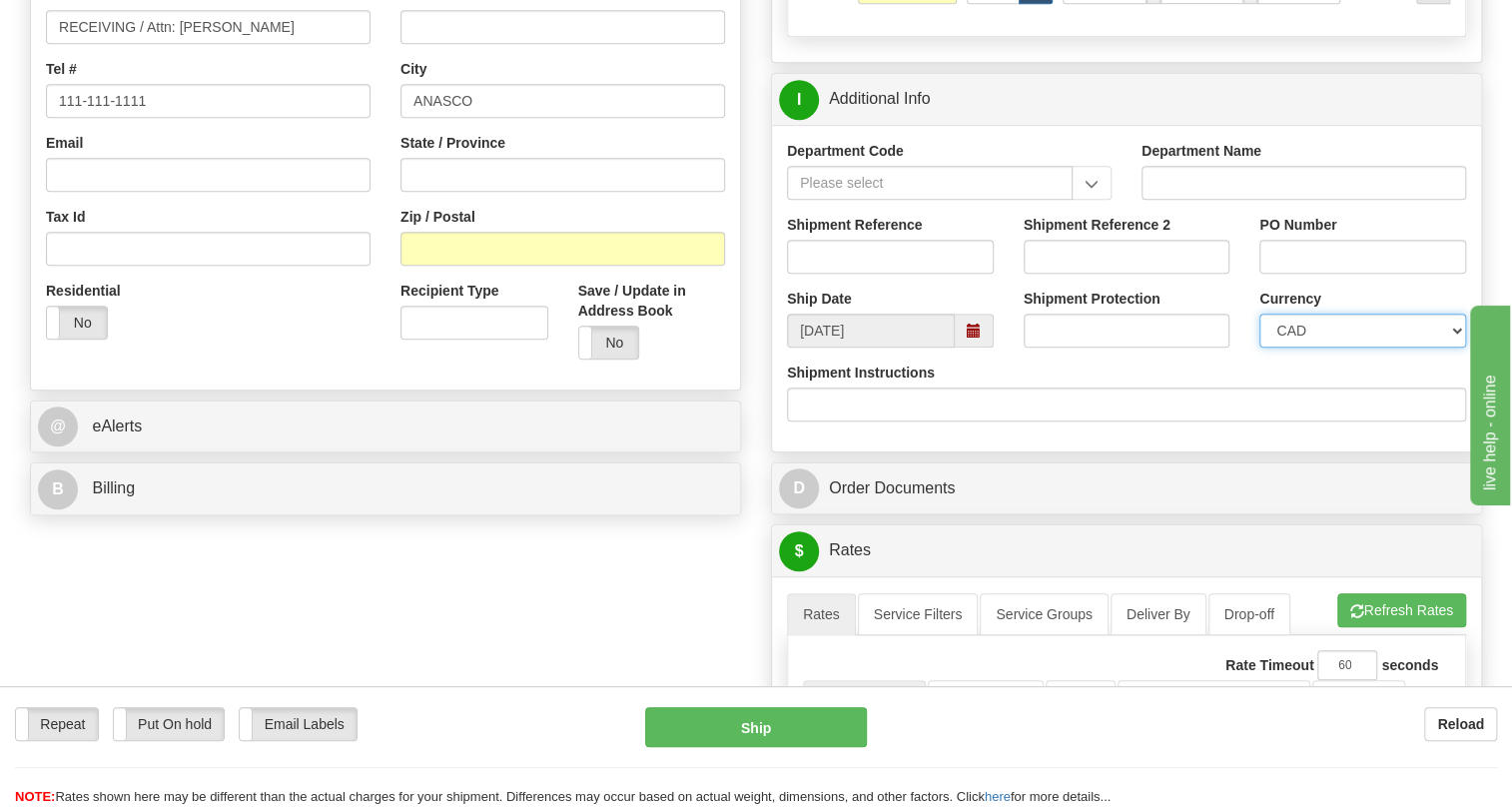 select on "1" 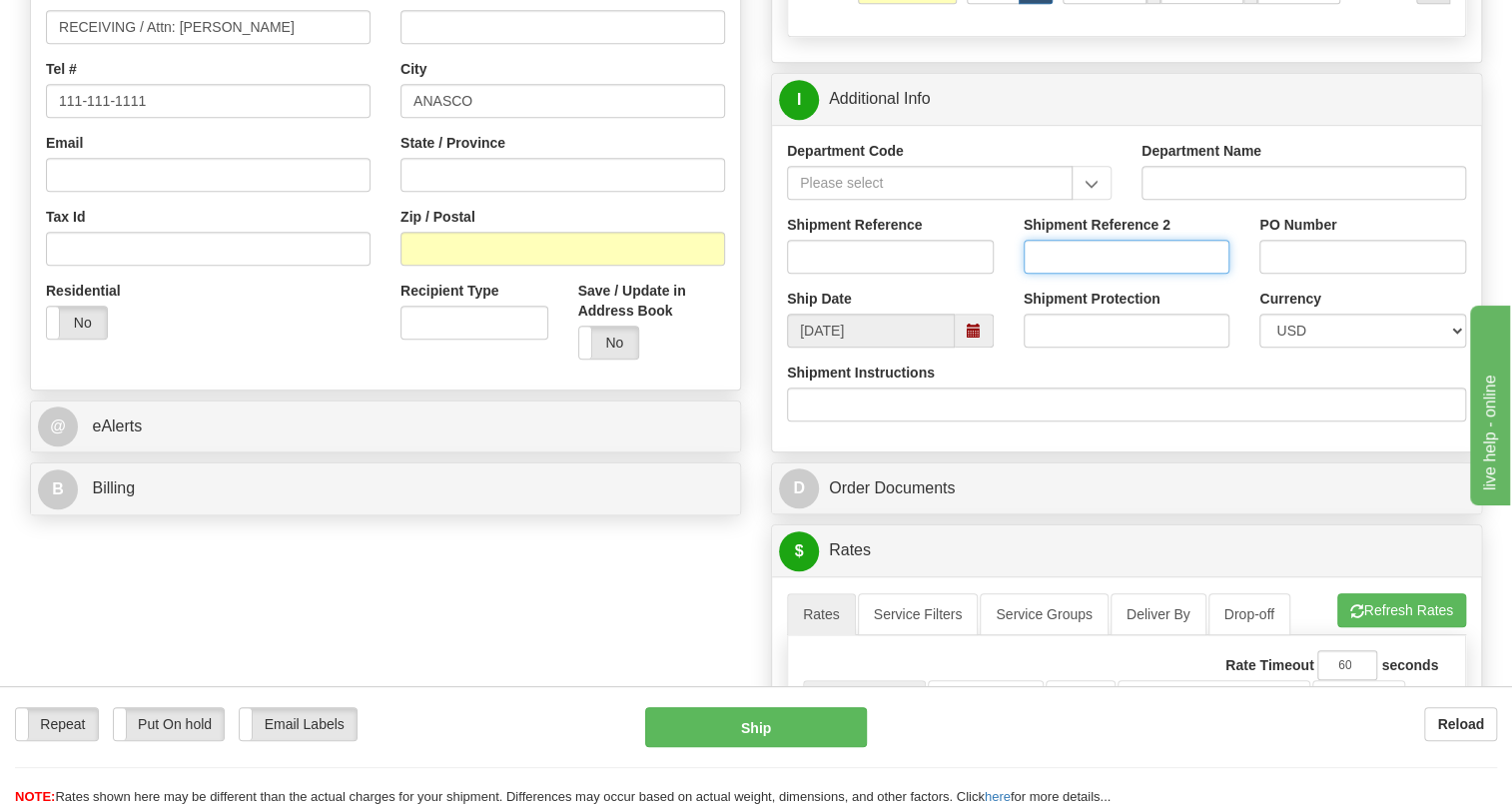 click on "Shipment Reference 2" at bounding box center [1127, 257] 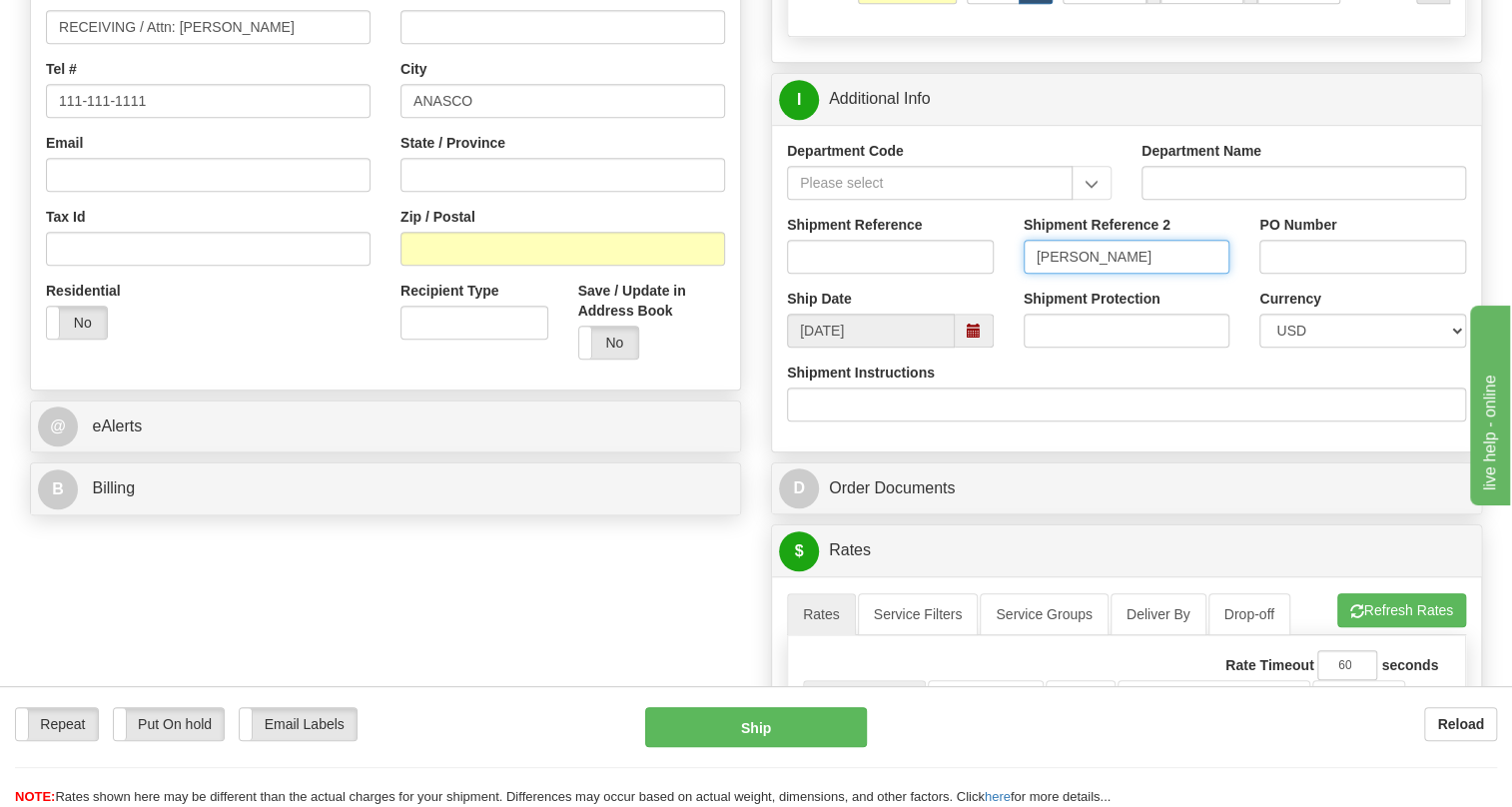 click on "Farid yassin" at bounding box center (1127, 257) 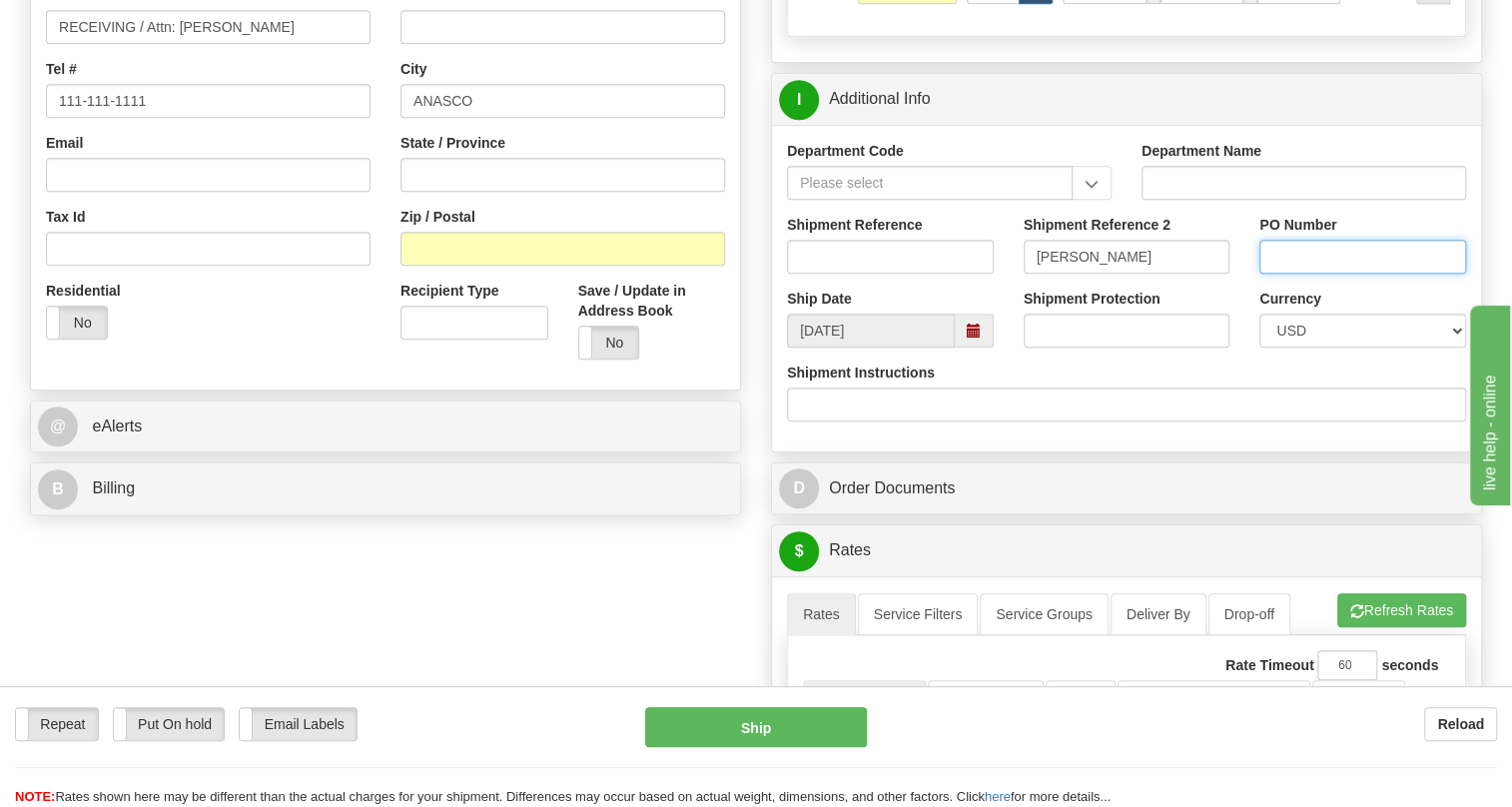 click on "PO Number" at bounding box center (1362, 257) 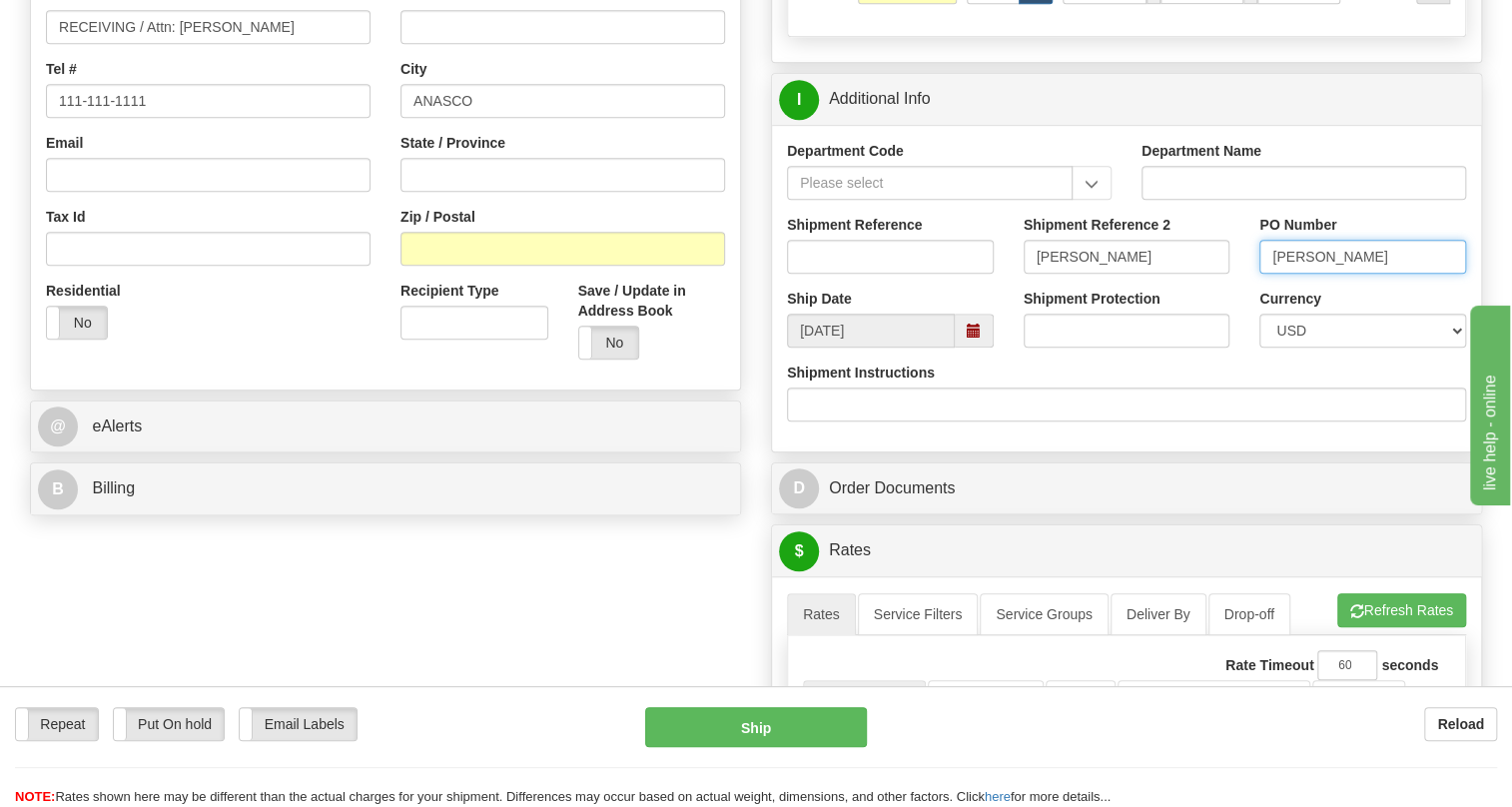 type on "Jayson Sotofeneque" 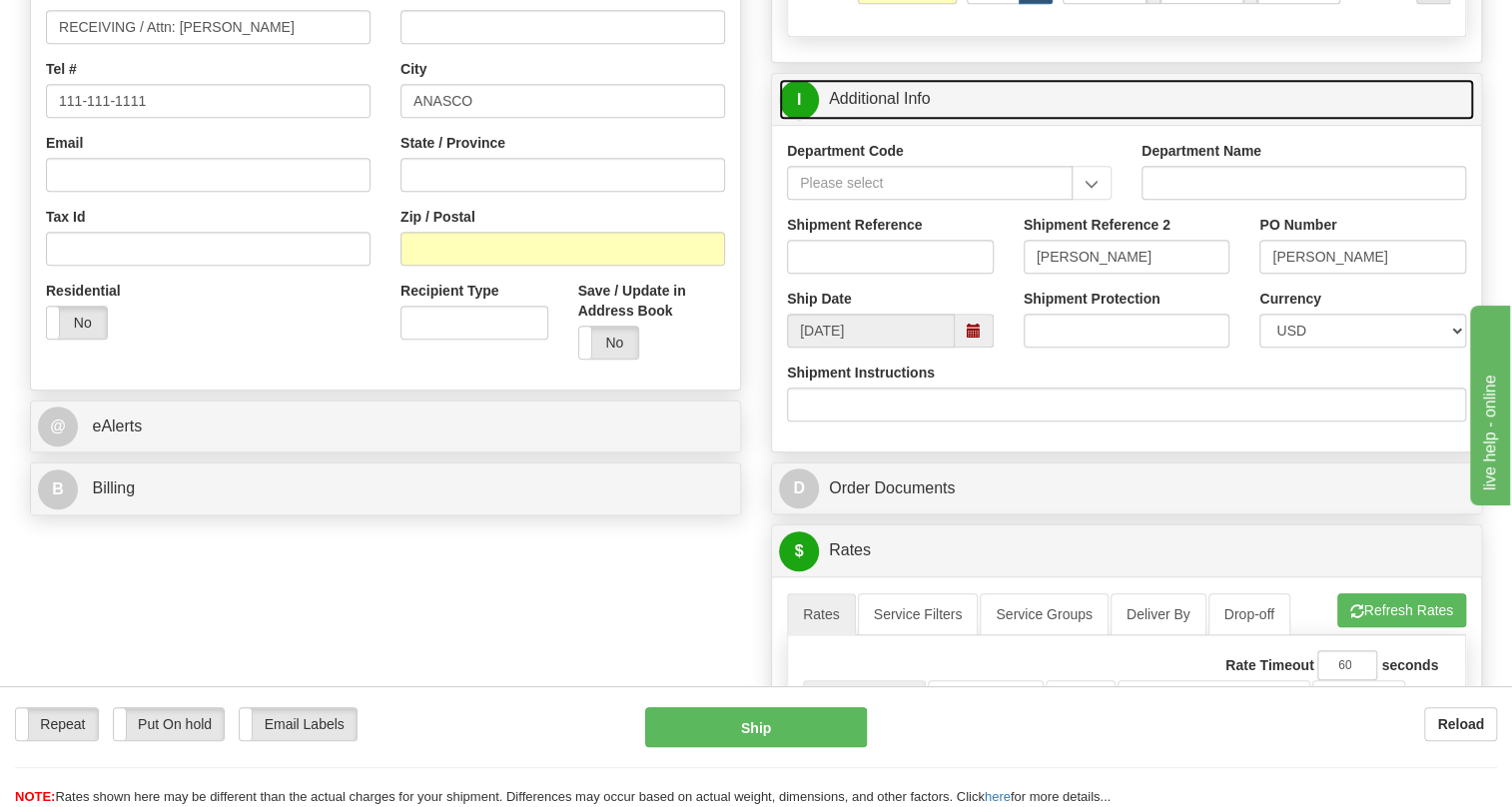 click on "I Additional Info" at bounding box center [1127, 99] 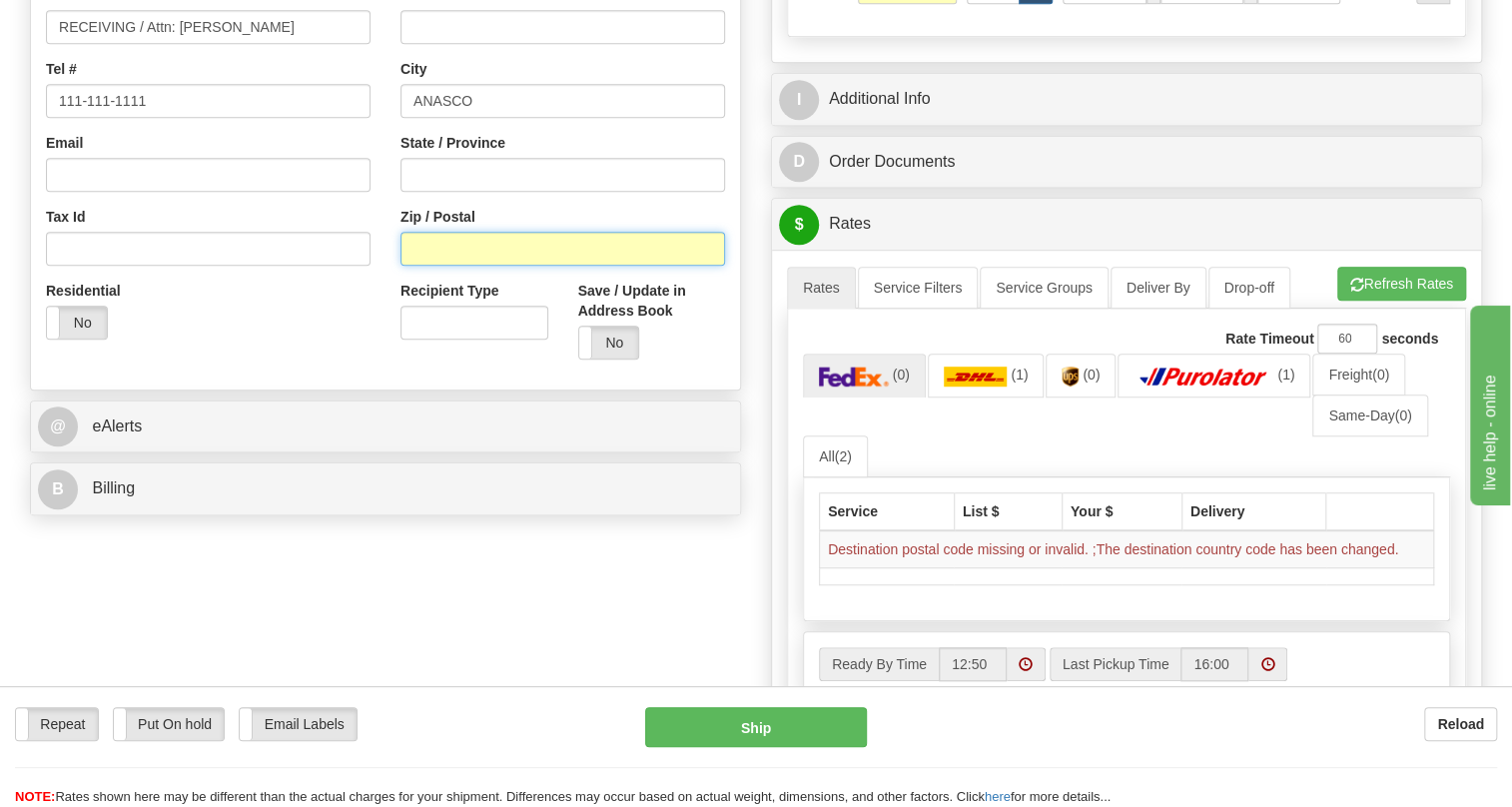 click on "Zip / Postal" at bounding box center [562, 249] 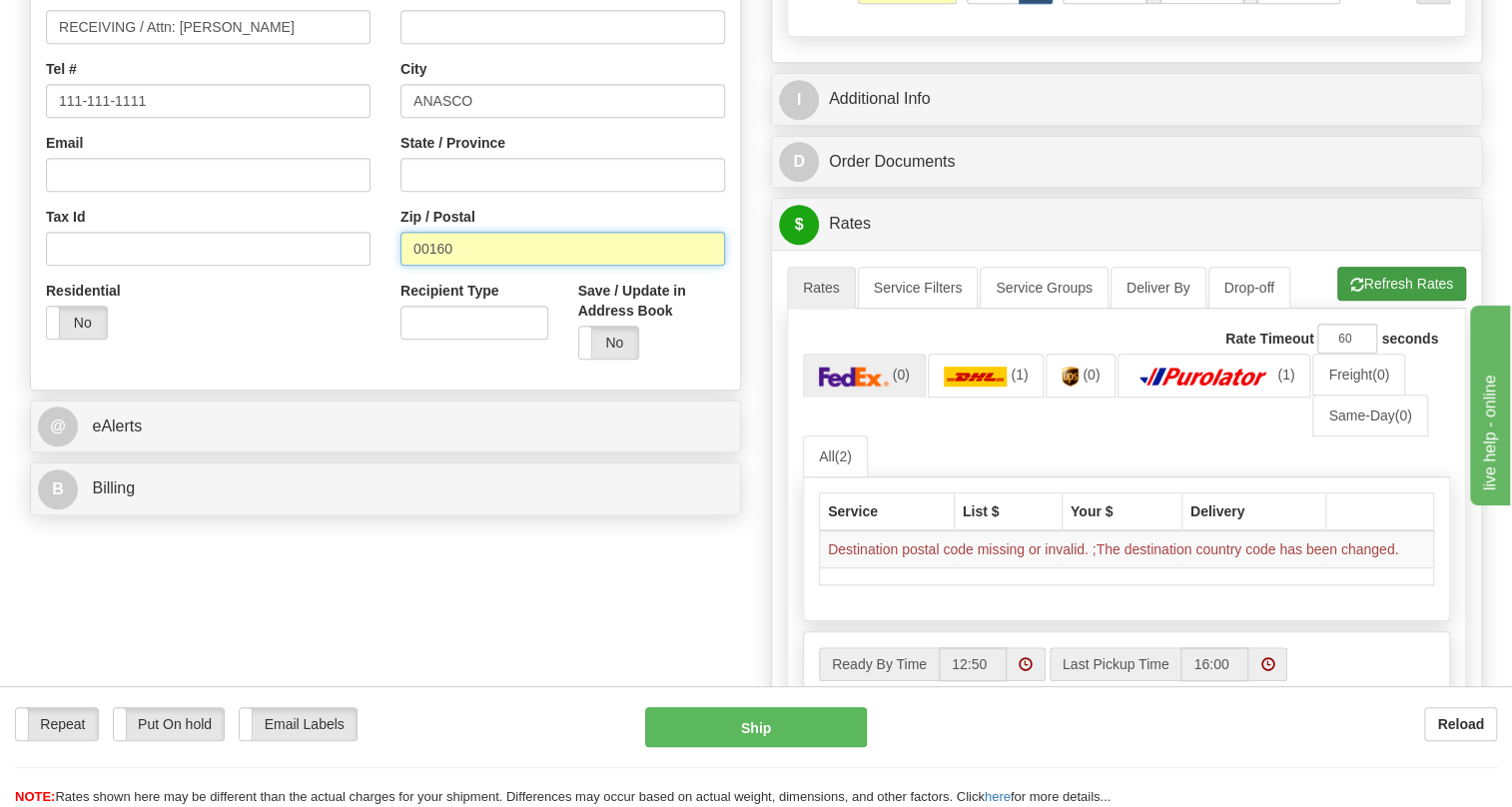 type on "00160" 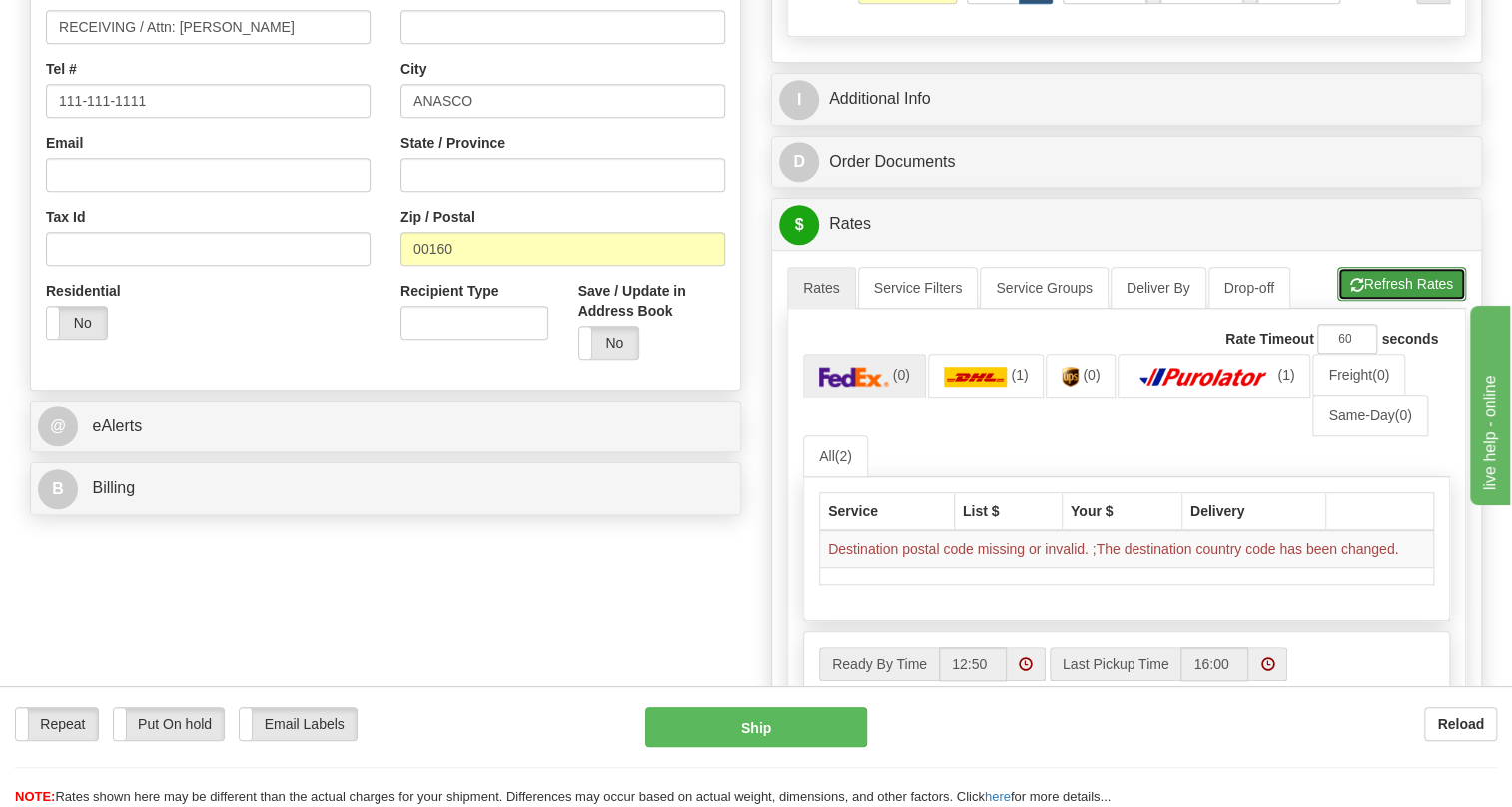 click on "Refresh Rates" at bounding box center (1401, 284) 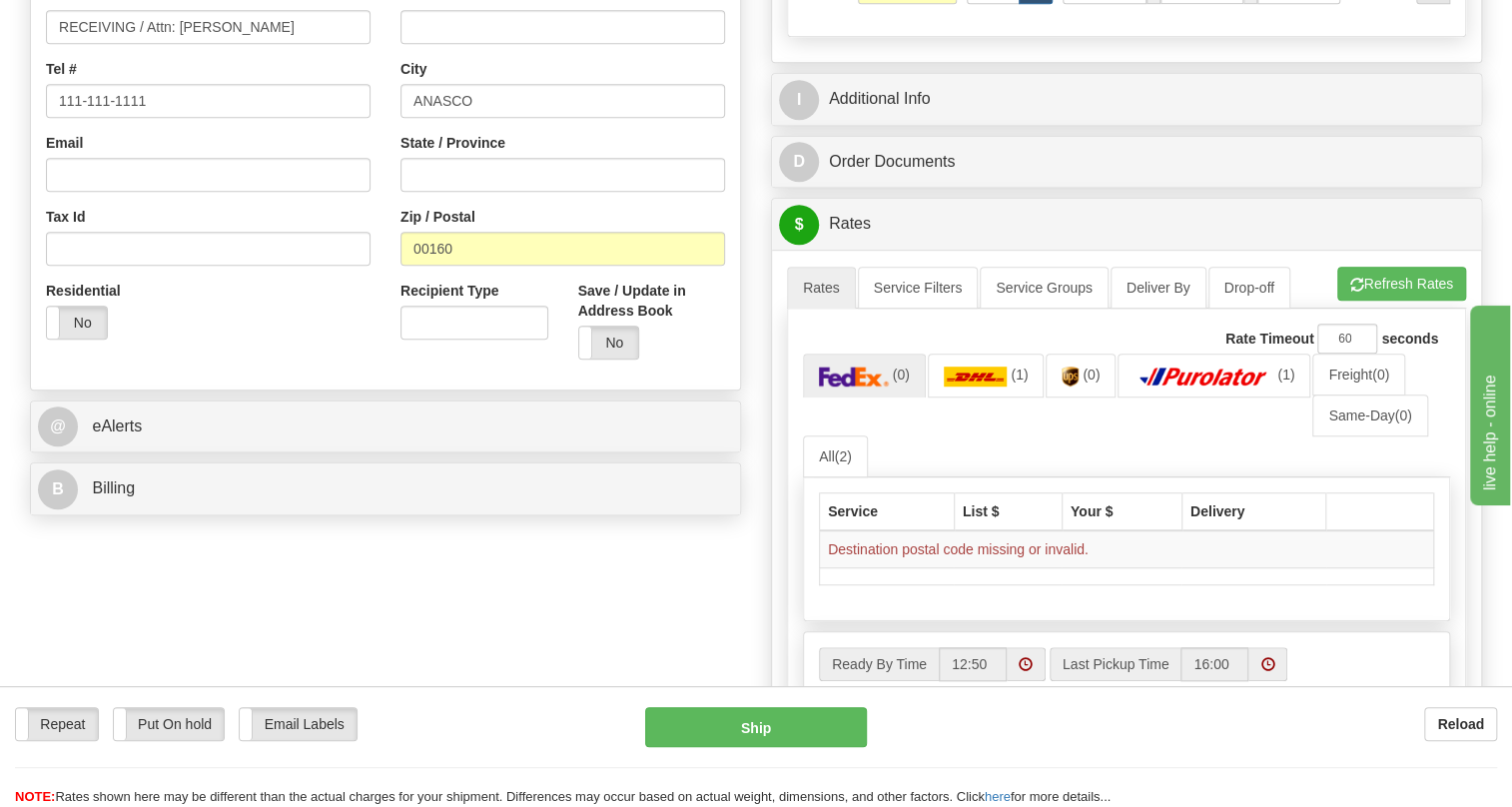 scroll, scrollTop: 453, scrollLeft: 0, axis: vertical 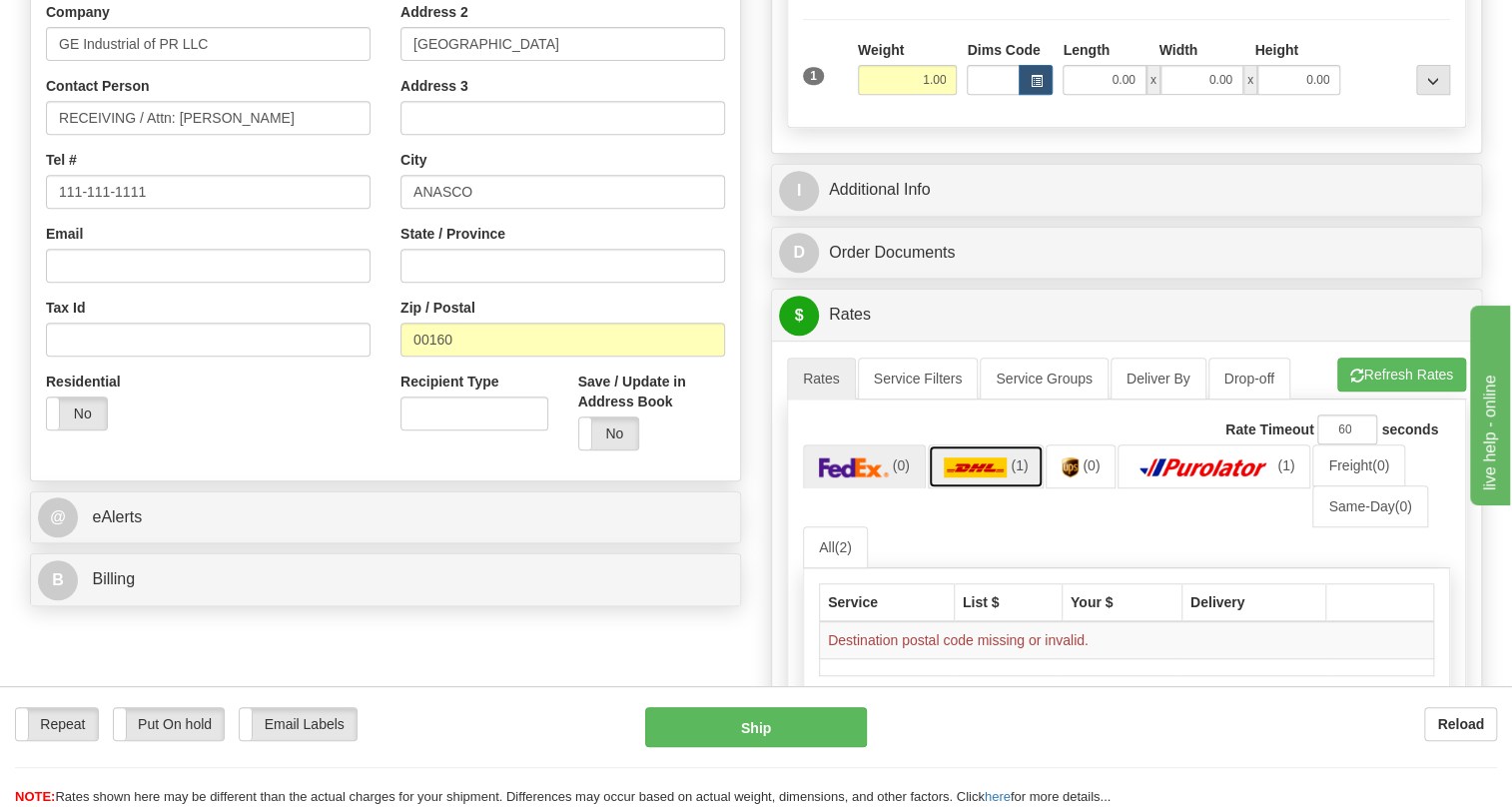 click at bounding box center (976, 467) 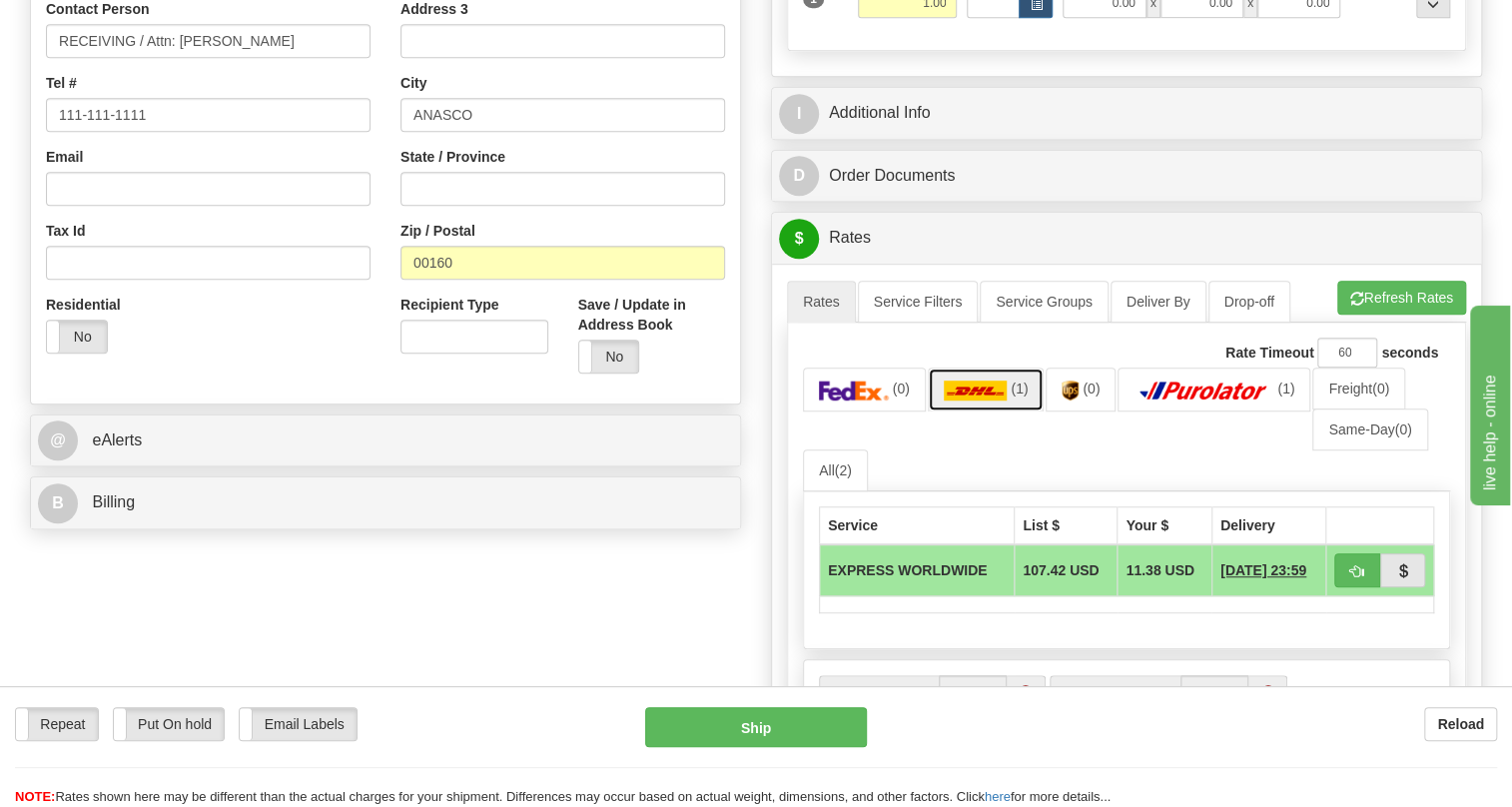 scroll, scrollTop: 635, scrollLeft: 0, axis: vertical 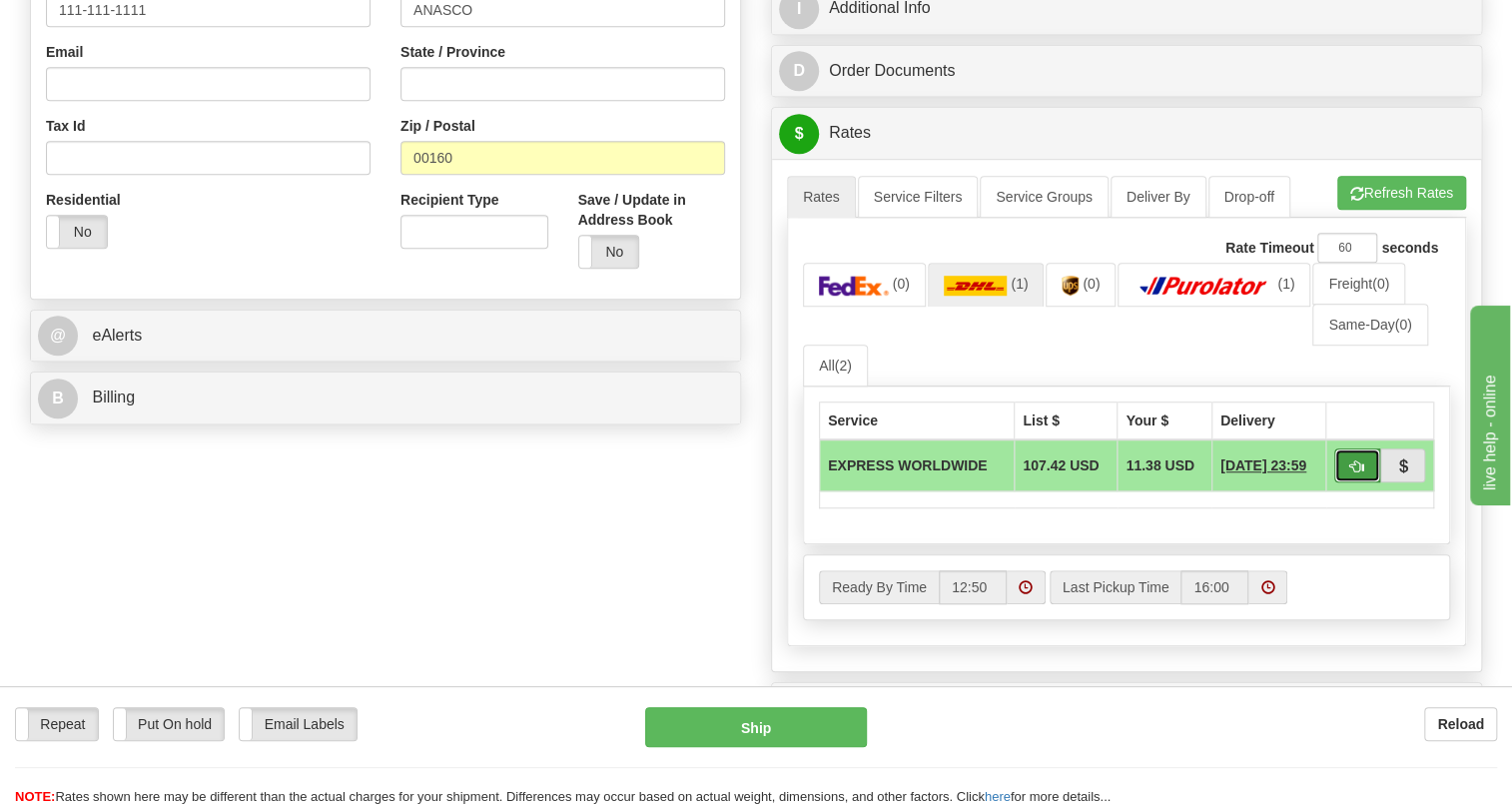 click at bounding box center (1357, 466) 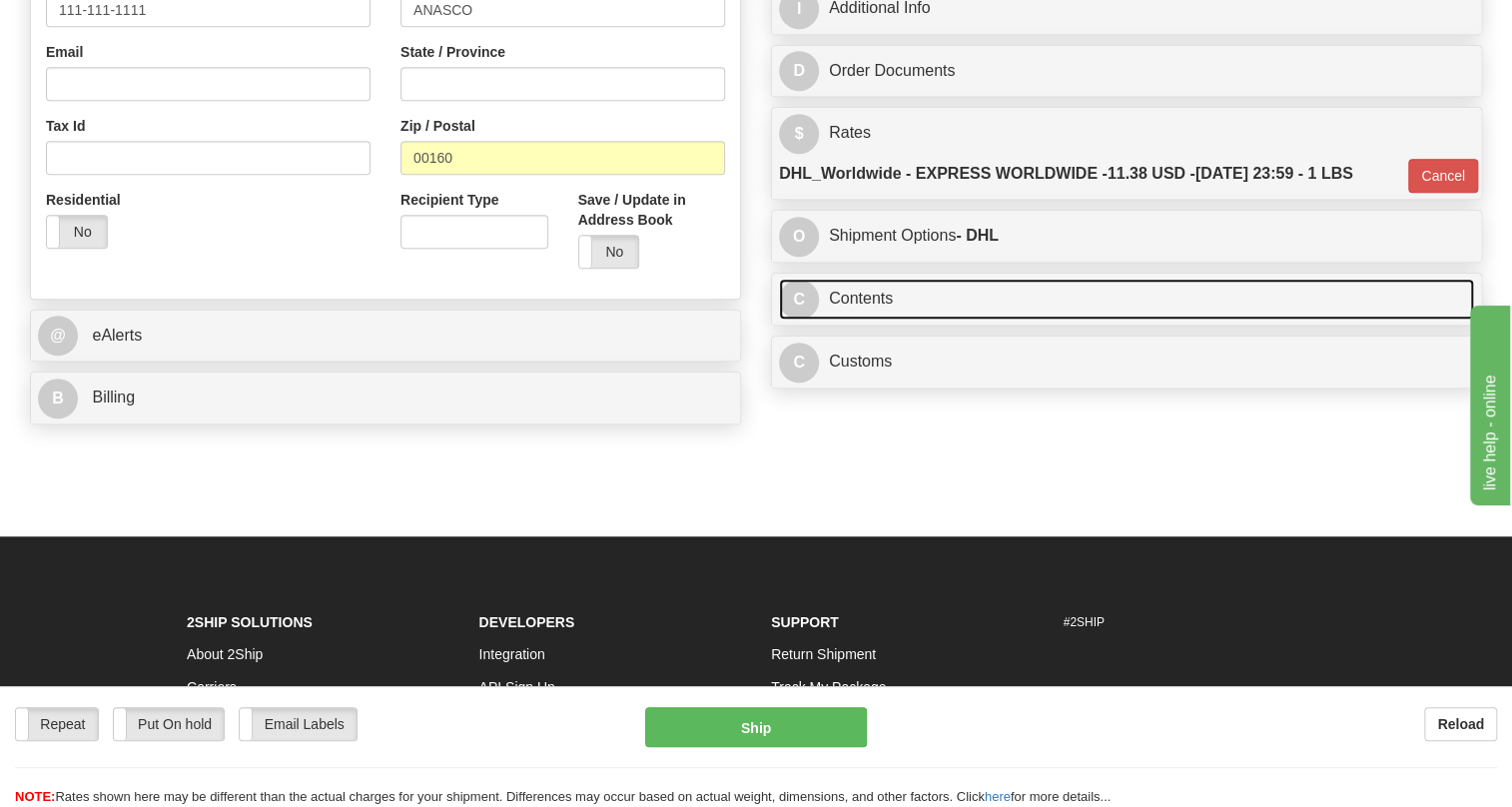 click on "C Contents" at bounding box center [1127, 299] 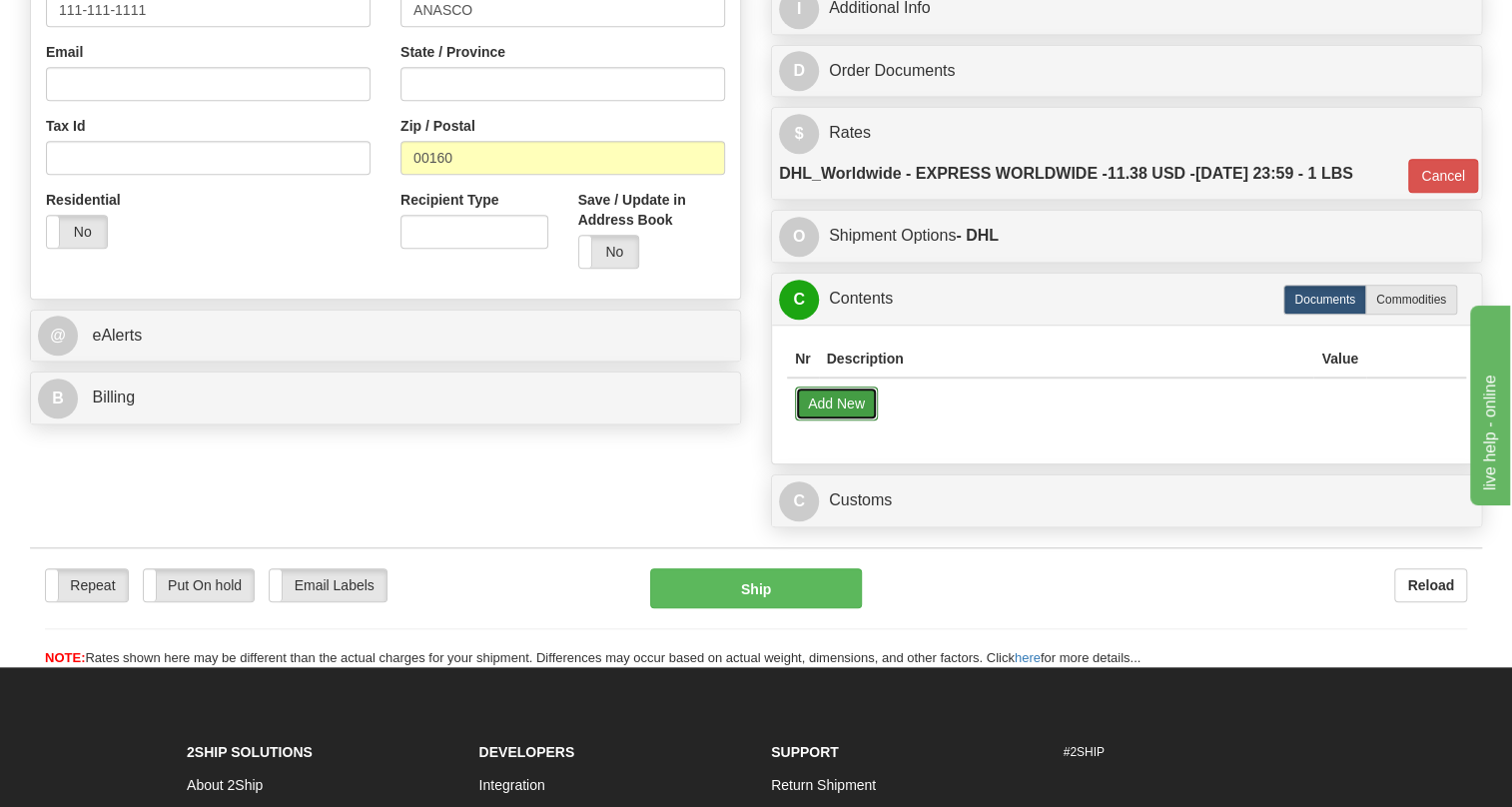click on "Add New" at bounding box center [836, 404] 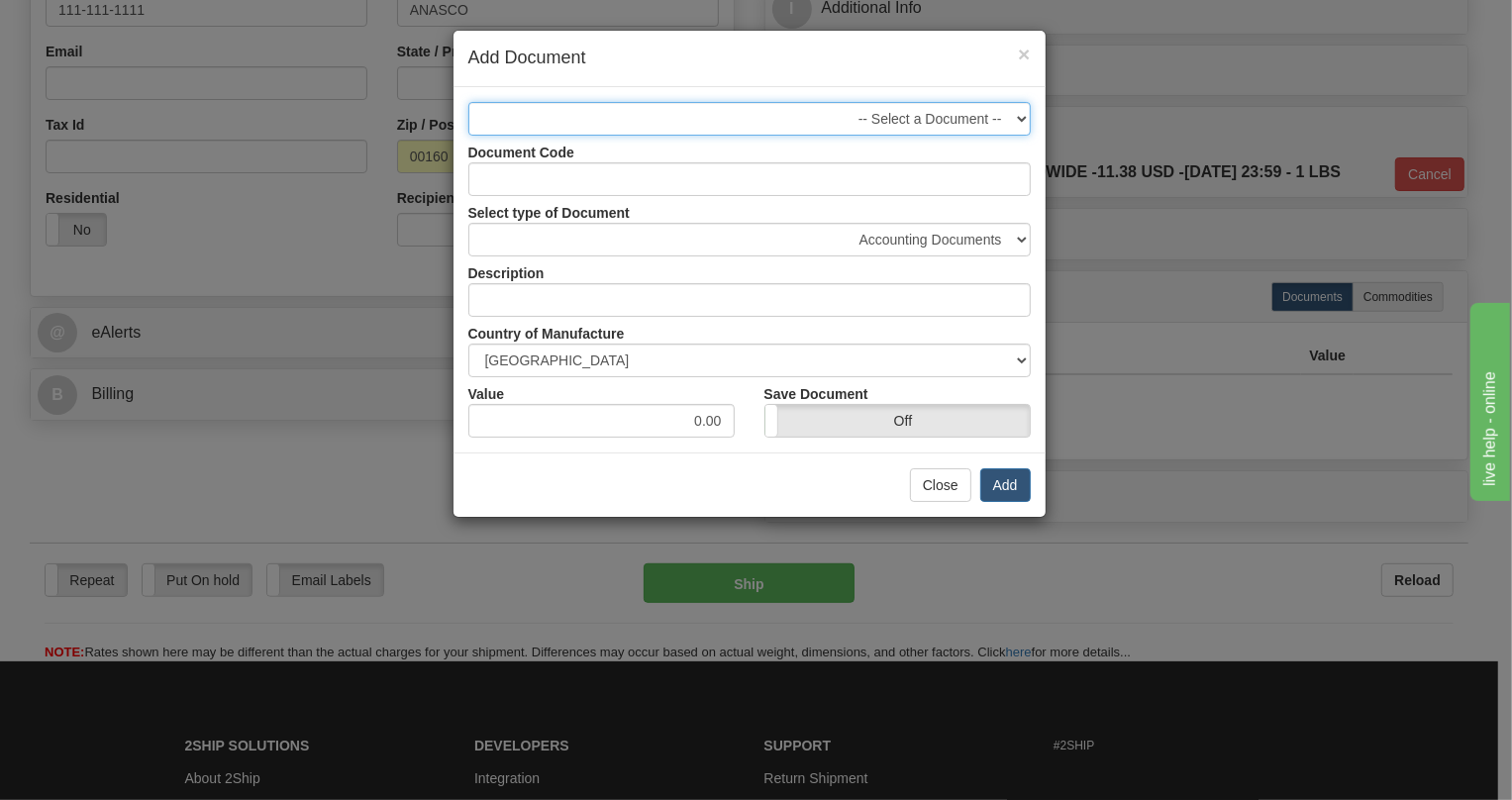 click on "-- Select a Document --" at bounding box center (750, 119) 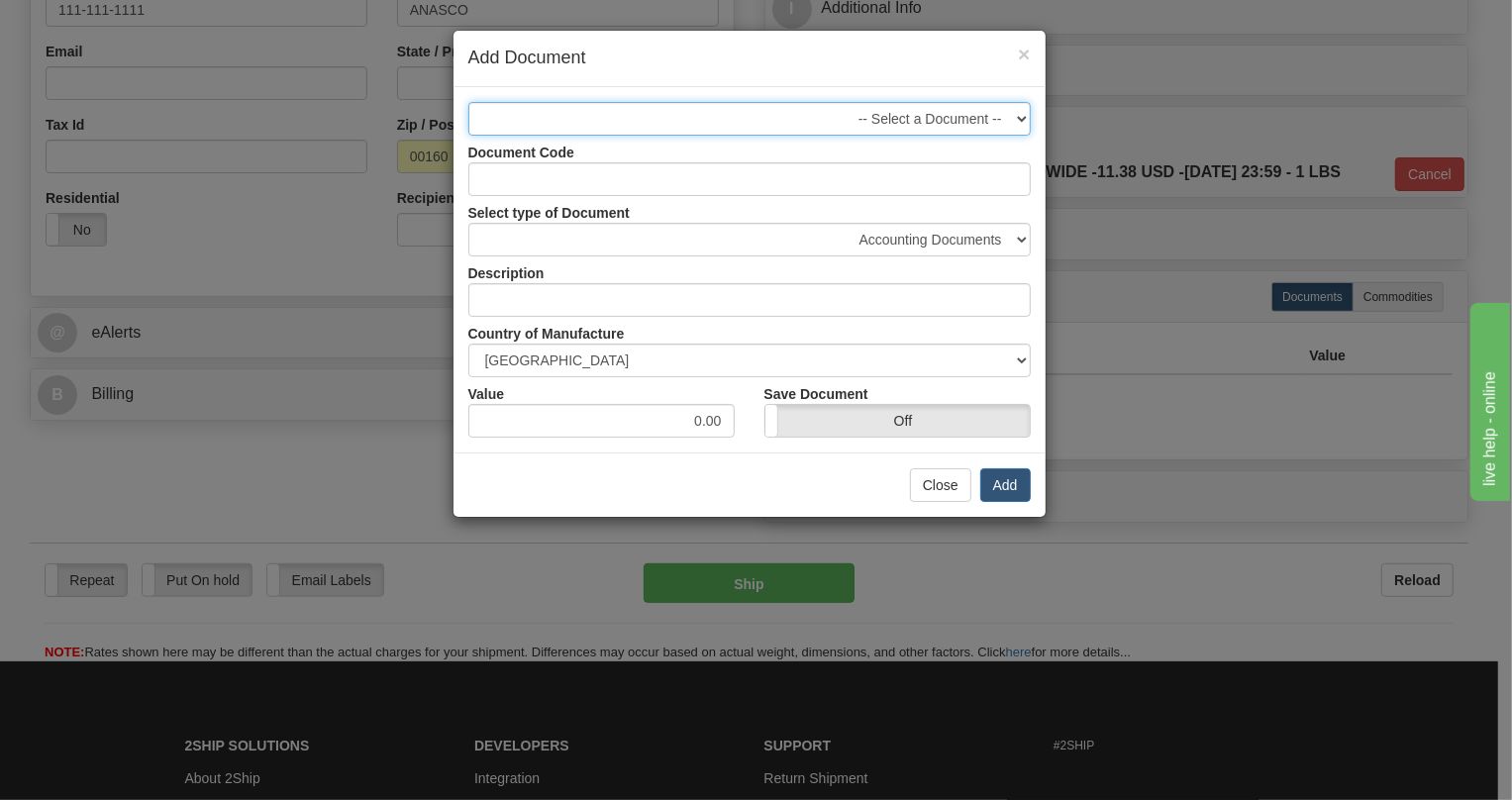 click on "-- Select a Document --" at bounding box center [750, 119] 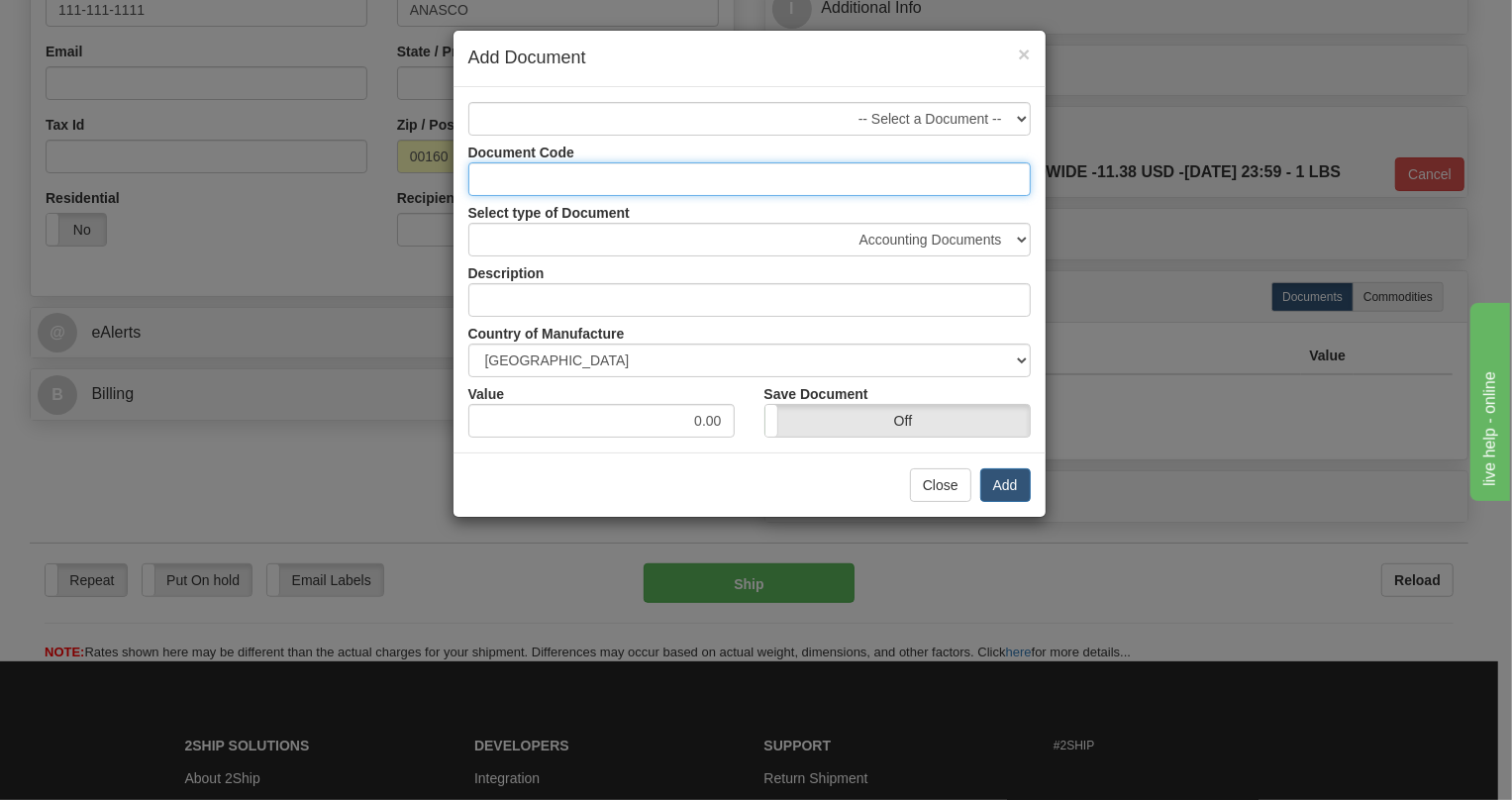 click on "Document Code" at bounding box center (750, 179) 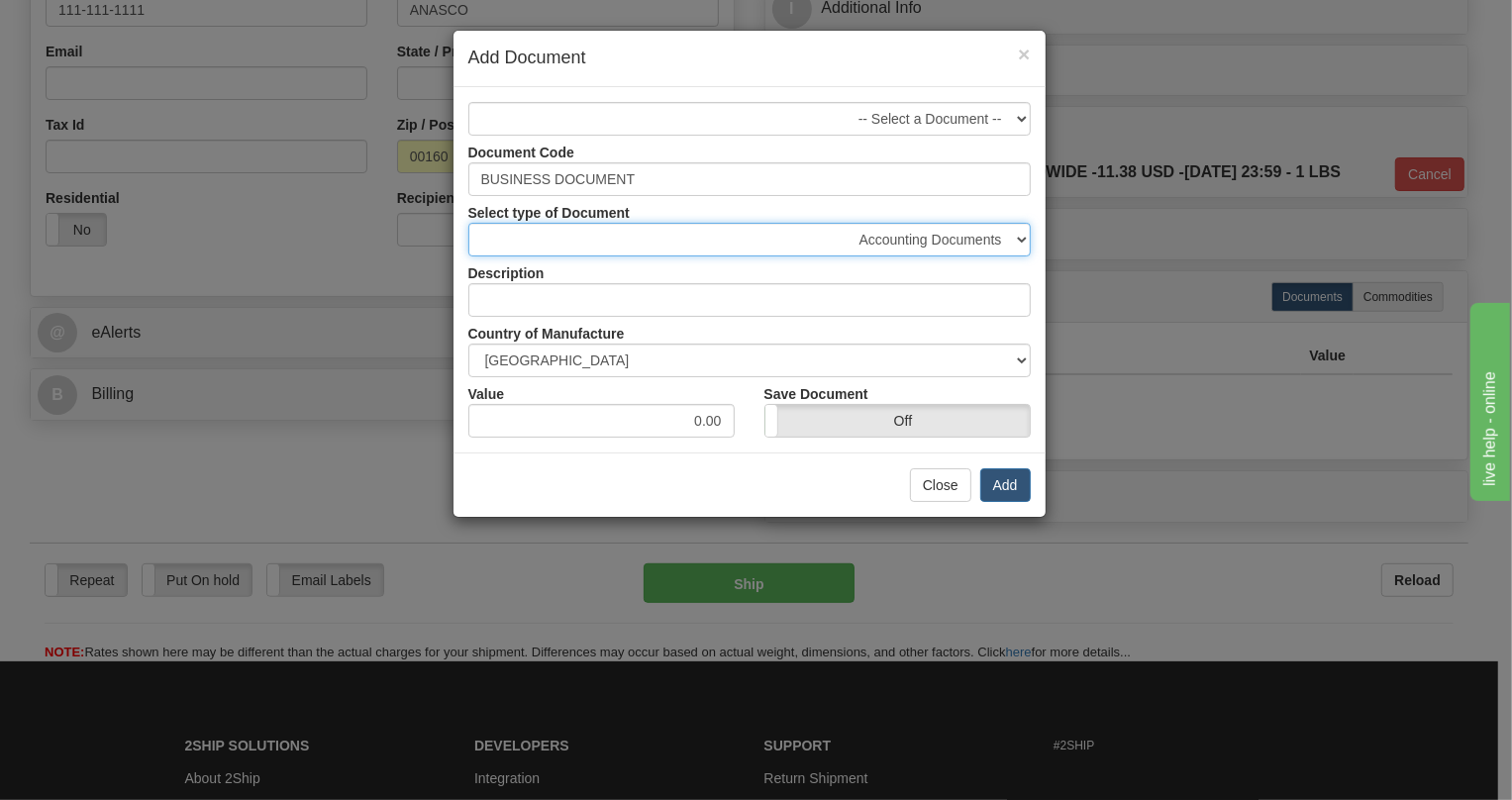 click on "Accounting Documents
Analysis Reports
Applications (Completed)
Bank Statements
Bid Quotations
Birth Certificates
Bills of Sale
Bonds
Checks (Completed)
Claim Files
Closing Statements
Conference Reports
Contracts
Cost Estimates
Court Transcripts
Credit Applications
Data Sheets
Deeds
Employment Papers
Escrow Instructions
Export Papers
Financial Statements
Immigration Papers
Income Statements
Insurance Documents
Interoffice Memos
Inventory Reports
Invoices (Completed)
Leases
Legal Documents
Letters and Cards
Letter of Credit Packets
Loan Documents
Marriage Certificates
Medical Records
Office Records
Operating Agreements
Patent Applications
Permits
Photocopies
Proposals
Prospectuses
Purchase Orders
Quotations
Reservation Confirmation
Resumes
Sales Agreements
Sales Reports
Shipping Documents
Statements/Reports
Statistical Data
Stock Information
Tax Papers
Trade Confirmation
Transcripts
Warranty Deeds" at bounding box center [750, 240] 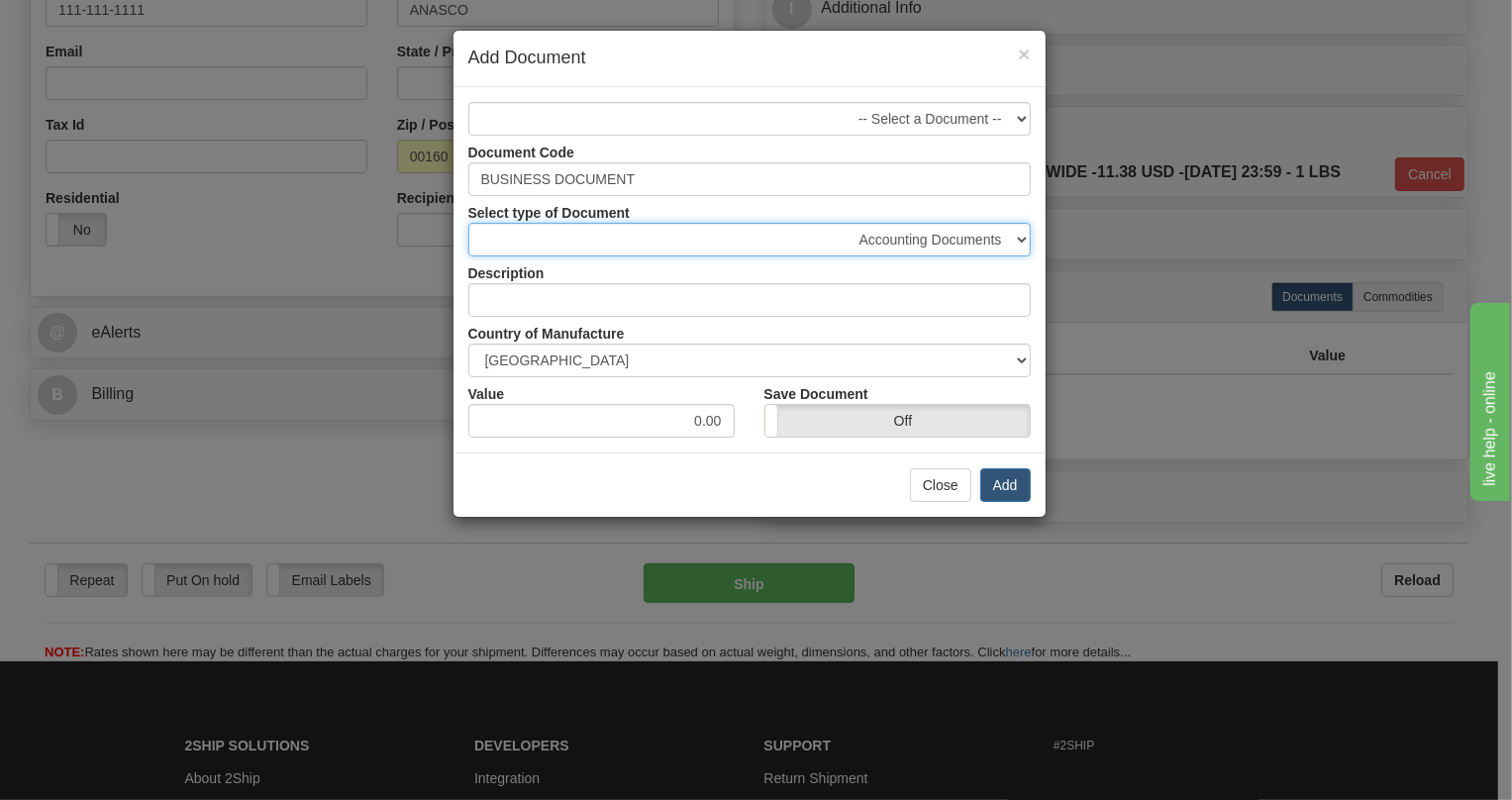 click on "Accounting Documents
Analysis Reports
Applications (Completed)
Bank Statements
Bid Quotations
Birth Certificates
Bills of Sale
Bonds
Checks (Completed)
Claim Files
Closing Statements
Conference Reports
Contracts
Cost Estimates
Court Transcripts
Credit Applications
Data Sheets
Deeds
Employment Papers
Escrow Instructions
Export Papers
Financial Statements
Immigration Papers
Income Statements
Insurance Documents
Interoffice Memos
Inventory Reports
Invoices (Completed)
Leases
Legal Documents
Letters and Cards
Letter of Credit Packets
Loan Documents
Marriage Certificates
Medical Records
Office Records
Operating Agreements
Patent Applications
Permits
Photocopies
Proposals
Prospectuses
Purchase Orders
Quotations
Reservation Confirmation
Resumes
Sales Agreements
Sales Reports
Shipping Documents
Statements/Reports
Statistical Data
Stock Information
Tax Papers
Trade Confirmation
Transcripts
Warranty Deeds" at bounding box center [750, 240] 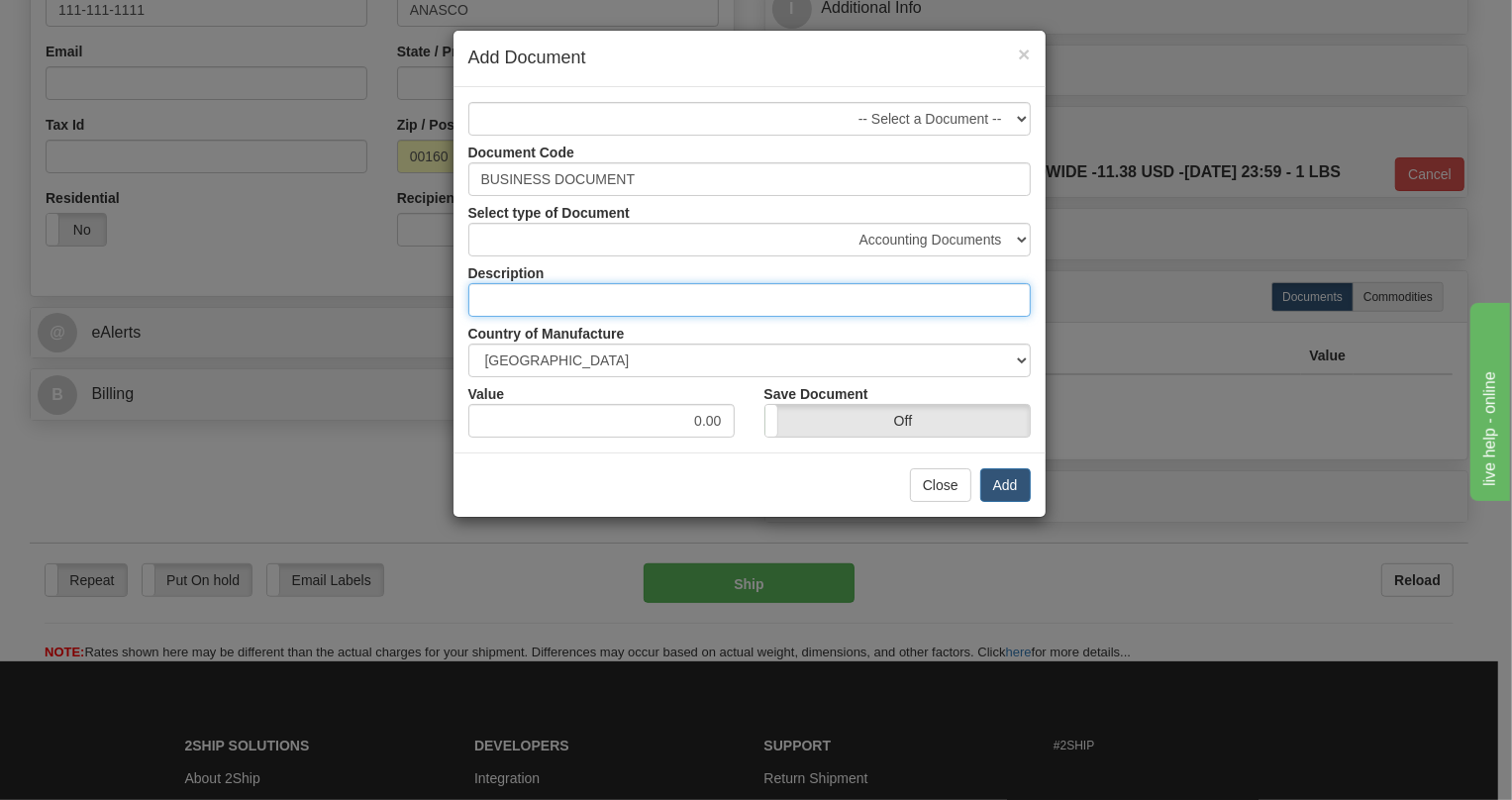 click at bounding box center [750, 300] 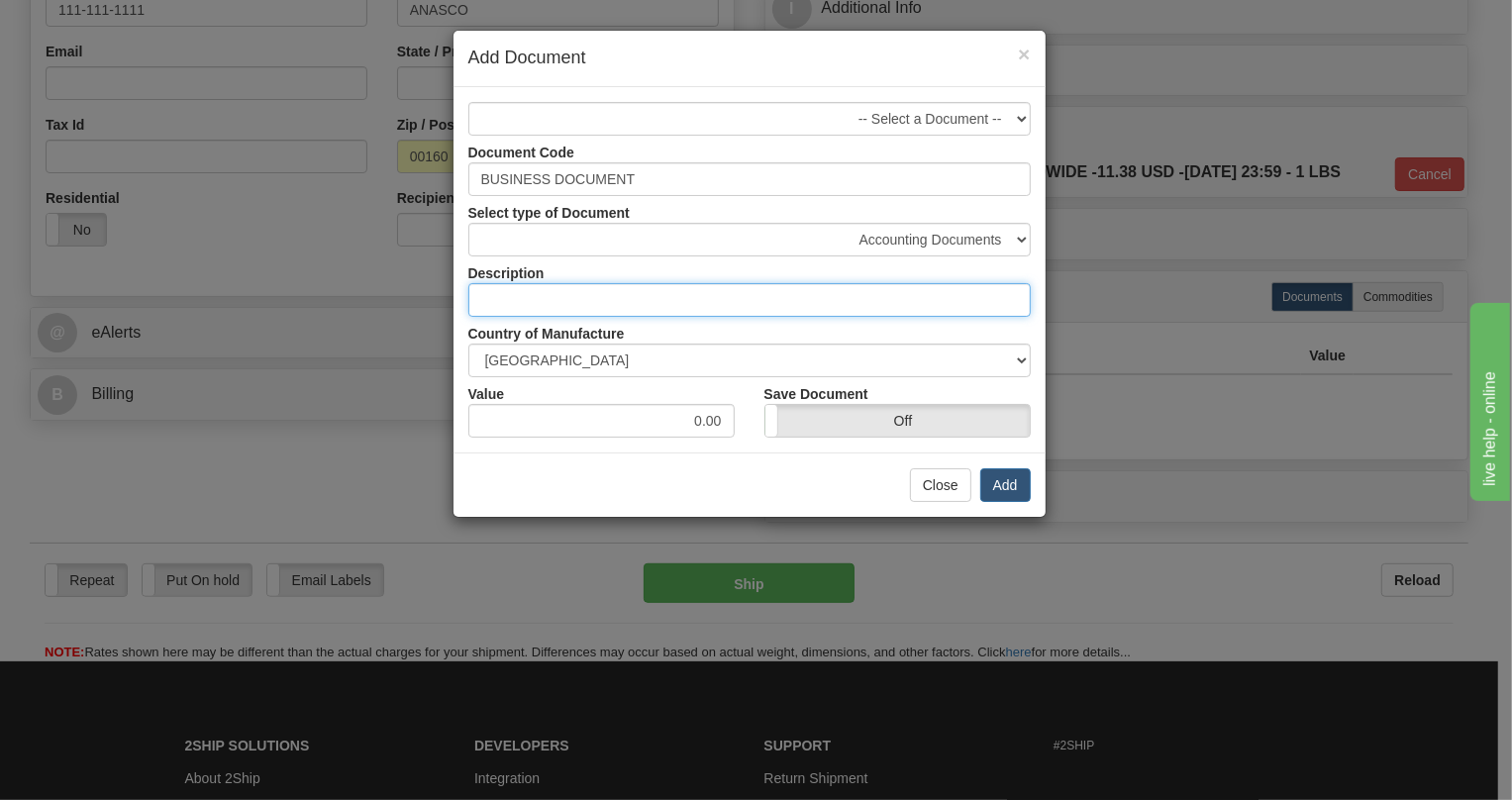 type on "Shipping Documents" 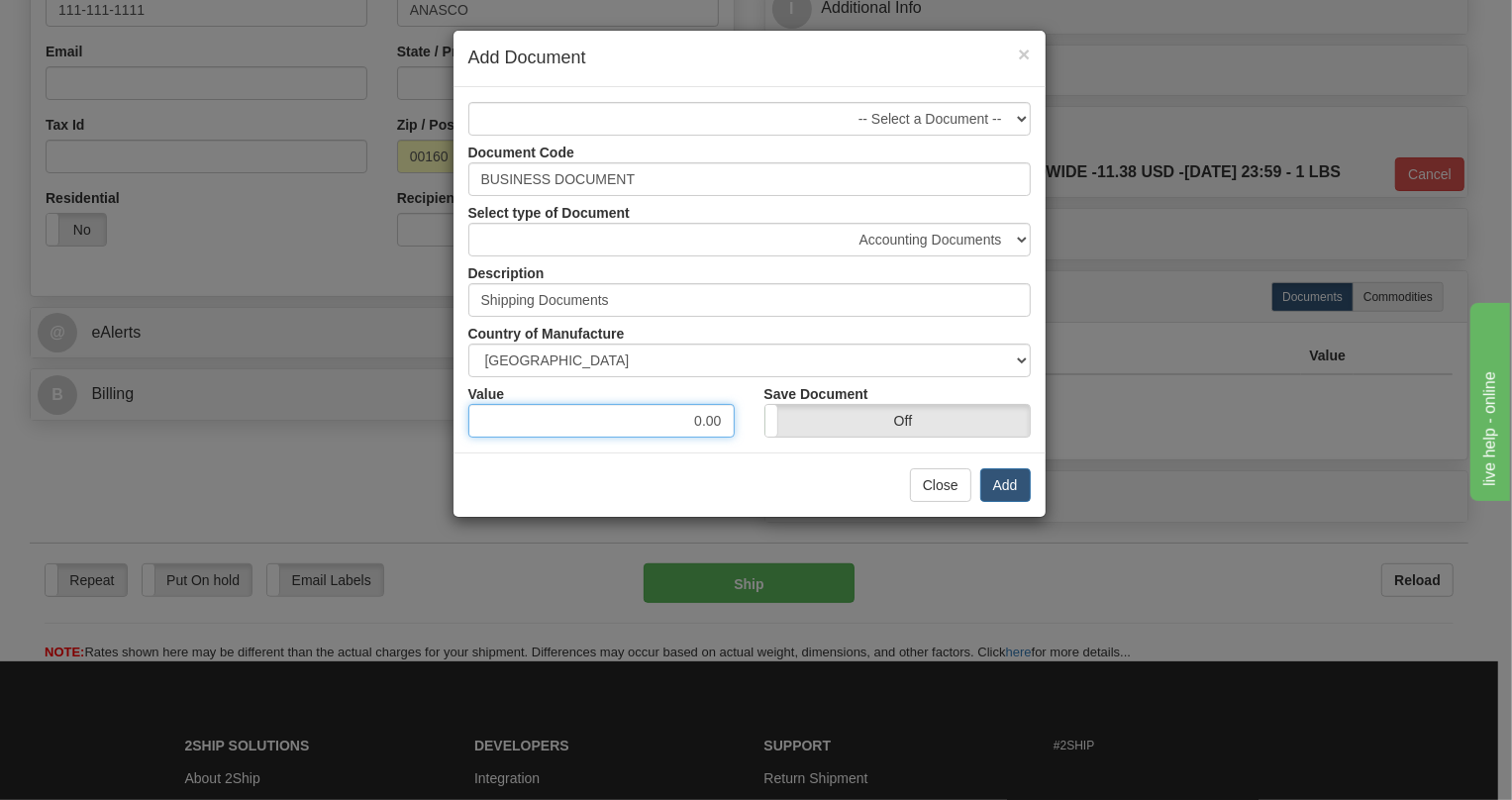 click on "0.00" at bounding box center [601, 421] 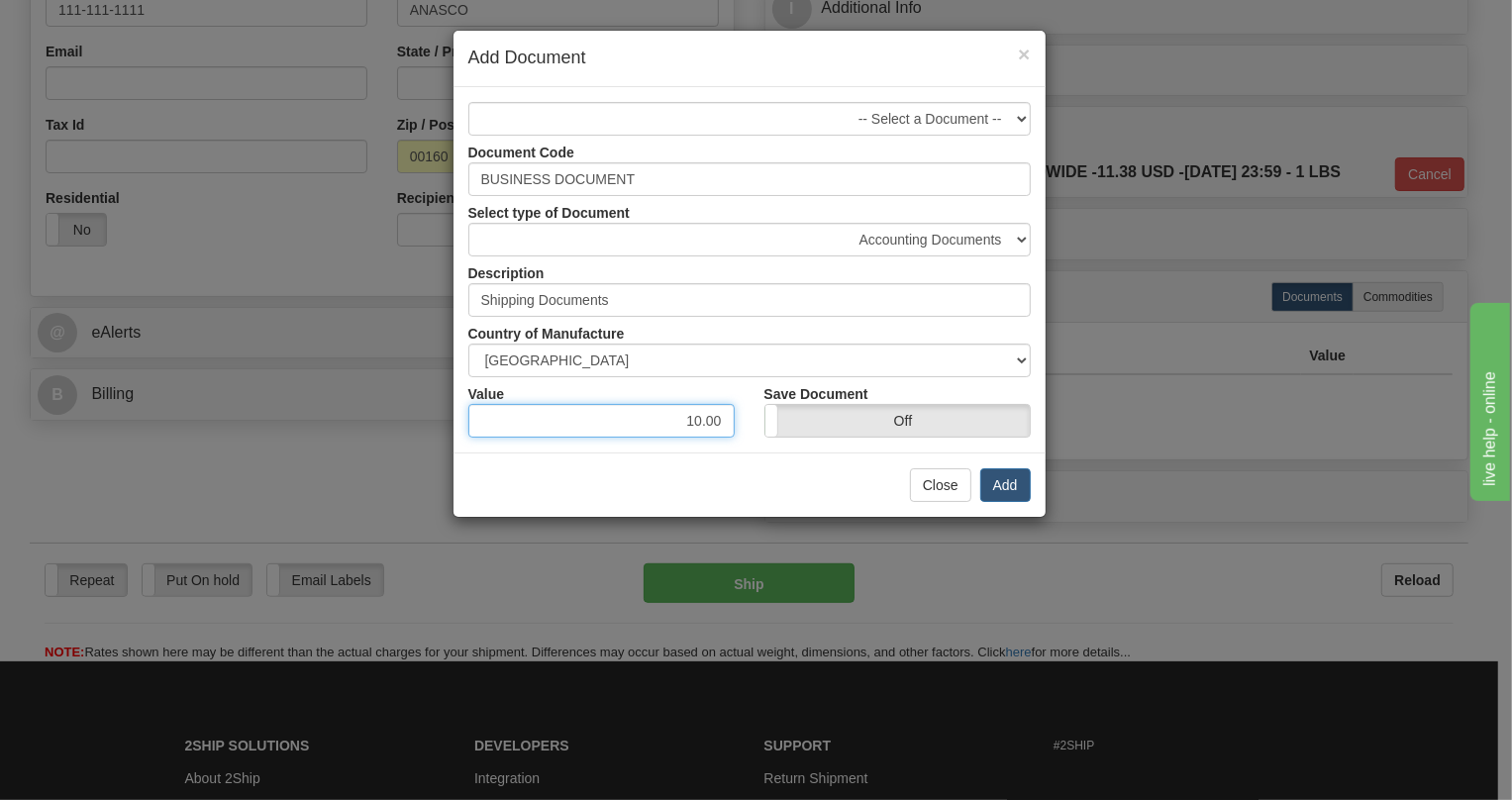 type on "10.00" 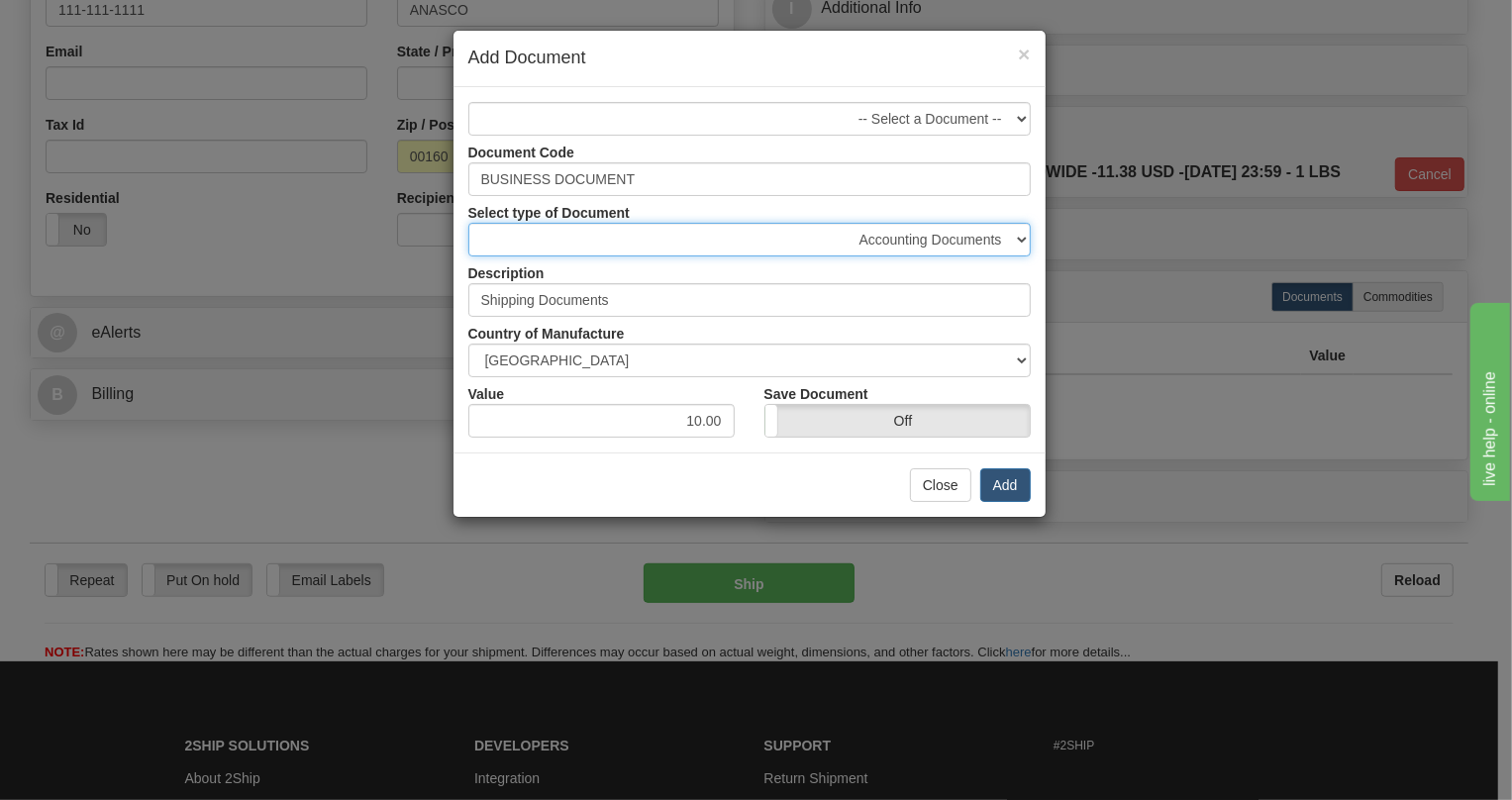 click on "Accounting Documents
Analysis Reports
Applications (Completed)
Bank Statements
Bid Quotations
Birth Certificates
Bills of Sale
Bonds
Checks (Completed)
Claim Files
Closing Statements
Conference Reports
Contracts
Cost Estimates
Court Transcripts
Credit Applications
Data Sheets
Deeds
Employment Papers
Escrow Instructions
Export Papers
Financial Statements
Immigration Papers
Income Statements
Insurance Documents
Interoffice Memos
Inventory Reports
Invoices (Completed)
Leases
Legal Documents
Letters and Cards
Letter of Credit Packets
Loan Documents
Marriage Certificates
Medical Records
Office Records
Operating Agreements
Patent Applications
Permits
Photocopies
Proposals
Prospectuses
Purchase Orders
Quotations
Reservation Confirmation
Resumes
Sales Agreements
Sales Reports
Shipping Documents
Statements/Reports
Statistical Data
Stock Information
Tax Papers
Trade Confirmation
Transcripts
Warranty Deeds" at bounding box center (750, 240) 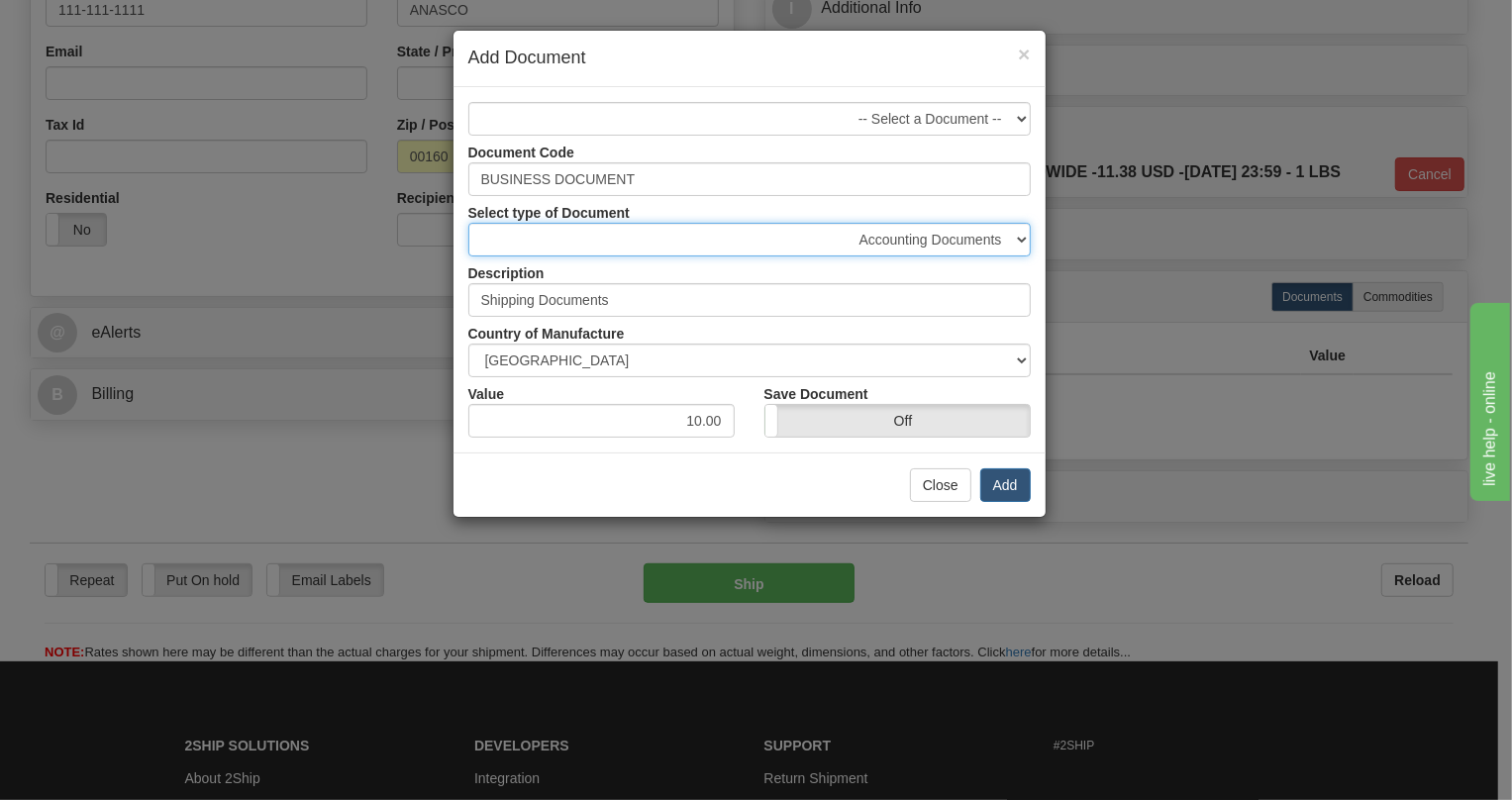 select on "29" 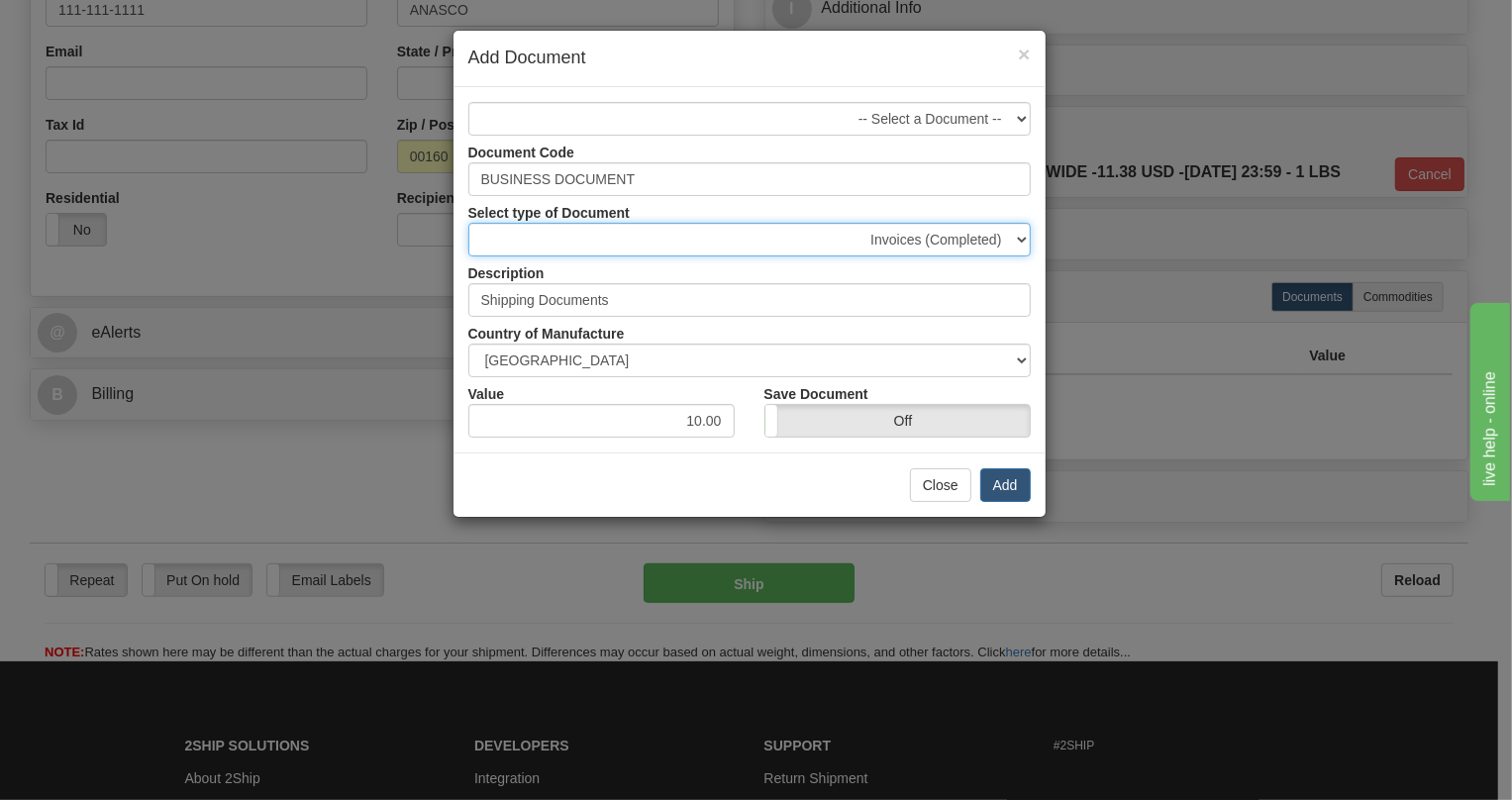 click on "Accounting Documents
Analysis Reports
Applications (Completed)
Bank Statements
Bid Quotations
Birth Certificates
Bills of Sale
Bonds
Checks (Completed)
Claim Files
Closing Statements
Conference Reports
Contracts
Cost Estimates
Court Transcripts
Credit Applications
Data Sheets
Deeds
Employment Papers
Escrow Instructions
Export Papers
Financial Statements
Immigration Papers
Income Statements
Insurance Documents
Interoffice Memos
Inventory Reports
Invoices (Completed)
Leases
Legal Documents
Letters and Cards
Letter of Credit Packets
Loan Documents
Marriage Certificates
Medical Records
Office Records
Operating Agreements
Patent Applications
Permits
Photocopies
Proposals
Prospectuses
Purchase Orders
Quotations
Reservation Confirmation
Resumes
Sales Agreements
Sales Reports
Shipping Documents
Statements/Reports
Statistical Data
Stock Information
Tax Papers
Trade Confirmation
Transcripts
Warranty Deeds" at bounding box center (750, 240) 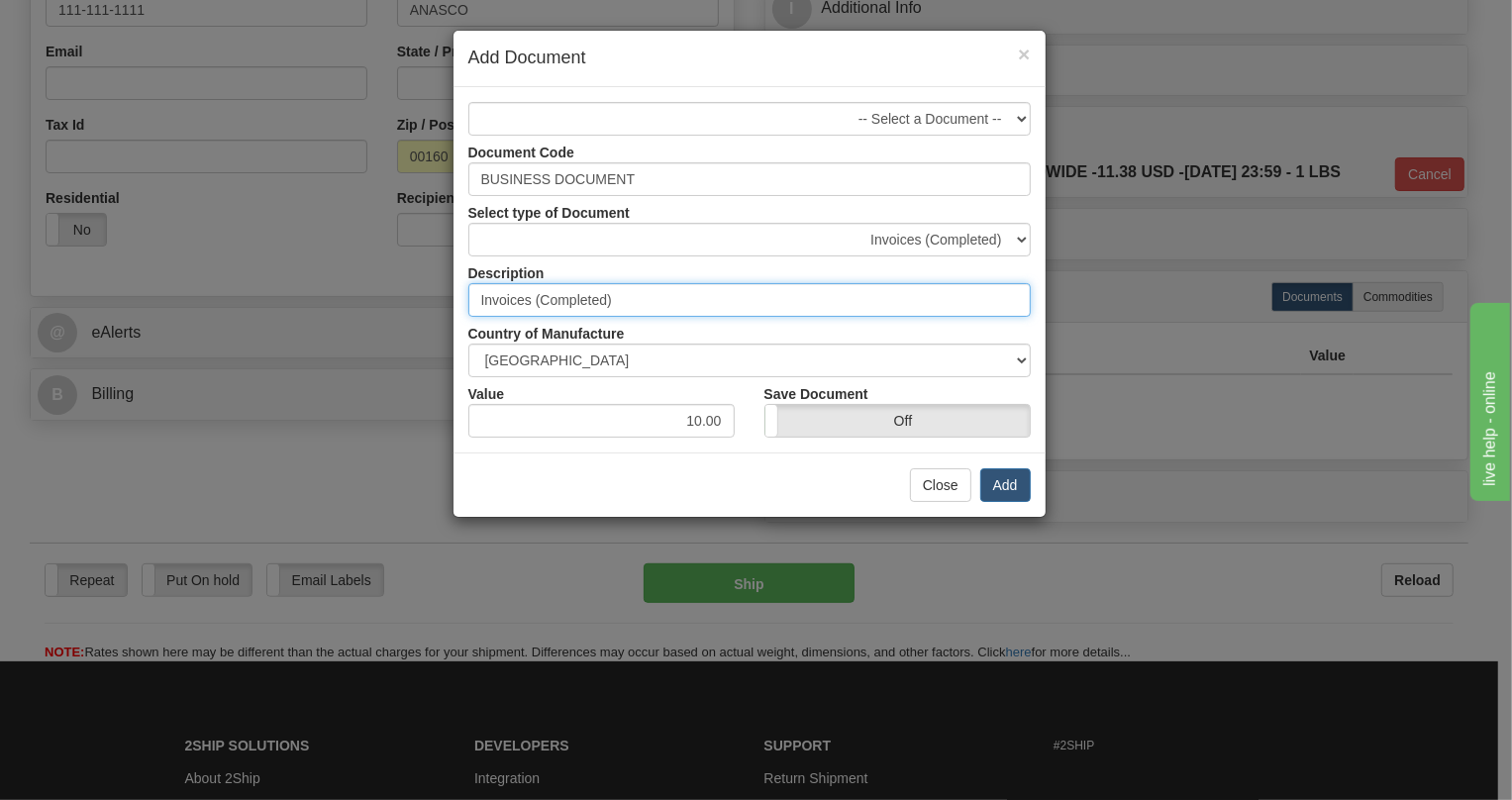 click on "Invoices (Completed)" at bounding box center [750, 300] 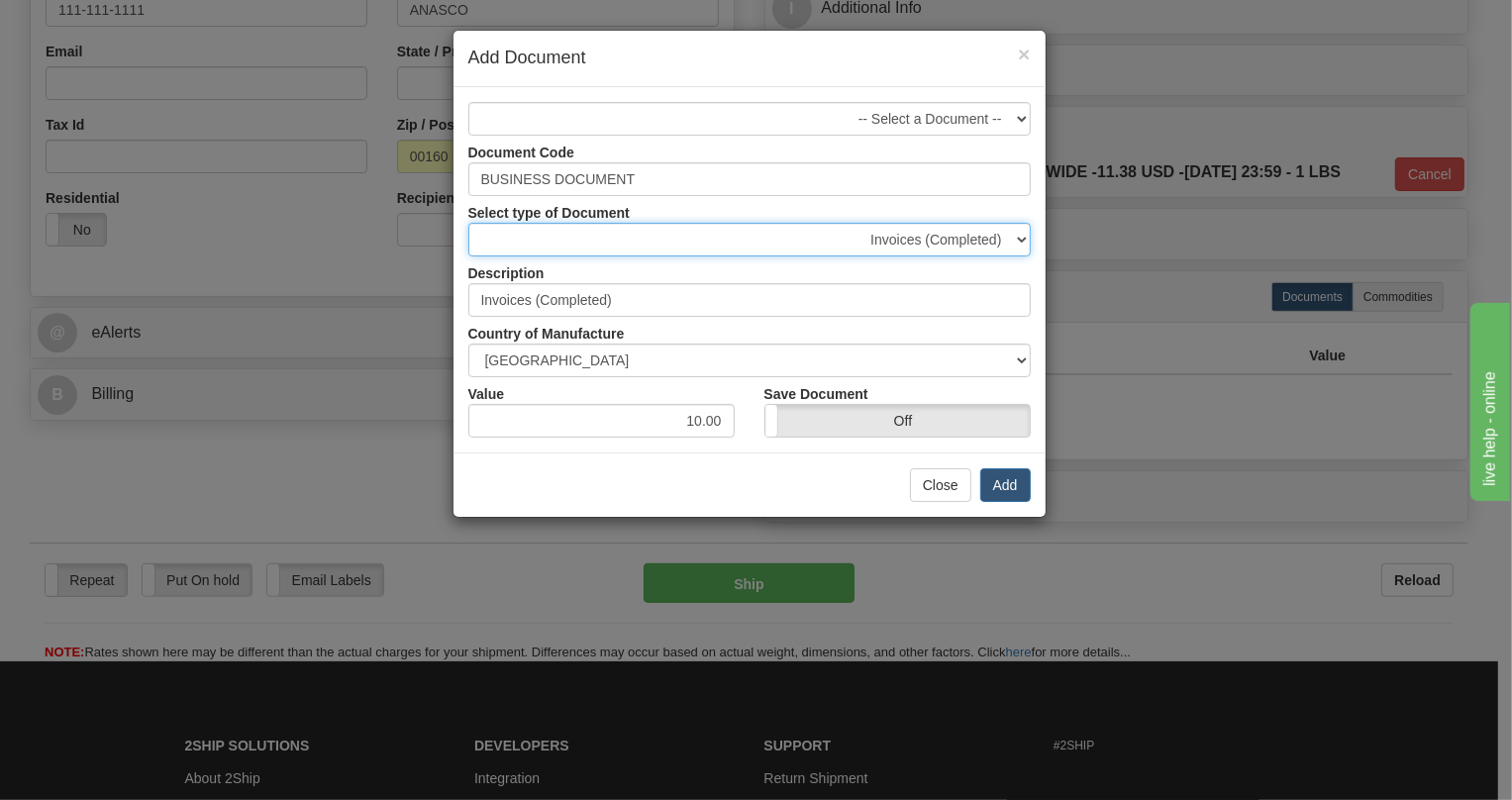click on "Accounting Documents
Analysis Reports
Applications (Completed)
Bank Statements
Bid Quotations
Birth Certificates
Bills of Sale
Bonds
Checks (Completed)
Claim Files
Closing Statements
Conference Reports
Contracts
Cost Estimates
Court Transcripts
Credit Applications
Data Sheets
Deeds
Employment Papers
Escrow Instructions
Export Papers
Financial Statements
Immigration Papers
Income Statements
Insurance Documents
Interoffice Memos
Inventory Reports
Invoices (Completed)
Leases
Legal Documents
Letters and Cards
Letter of Credit Packets
Loan Documents
Marriage Certificates
Medical Records
Office Records
Operating Agreements
Patent Applications
Permits
Photocopies
Proposals
Prospectuses
Purchase Orders
Quotations
Reservation Confirmation
Resumes
Sales Agreements
Sales Reports
Shipping Documents
Statements/Reports
Statistical Data
Stock Information
Tax Papers
Trade Confirmation
Transcripts
Warranty Deeds" at bounding box center (750, 240) 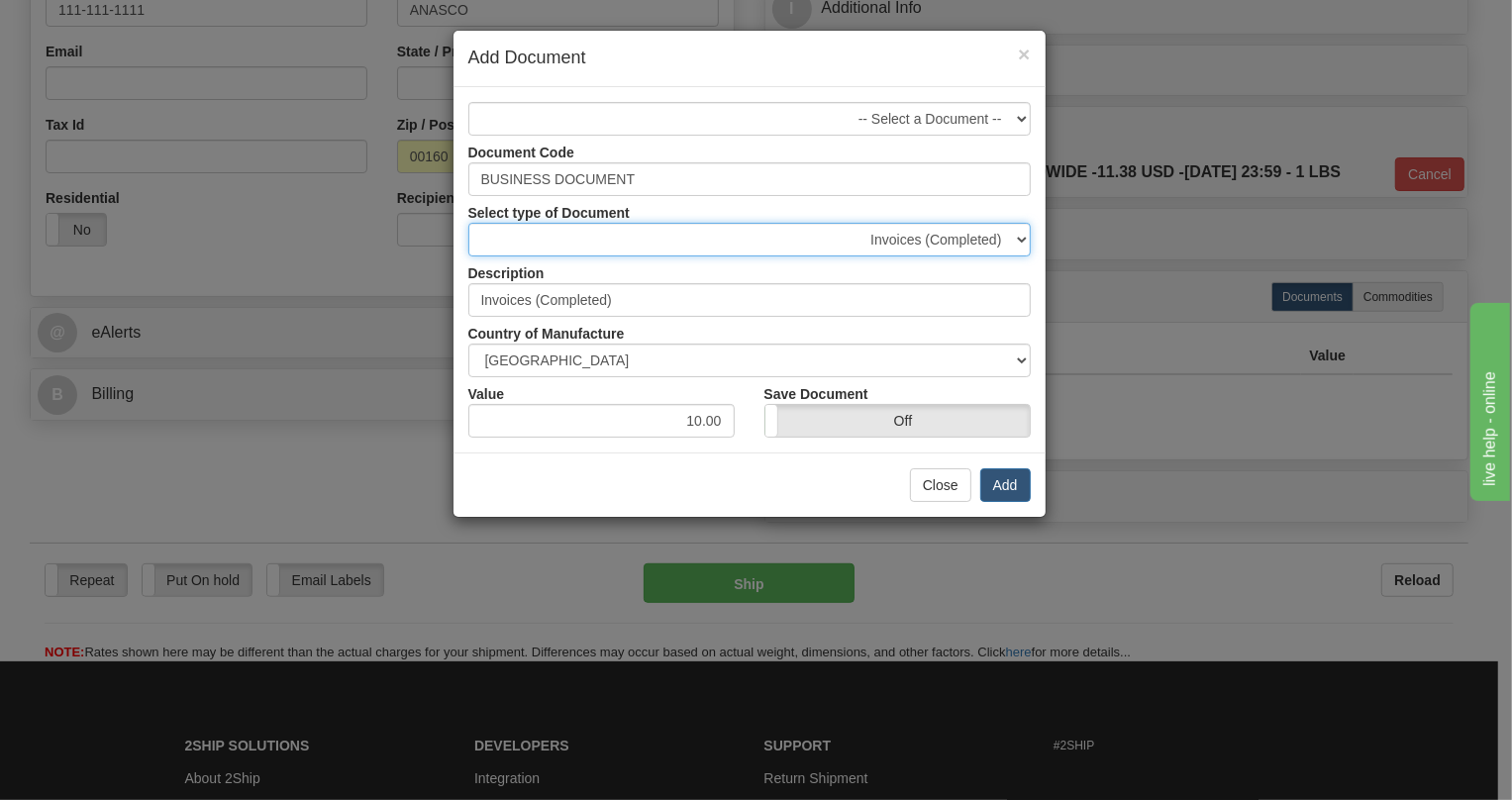 select on "1" 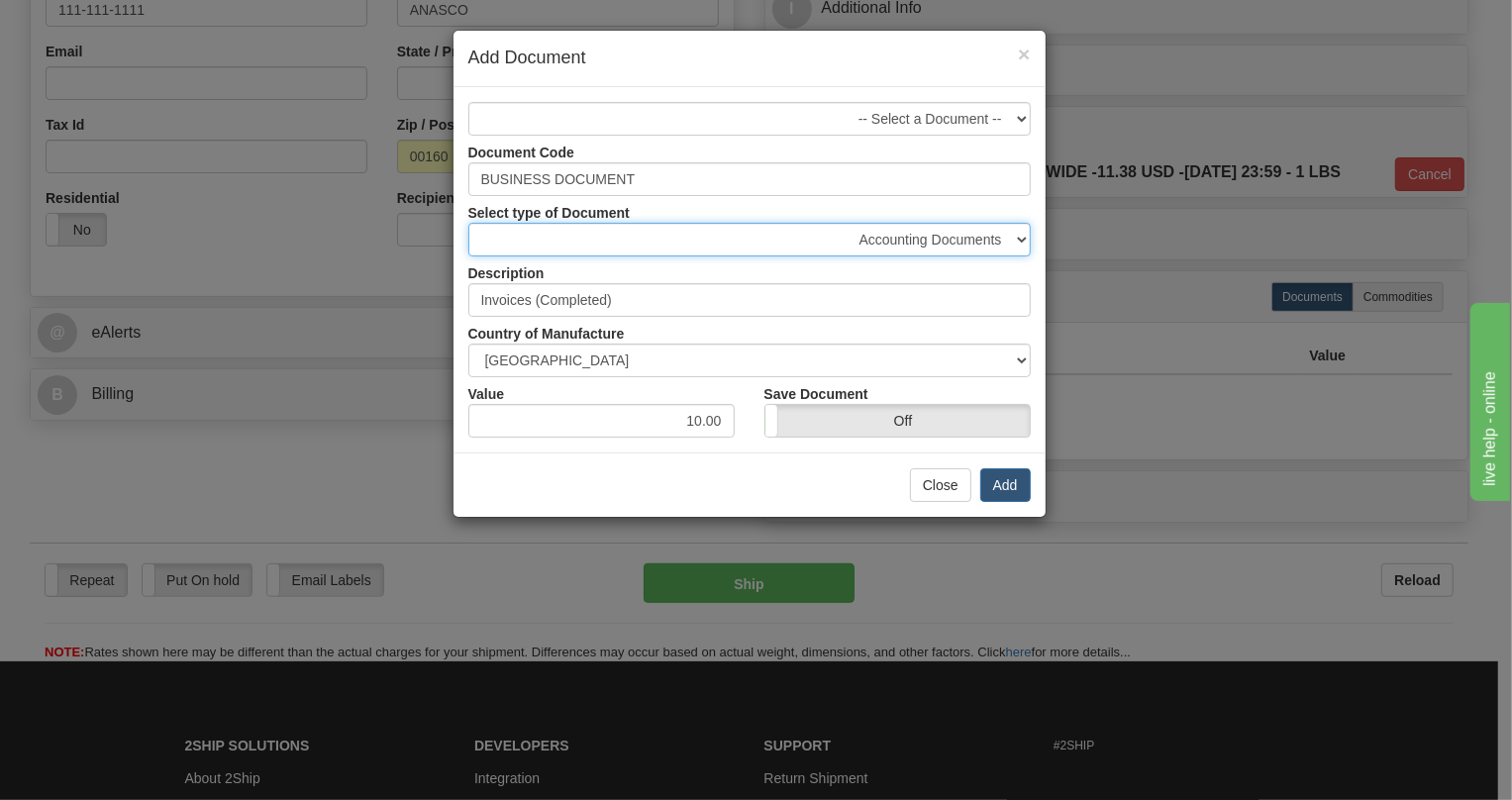 type on "Accounting Documents" 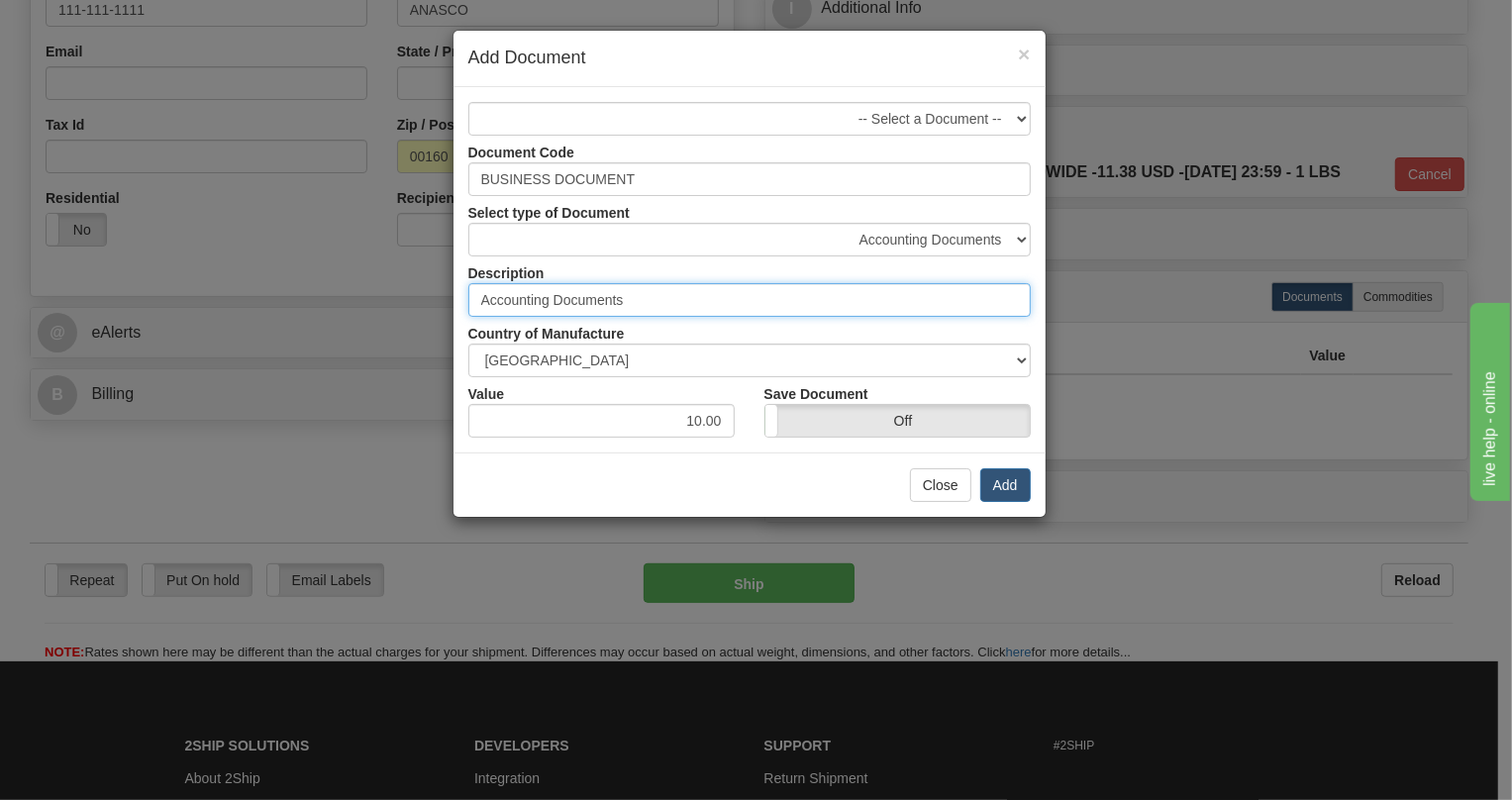 click on "Accounting Documents" at bounding box center [750, 300] 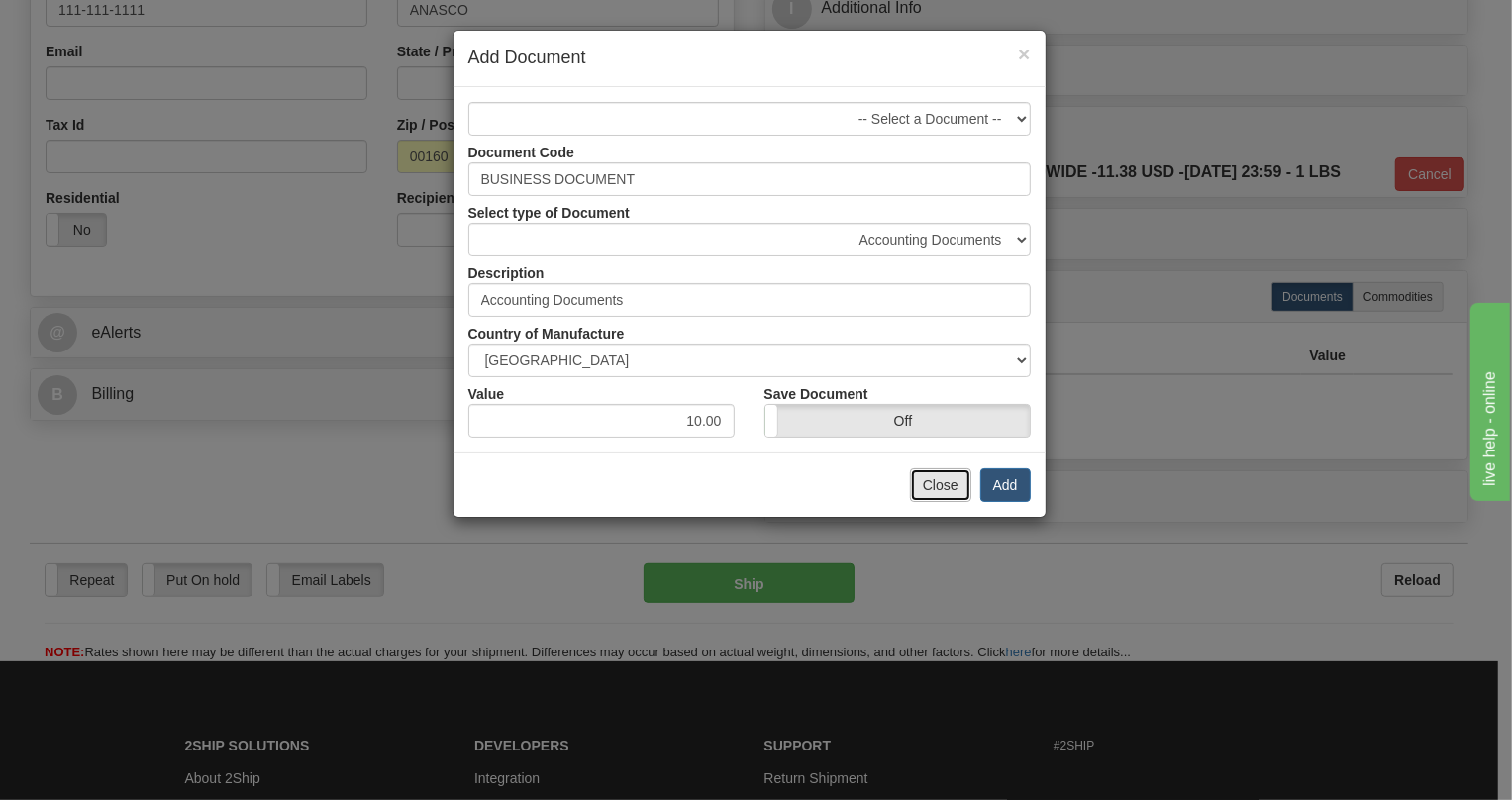 click on "Close" at bounding box center (941, 485) 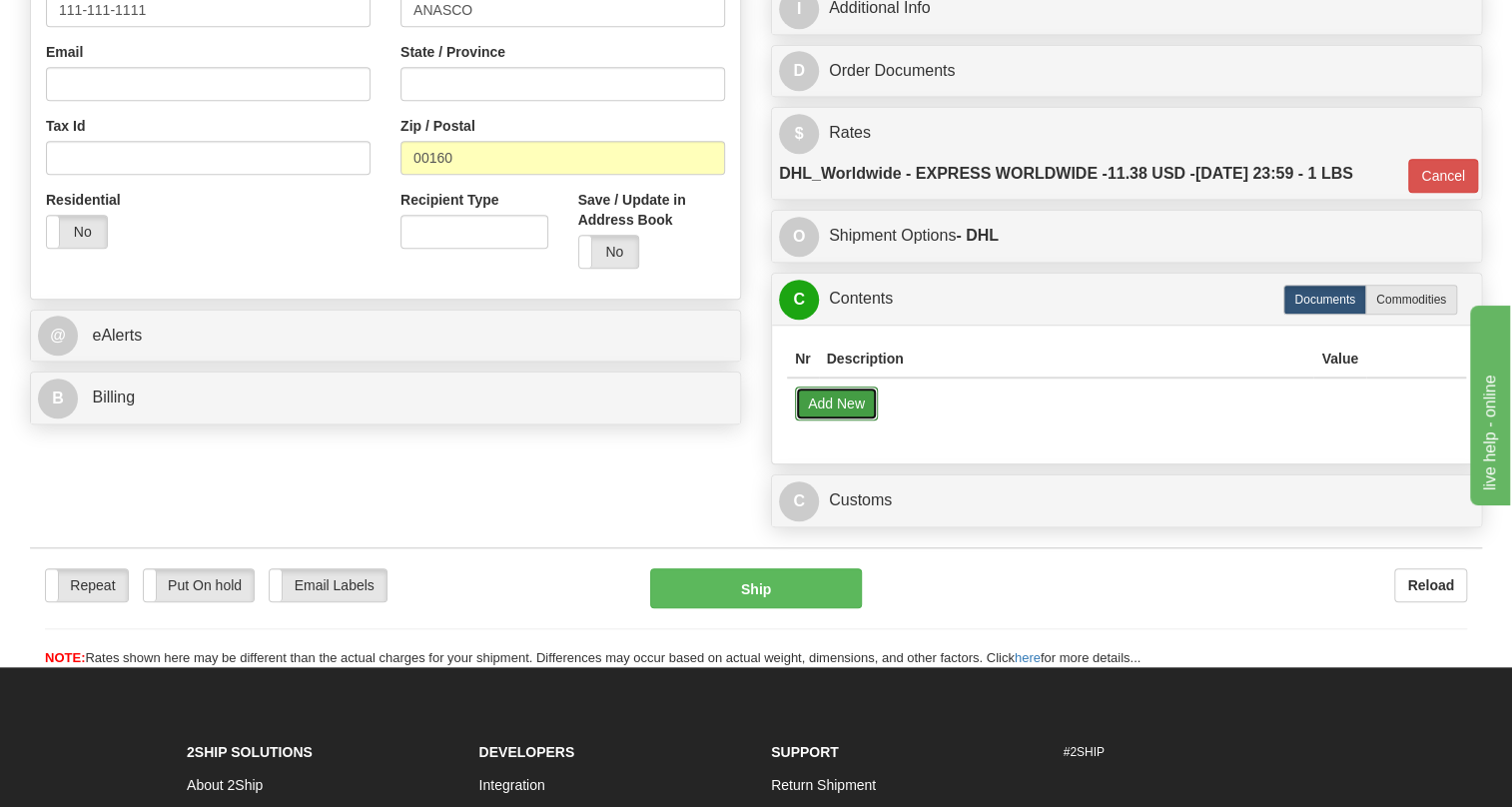 click on "Add New" at bounding box center (836, 404) 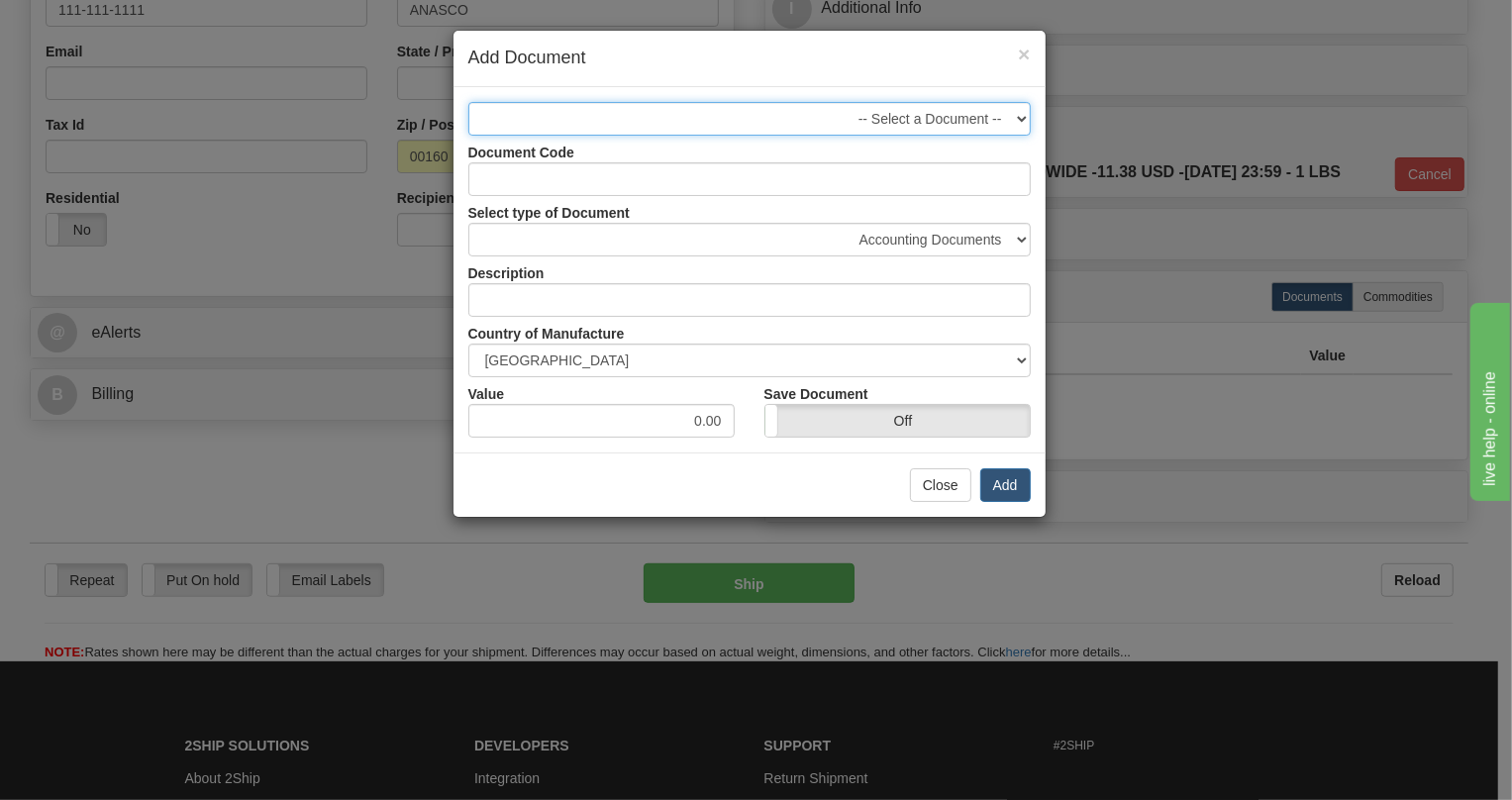 click on "-- Select a Document --" at bounding box center [750, 119] 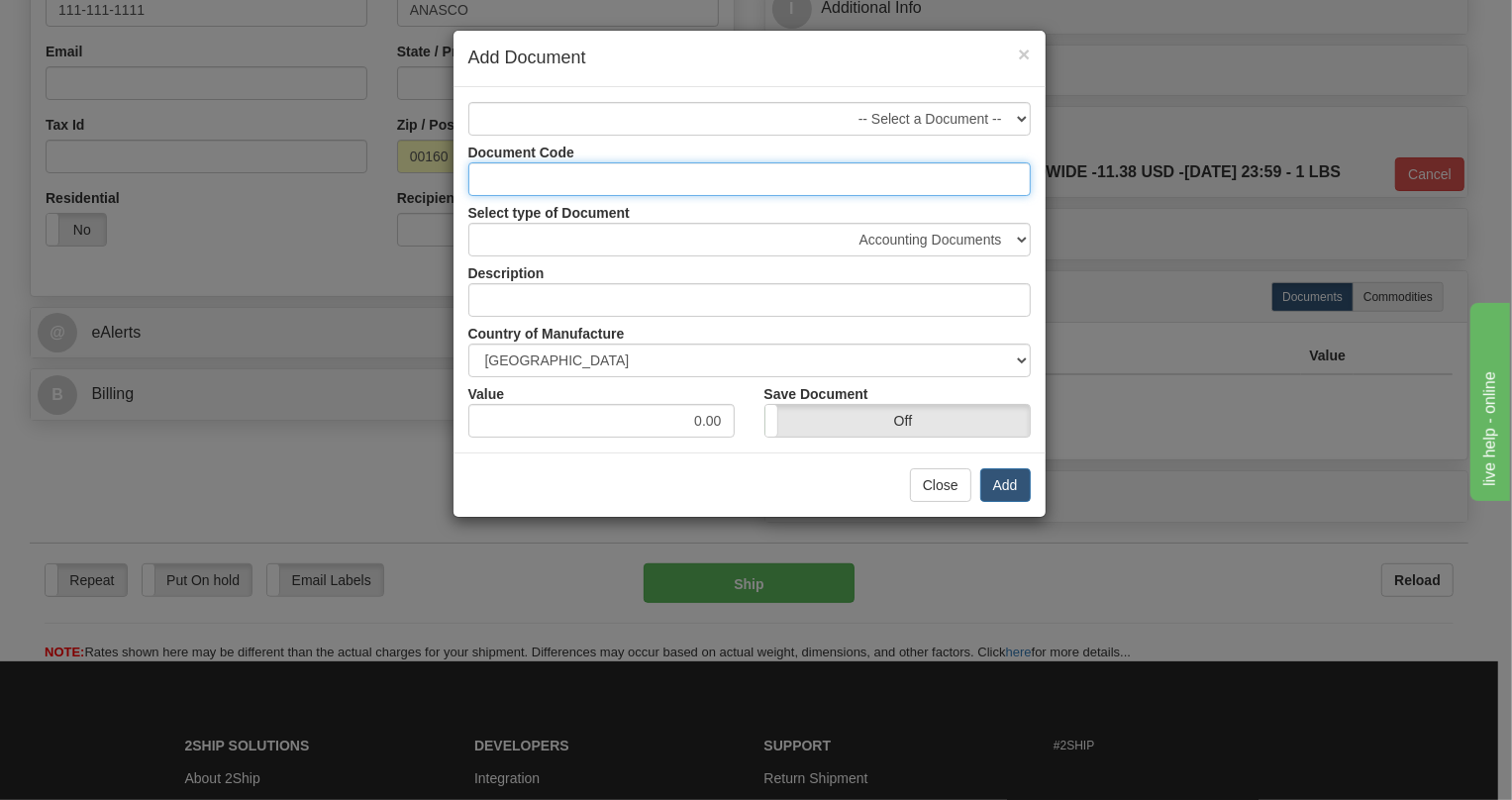 click on "Document Code" at bounding box center [750, 179] 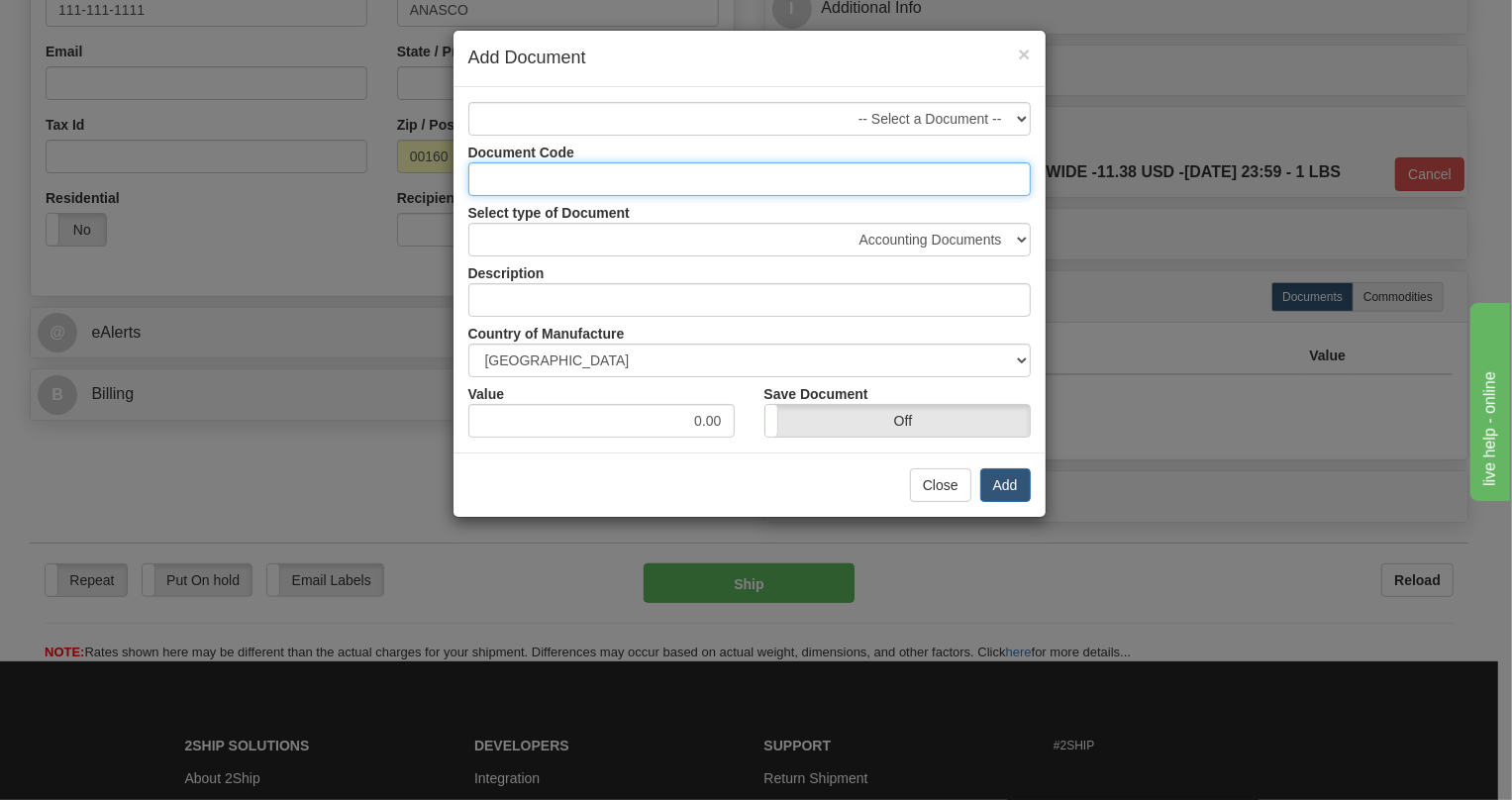 type on "BUSINESS DOCUMENT" 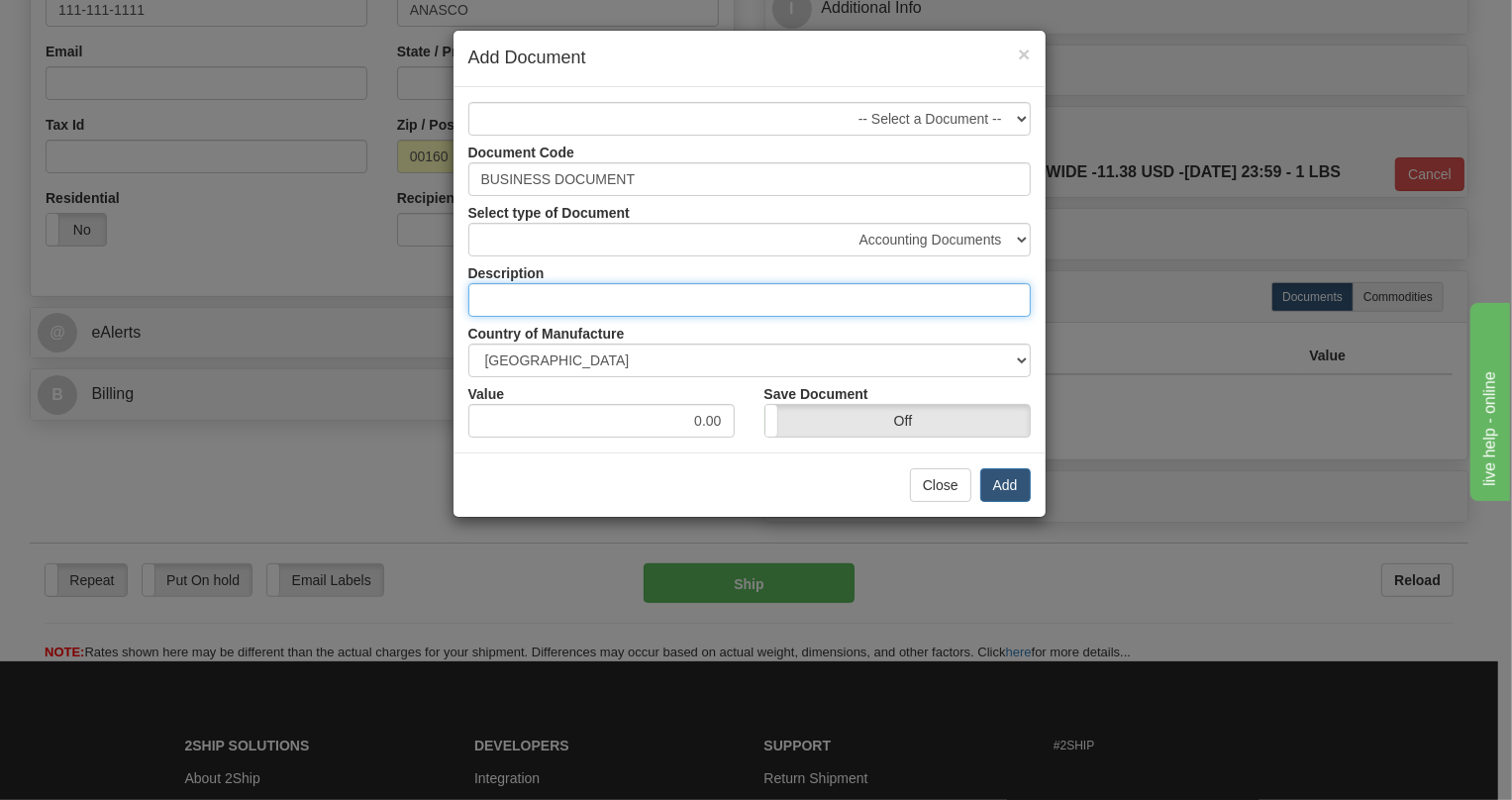 click at bounding box center [750, 300] 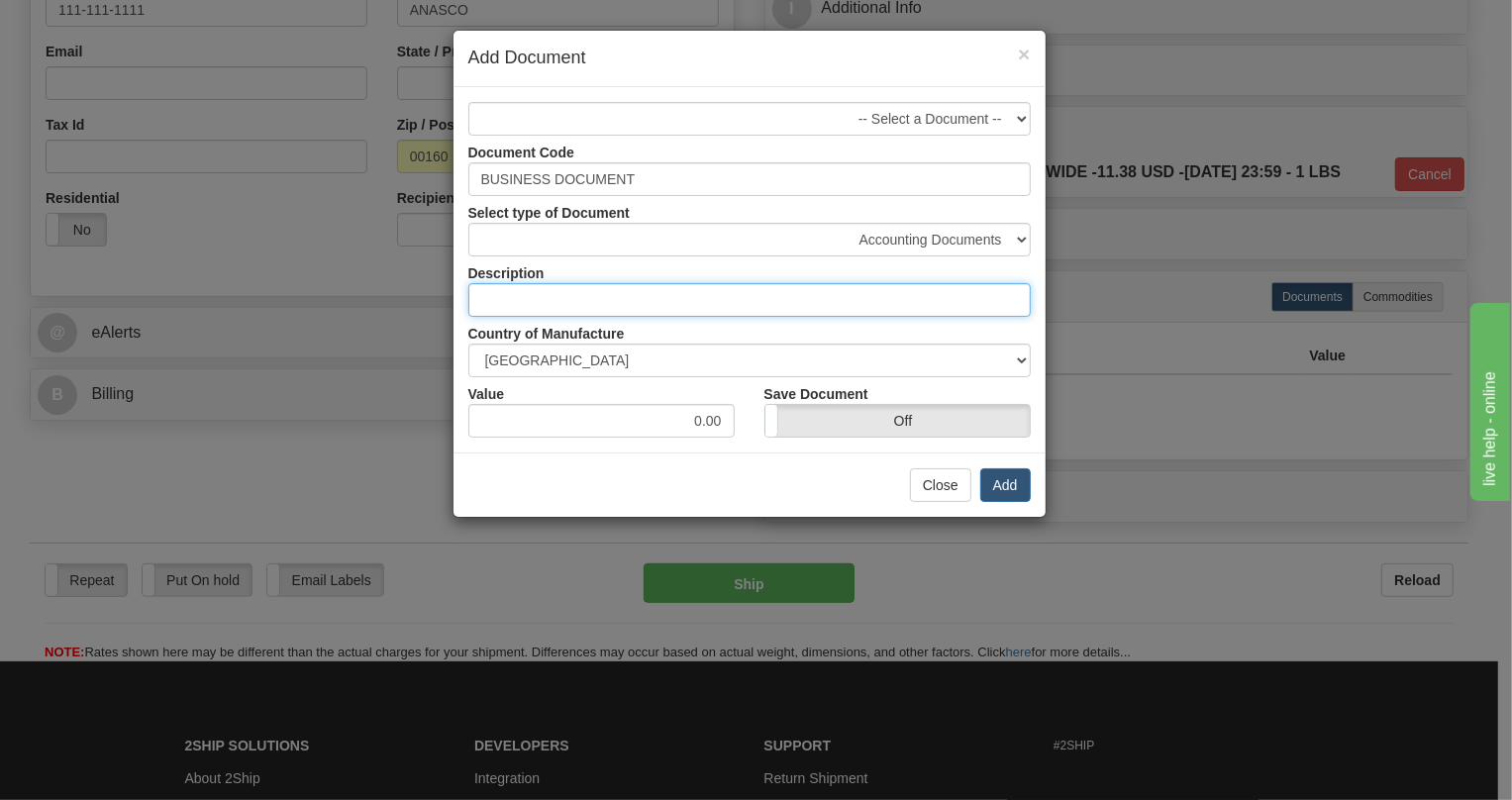 type on "Shipping Documents" 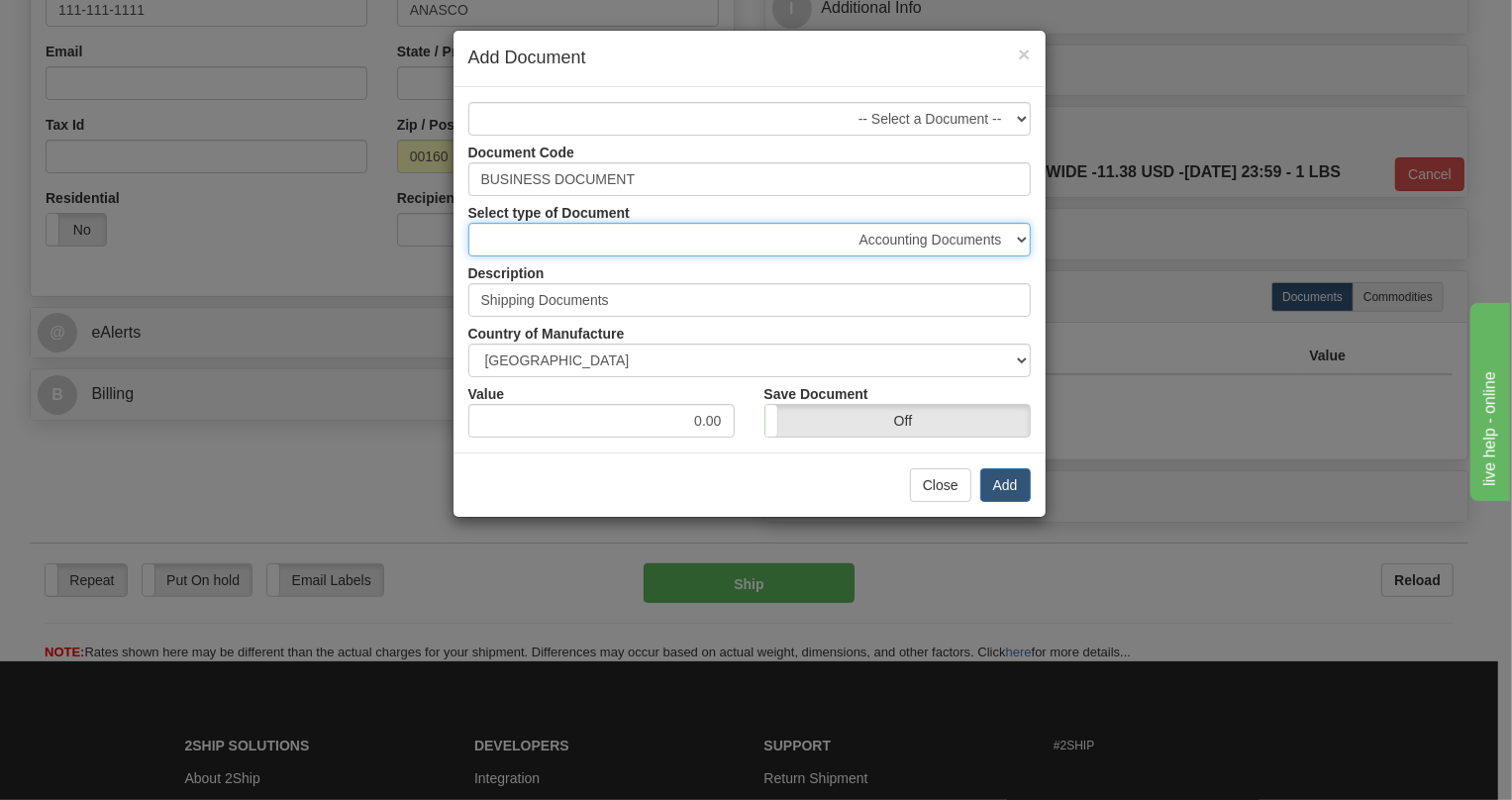 click on "Accounting Documents
Analysis Reports
Applications (Completed)
Bank Statements
Bid Quotations
Birth Certificates
Bills of Sale
Bonds
Checks (Completed)
Claim Files
Closing Statements
Conference Reports
Contracts
Cost Estimates
Court Transcripts
Credit Applications
Data Sheets
Deeds
Employment Papers
Escrow Instructions
Export Papers
Financial Statements
Immigration Papers
Income Statements
Insurance Documents
Interoffice Memos
Inventory Reports
Invoices (Completed)
Leases
Legal Documents
Letters and Cards
Letter of Credit Packets
Loan Documents
Marriage Certificates
Medical Records
Office Records
Operating Agreements
Patent Applications
Permits
Photocopies
Proposals
Prospectuses
Purchase Orders
Quotations
Reservation Confirmation
Resumes
Sales Agreements
Sales Reports
Shipping Documents
Statements/Reports
Statistical Data
Stock Information
Tax Papers
Trade Confirmation
Transcripts
Warranty Deeds" at bounding box center [750, 240] 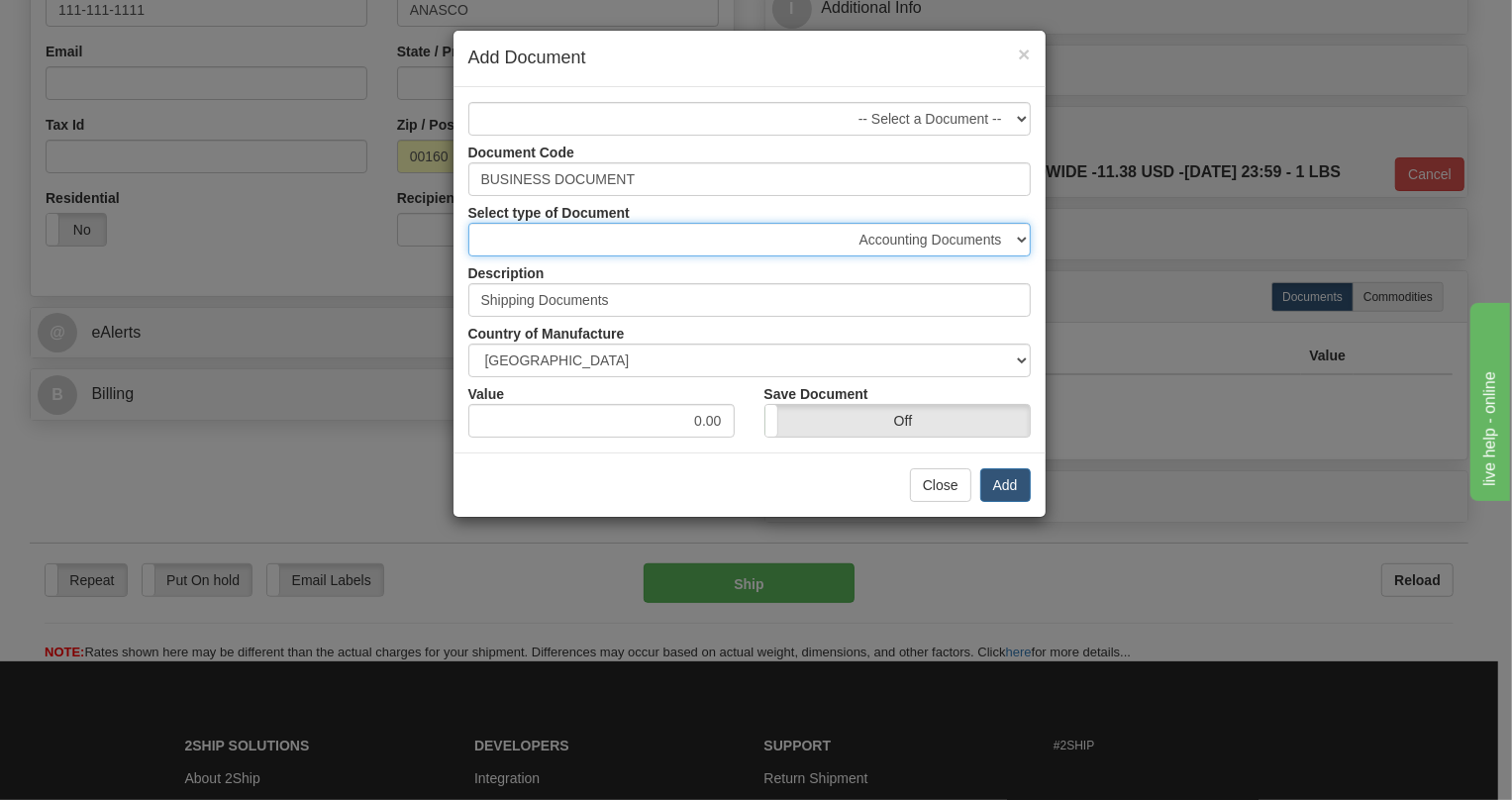select on "29" 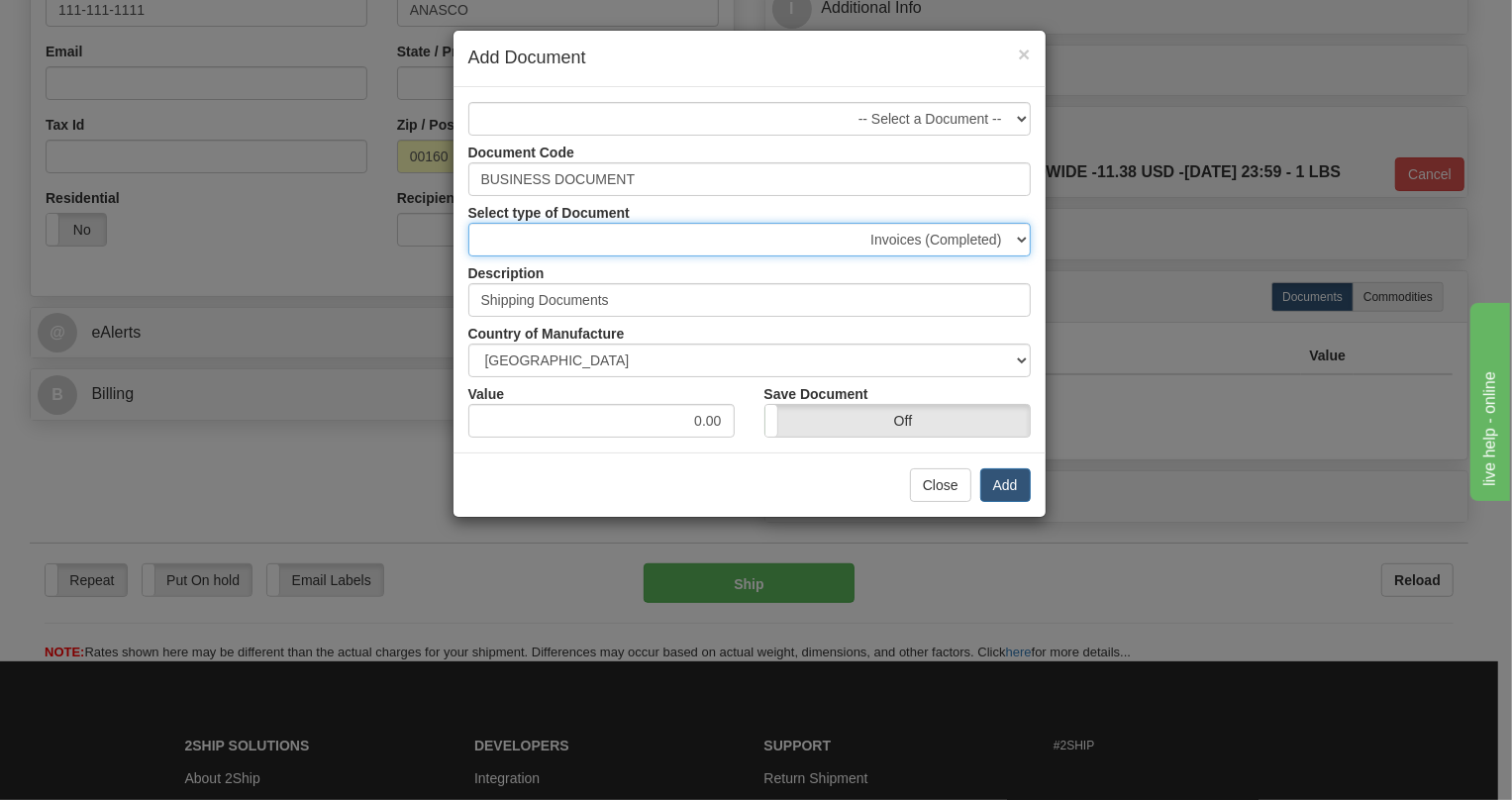 click on "Accounting Documents
Analysis Reports
Applications (Completed)
Bank Statements
Bid Quotations
Birth Certificates
Bills of Sale
Bonds
Checks (Completed)
Claim Files
Closing Statements
Conference Reports
Contracts
Cost Estimates
Court Transcripts
Credit Applications
Data Sheets
Deeds
Employment Papers
Escrow Instructions
Export Papers
Financial Statements
Immigration Papers
Income Statements
Insurance Documents
Interoffice Memos
Inventory Reports
Invoices (Completed)
Leases
Legal Documents
Letters and Cards
Letter of Credit Packets
Loan Documents
Marriage Certificates
Medical Records
Office Records
Operating Agreements
Patent Applications
Permits
Photocopies
Proposals
Prospectuses
Purchase Orders
Quotations
Reservation Confirmation
Resumes
Sales Agreements
Sales Reports
Shipping Documents
Statements/Reports
Statistical Data
Stock Information
Tax Papers
Trade Confirmation
Transcripts
Warranty Deeds" at bounding box center (750, 240) 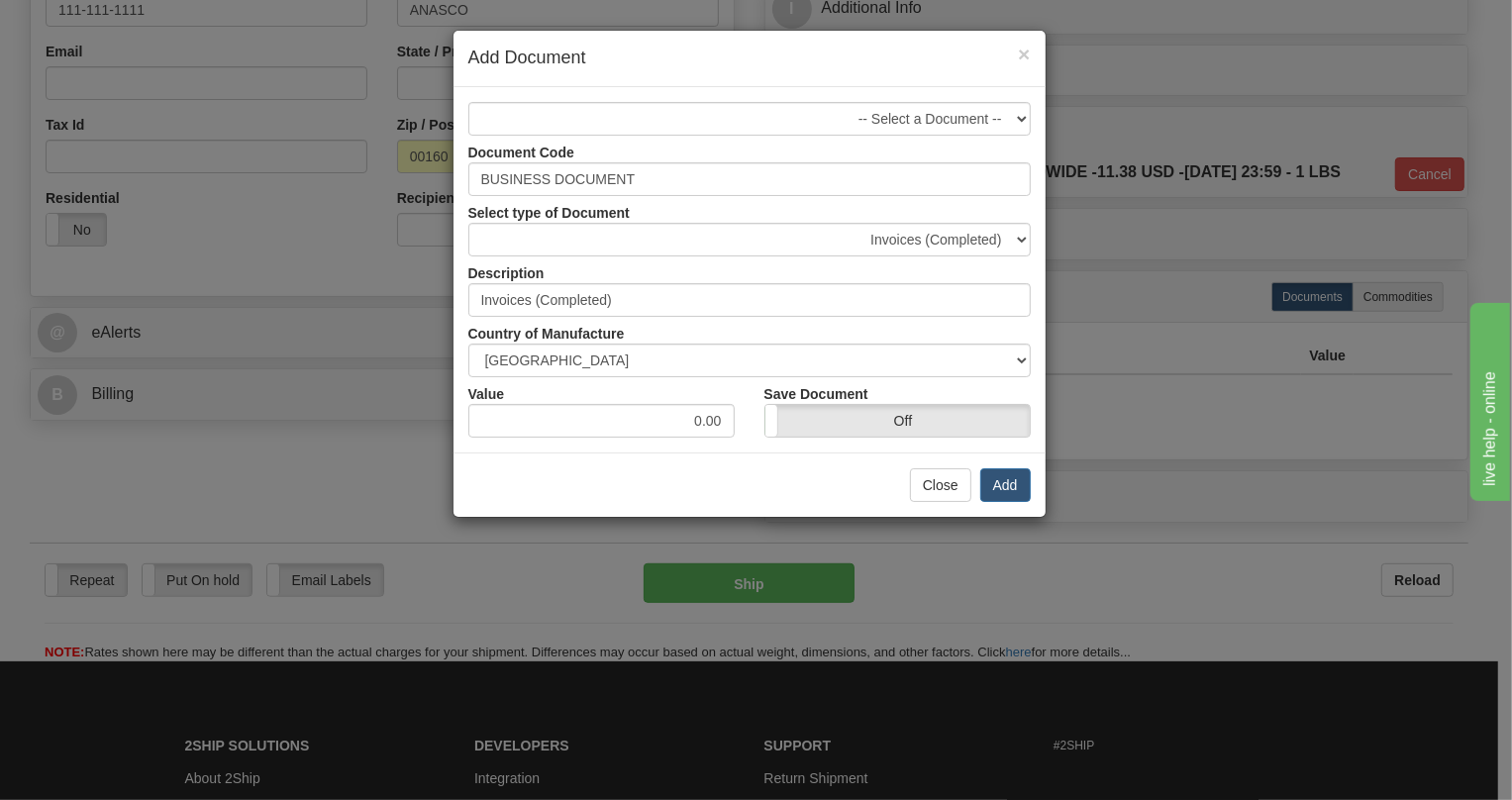 click on "Value
0.00" at bounding box center [601, 407] 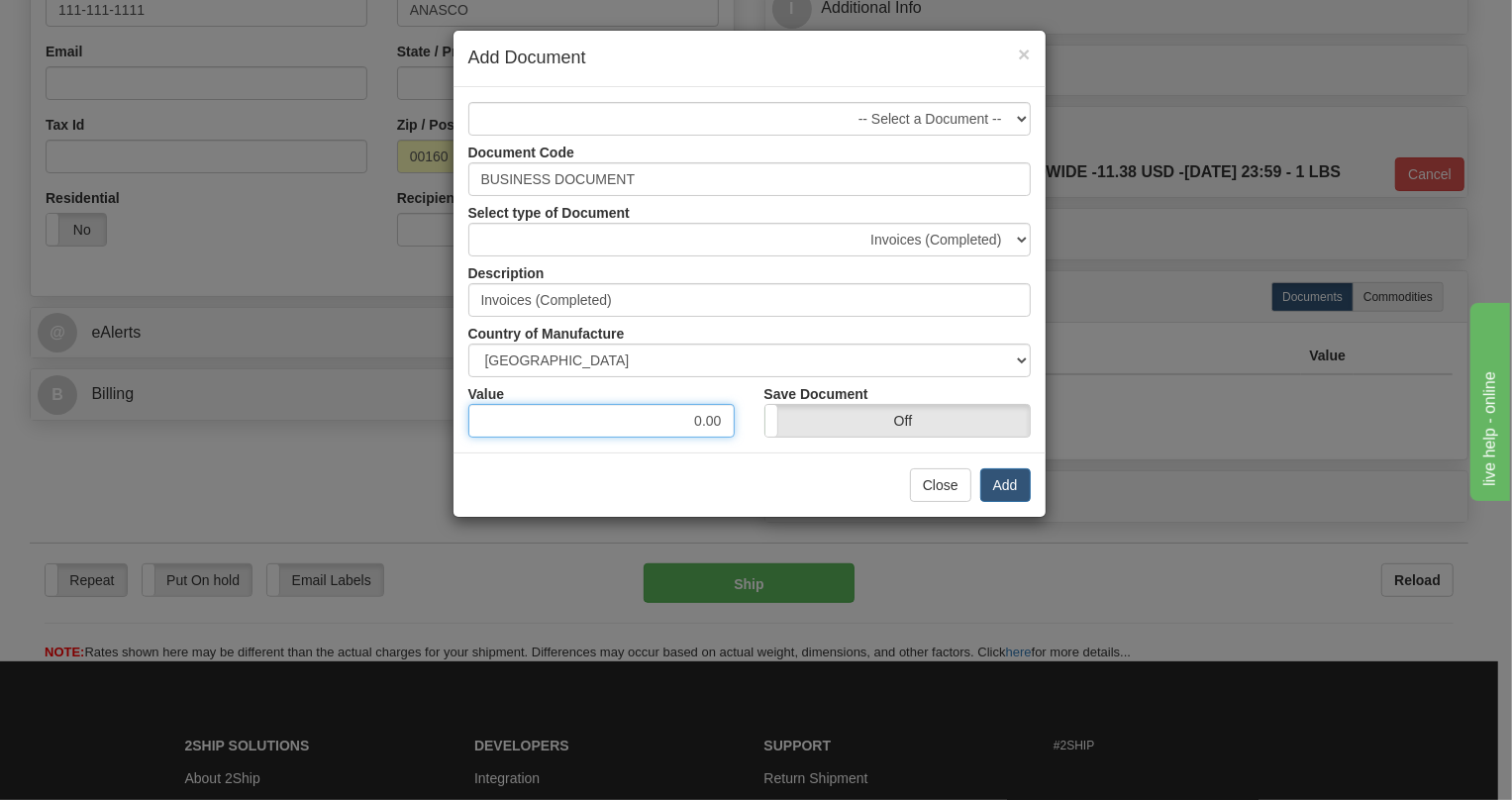 click on "0.00" at bounding box center (601, 421) 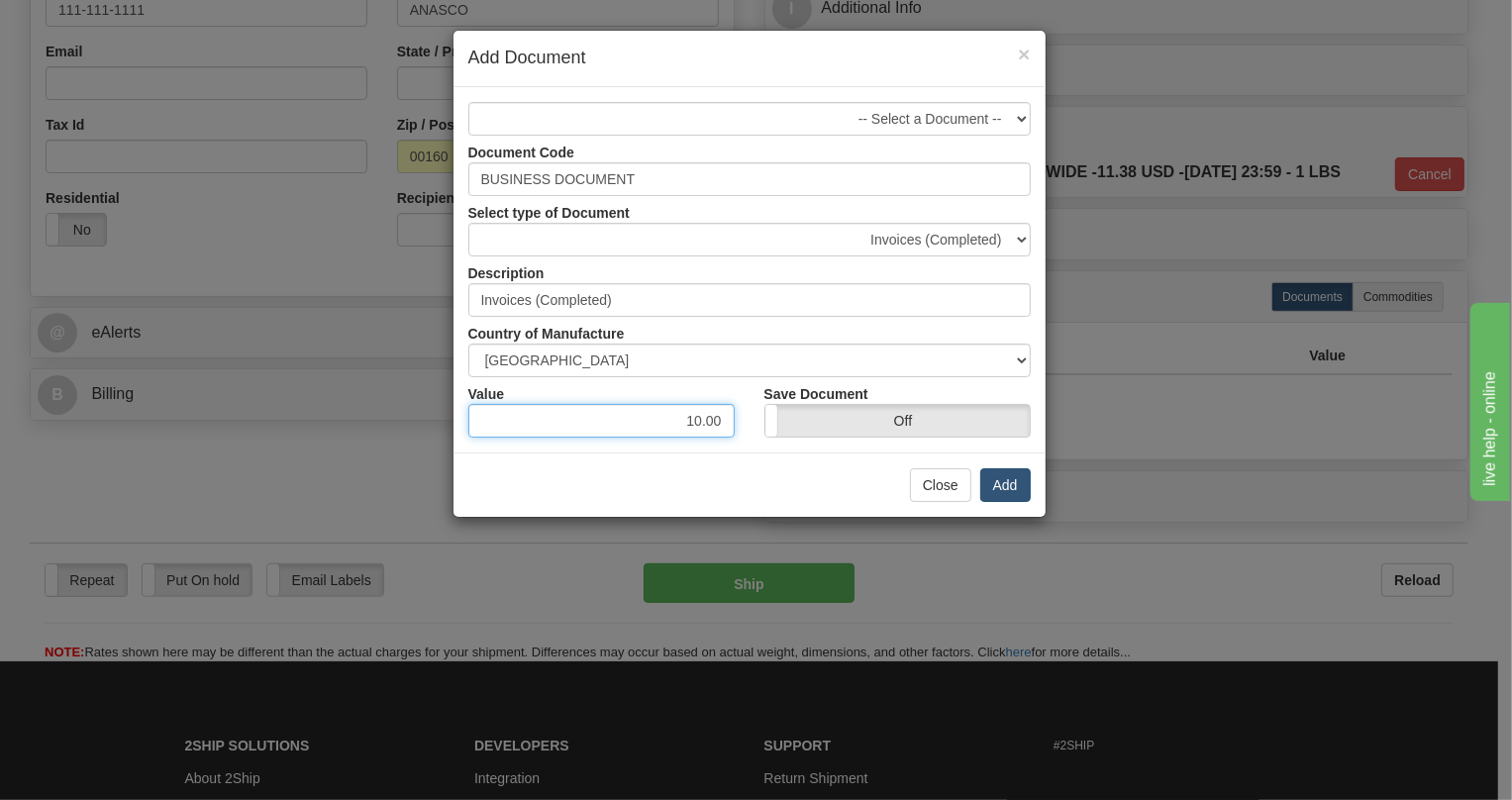type on "10.00" 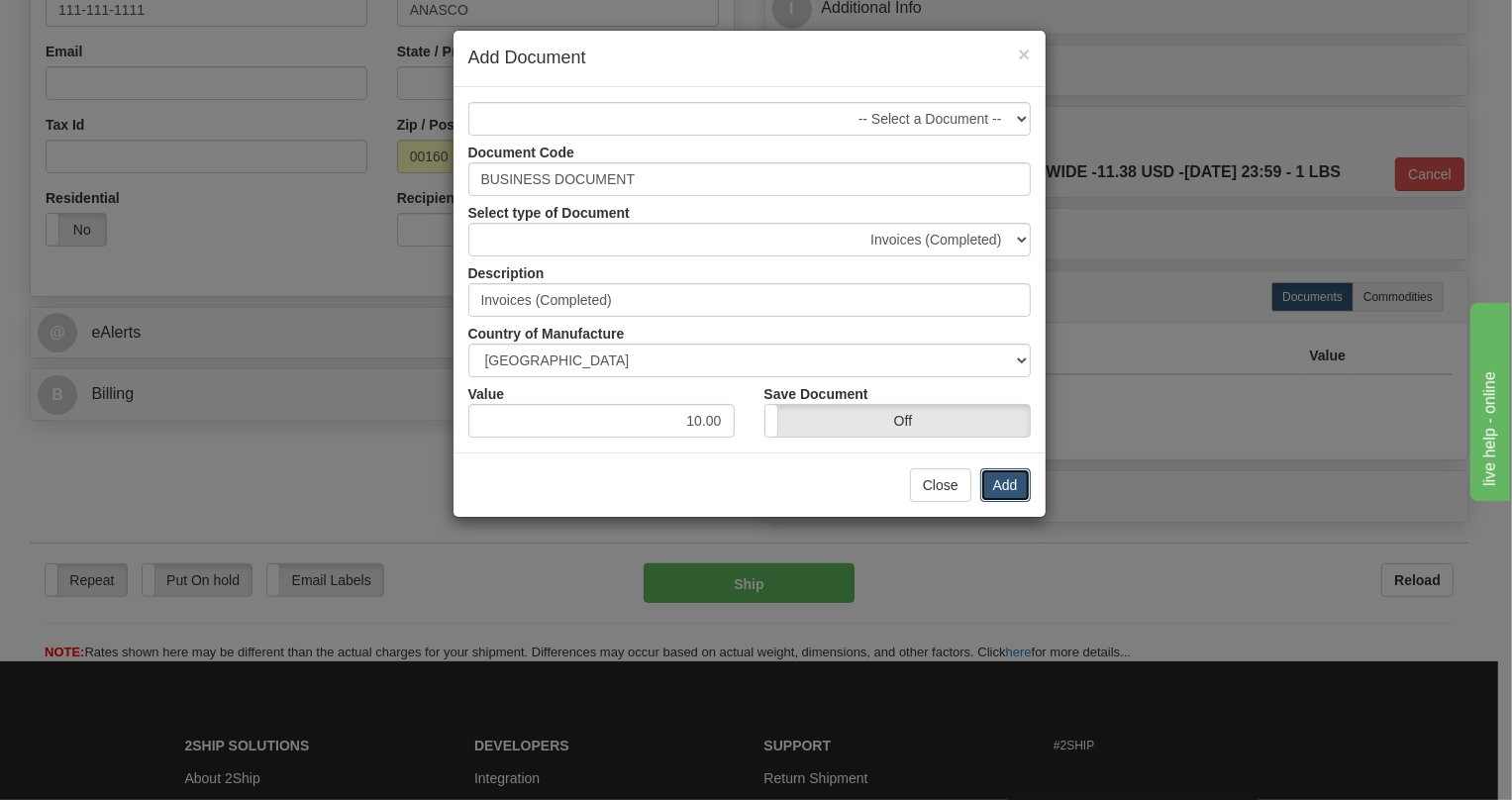 click on "Add" at bounding box center (1005, 485) 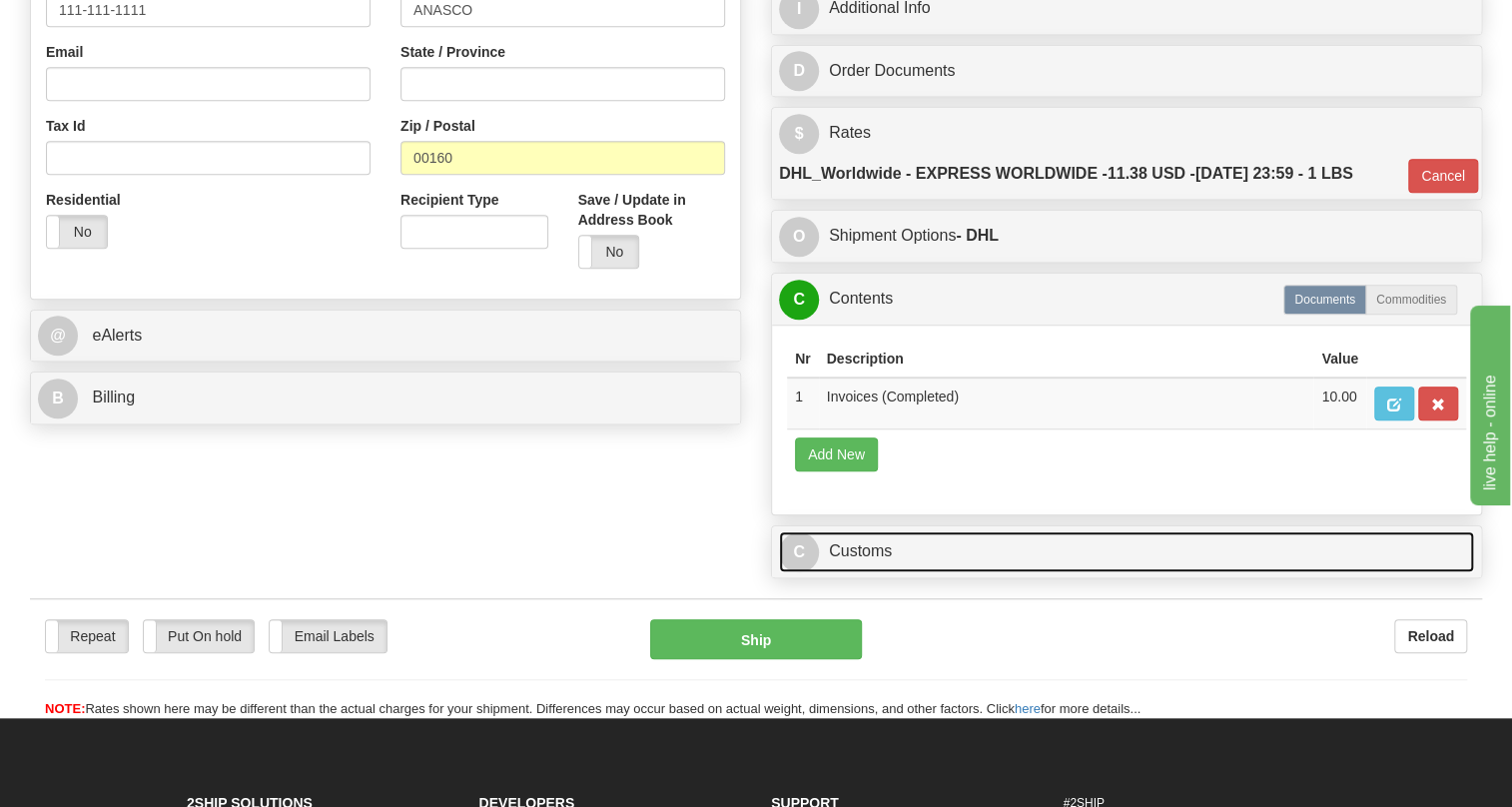 click on "C Customs" at bounding box center [1127, 551] 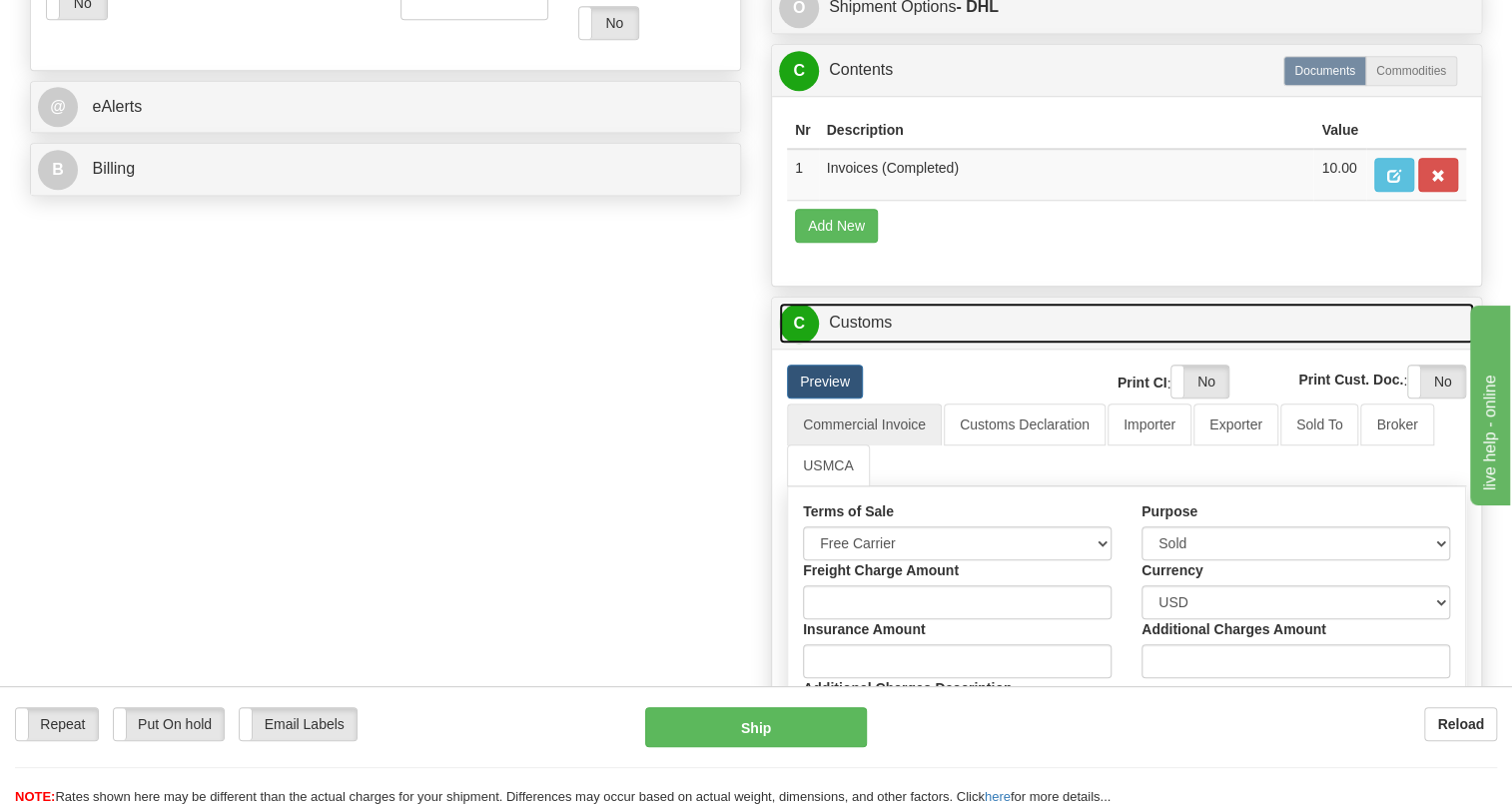 scroll, scrollTop: 908, scrollLeft: 0, axis: vertical 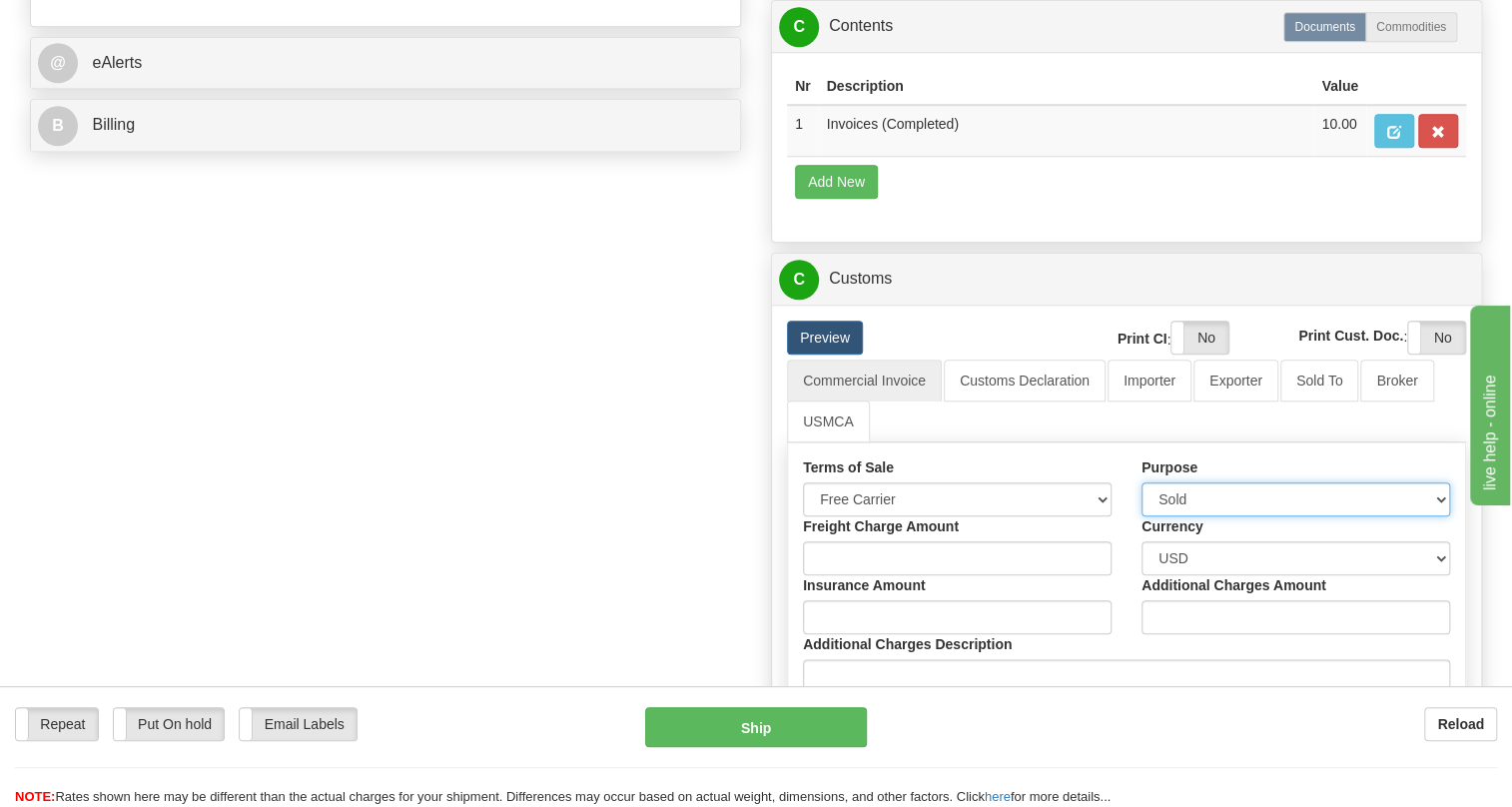 click on "Sold
Not Sold
Gift
Sample
Repair and Return
Personal Effects
Merchandise
Dangerous Goods
Commercial Sample
Humanitarian Donation
Documents
Other
Warranty" at bounding box center (1295, 499) 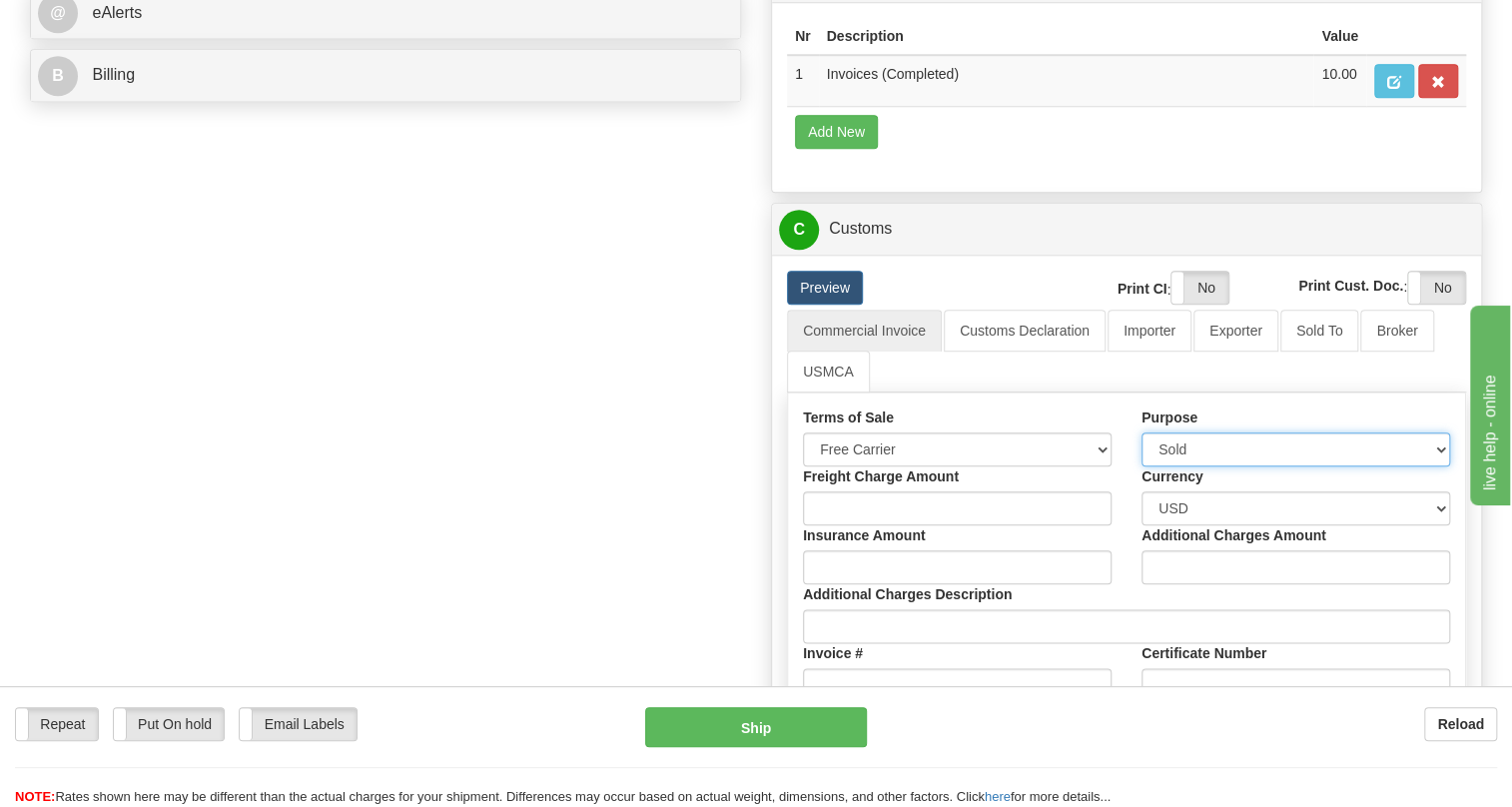 scroll, scrollTop: 999, scrollLeft: 0, axis: vertical 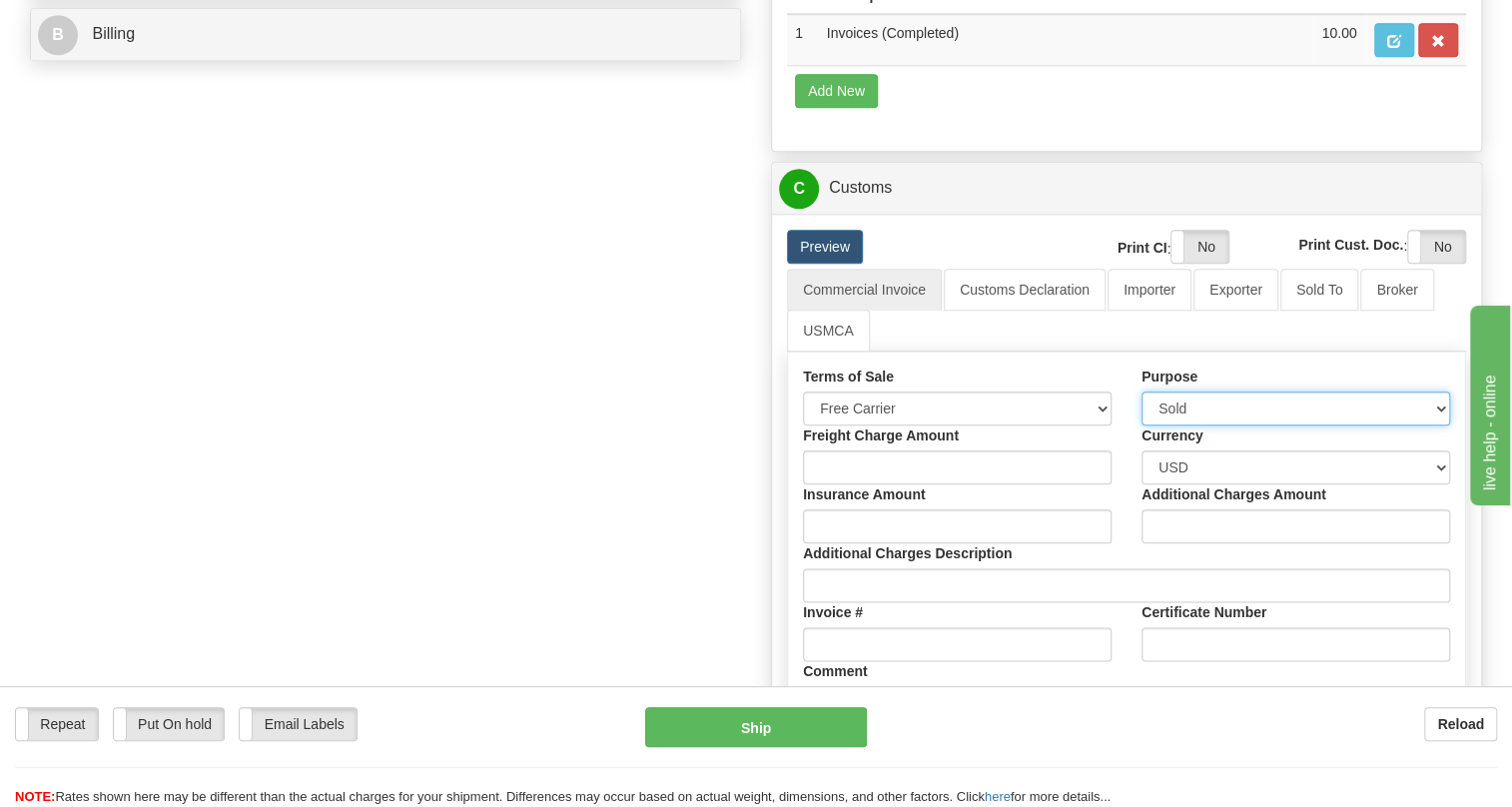 click on "Sold
Not Sold
Gift
Sample
Repair and Return
Personal Effects
Merchandise
Dangerous Goods
Commercial Sample
Humanitarian Donation
Documents
Other
Warranty" at bounding box center (1295, 408) 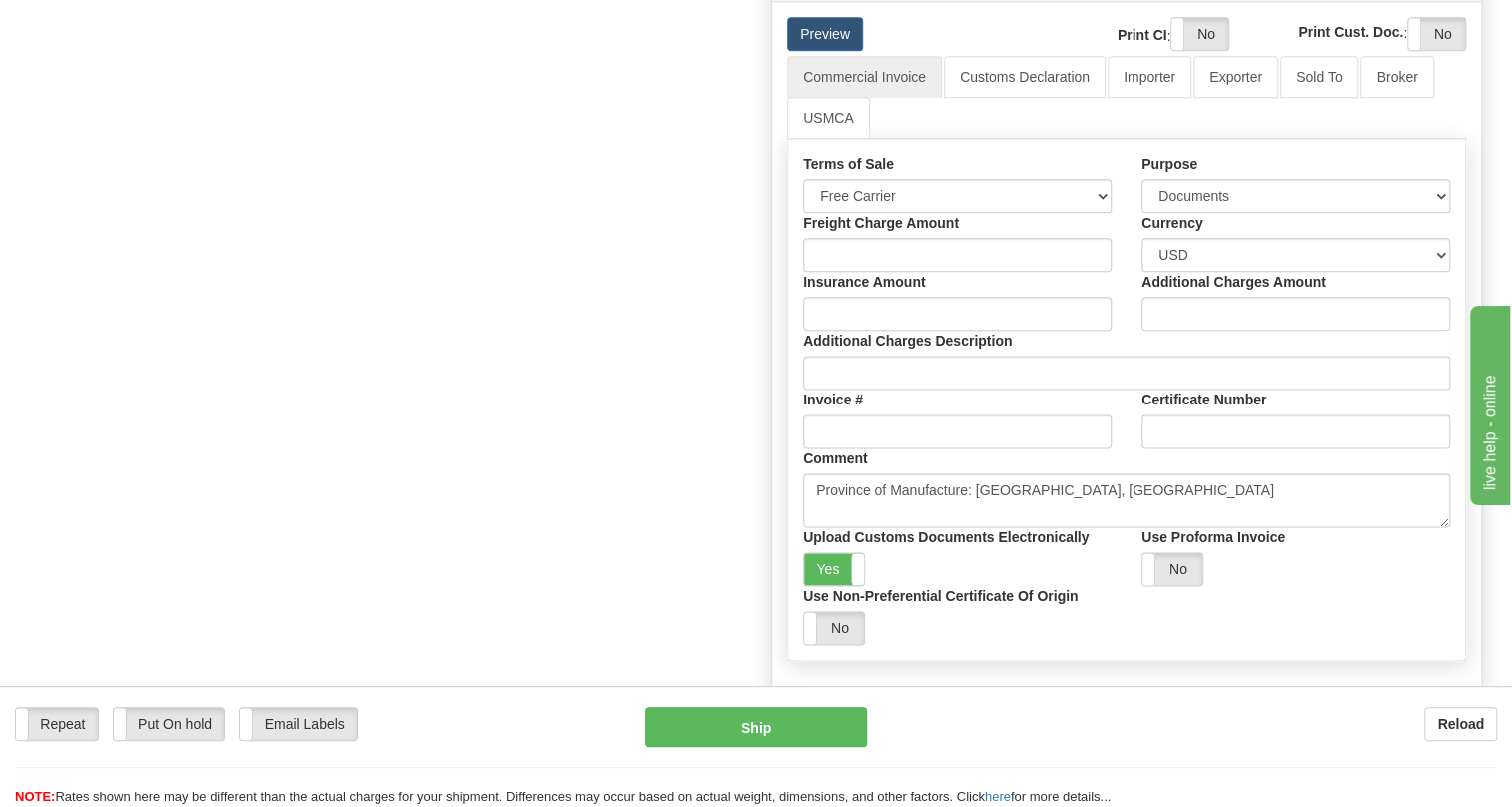 scroll, scrollTop: 1089, scrollLeft: 0, axis: vertical 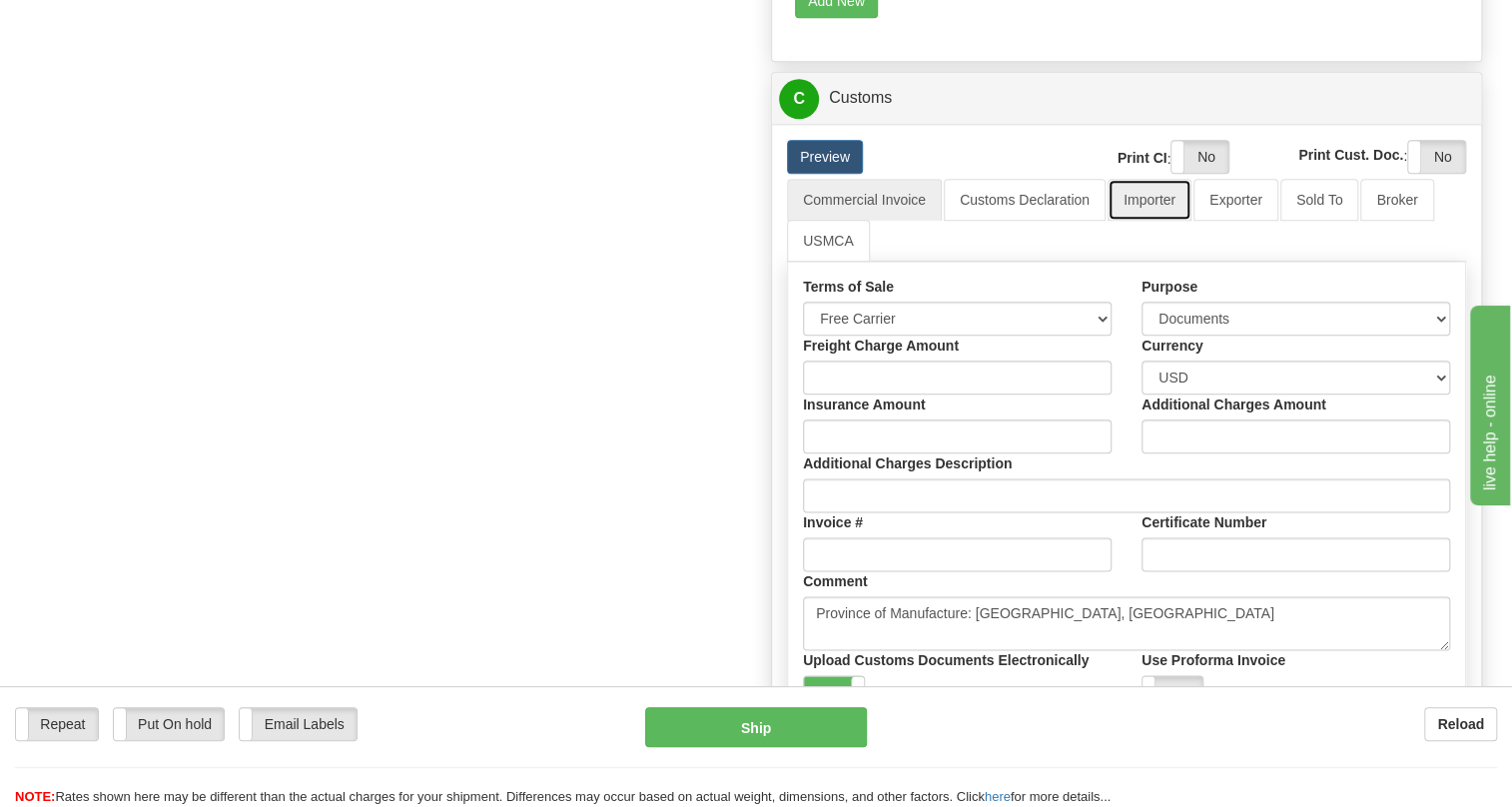 click on "Importer" at bounding box center (1149, 200) 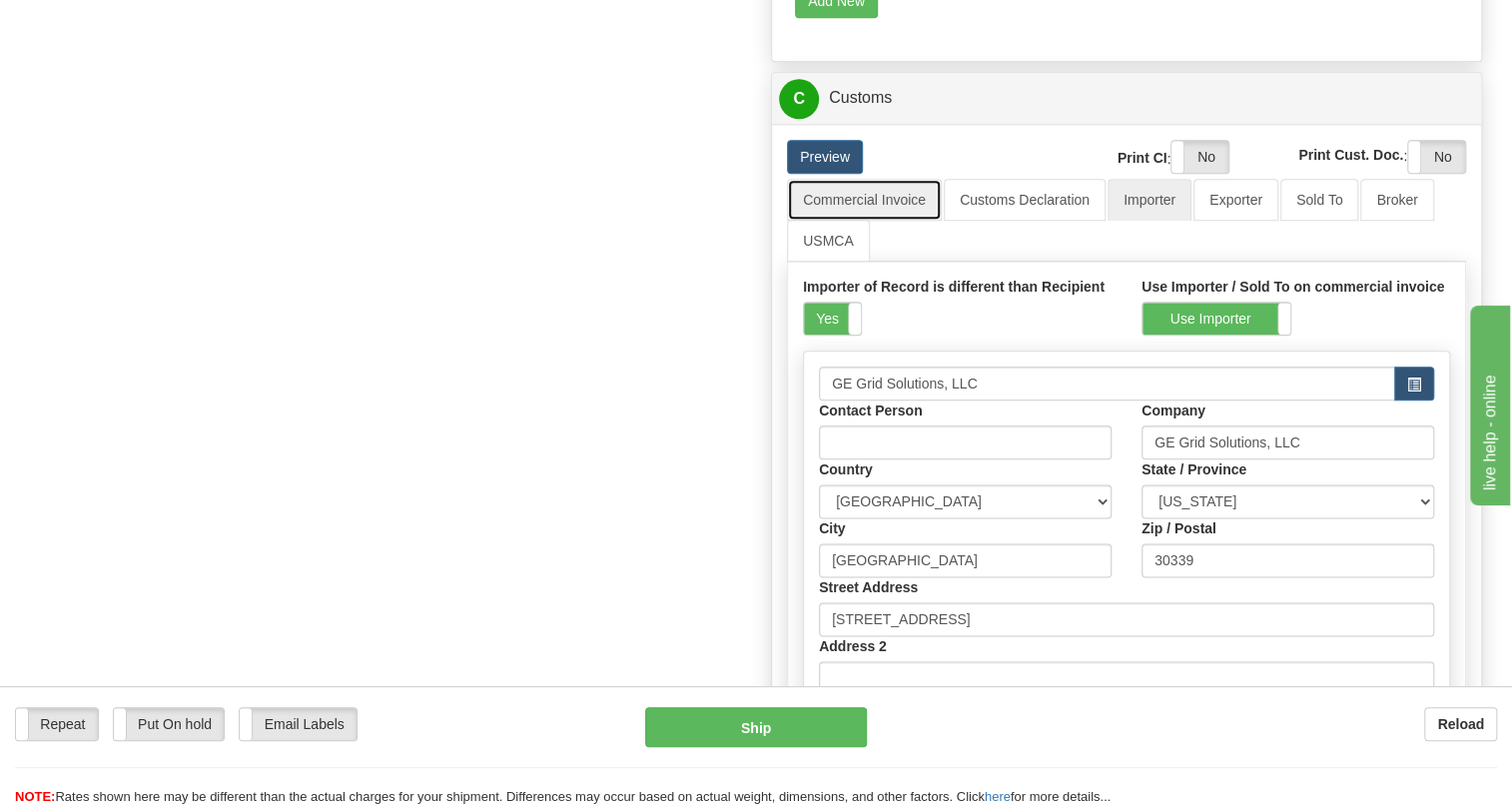 click on "Commercial Invoice" at bounding box center (864, 200) 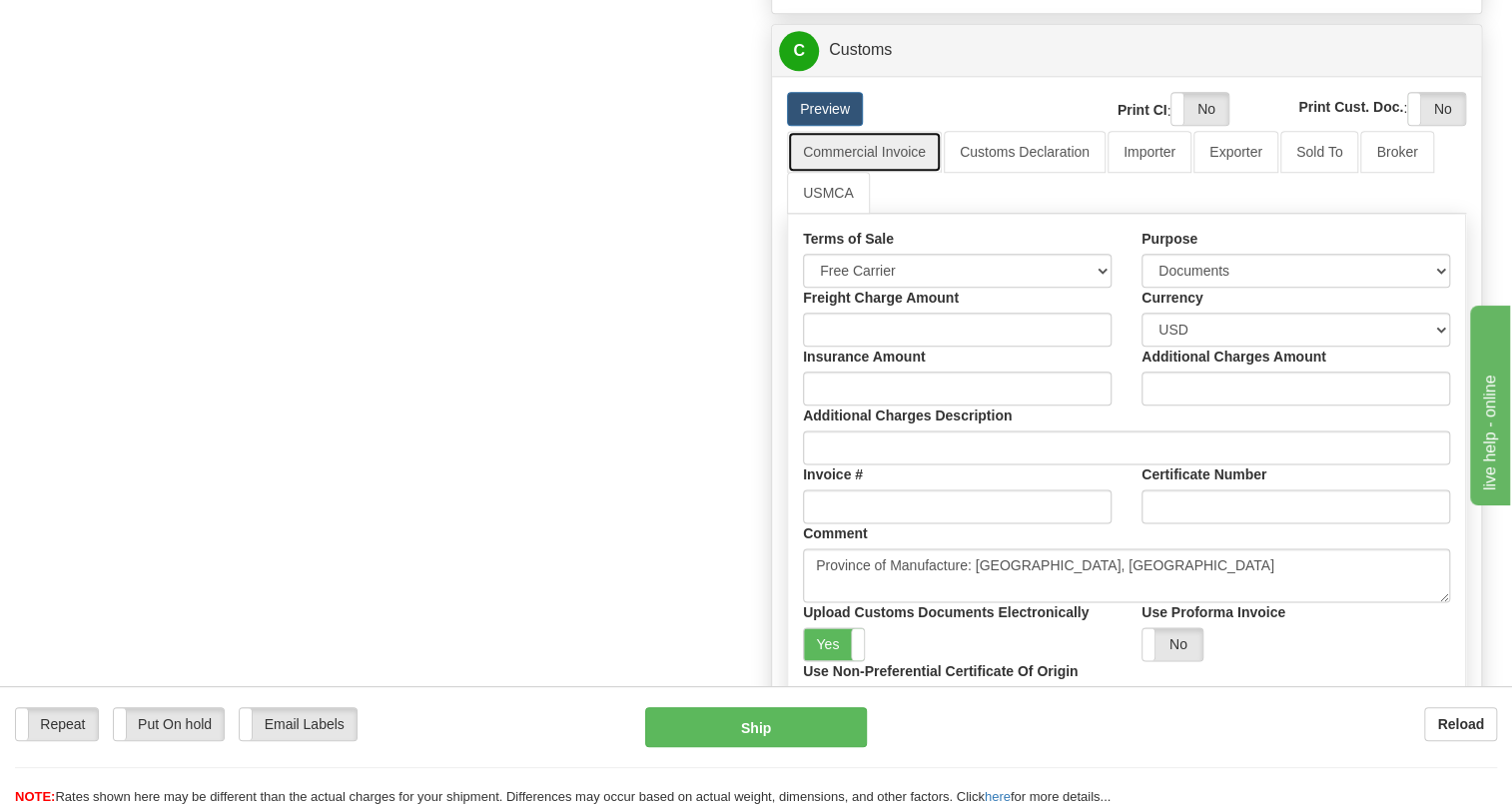 scroll, scrollTop: 1270, scrollLeft: 0, axis: vertical 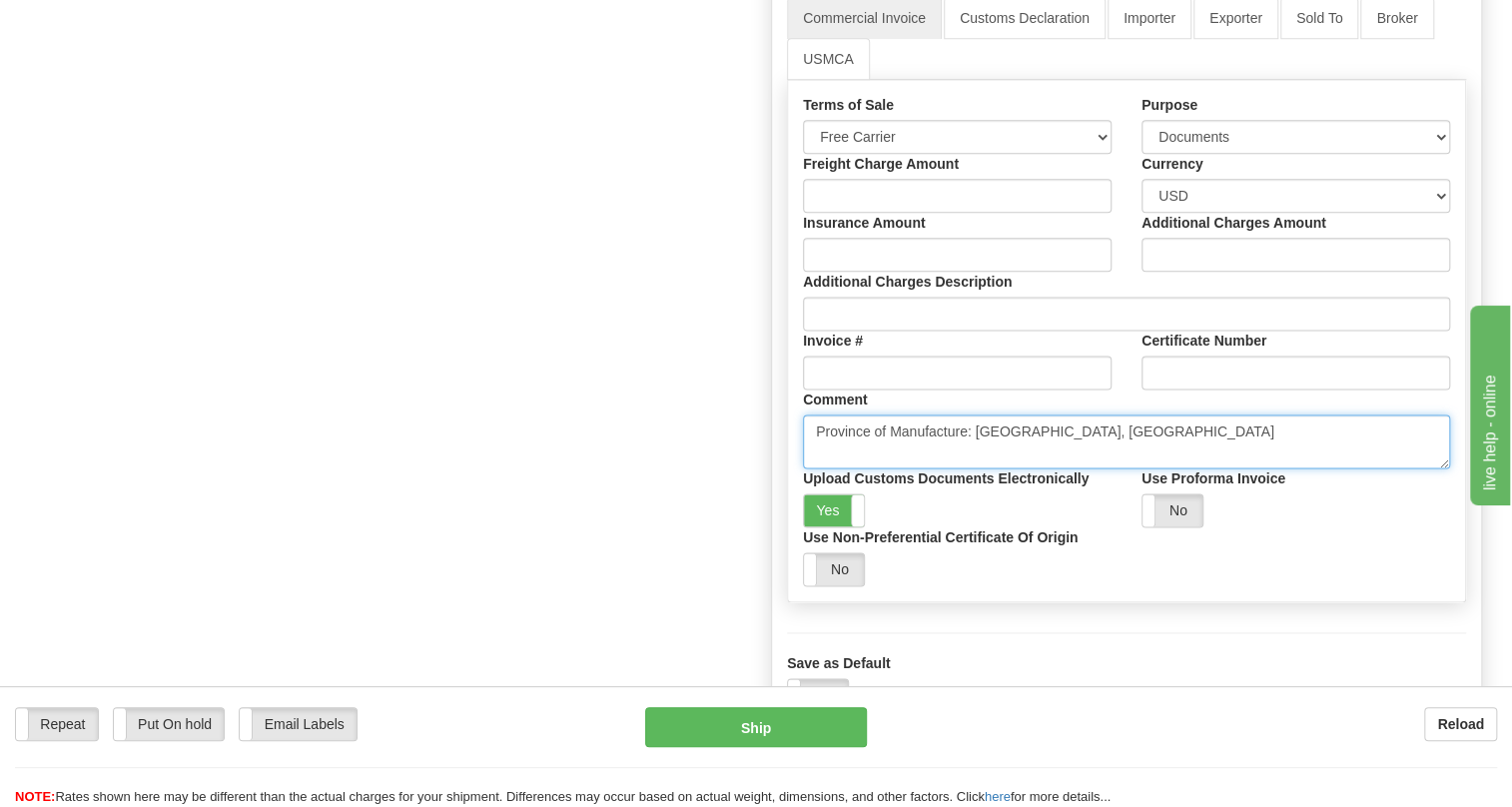 drag, startPoint x: 1086, startPoint y: 430, endPoint x: 793, endPoint y: 437, distance: 293.08361 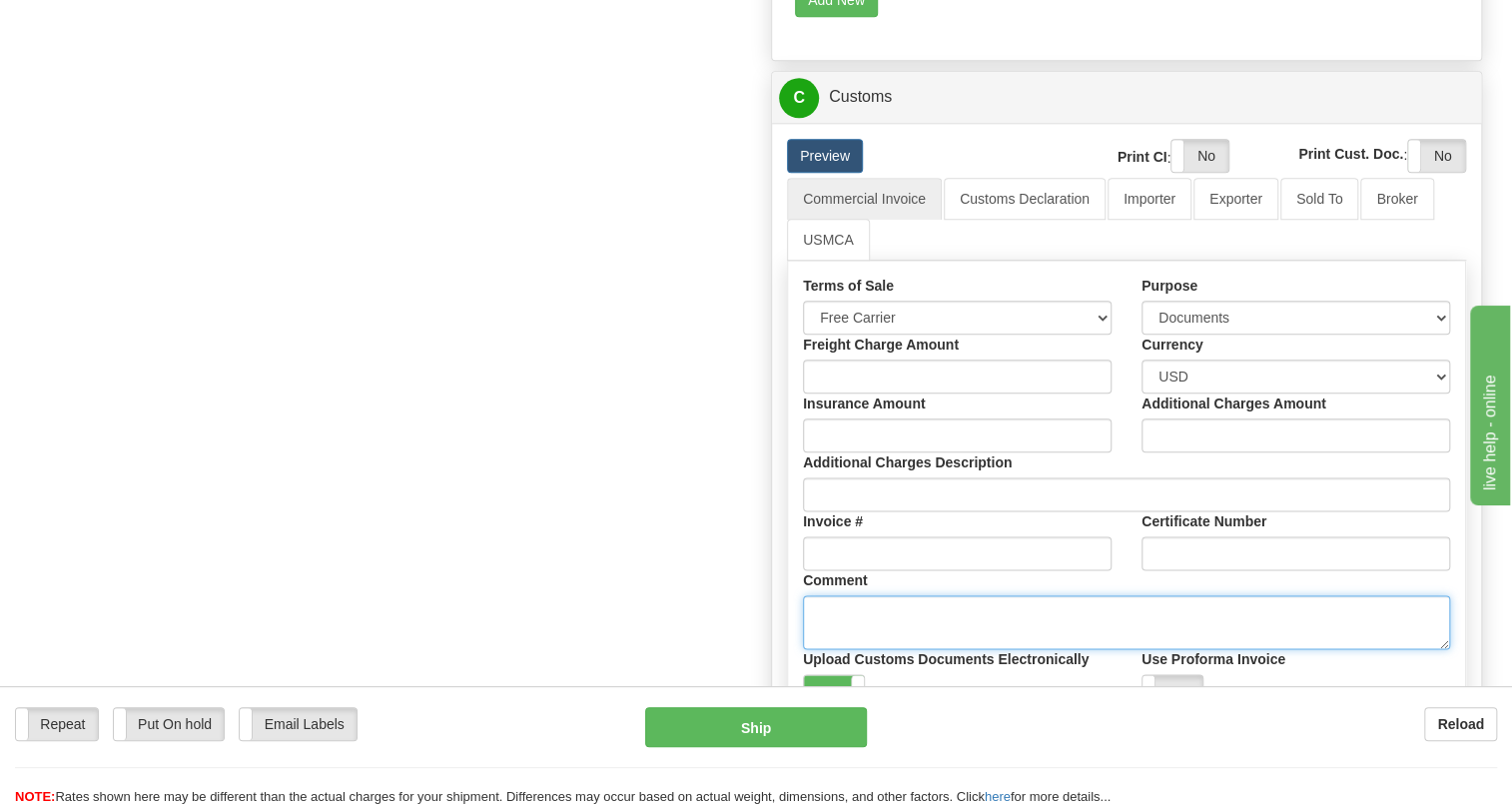 scroll, scrollTop: 1089, scrollLeft: 0, axis: vertical 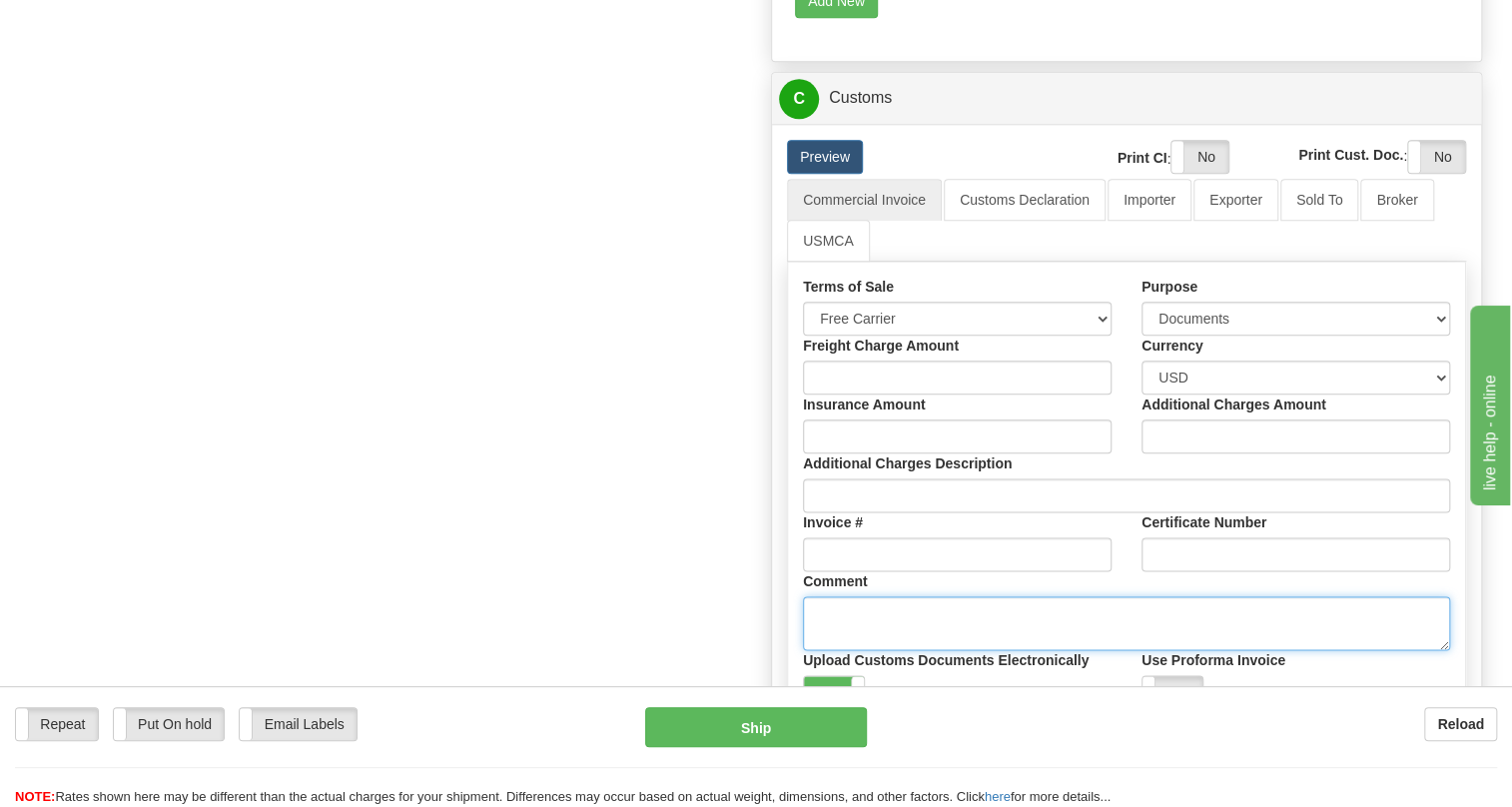 type 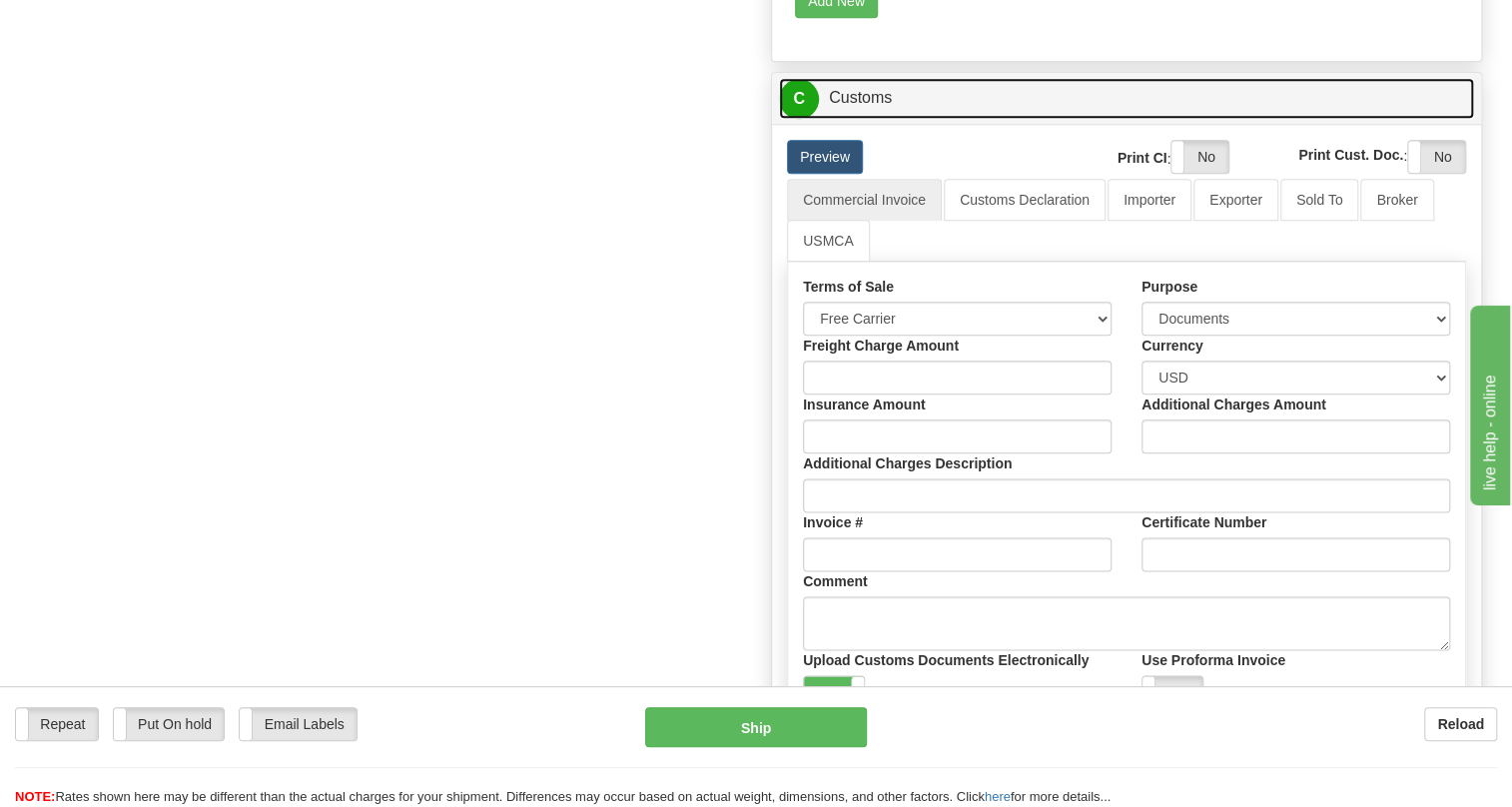 click on "C Customs" at bounding box center (1127, 98) 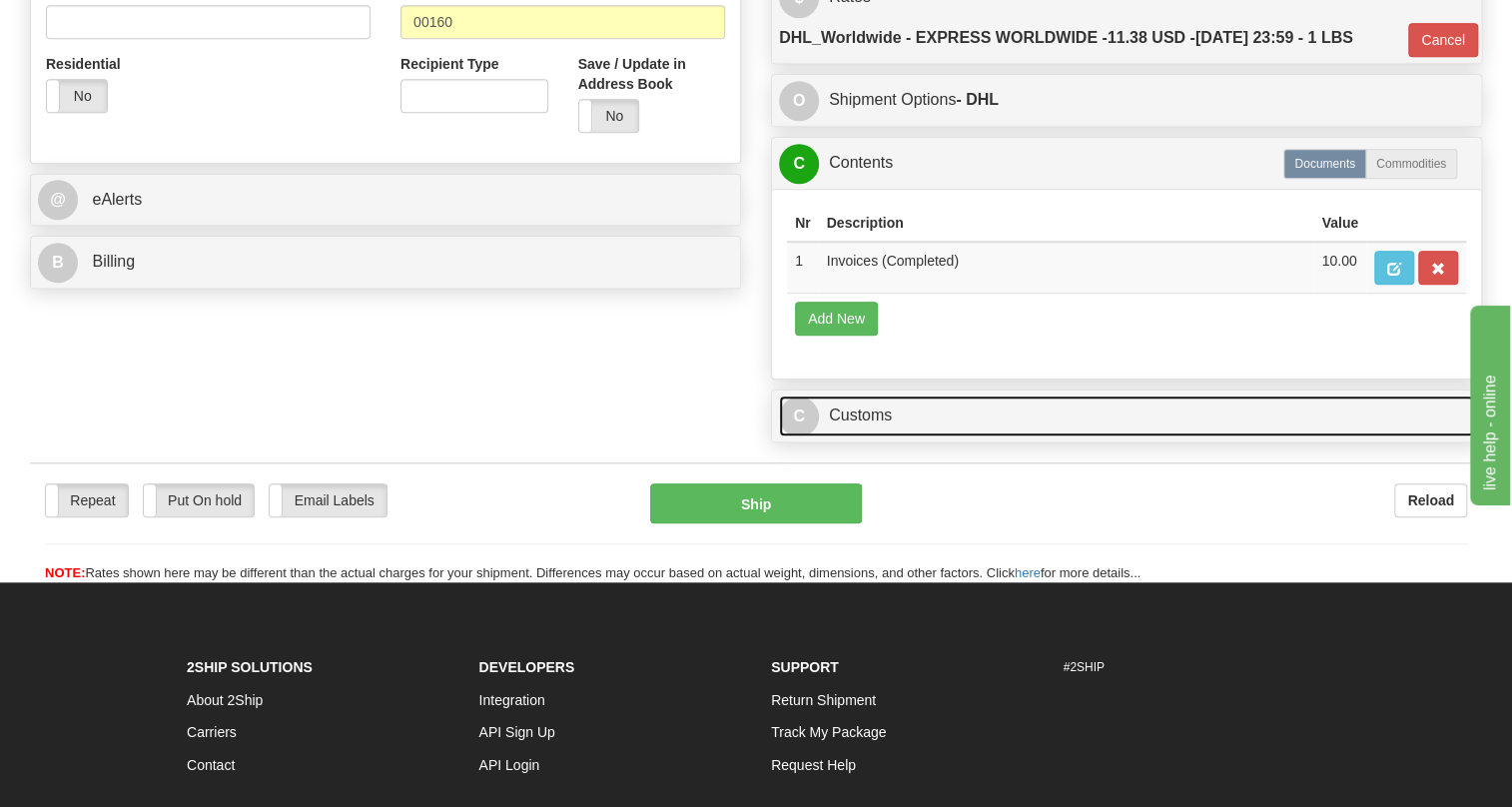 scroll, scrollTop: 687, scrollLeft: 0, axis: vertical 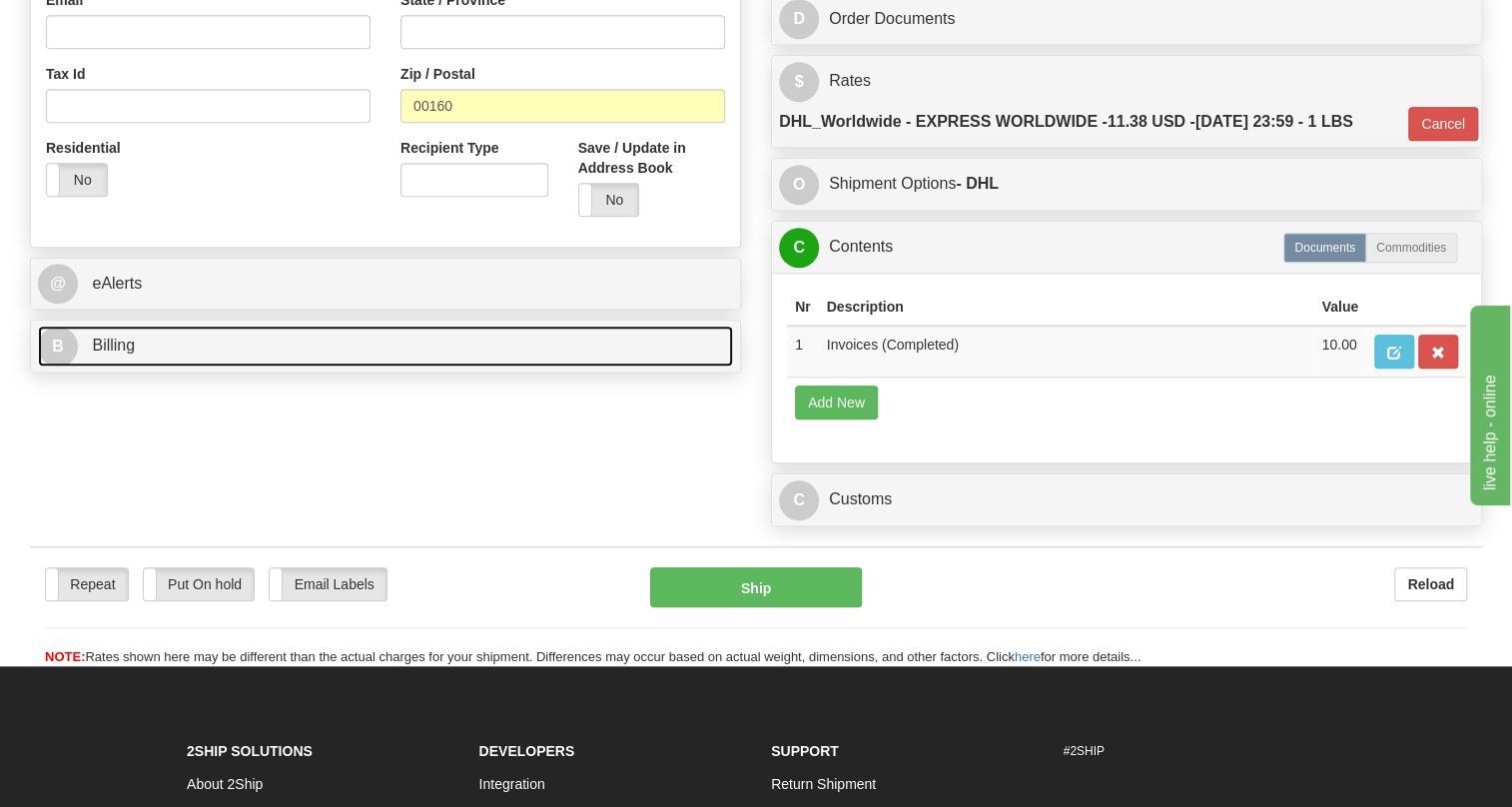 click on "Billing" at bounding box center (113, 345) 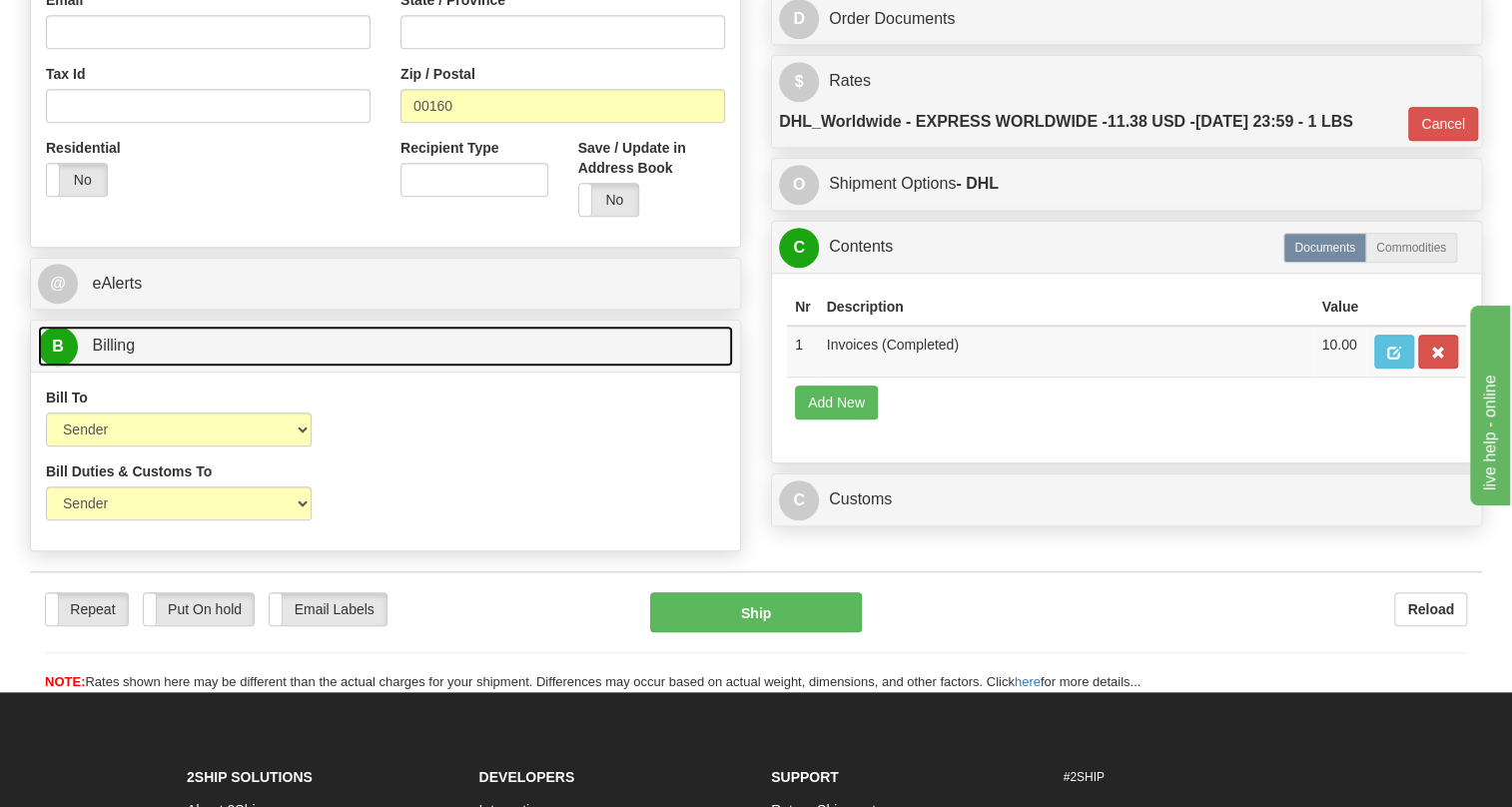 click on "Billing" at bounding box center (113, 345) 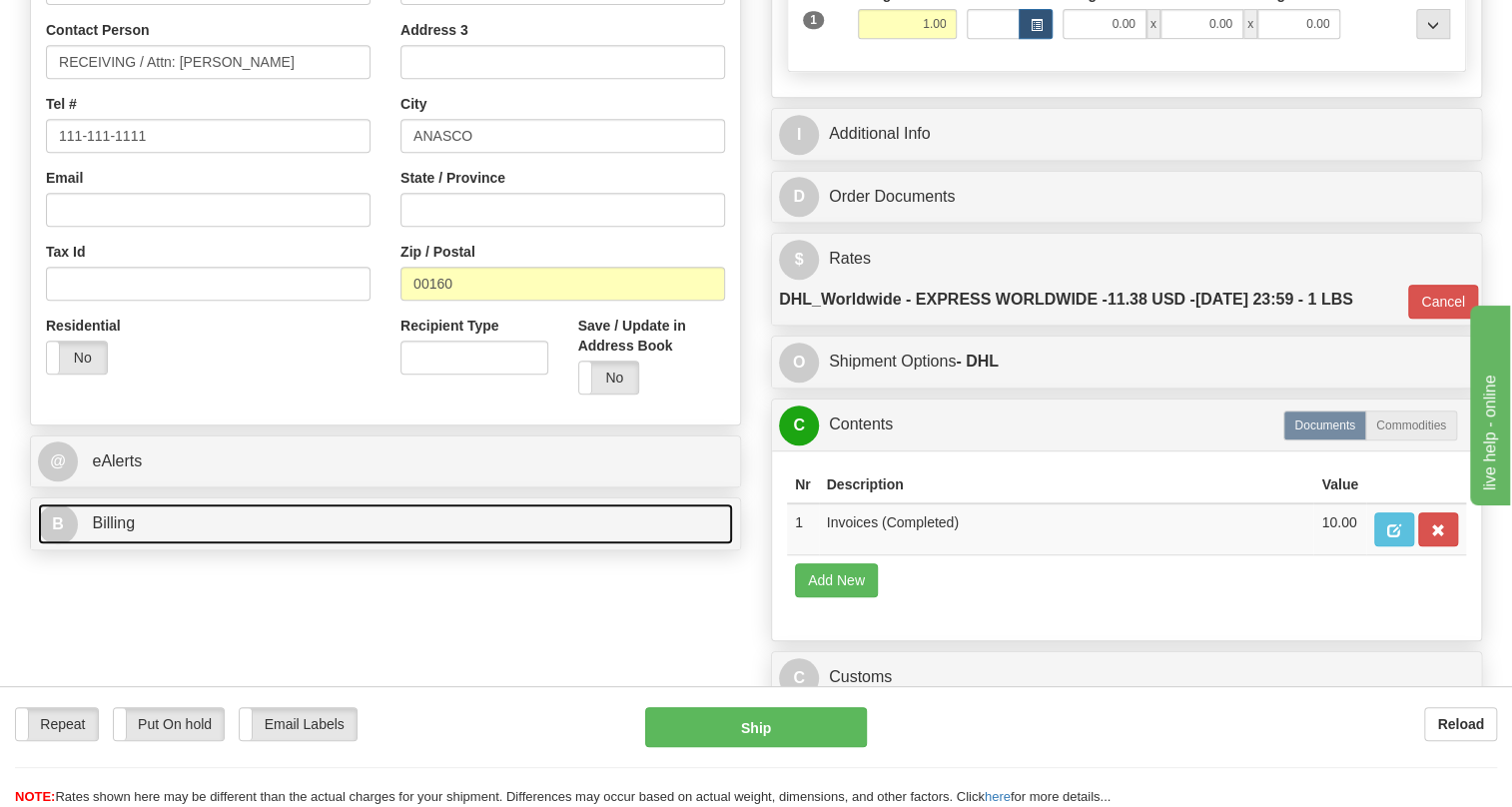 scroll, scrollTop: 414, scrollLeft: 0, axis: vertical 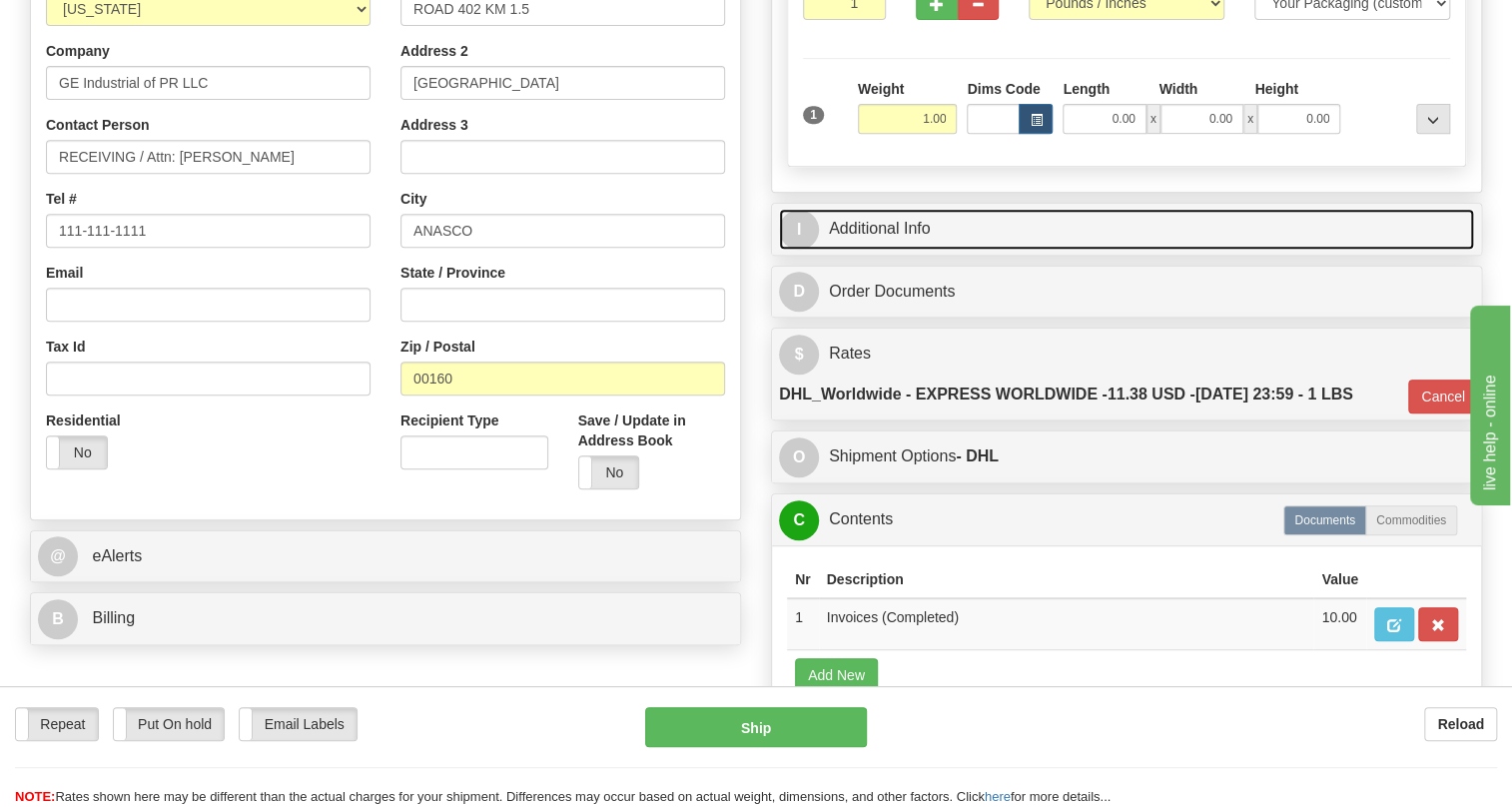 click on "I Additional Info" at bounding box center (1127, 229) 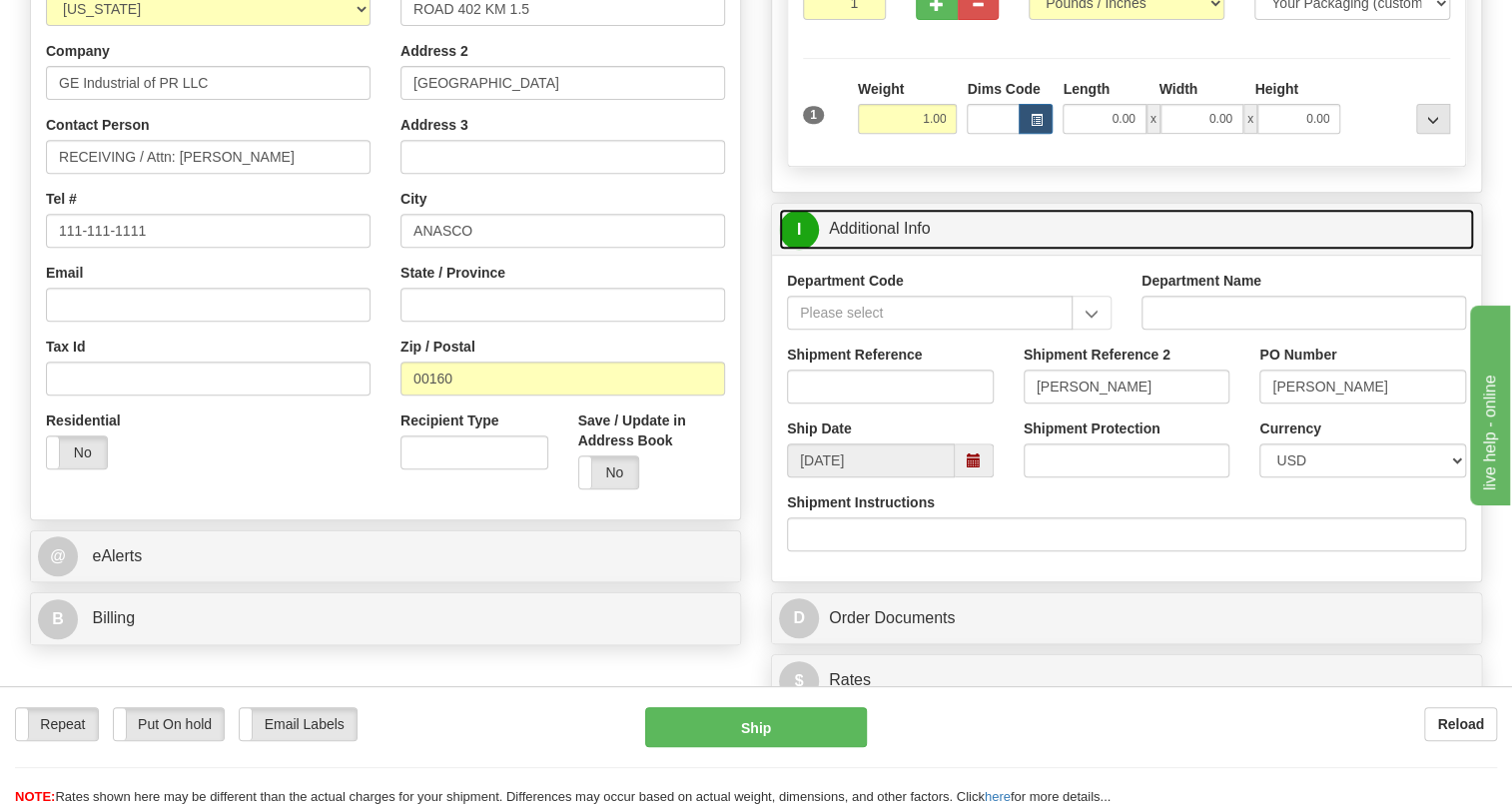 click on "I Additional Info" at bounding box center [1127, 229] 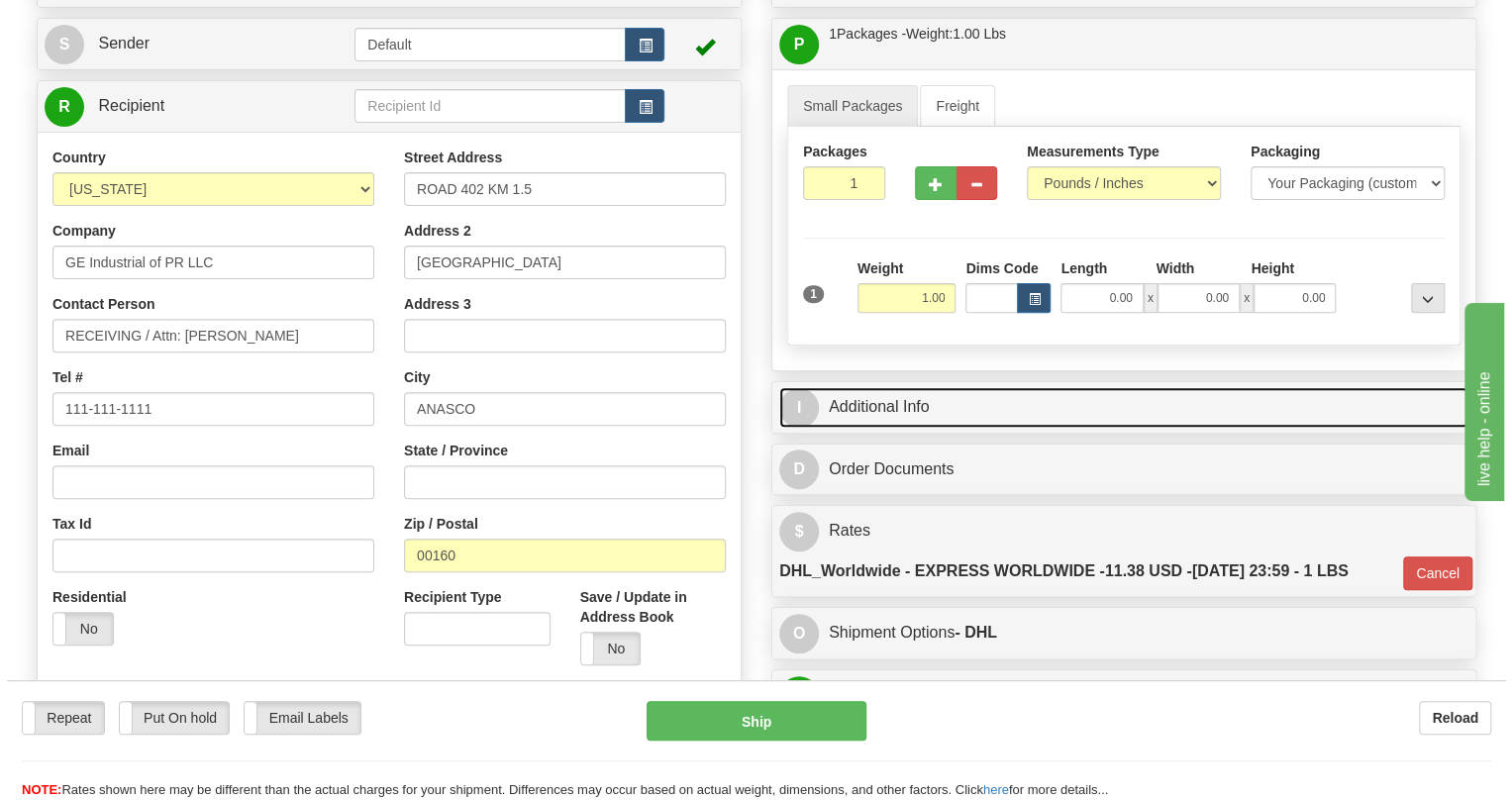 scroll, scrollTop: 141, scrollLeft: 0, axis: vertical 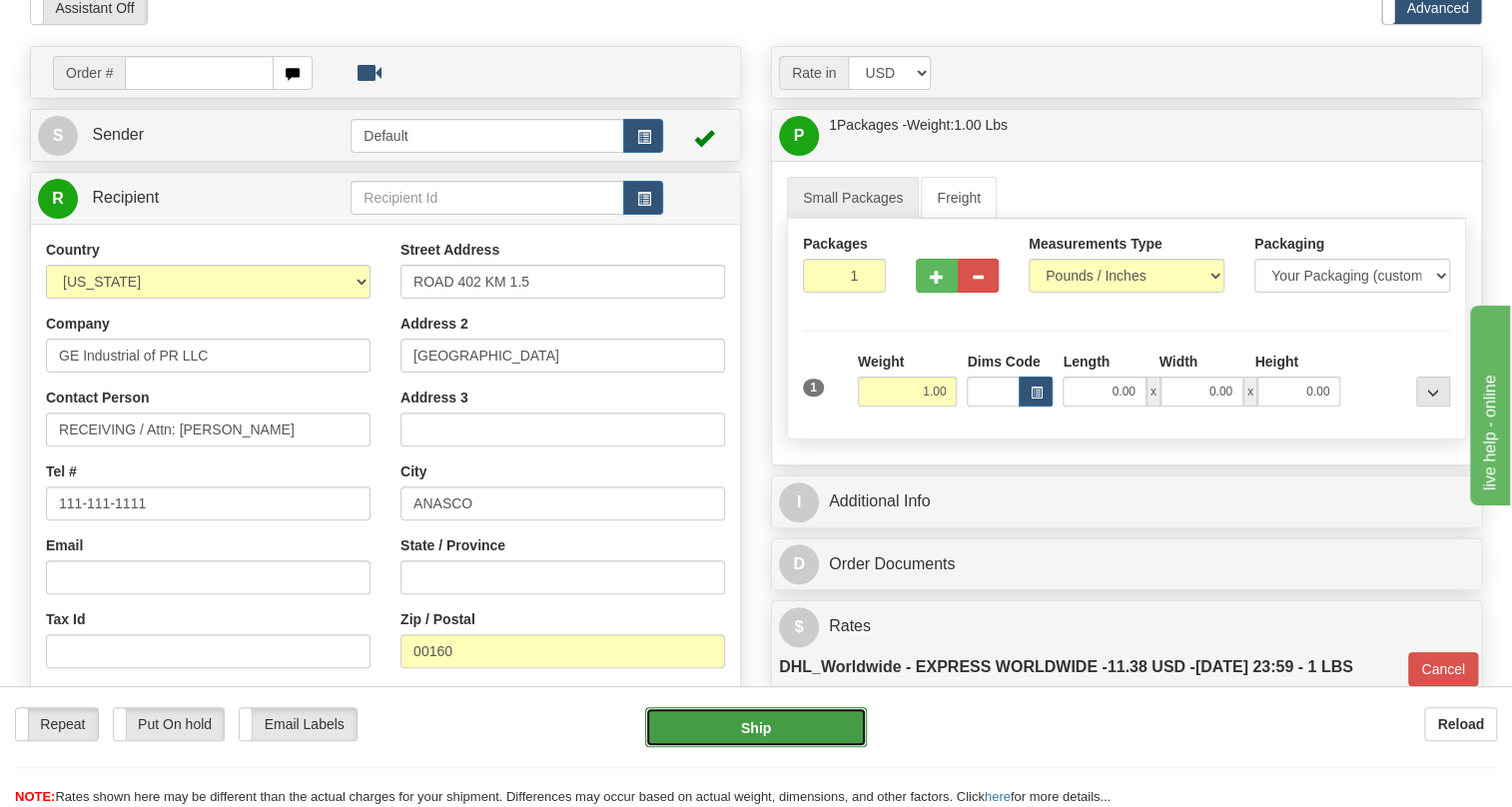 click on "Ship" at bounding box center (756, 727) 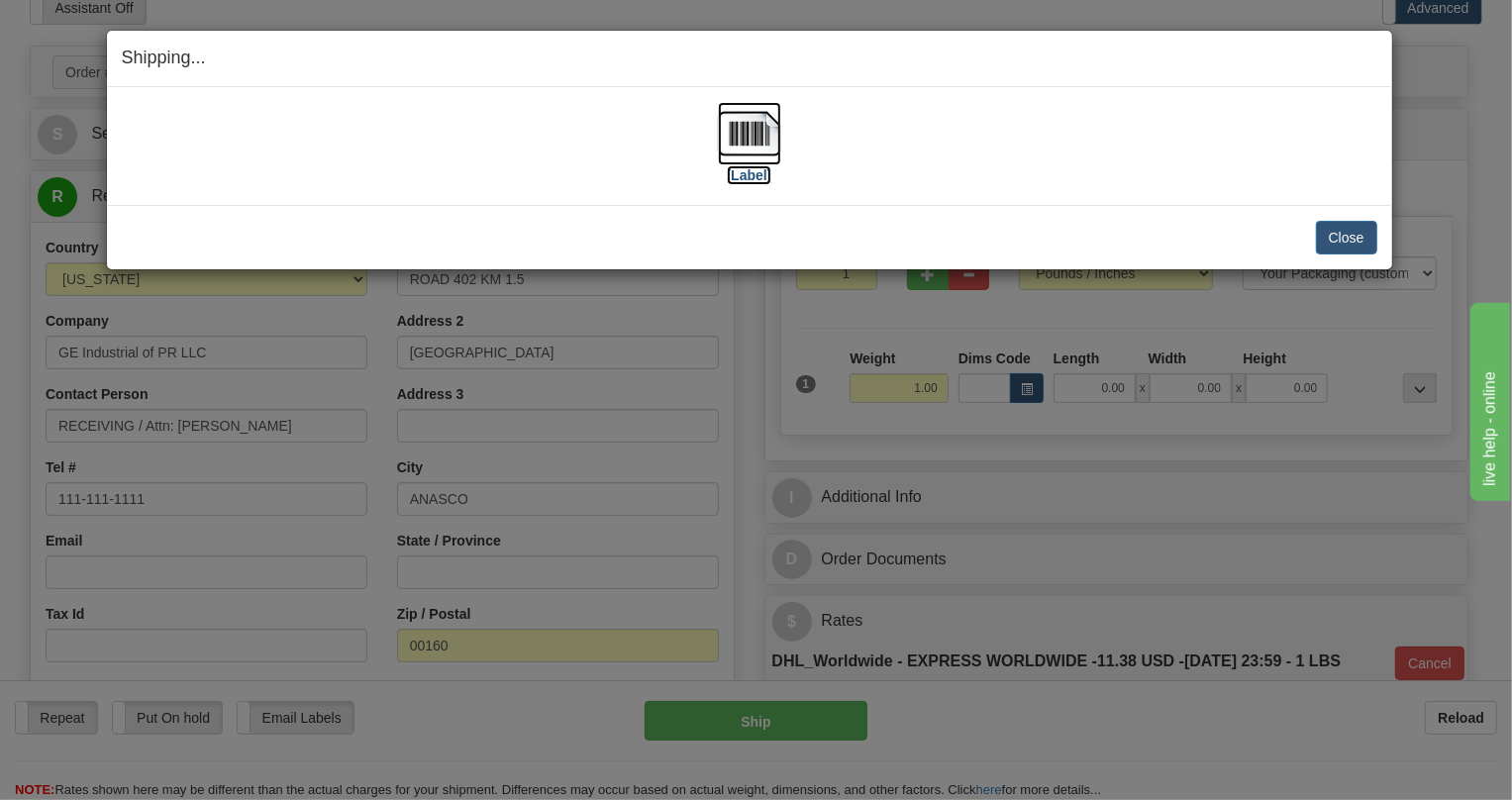 click at bounding box center [750, 134] 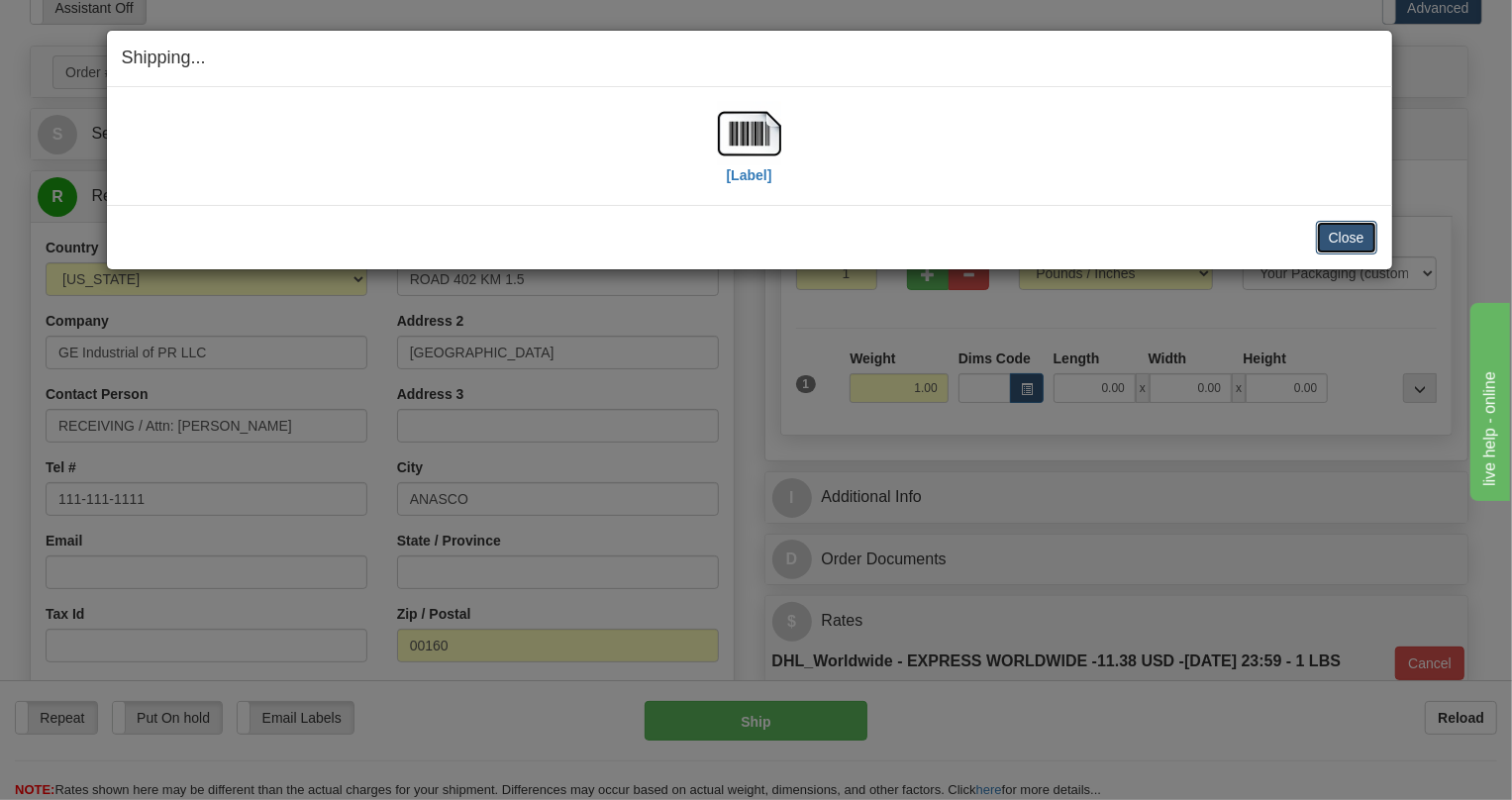 click on "Close" at bounding box center (1347, 238) 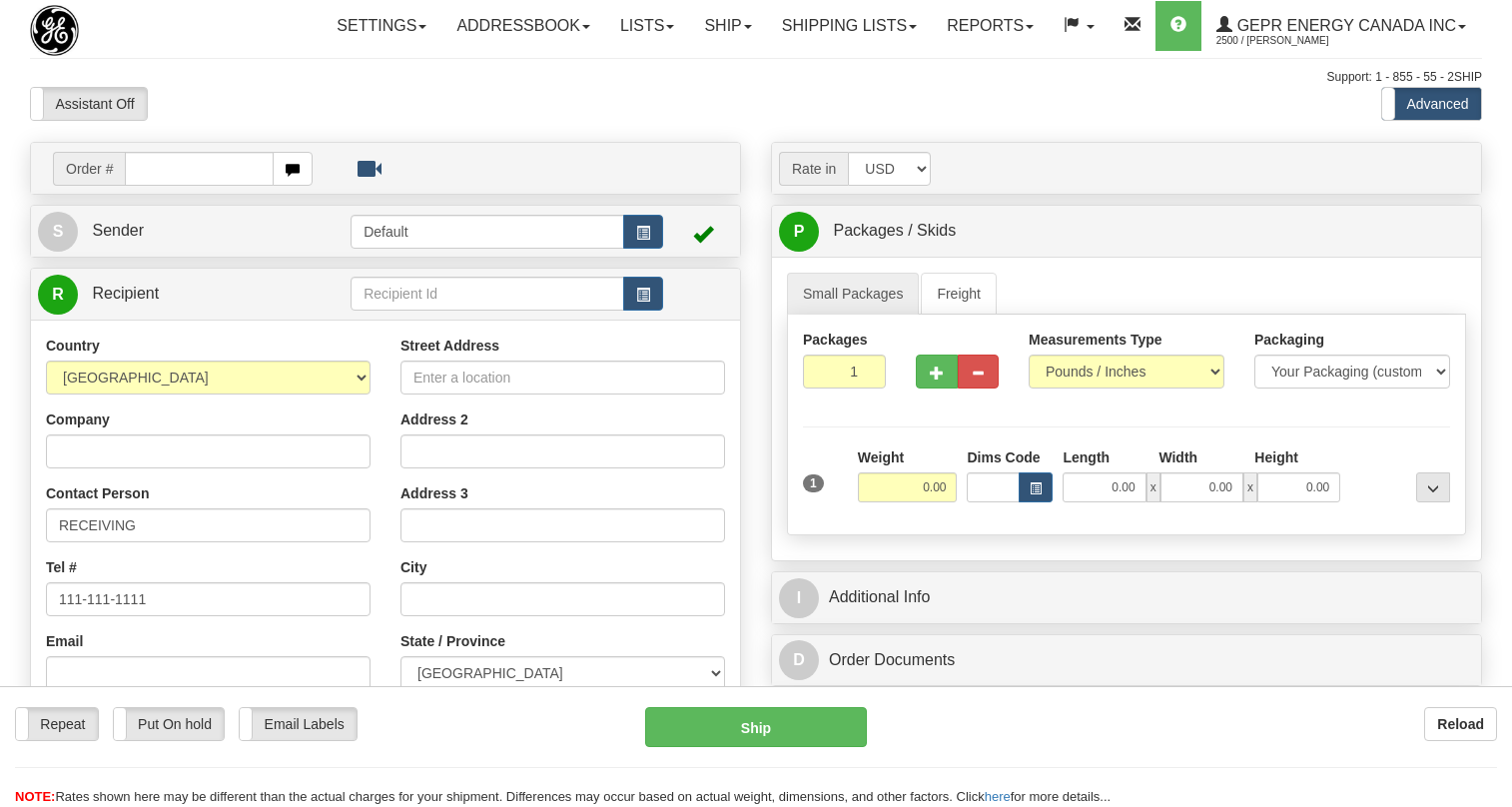 scroll, scrollTop: 0, scrollLeft: 0, axis: both 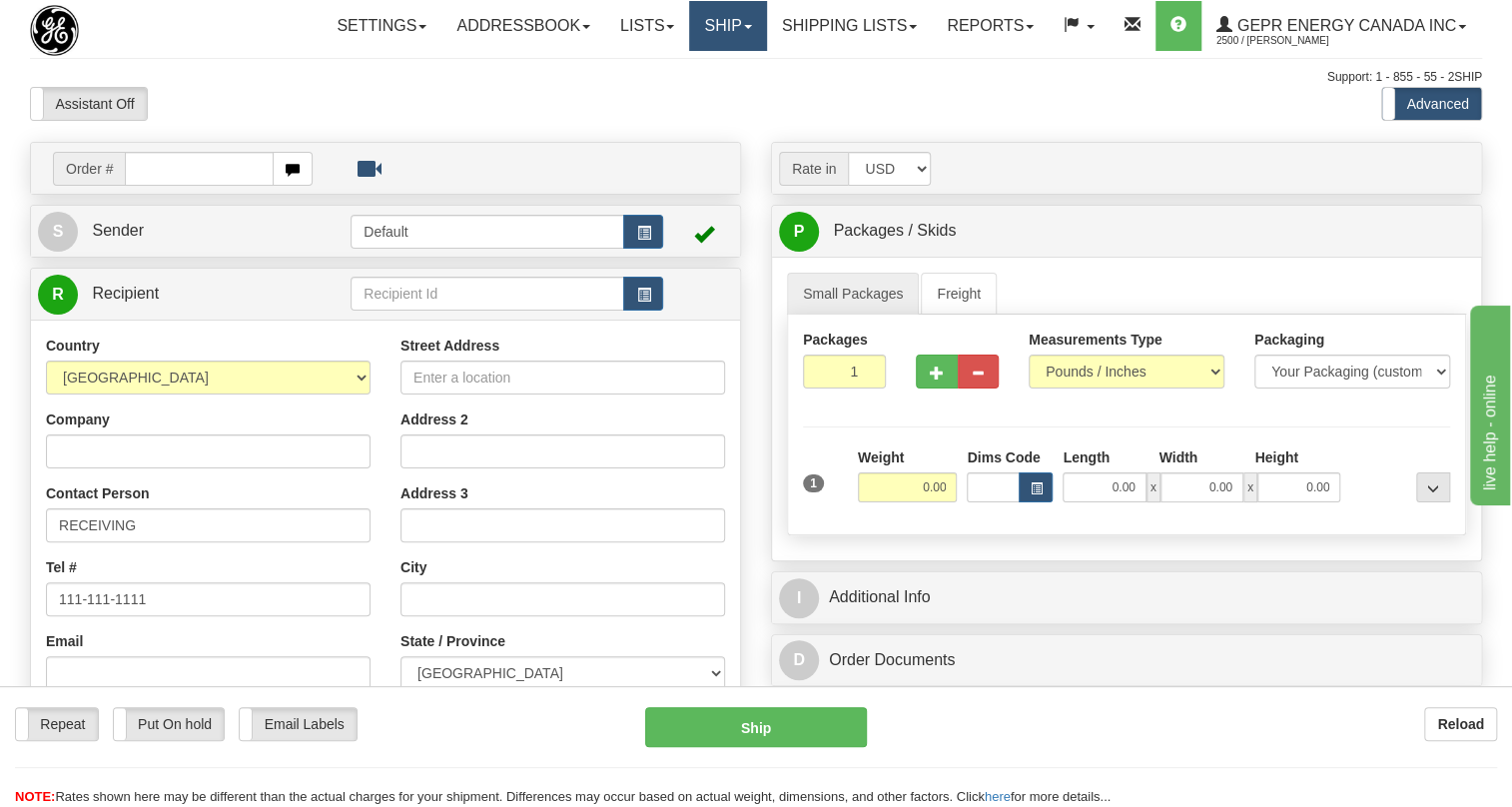 click at bounding box center (748, 27) 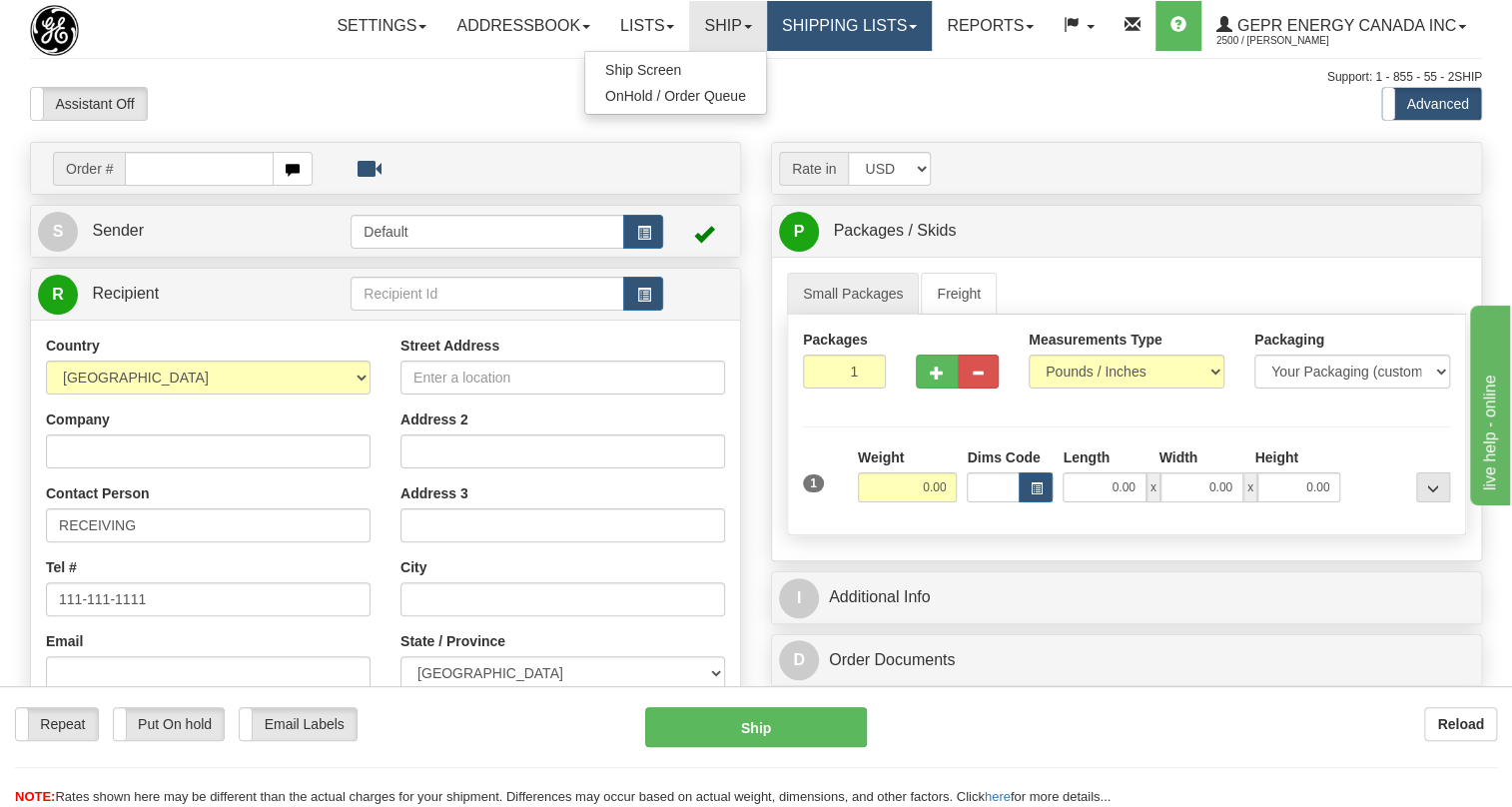 click at bounding box center [913, 27] 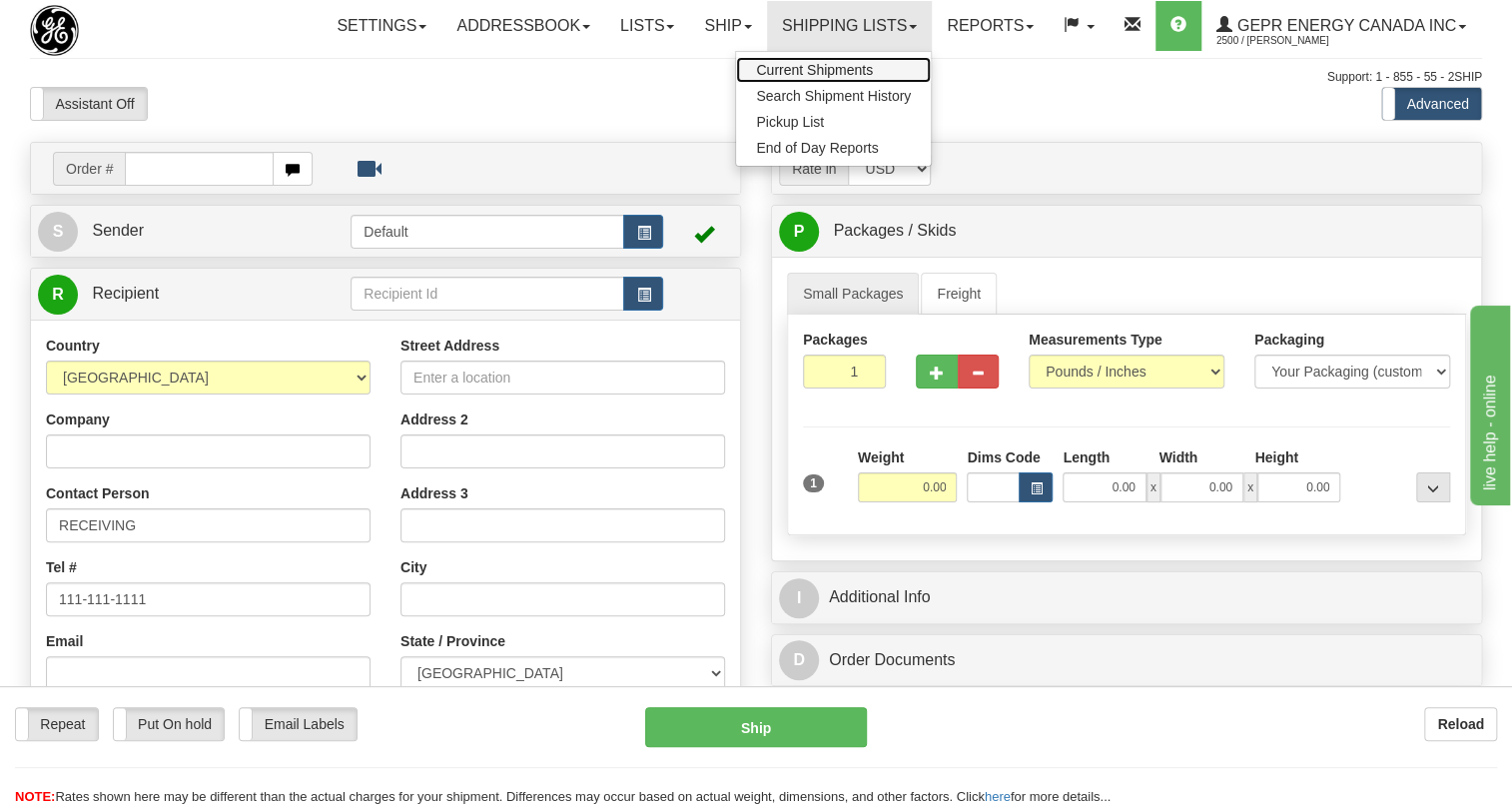 click on "Current Shipments" at bounding box center (814, 70) 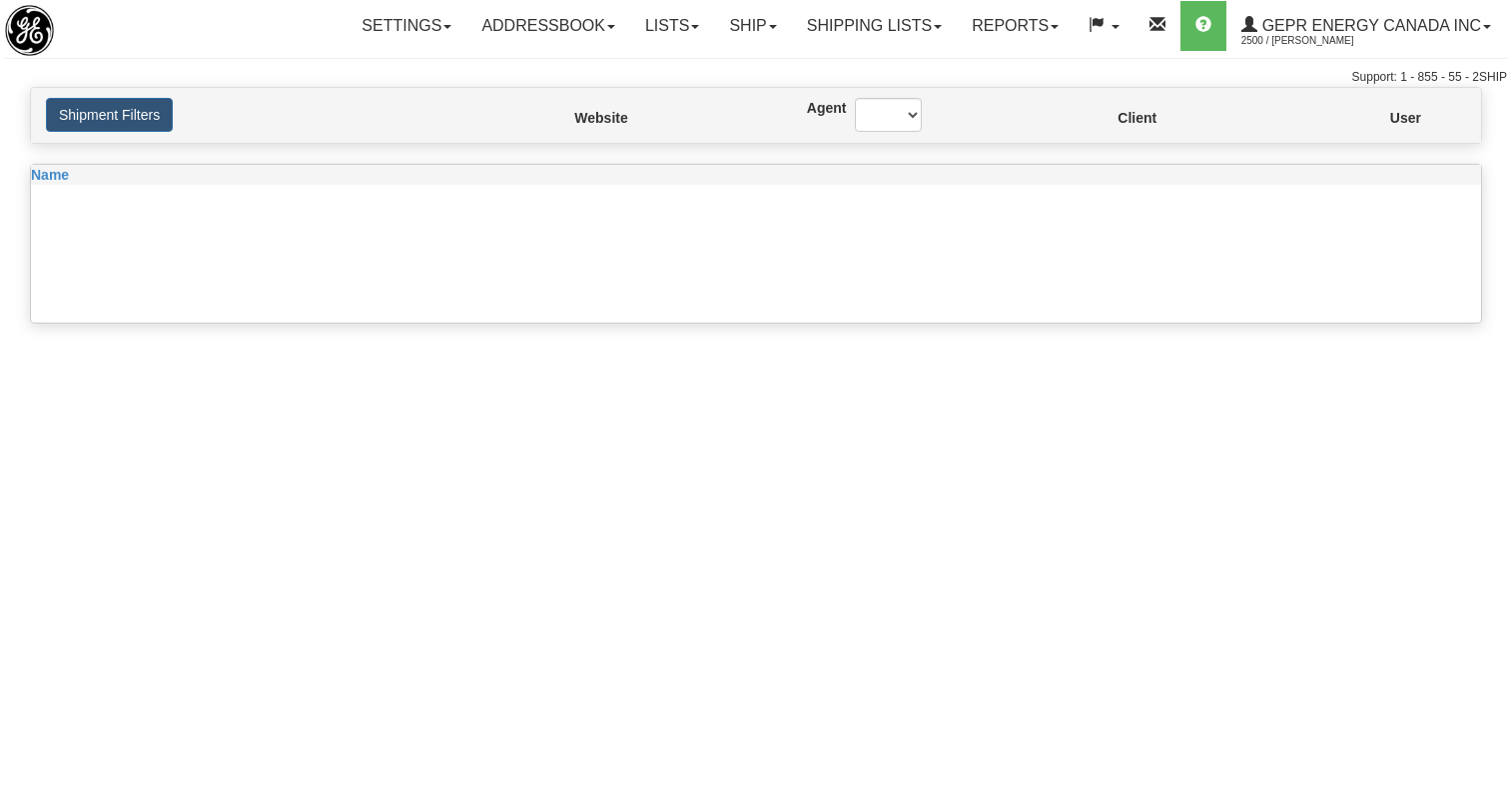 scroll, scrollTop: 0, scrollLeft: 0, axis: both 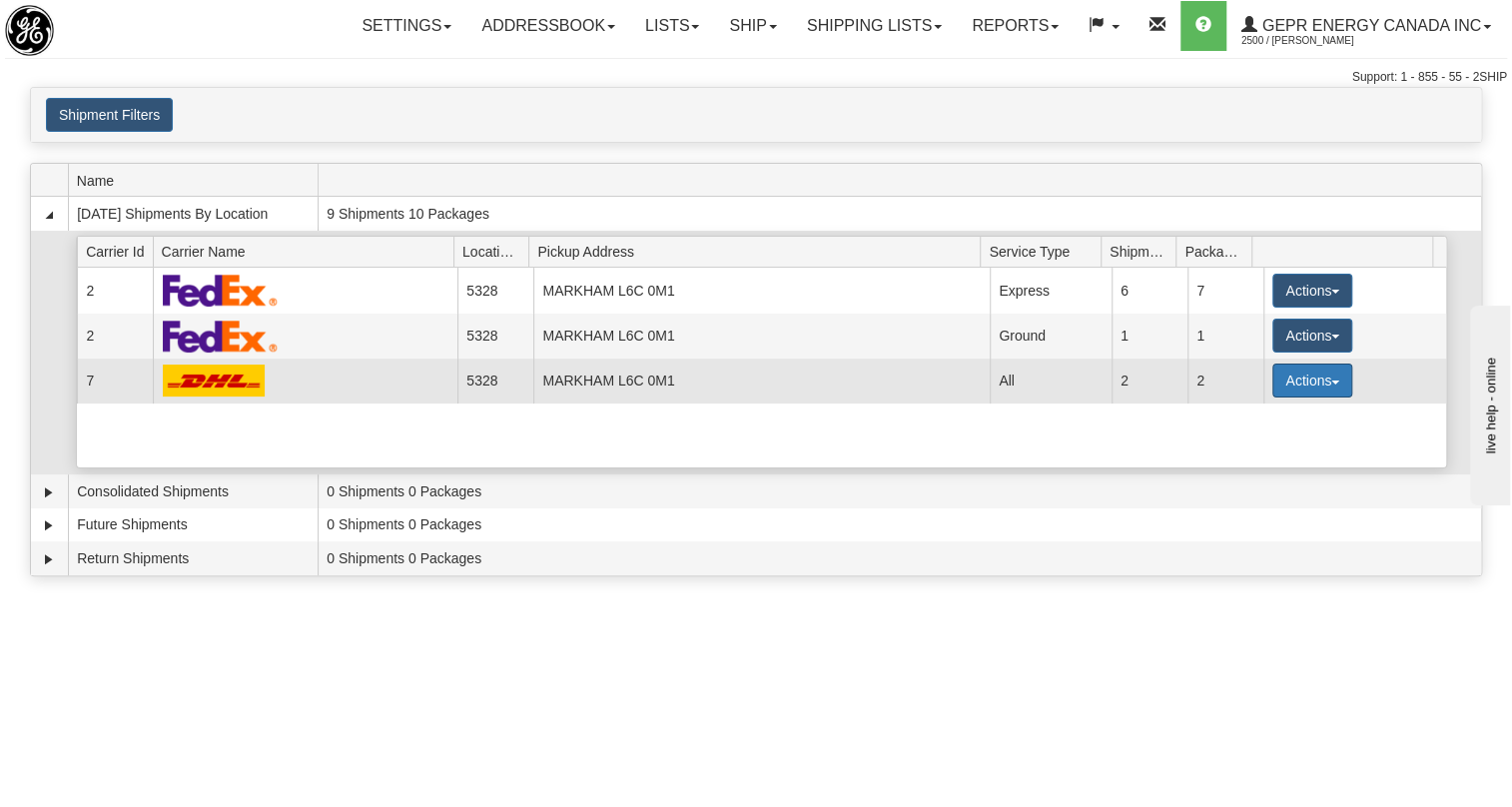 click at bounding box center (1335, 383) 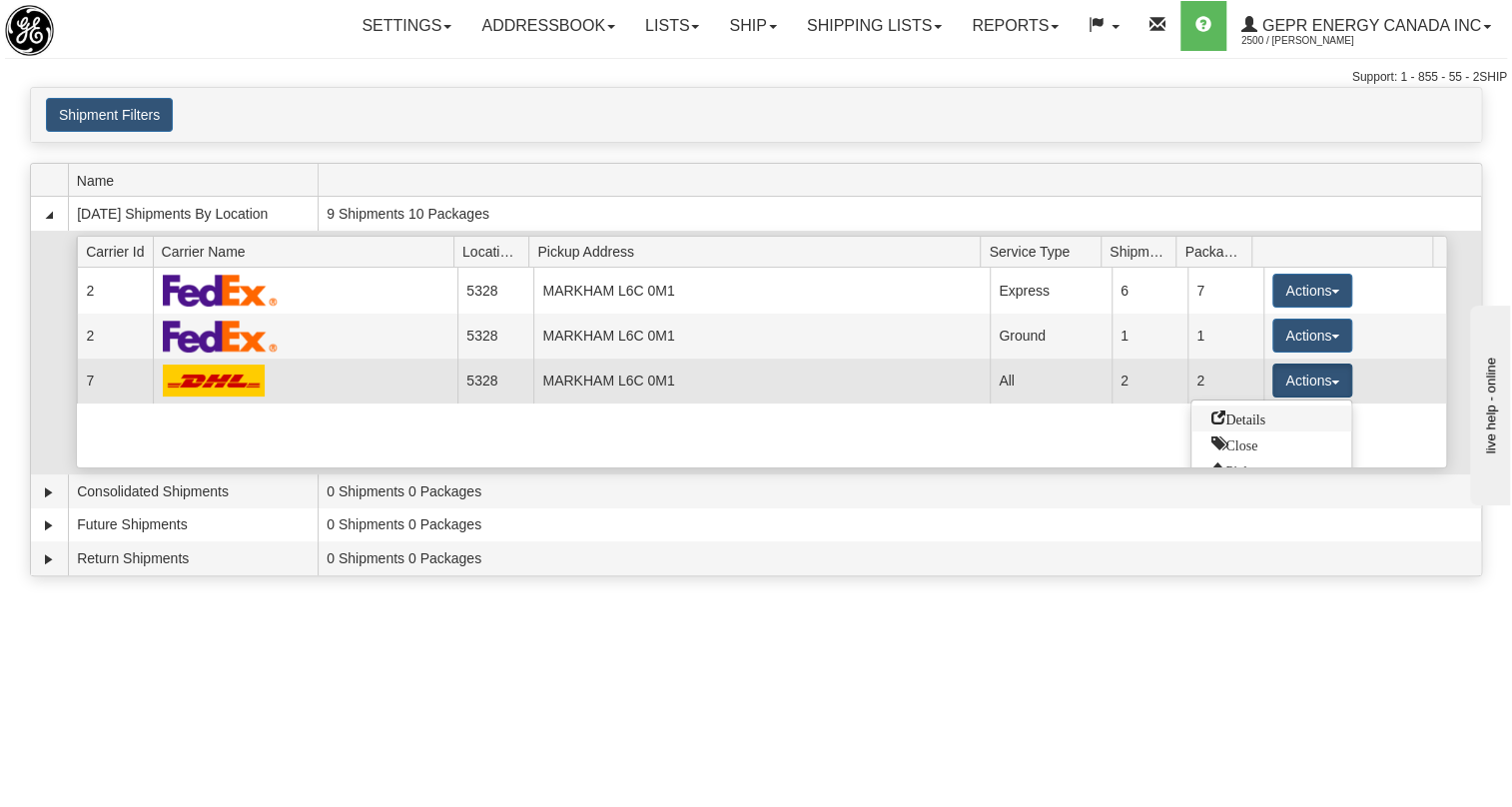 click on "Details" at bounding box center (1238, 417) 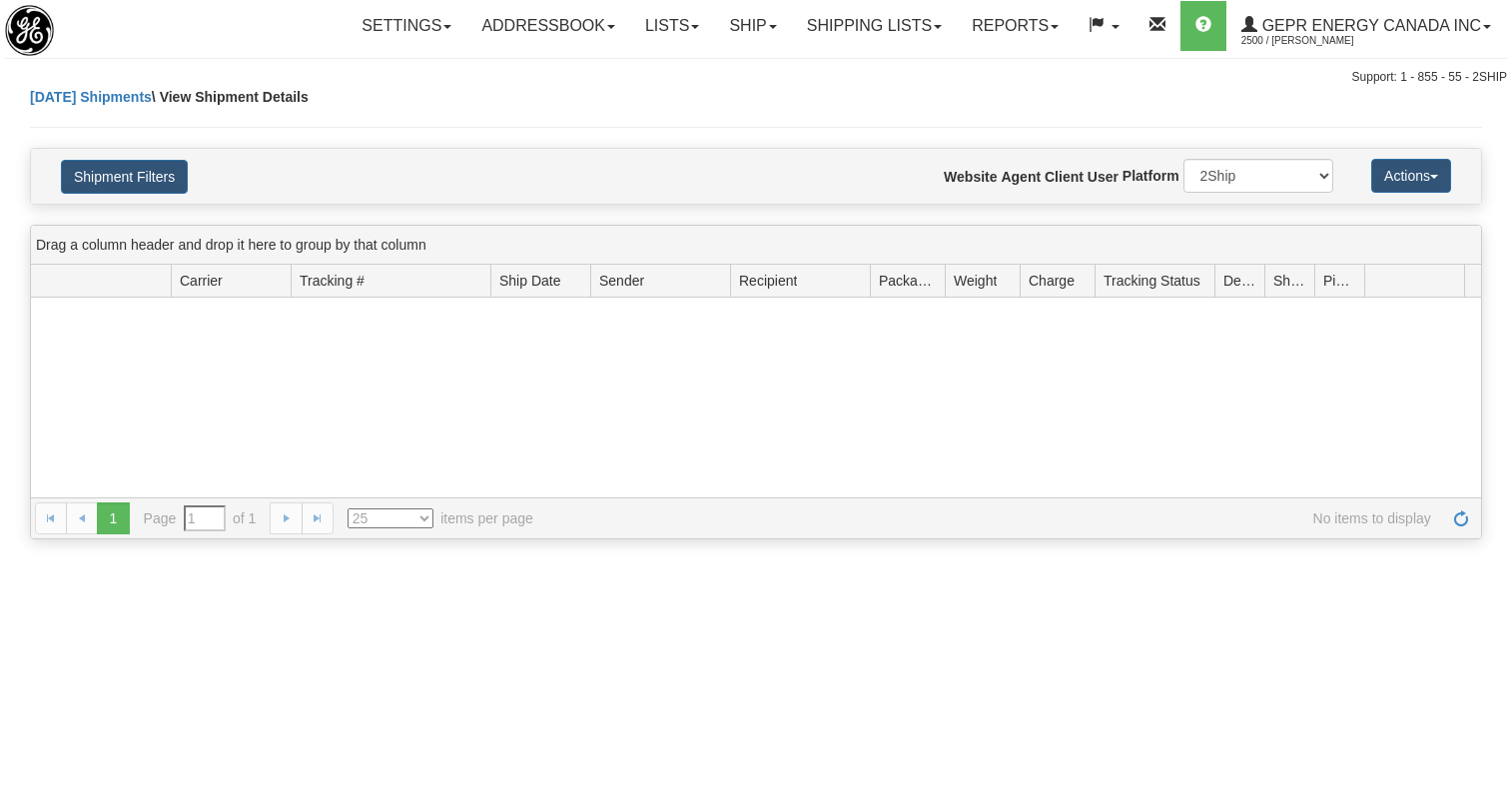 scroll, scrollTop: 0, scrollLeft: 0, axis: both 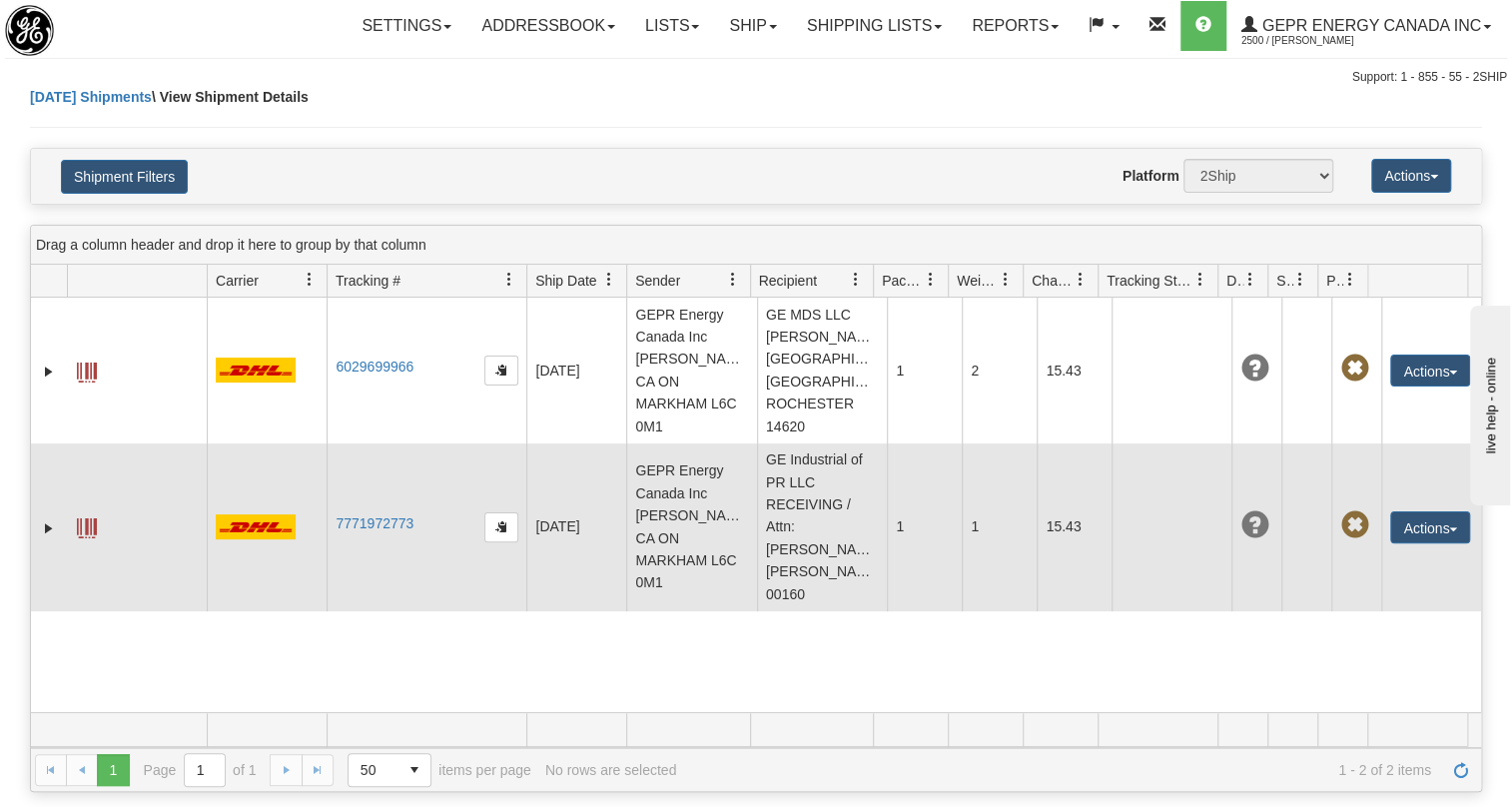 click on "7771972773" at bounding box center [426, 527] 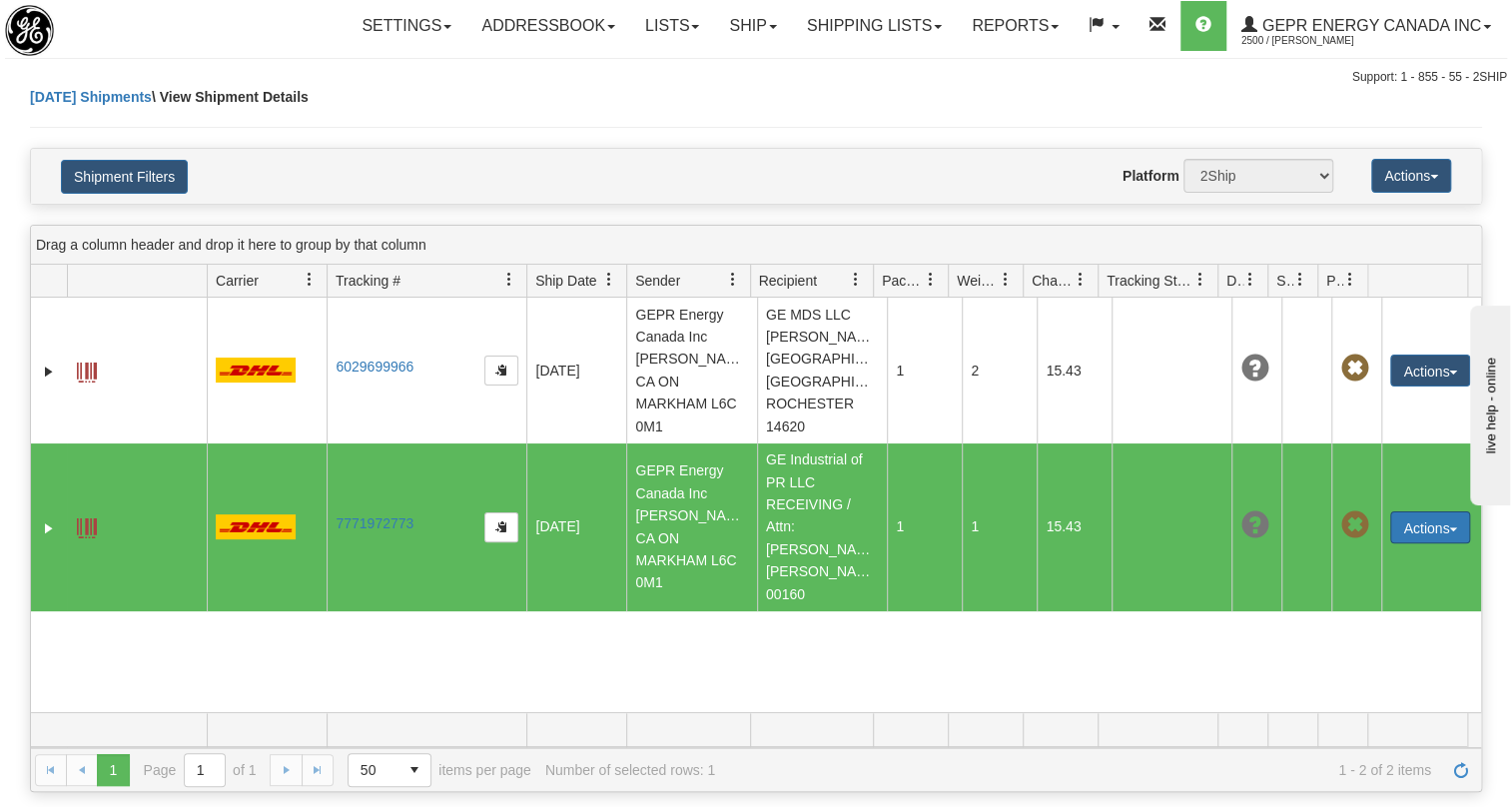 click at bounding box center [1453, 529] 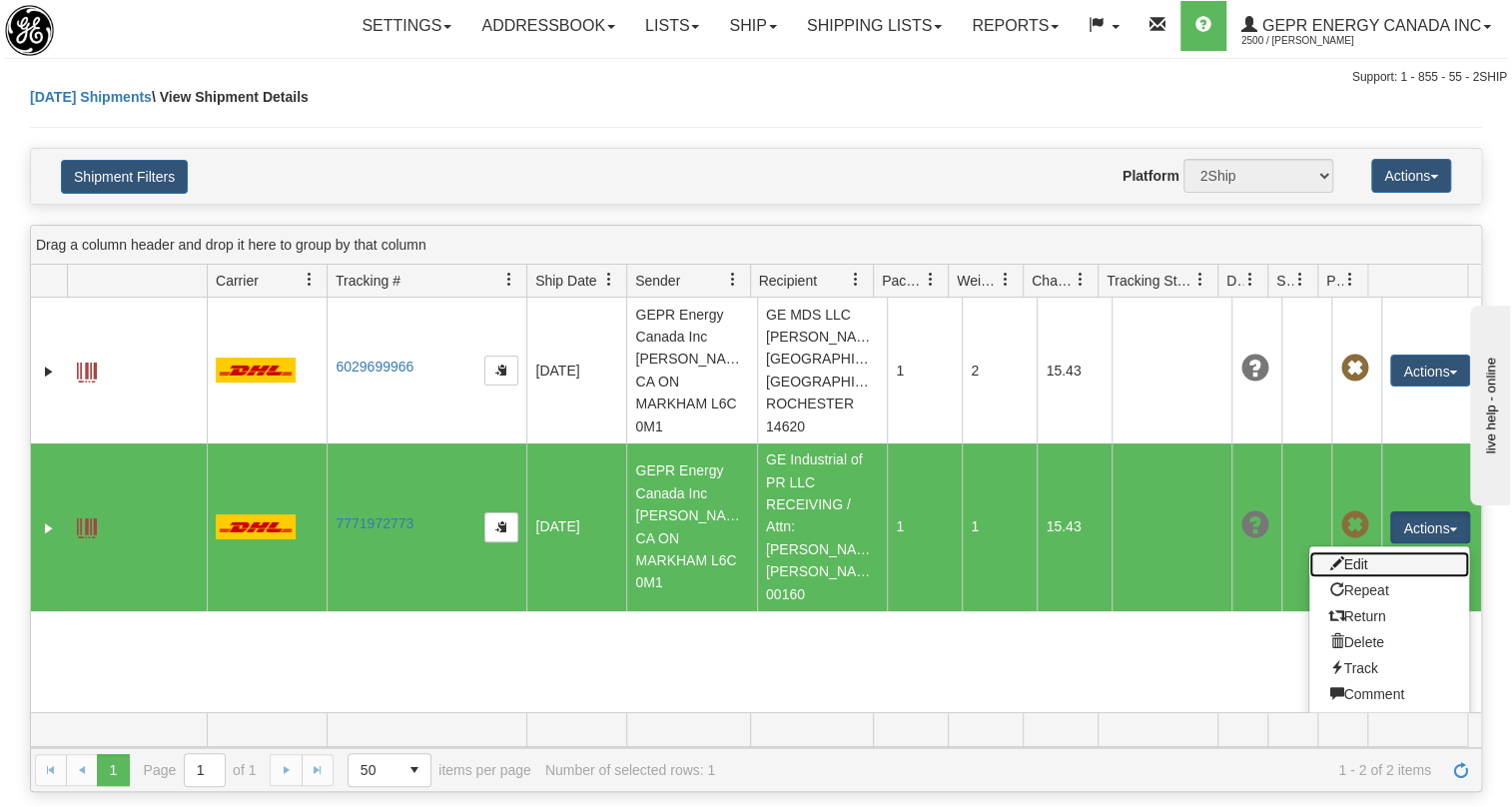 click on "Edit" at bounding box center [1389, 564] 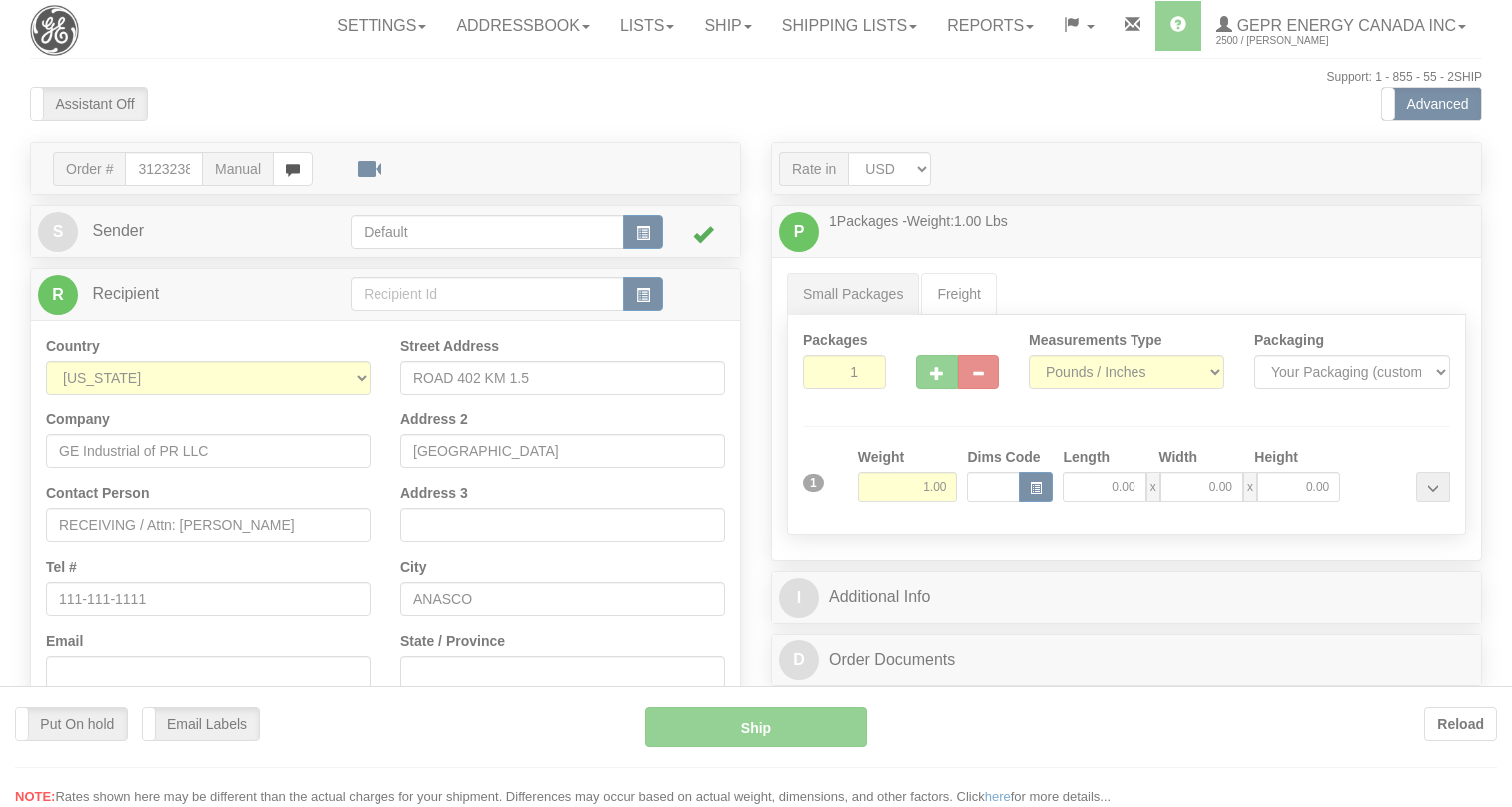 scroll, scrollTop: 0, scrollLeft: 0, axis: both 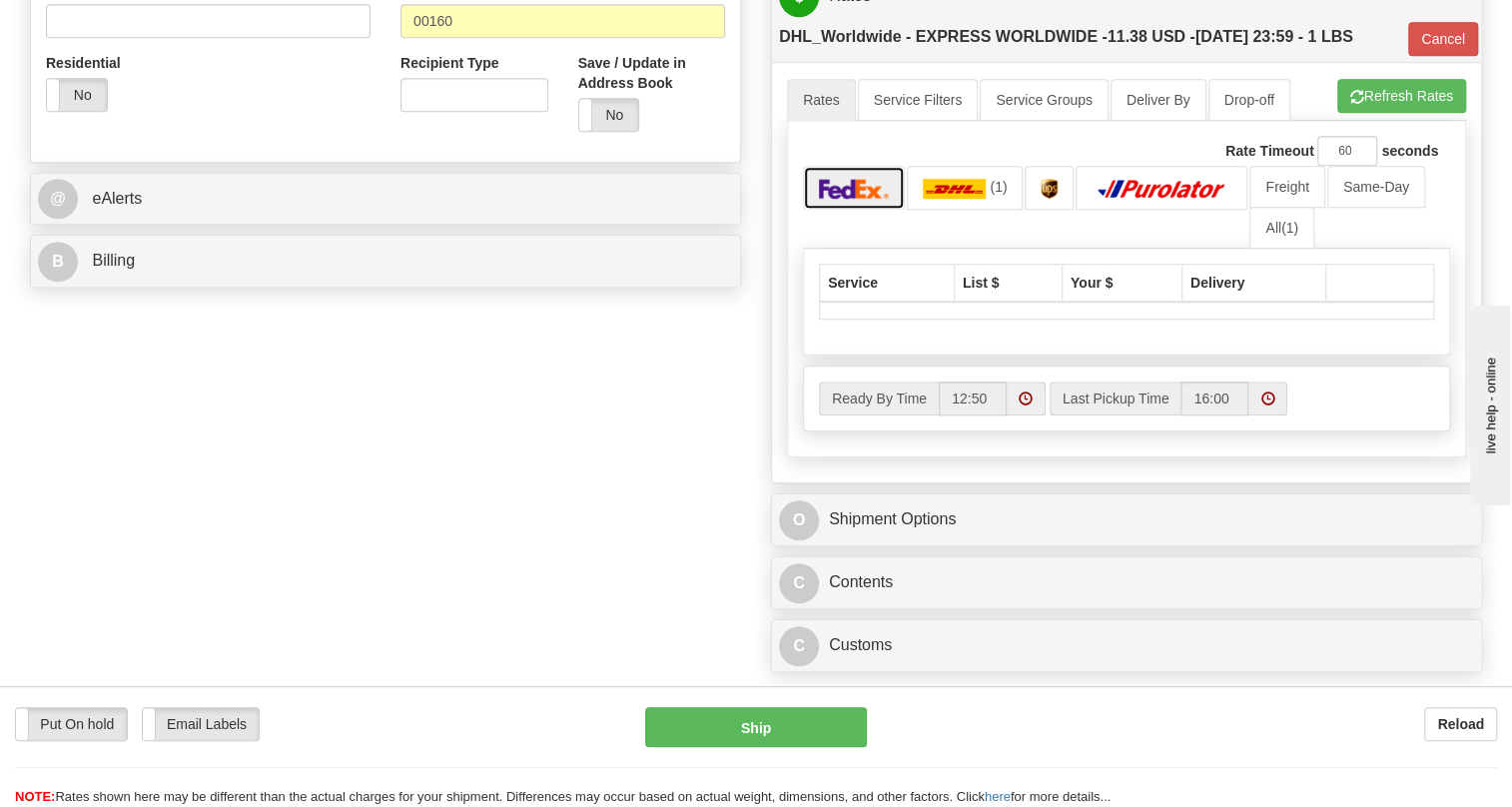 click at bounding box center [854, 189] 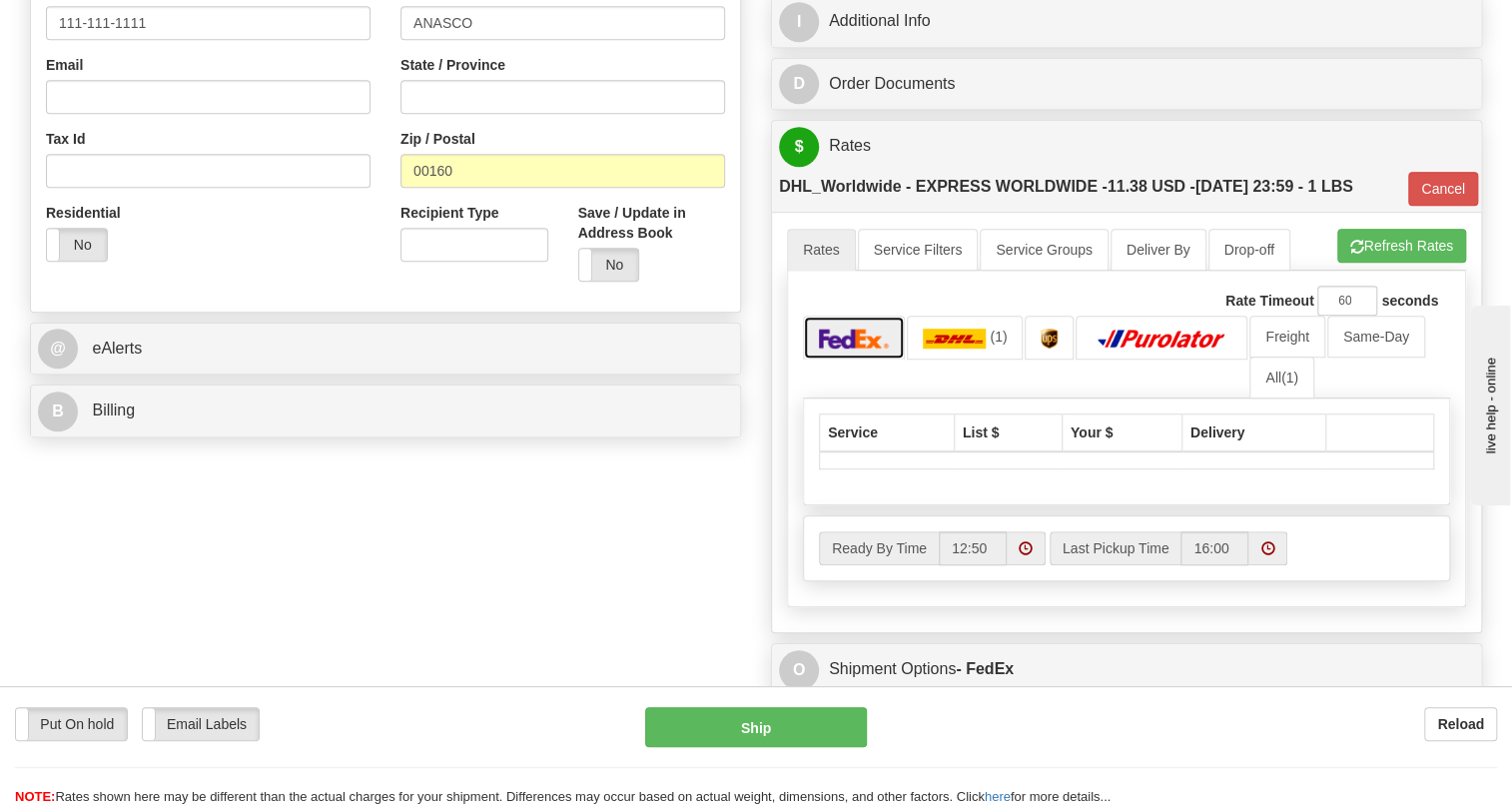 scroll, scrollTop: 544, scrollLeft: 0, axis: vertical 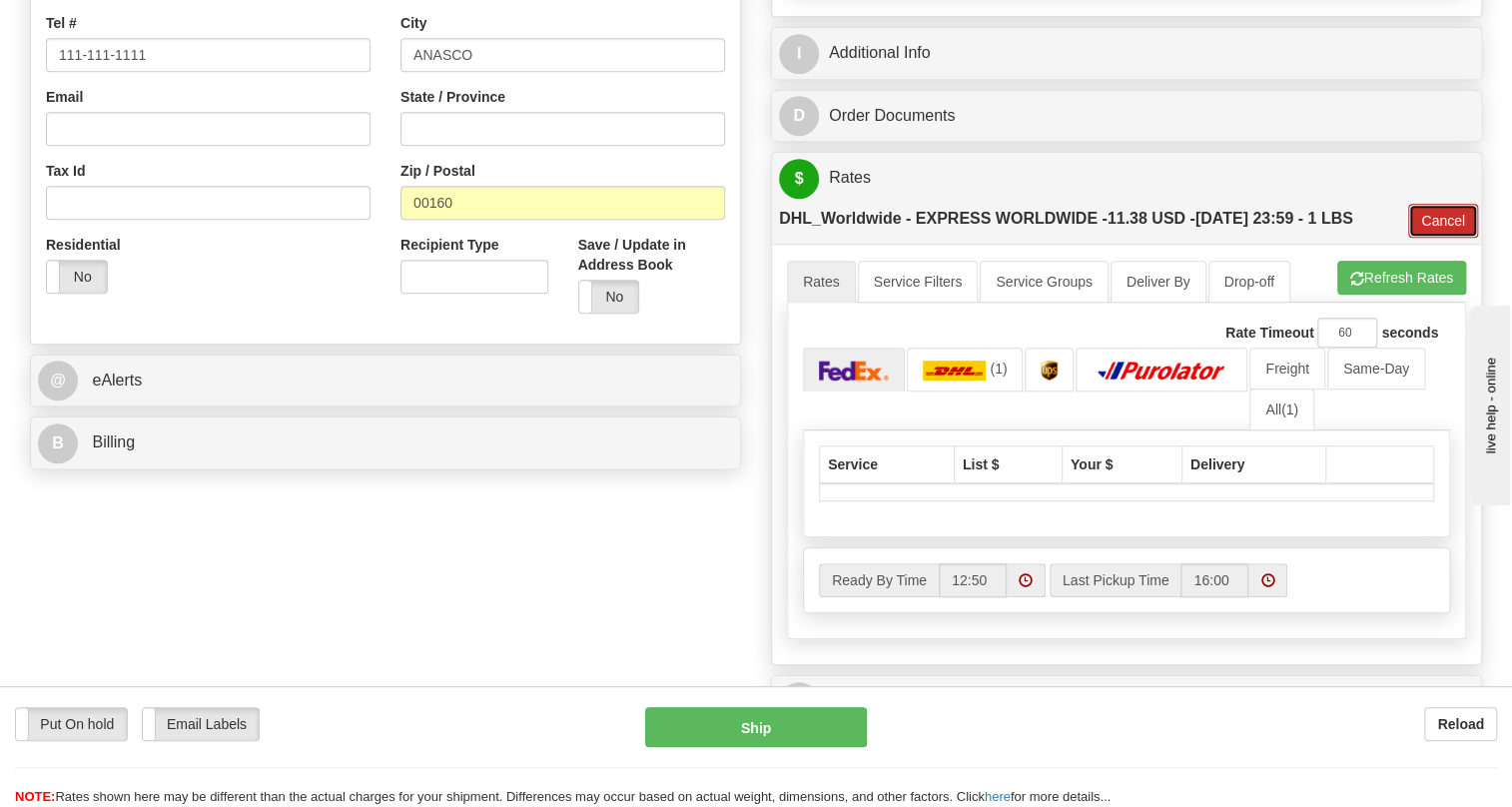 click on "Cancel" at bounding box center (1443, 221) 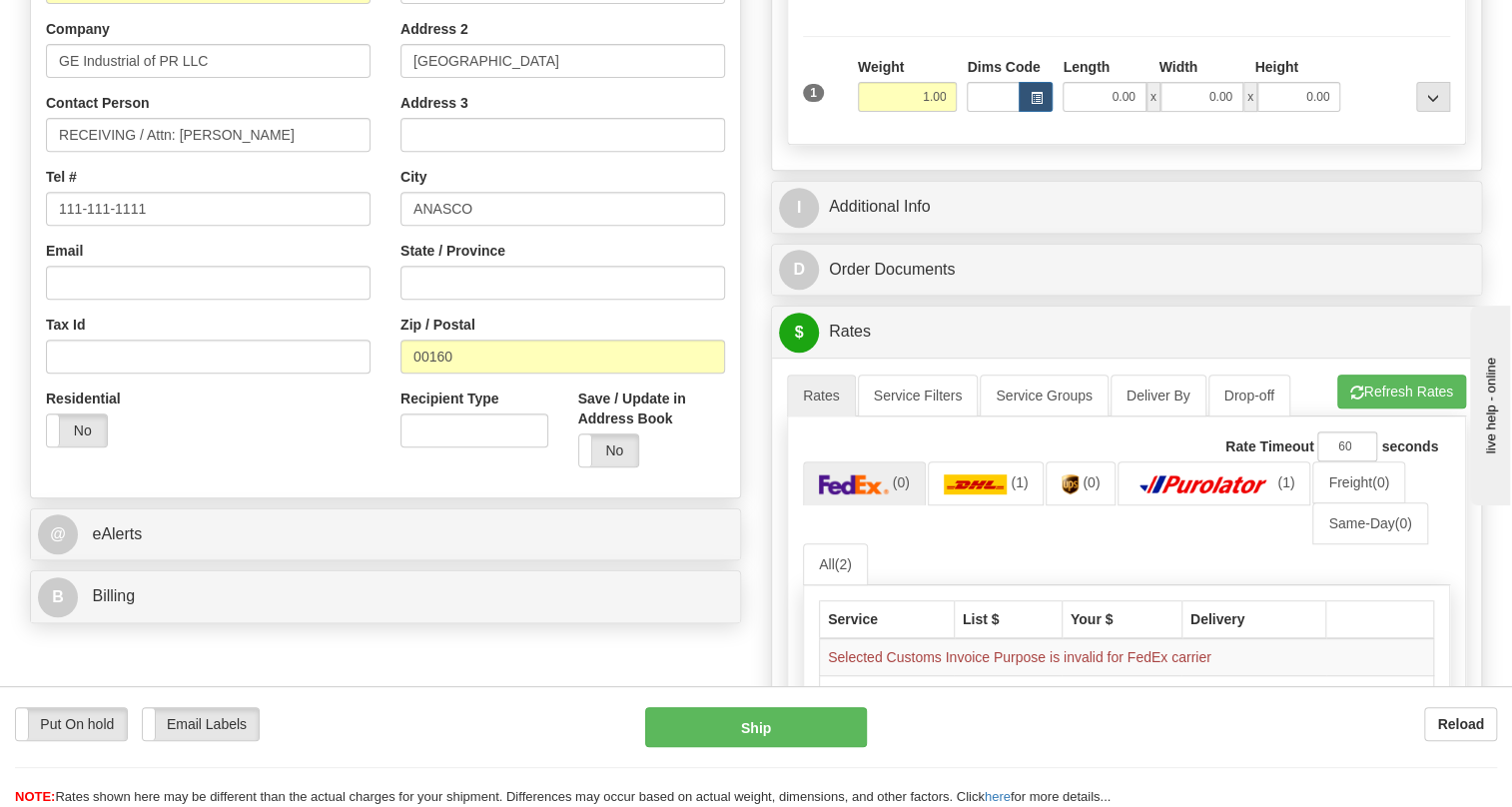 scroll, scrollTop: 363, scrollLeft: 0, axis: vertical 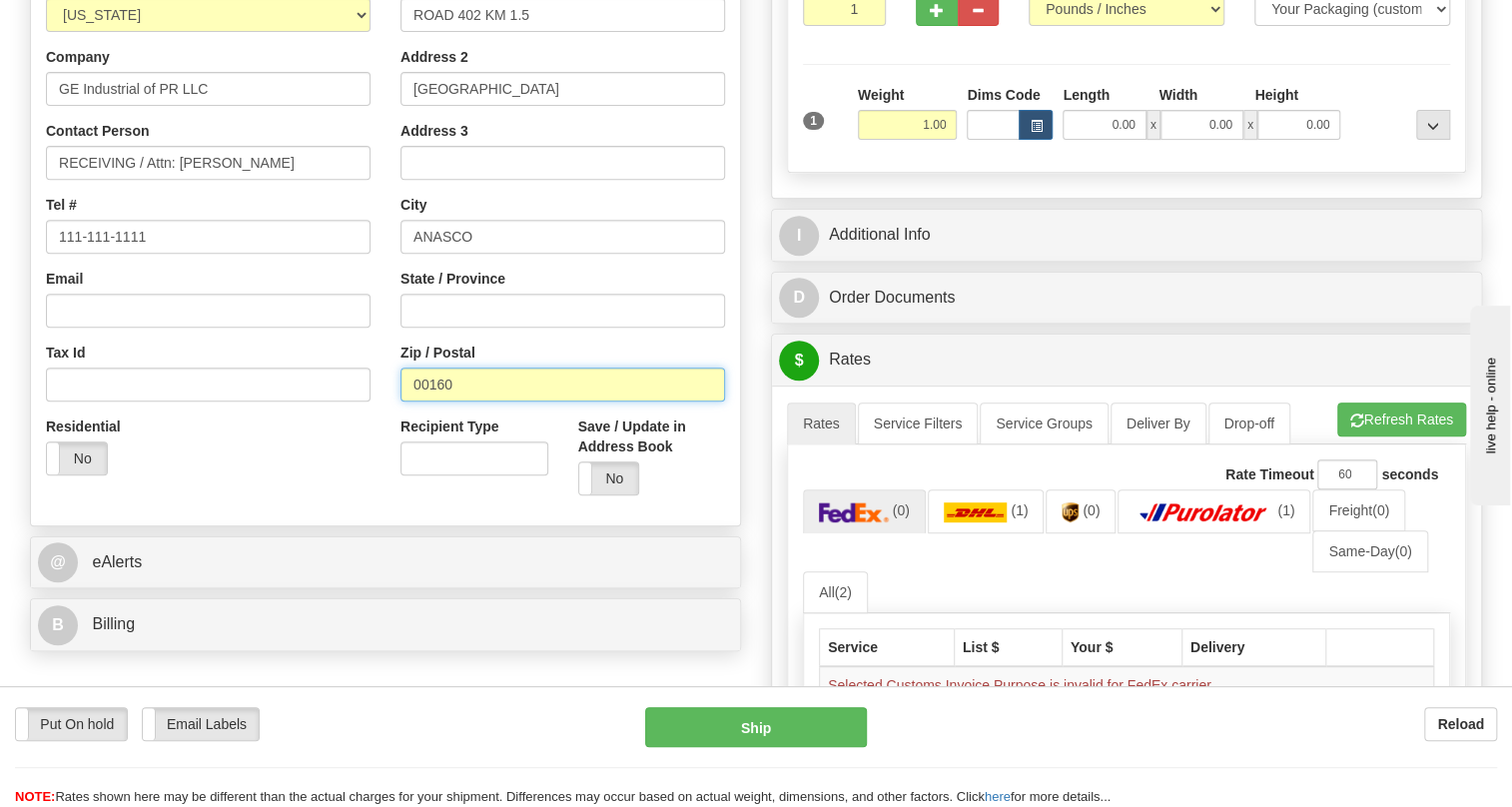 click on "00160" at bounding box center (562, 385) 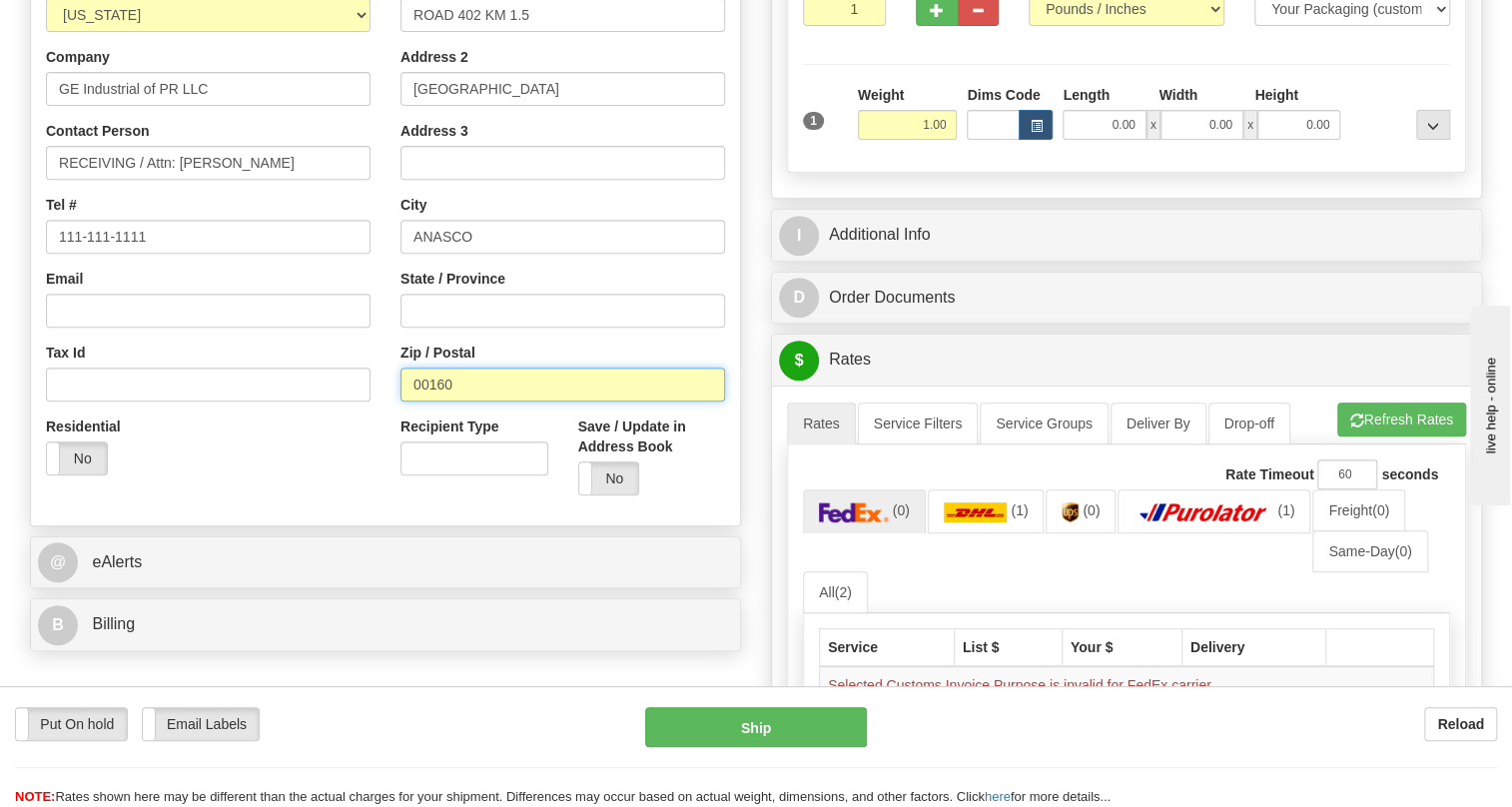 click on "00160" at bounding box center (562, 385) 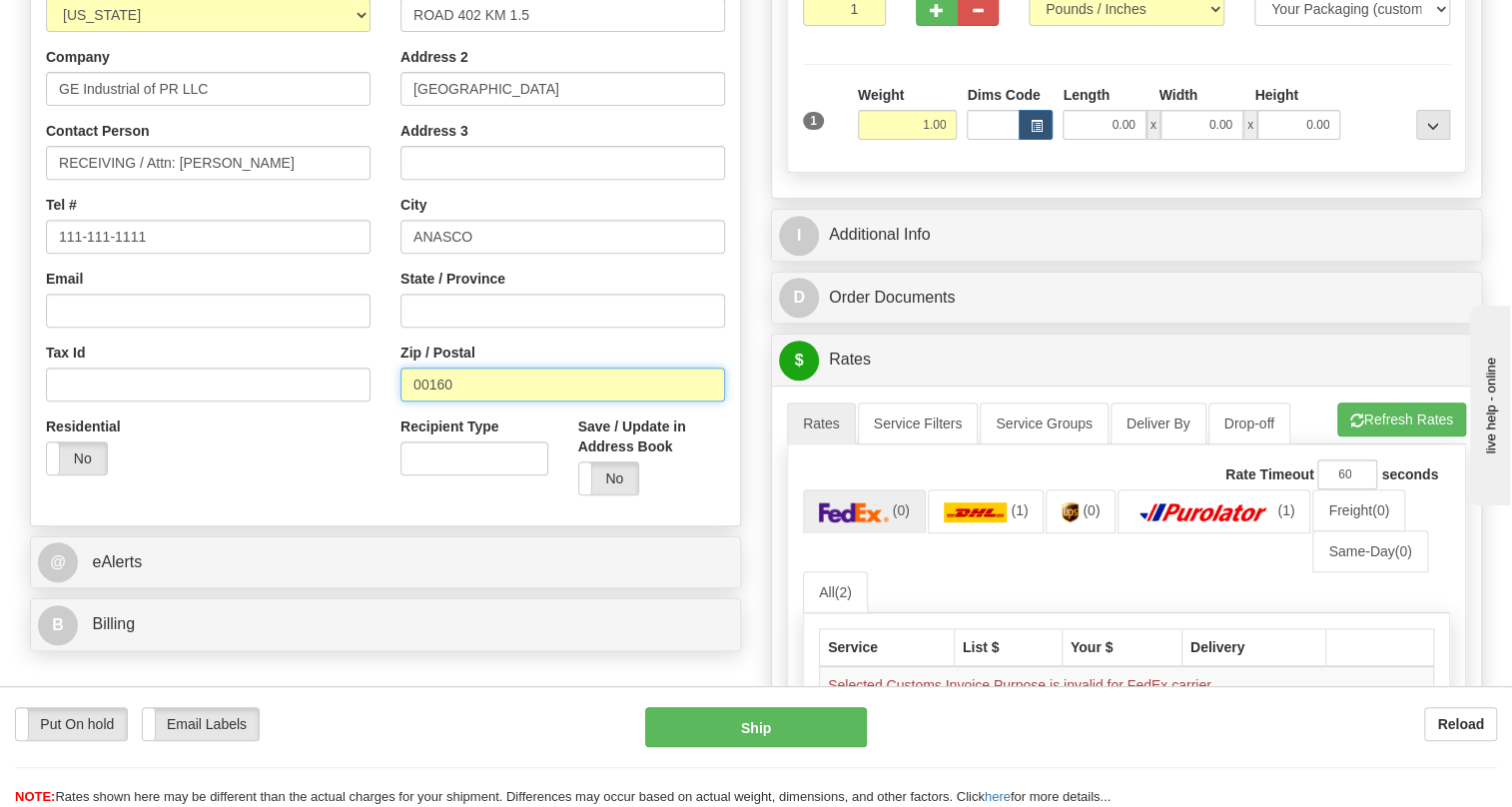 scroll, scrollTop: 272, scrollLeft: 0, axis: vertical 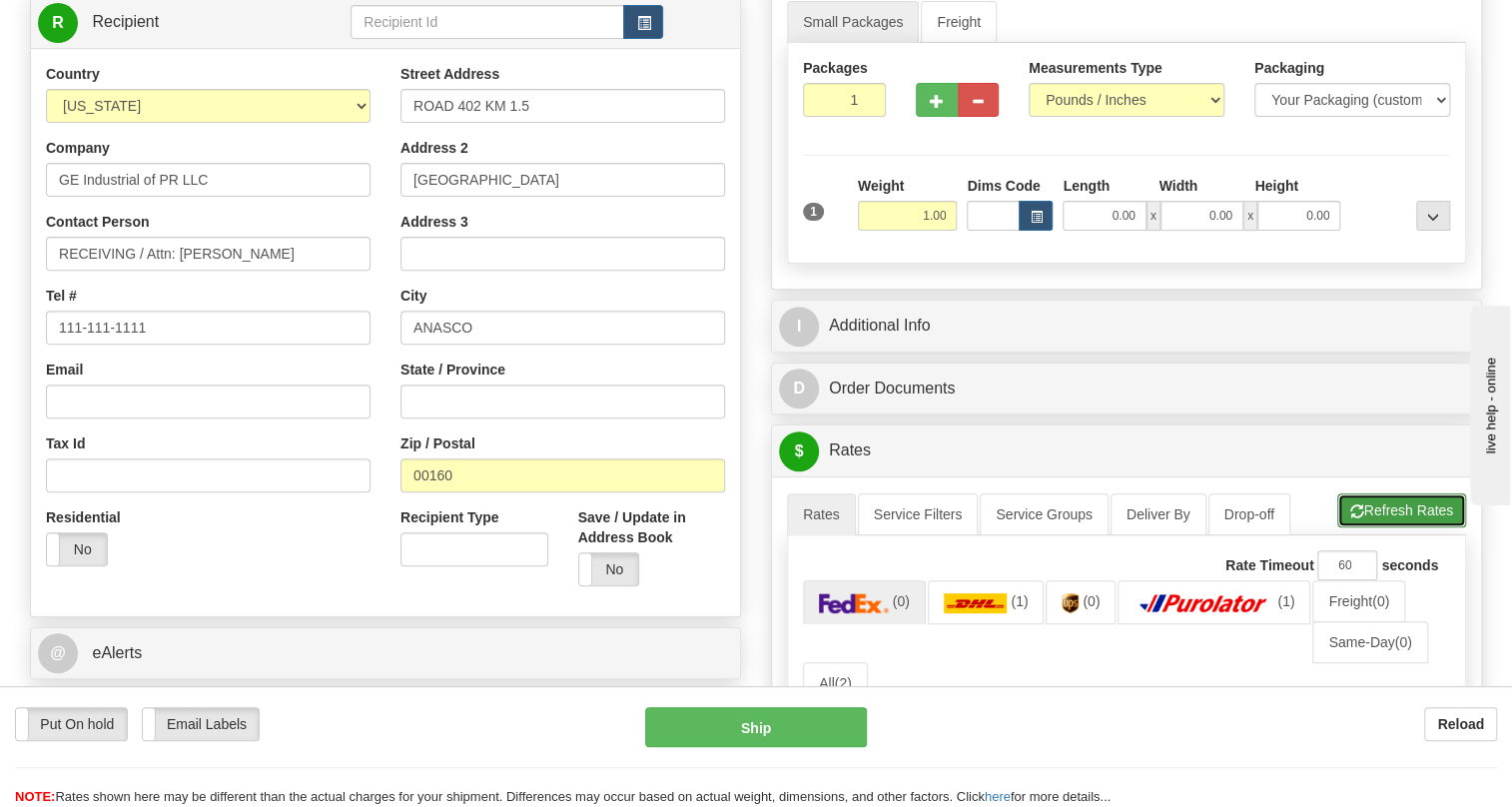 click on "Refresh Rates" at bounding box center (1401, 510) 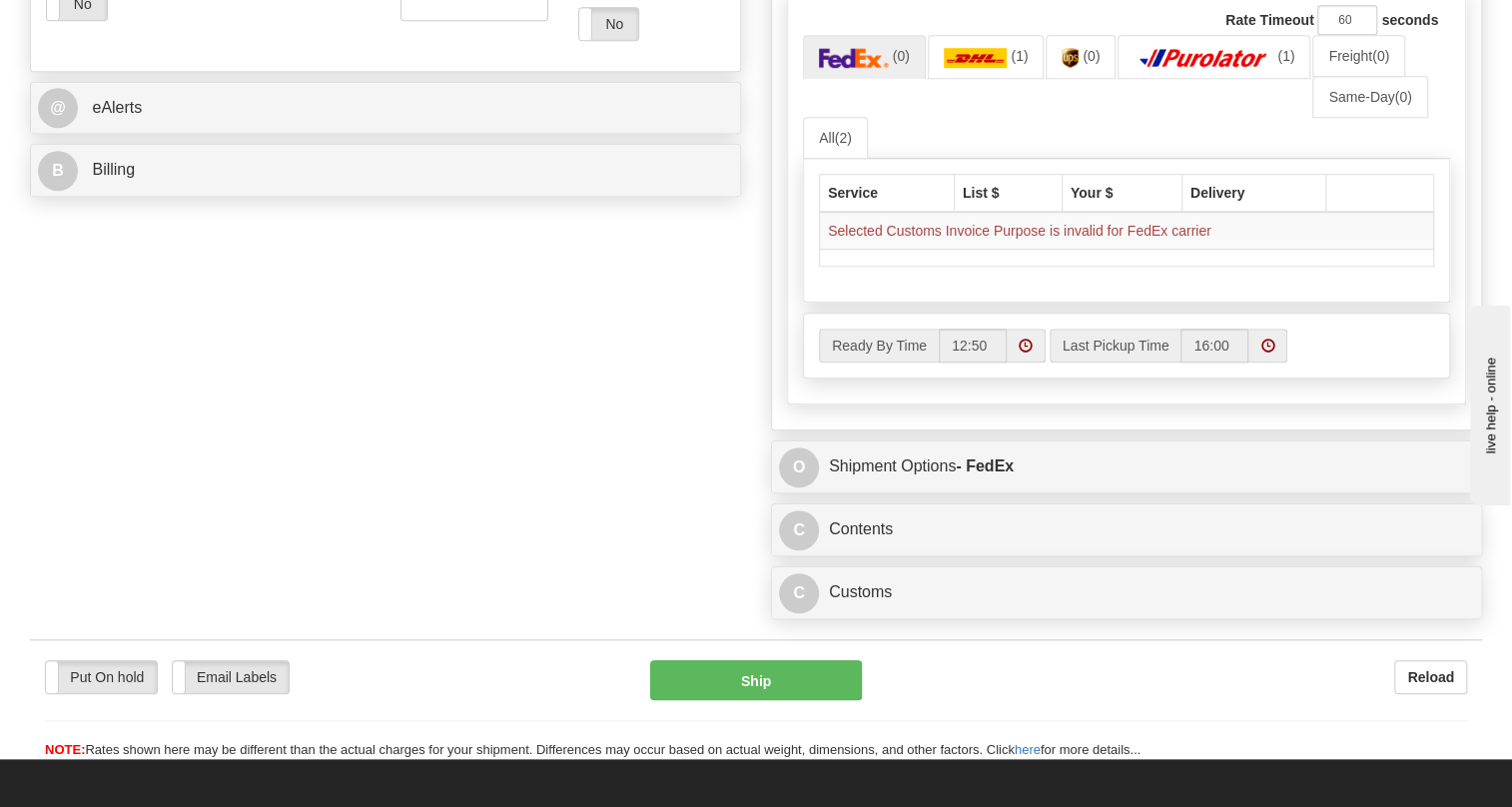 scroll, scrollTop: 908, scrollLeft: 0, axis: vertical 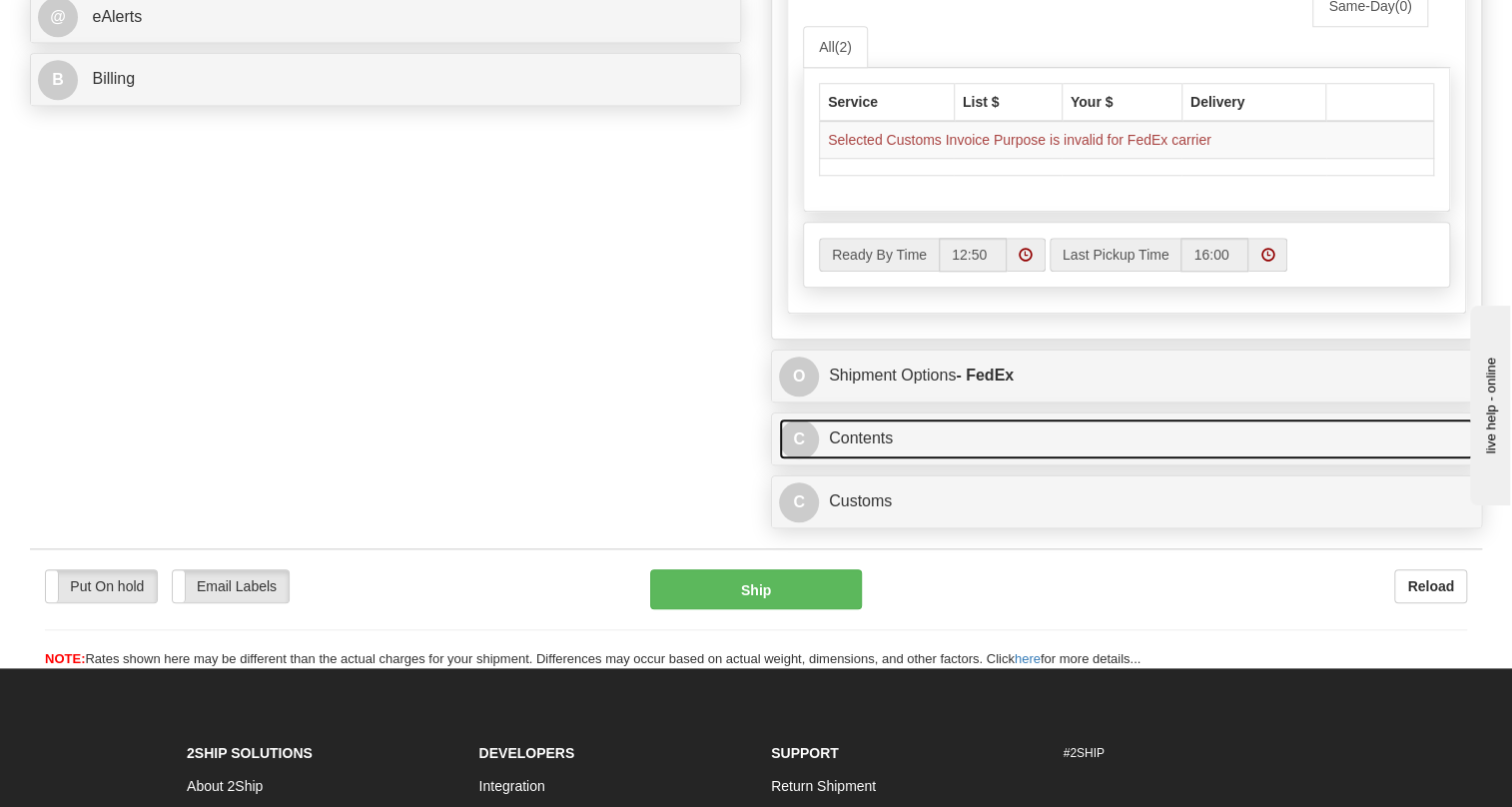 click on "C Contents" at bounding box center (1127, 438) 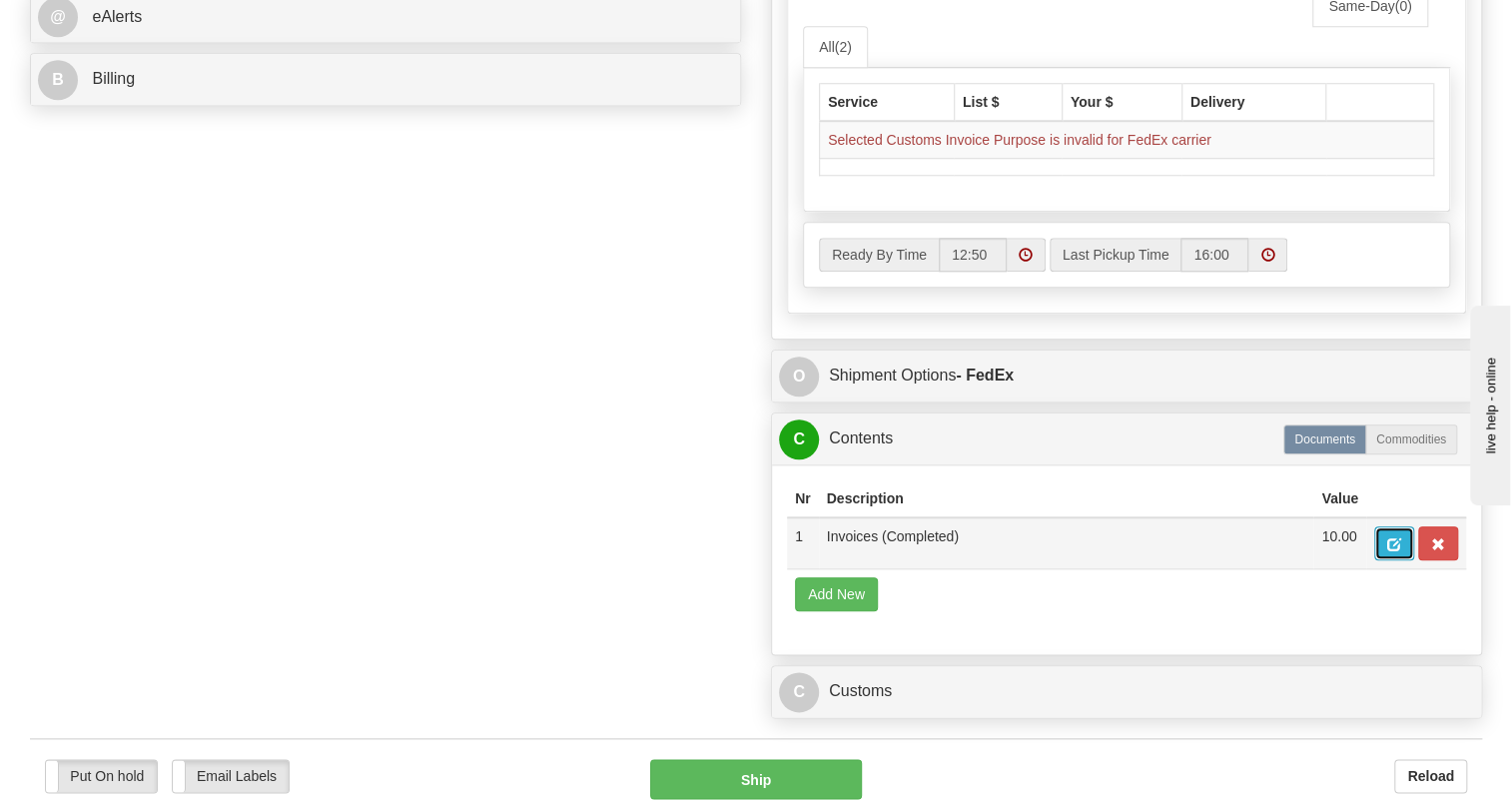 click at bounding box center (1394, 544) 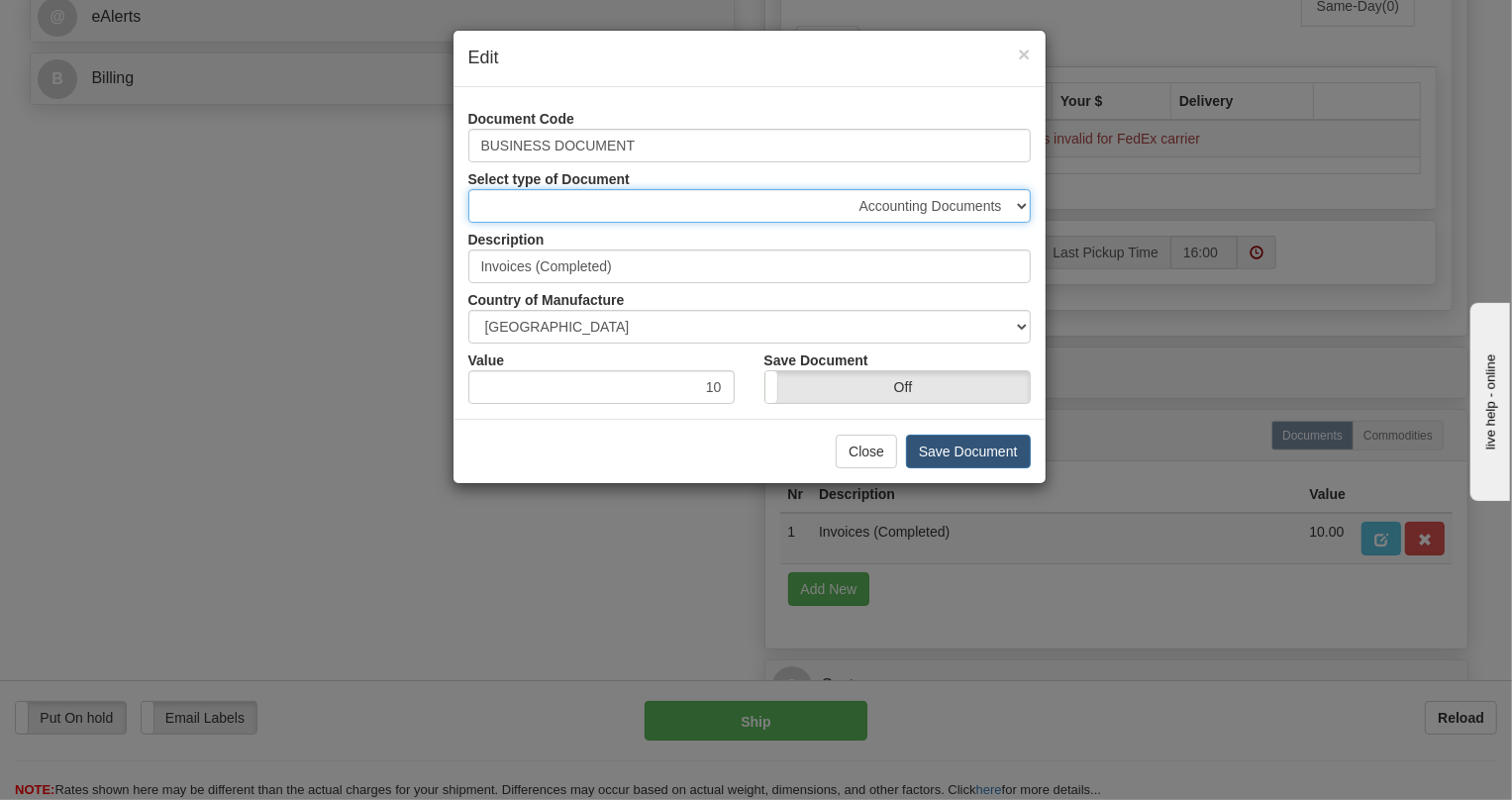 click on "Accounting Documents
Analysis Reports
Applications (Completed)
Bank Statements
Bid Quotations
Birth Certificates
Bills of Sale
Bonds
Checks (Completed)
Claim Files
Closing Statements
Conference Reports
Contracts
Cost Estimates
Court Transcripts
Credit Applications
Data Sheets
Deeds
Employment Papers
Escrow Instructions
Export Papers
Financial Statements
Immigration Papers
Income Statements
Insurance Documents
Interoffice Memos
Inventory Reports
Invoices (Completed)
Leases
Legal Documents
Letters and Cards
Letter of Credit Packets
Loan Documents
Marriage Certificates
Medical Records
Office Records
Operating Agreements
Patent Applications
Permits
Photocopies
Proposals
Prospectuses
Purchase Orders
Quotations
Reservation Confirmation
Resumes
Sales Agreements
Sales Reports
Shipping Documents
Statements/Reports
Statistical Data
Stock Information
Tax Papers
Trade Confirmation
Transcripts
Warranty Deeds" at bounding box center [750, 206] 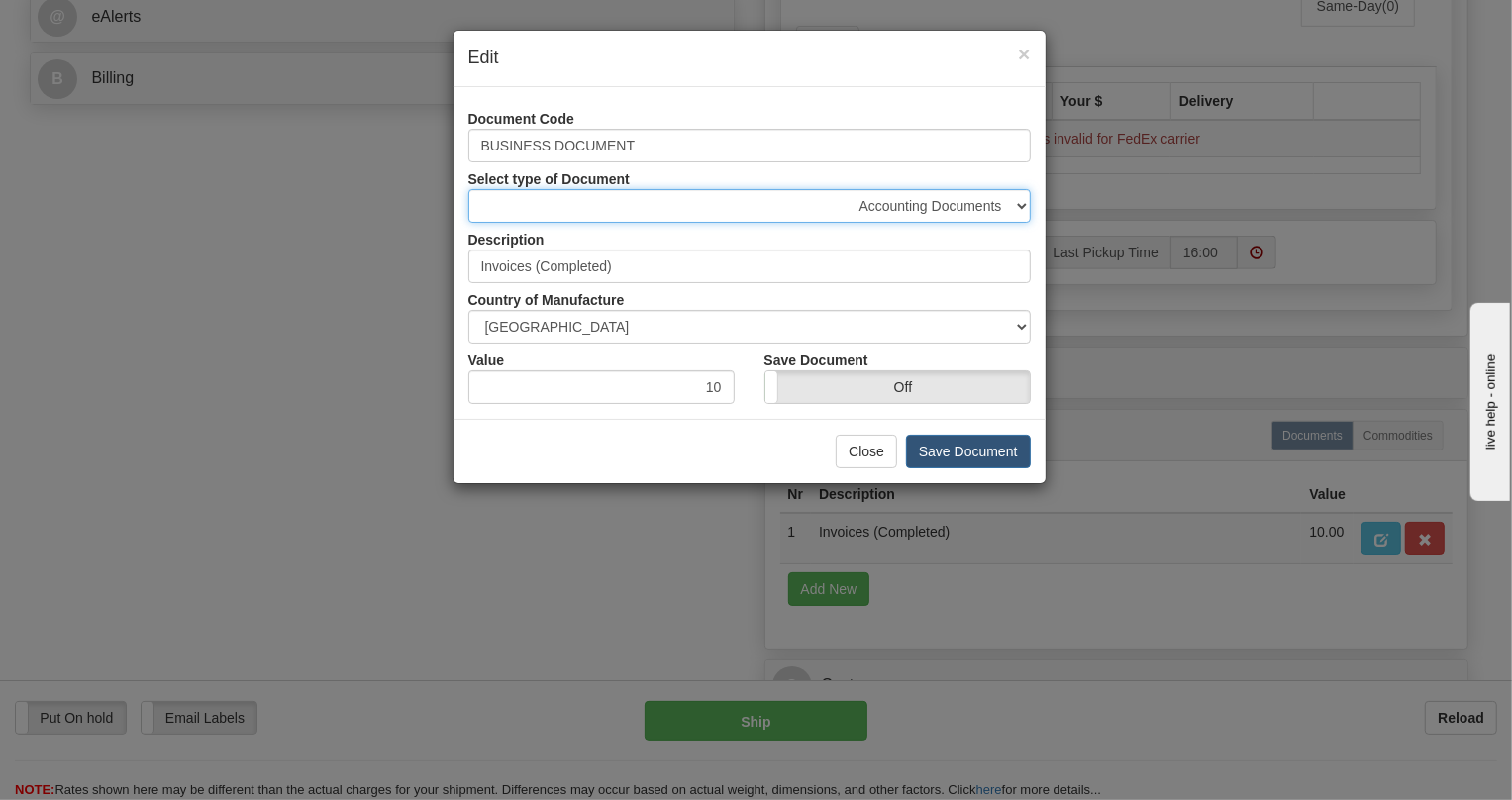 click on "Accounting Documents
Analysis Reports
Applications (Completed)
Bank Statements
Bid Quotations
Birth Certificates
Bills of Sale
Bonds
Checks (Completed)
Claim Files
Closing Statements
Conference Reports
Contracts
Cost Estimates
Court Transcripts
Credit Applications
Data Sheets
Deeds
Employment Papers
Escrow Instructions
Export Papers
Financial Statements
Immigration Papers
Income Statements
Insurance Documents
Interoffice Memos
Inventory Reports
Invoices (Completed)
Leases
Legal Documents
Letters and Cards
Letter of Credit Packets
Loan Documents
Marriage Certificates
Medical Records
Office Records
Operating Agreements
Patent Applications
Permits
Photocopies
Proposals
Prospectuses
Purchase Orders
Quotations
Reservation Confirmation
Resumes
Sales Agreements
Sales Reports
Shipping Documents
Statements/Reports
Statistical Data
Stock Information
Tax Papers
Trade Confirmation
Transcripts
Warranty Deeds" at bounding box center (750, 206) 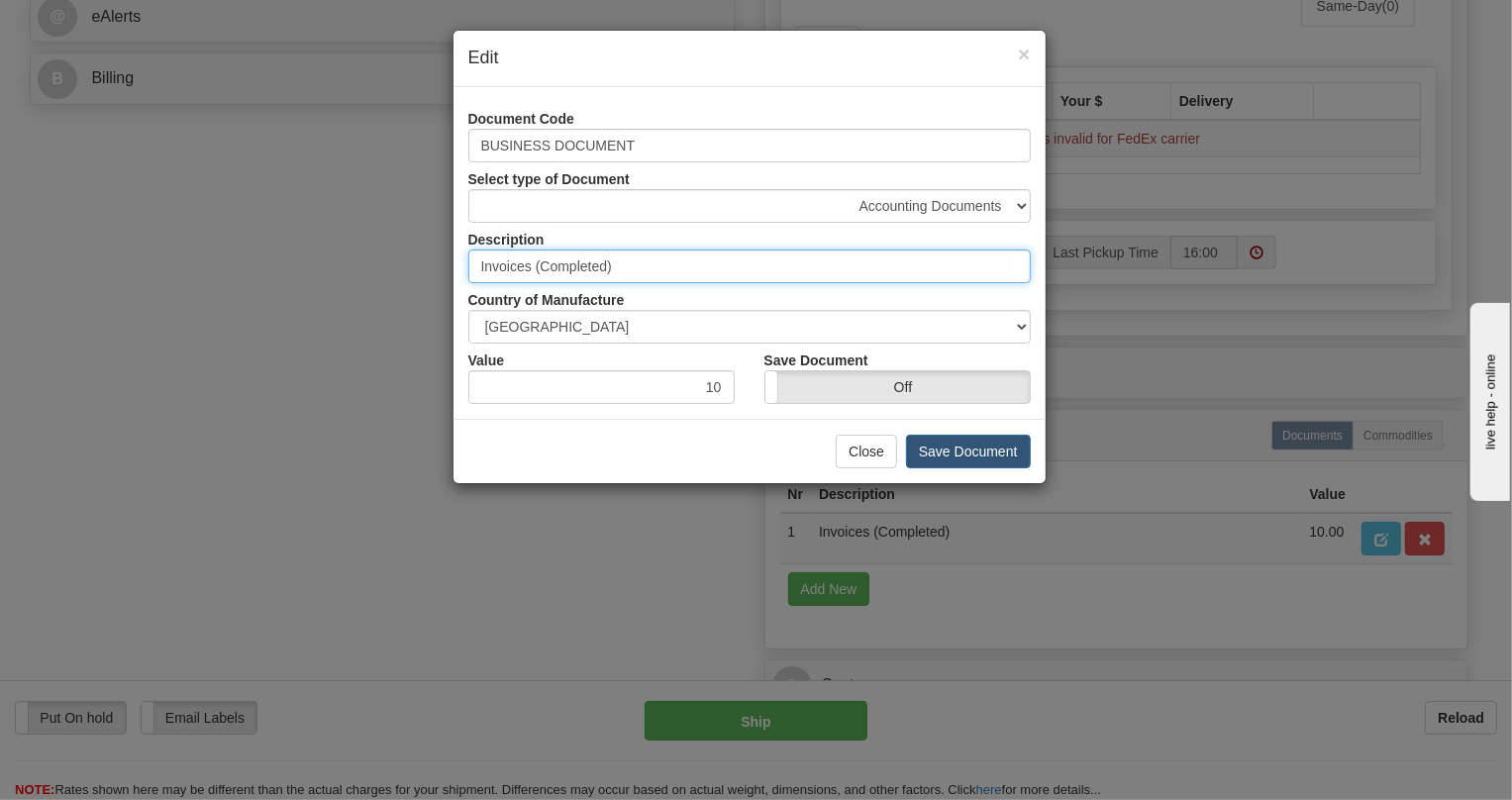 click on "Invoices (Completed)" at bounding box center [750, 266] 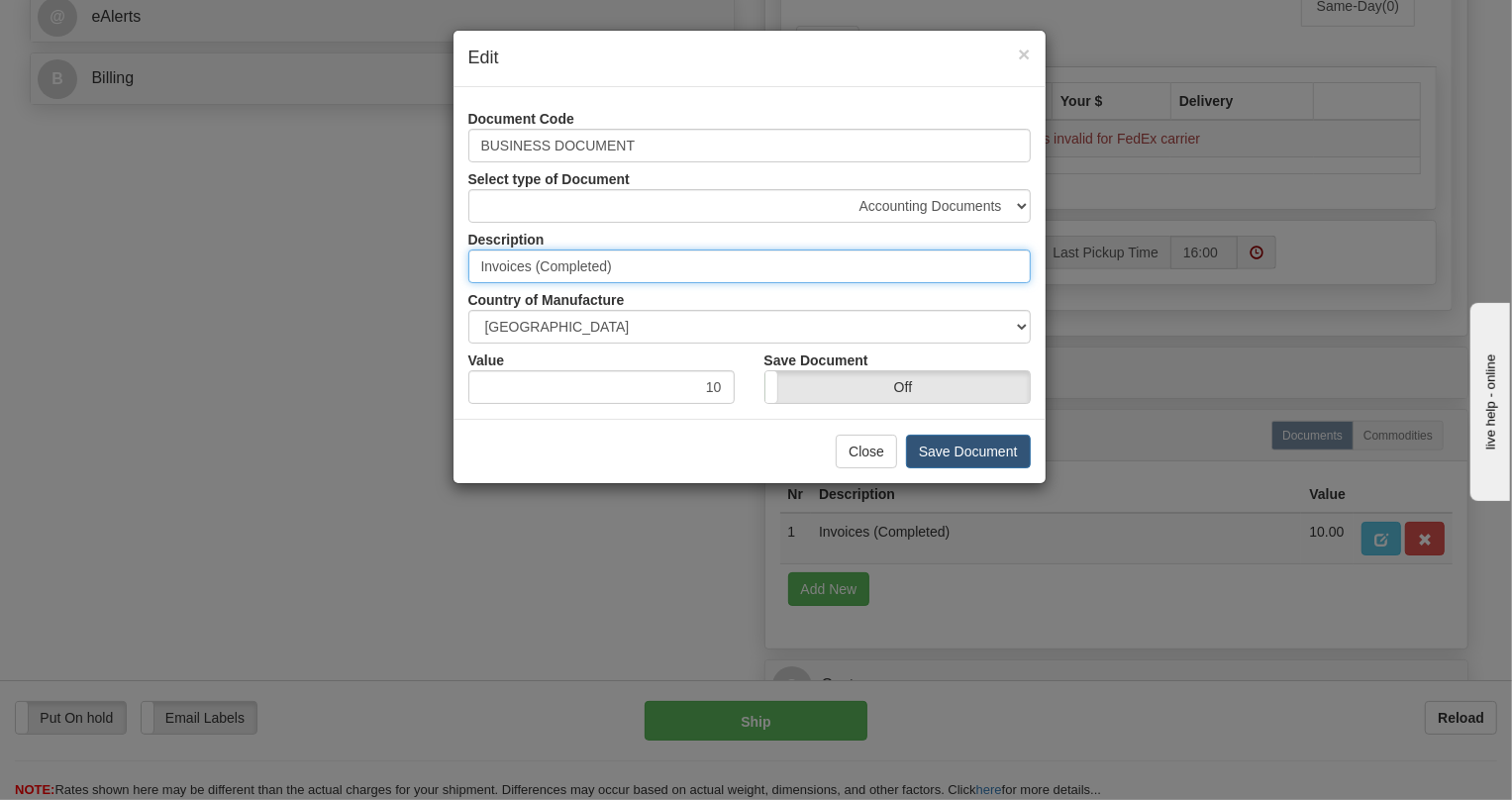drag, startPoint x: 624, startPoint y: 271, endPoint x: 450, endPoint y: 257, distance: 174.56231 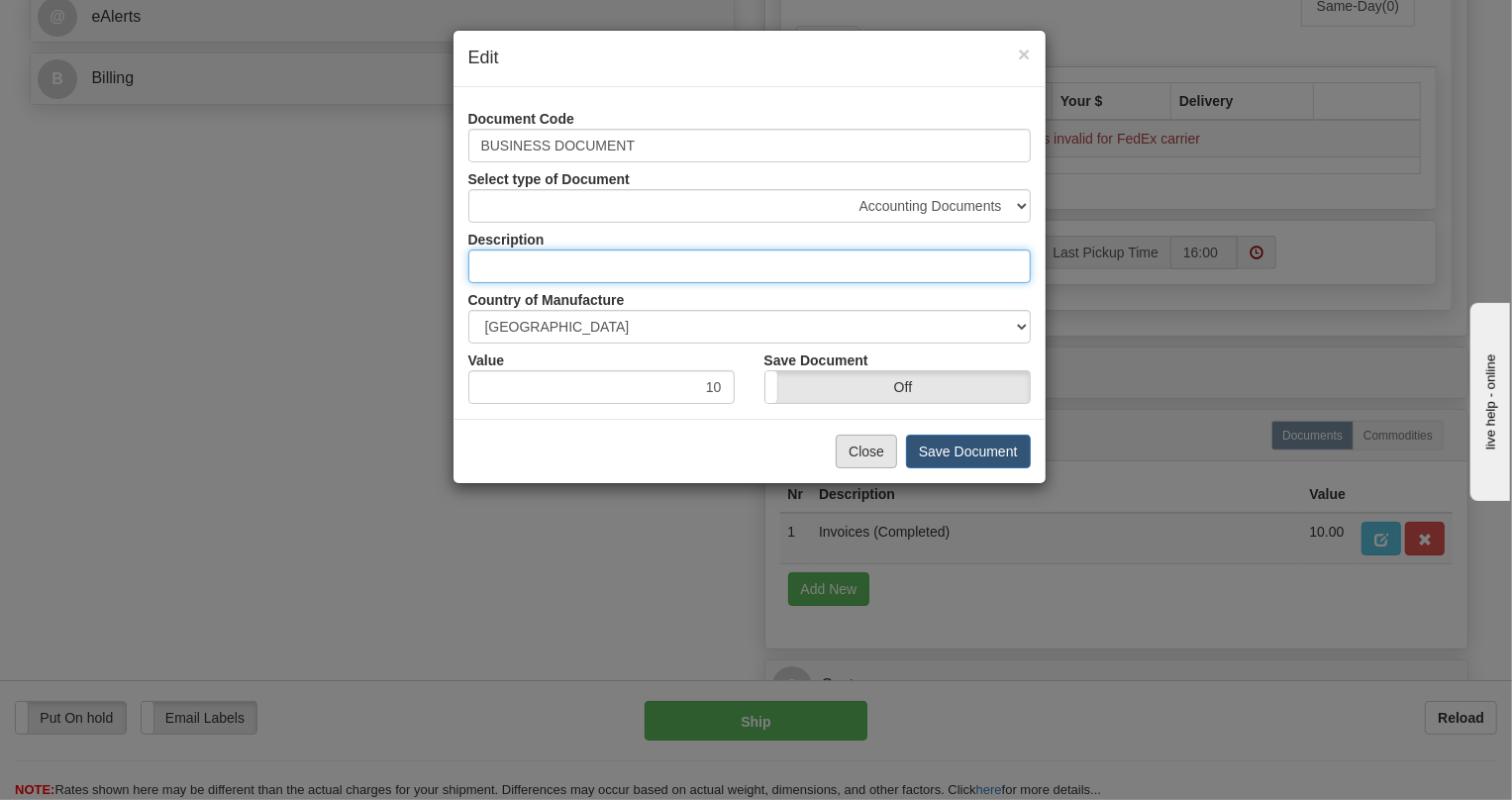 type 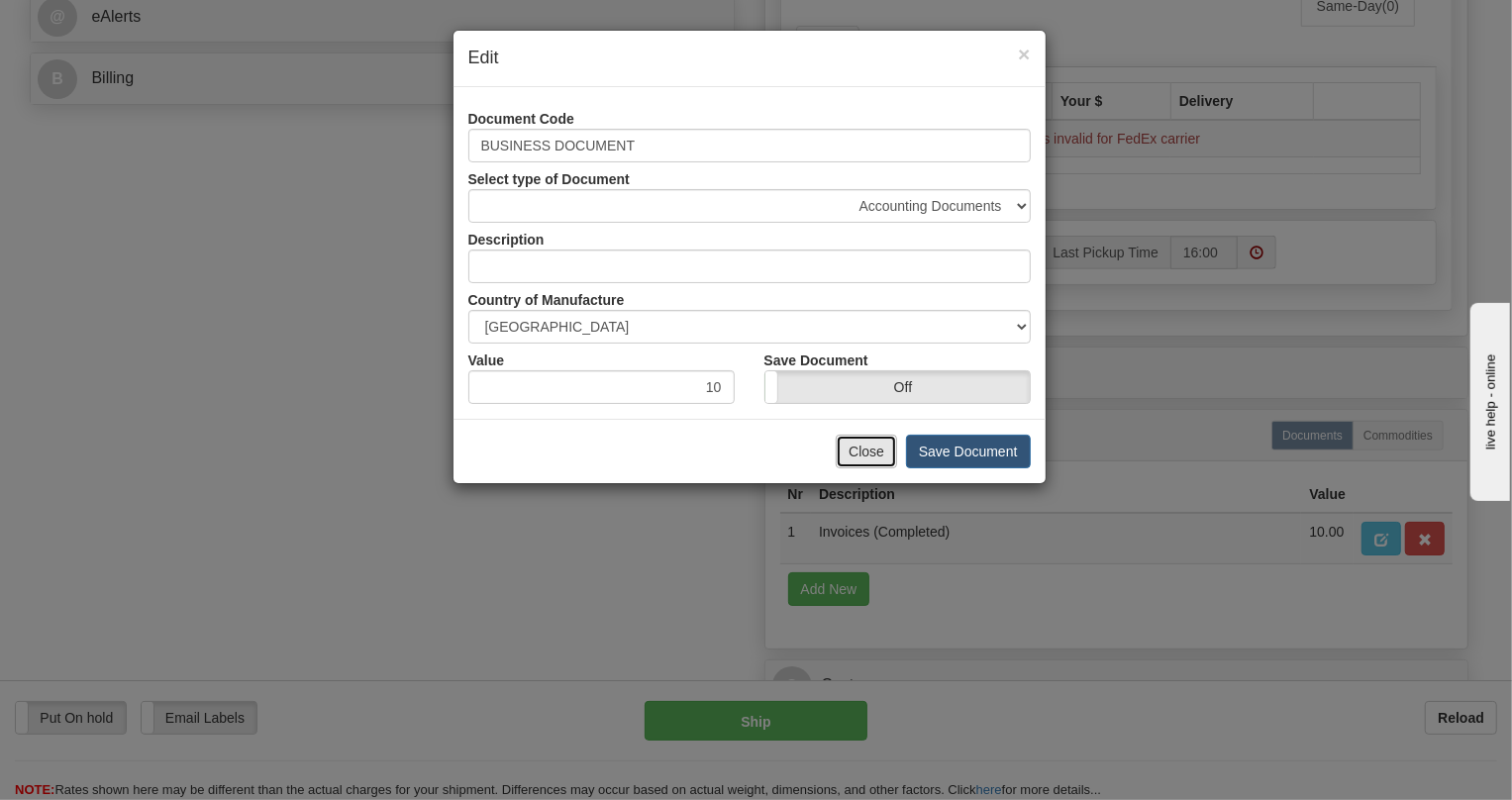 click on "Close" at bounding box center (866, 451) 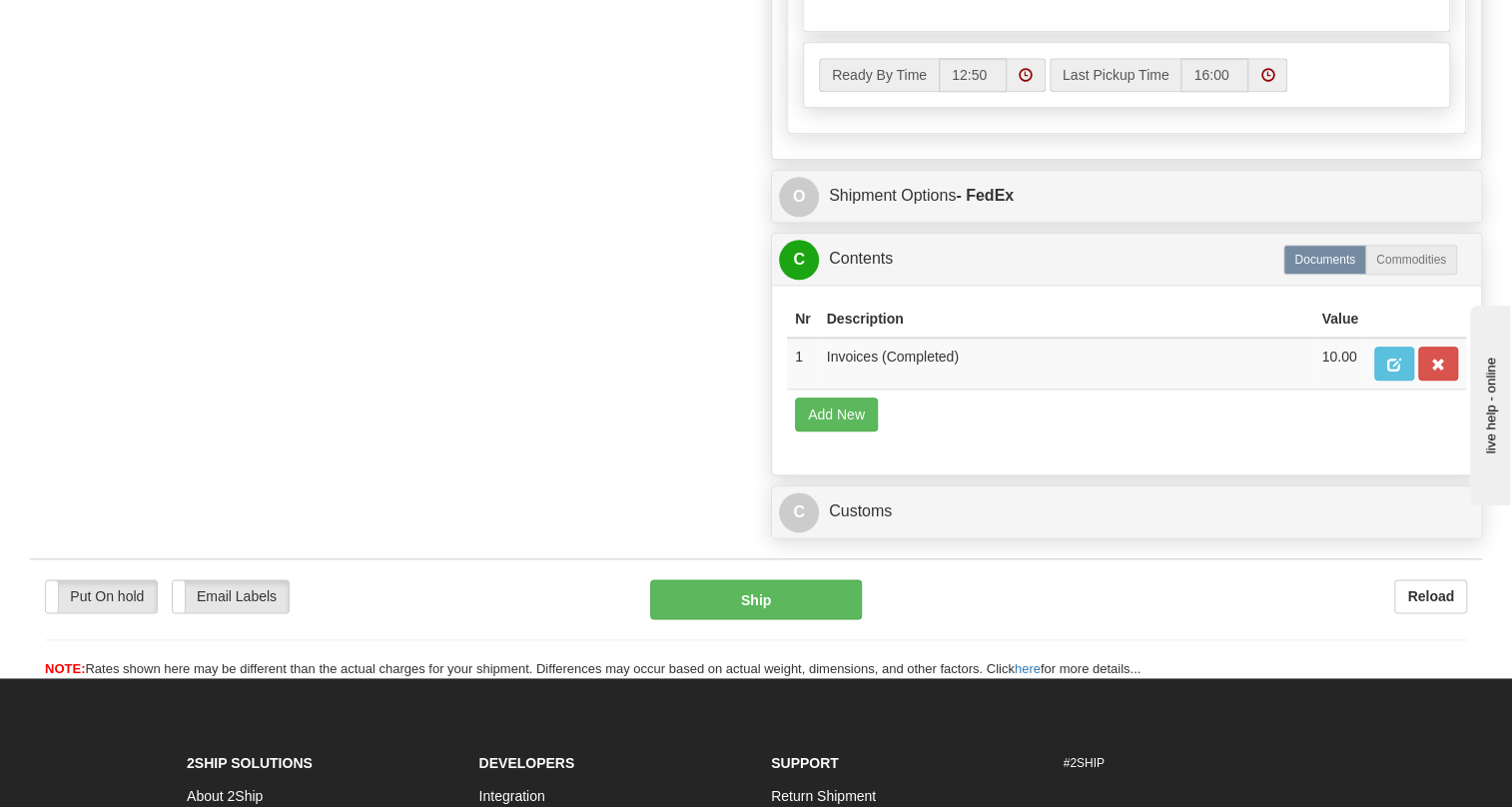 scroll, scrollTop: 1089, scrollLeft: 0, axis: vertical 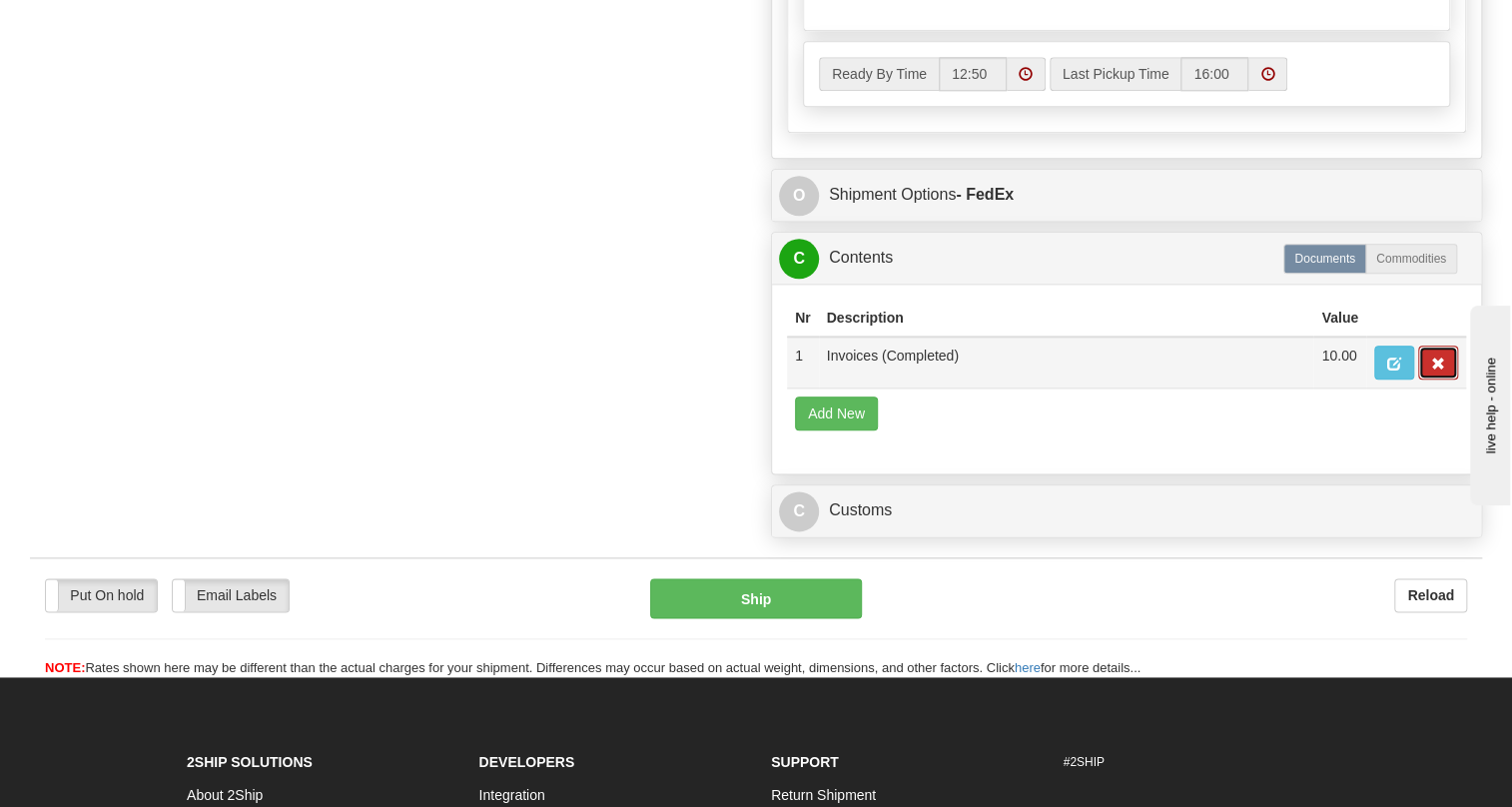 click at bounding box center (1438, 364) 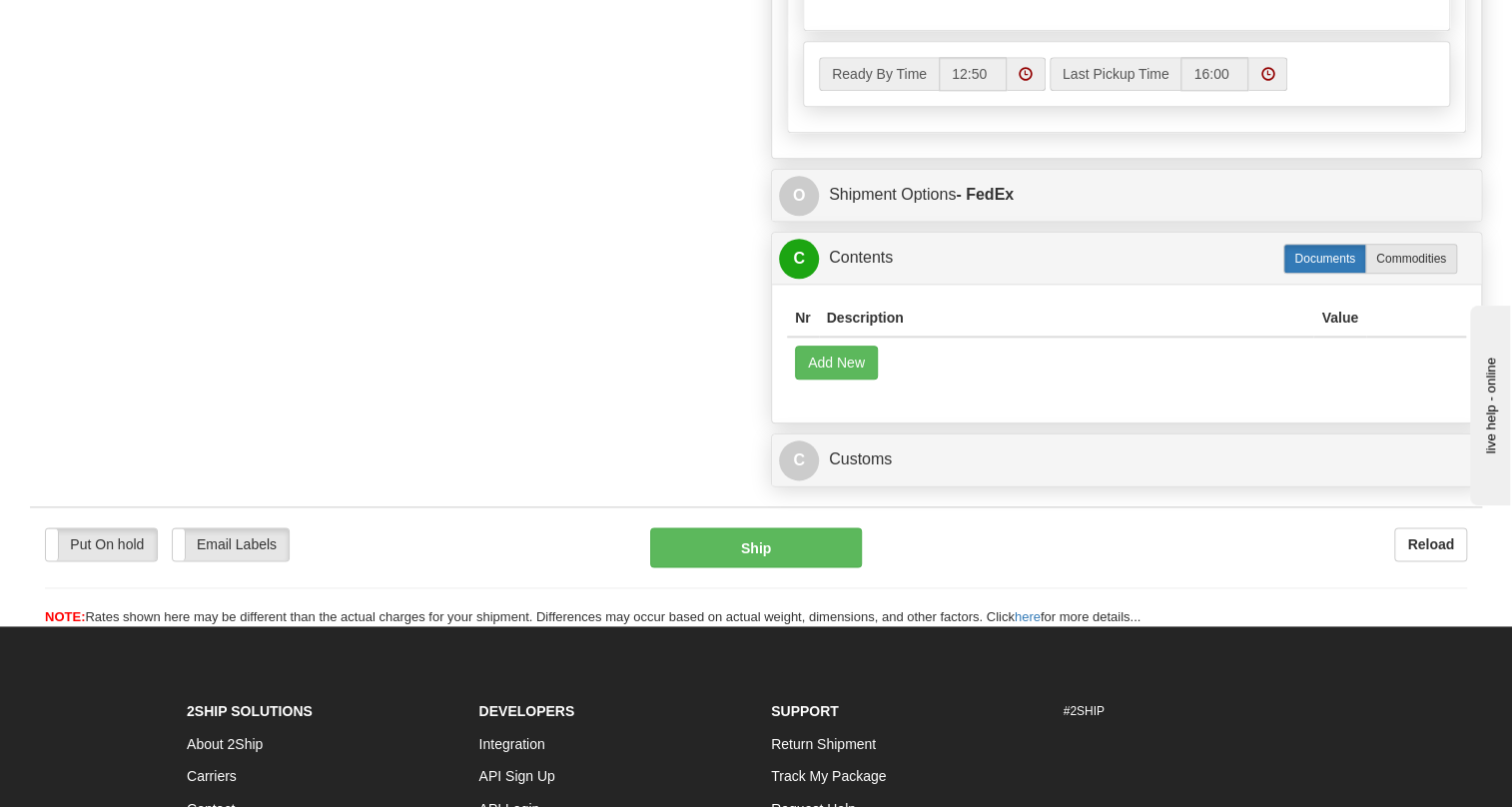 click on "Documents" at bounding box center (1324, 259) 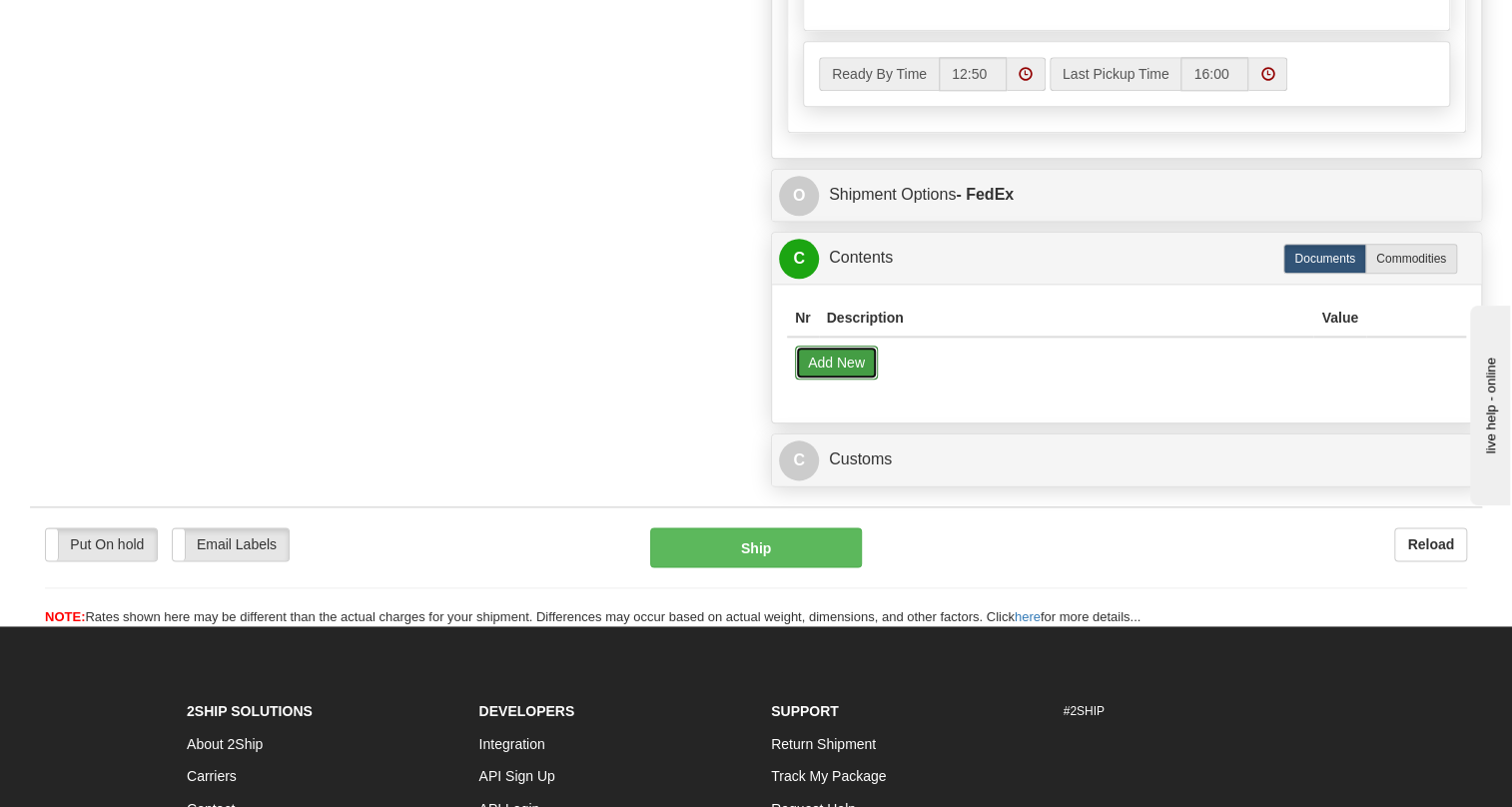 click on "Add New" at bounding box center (836, 363) 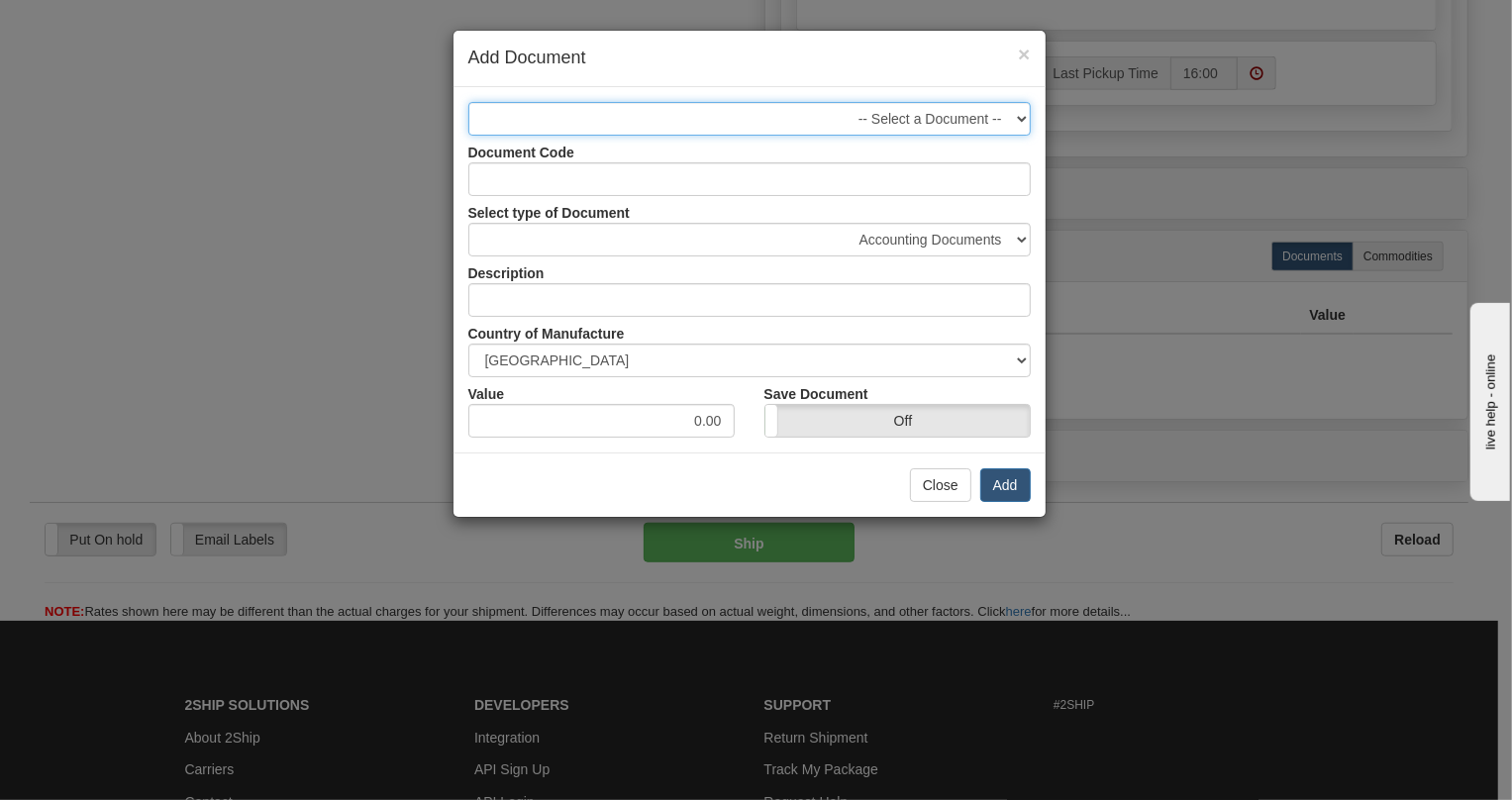 click on "-- Select a Document --" at bounding box center [750, 119] 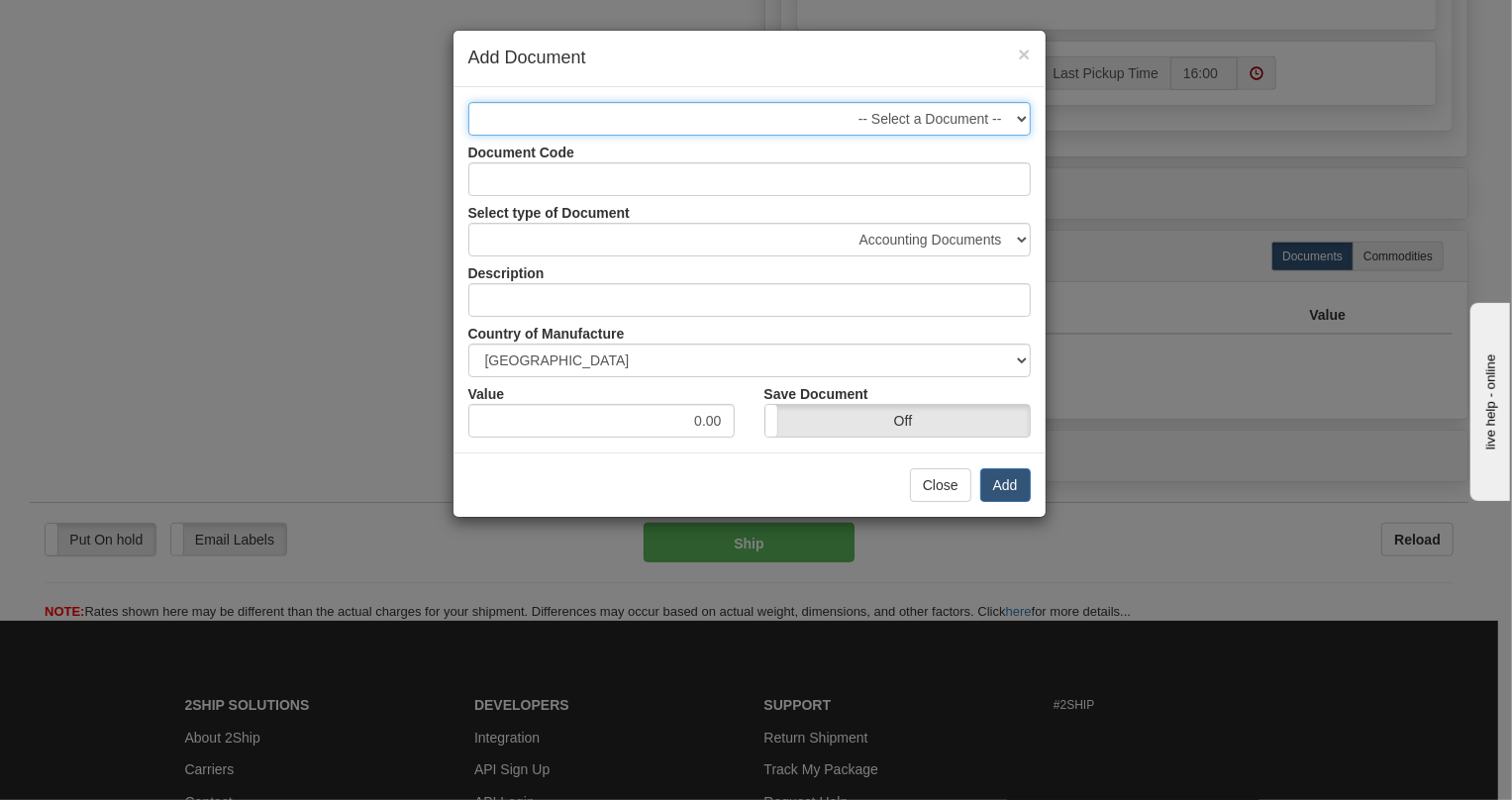 click on "-- Select a Document --" at bounding box center (750, 119) 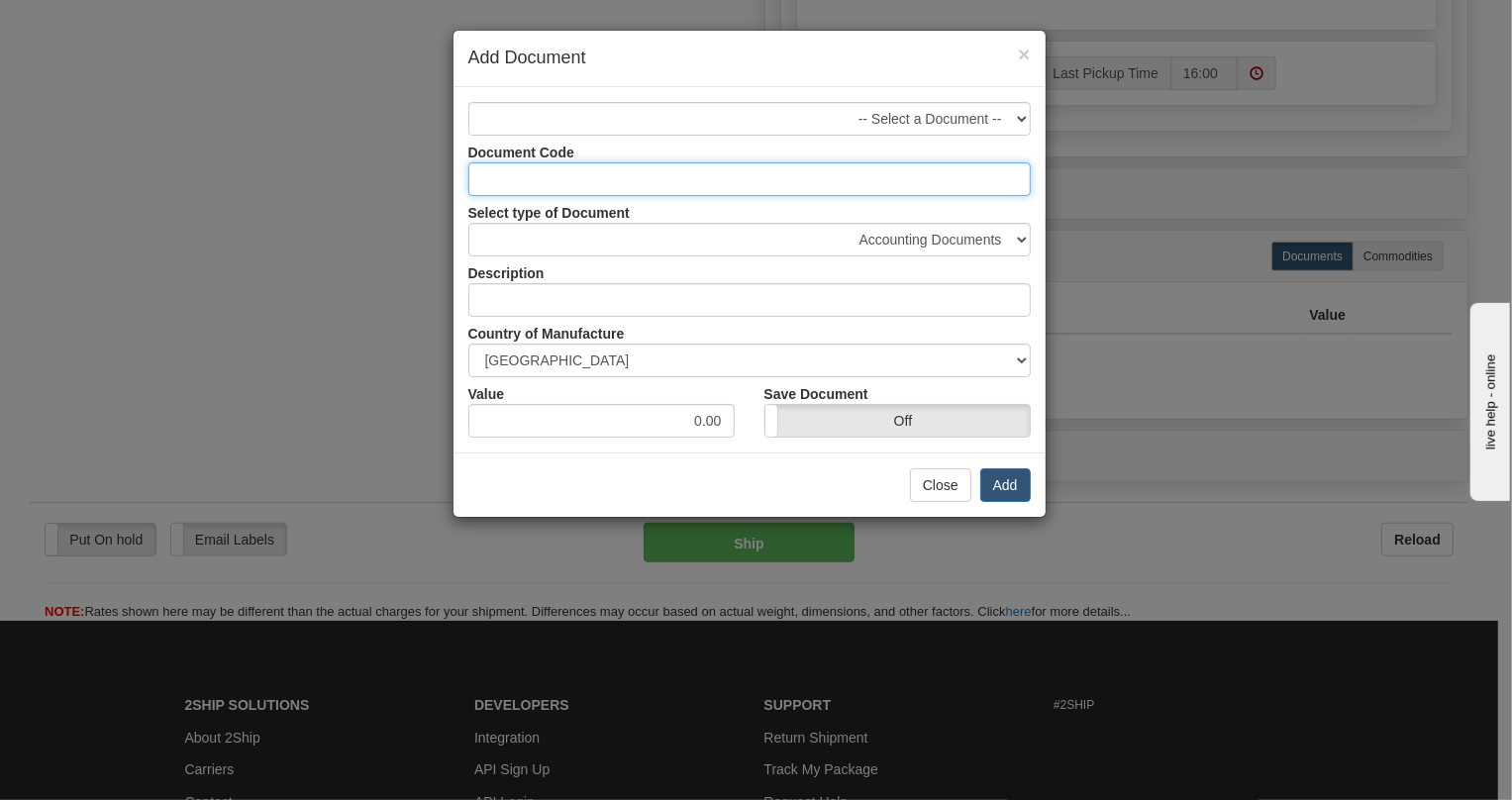 click on "Document Code" at bounding box center [750, 179] 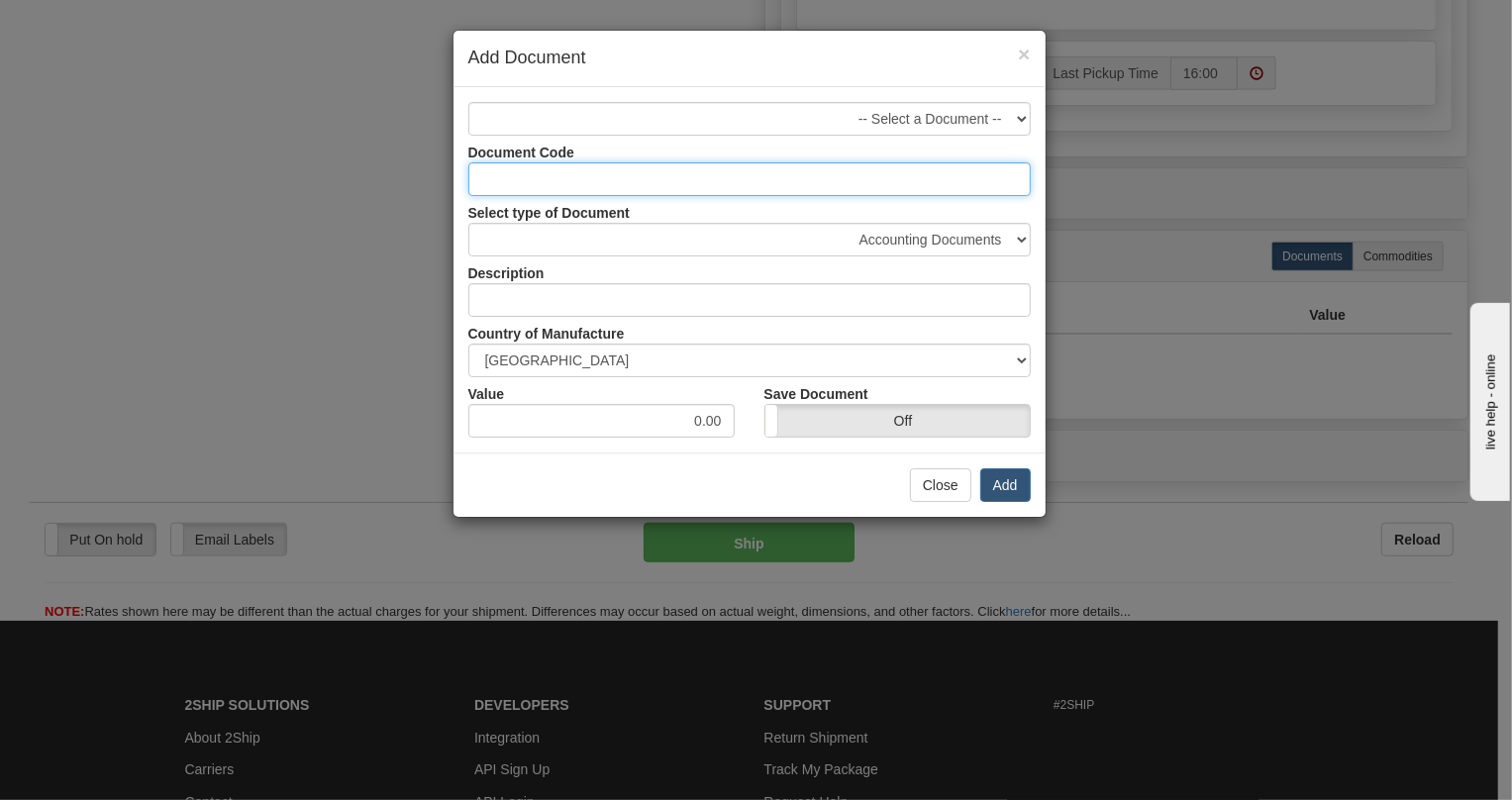 type on "BUSINESS DOCUMENT" 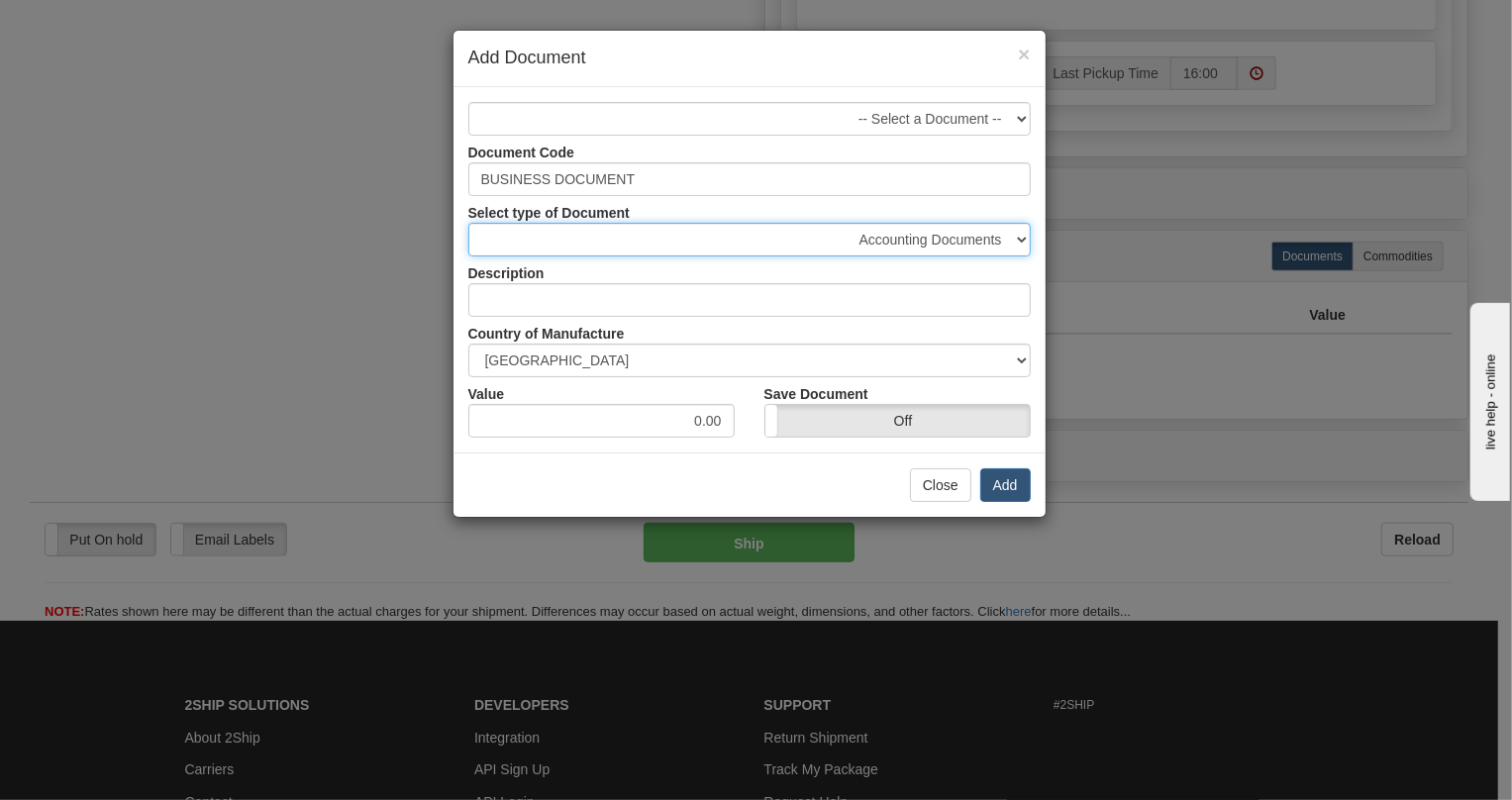 click on "Accounting Documents
Analysis Reports
Applications (Completed)
Bank Statements
Bid Quotations
Birth Certificates
Bills of Sale
Bonds
Checks (Completed)
Claim Files
Closing Statements
Conference Reports
Contracts
Cost Estimates
Court Transcripts
Credit Applications
Data Sheets
Deeds
Employment Papers
Escrow Instructions
Export Papers
Financial Statements
Immigration Papers
Income Statements
Insurance Documents
Interoffice Memos
Inventory Reports
Invoices (Completed)
Leases
Legal Documents
Letters and Cards
Letter of Credit Packets
Loan Documents
Marriage Certificates
Medical Records
Office Records
Operating Agreements
Patent Applications
Permits
Photocopies
Proposals
Prospectuses
Purchase Orders
Quotations
Reservation Confirmation
Resumes
Sales Agreements
Sales Reports
Shipping Documents
Statements/Reports
Statistical Data
Stock Information
Tax Papers
Trade Confirmation
Transcripts
Warranty Deeds" at bounding box center [750, 240] 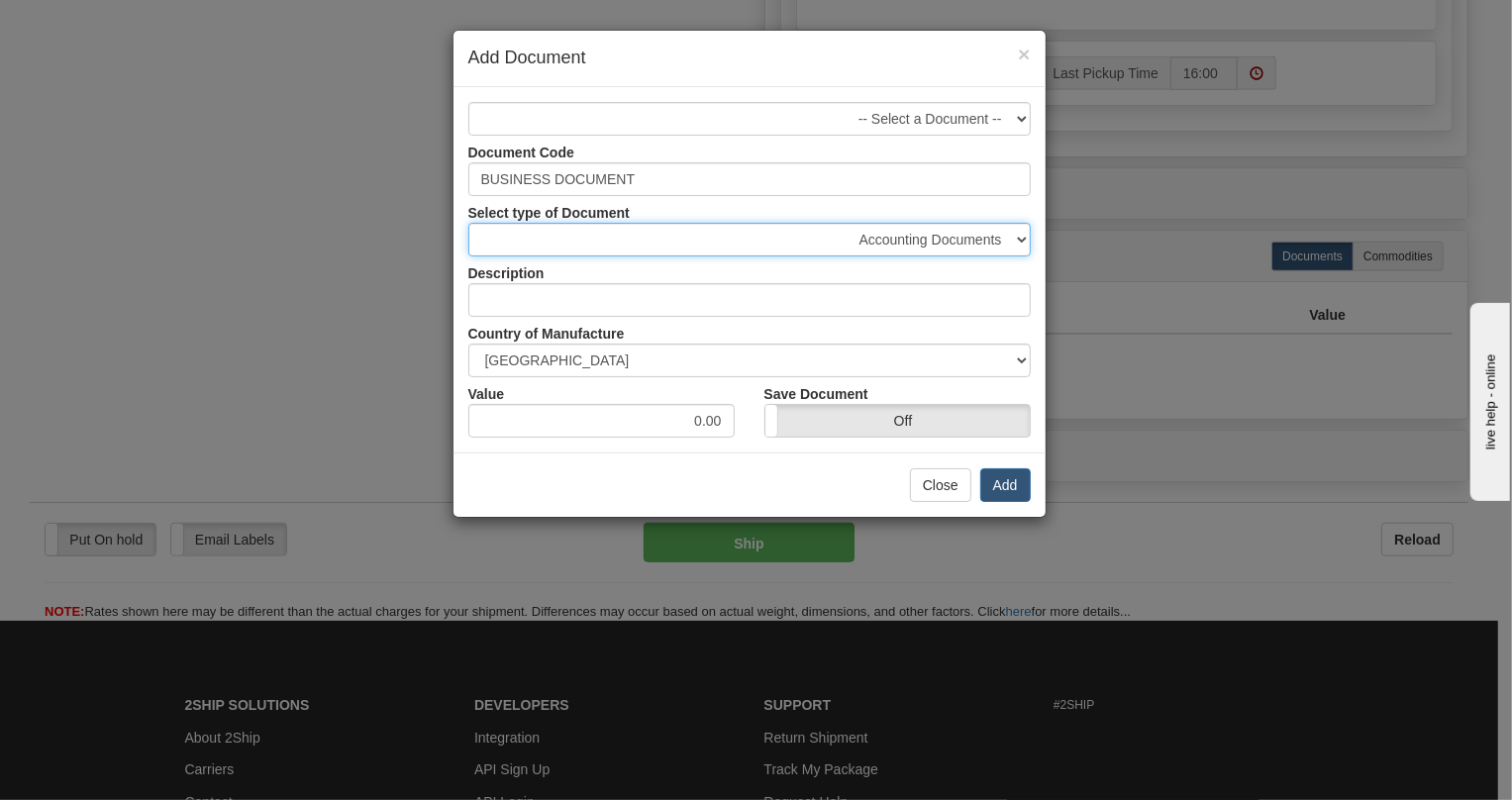 click on "Accounting Documents
Analysis Reports
Applications (Completed)
Bank Statements
Bid Quotations
Birth Certificates
Bills of Sale
Bonds
Checks (Completed)
Claim Files
Closing Statements
Conference Reports
Contracts
Cost Estimates
Court Transcripts
Credit Applications
Data Sheets
Deeds
Employment Papers
Escrow Instructions
Export Papers
Financial Statements
Immigration Papers
Income Statements
Insurance Documents
Interoffice Memos
Inventory Reports
Invoices (Completed)
Leases
Legal Documents
Letters and Cards
Letter of Credit Packets
Loan Documents
Marriage Certificates
Medical Records
Office Records
Operating Agreements
Patent Applications
Permits
Photocopies
Proposals
Prospectuses
Purchase Orders
Quotations
Reservation Confirmation
Resumes
Sales Agreements
Sales Reports
Shipping Documents
Statements/Reports
Statistical Data
Stock Information
Tax Papers
Trade Confirmation
Transcripts
Warranty Deeds" at bounding box center (750, 240) 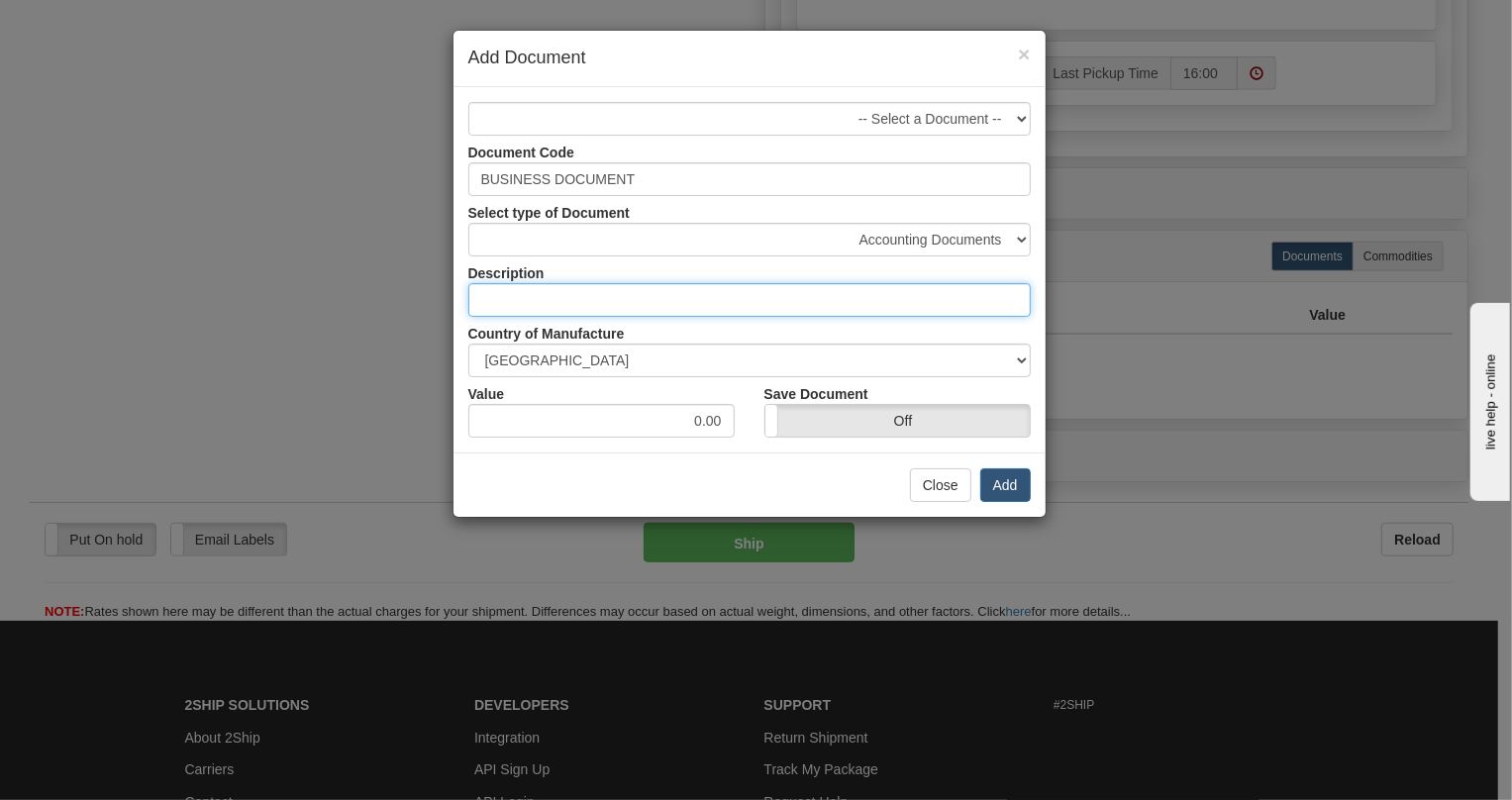 click at bounding box center (750, 300) 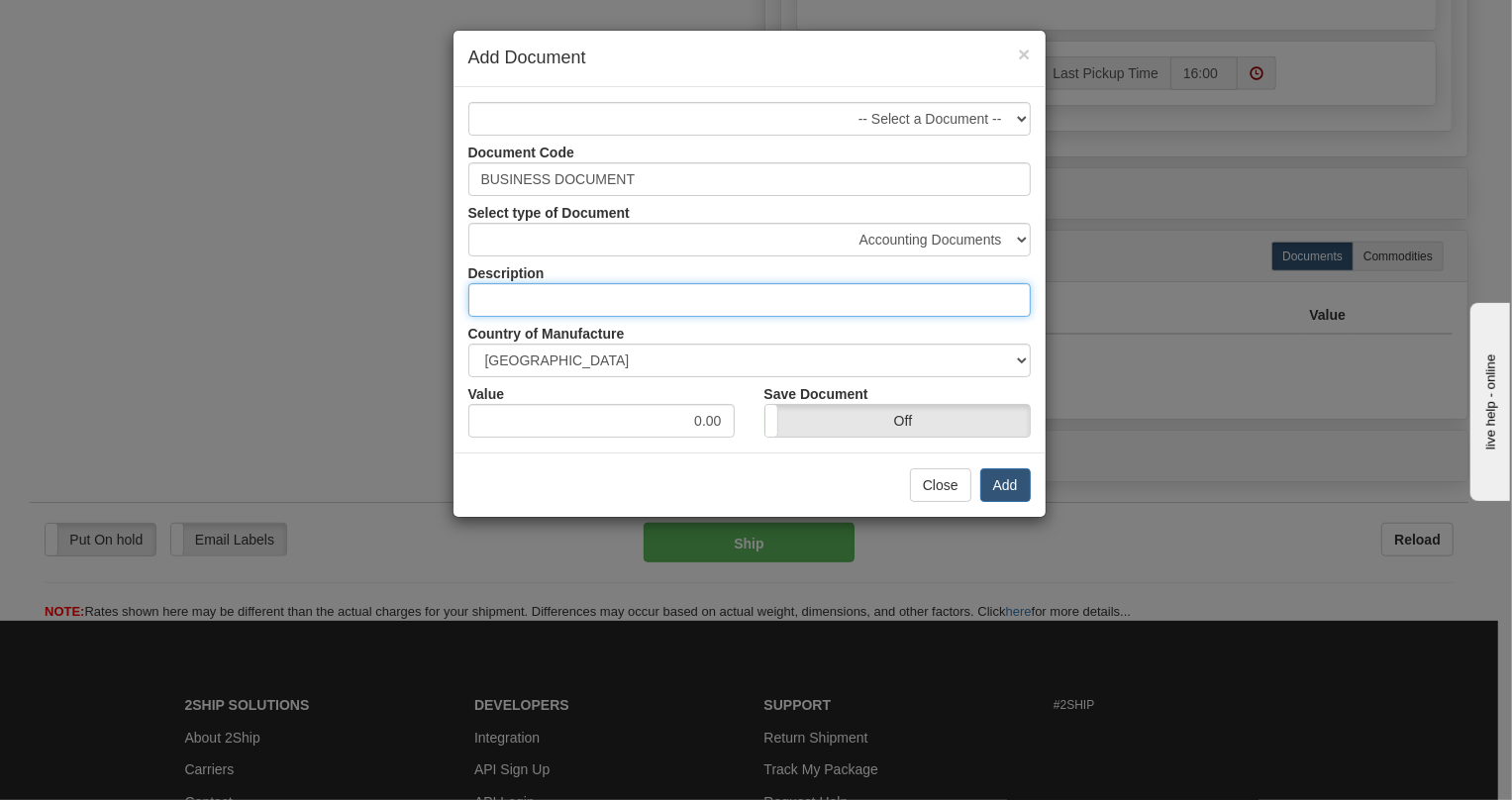 type on "Shipping Documents" 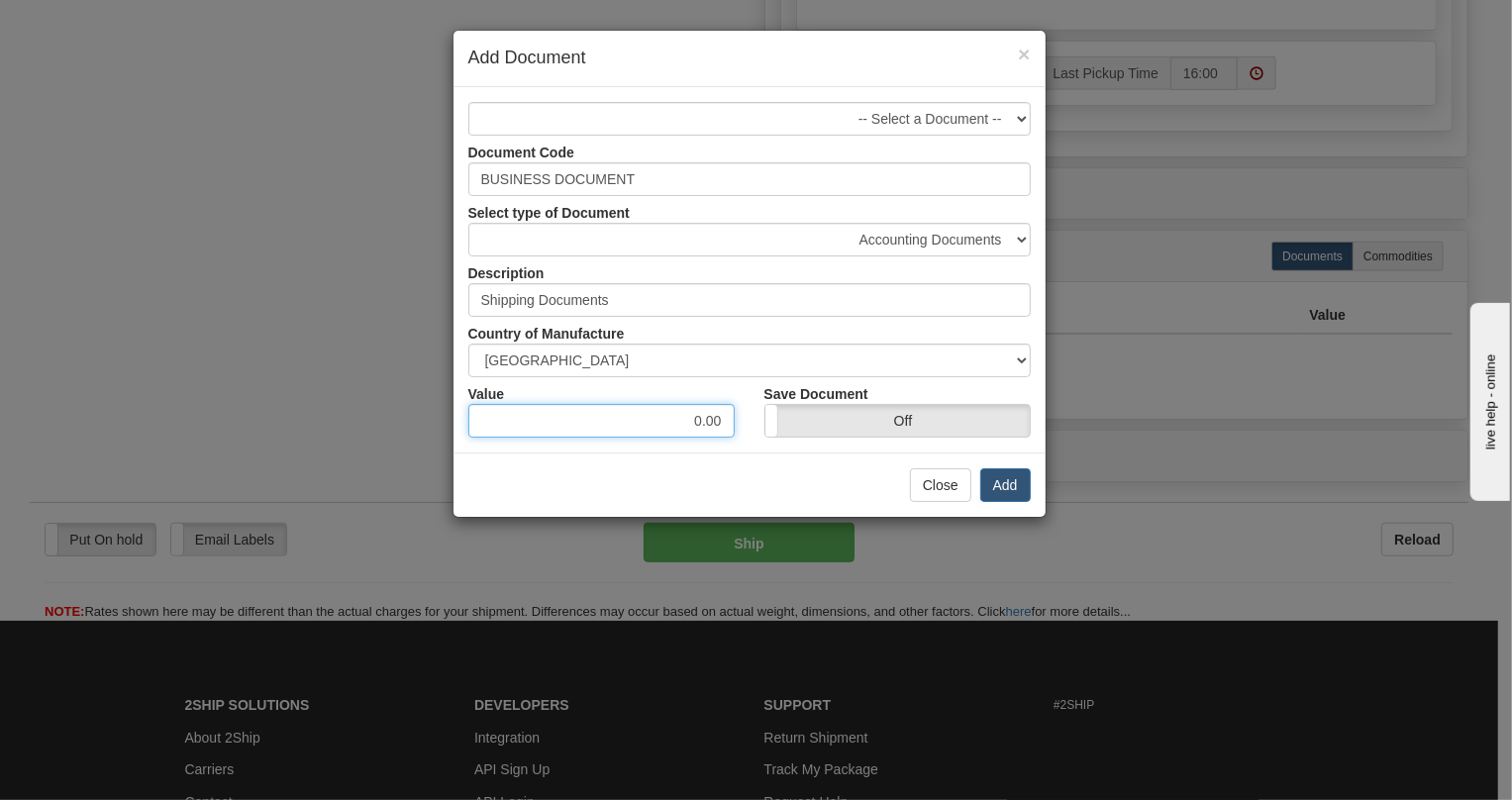 click on "0.00" at bounding box center [601, 421] 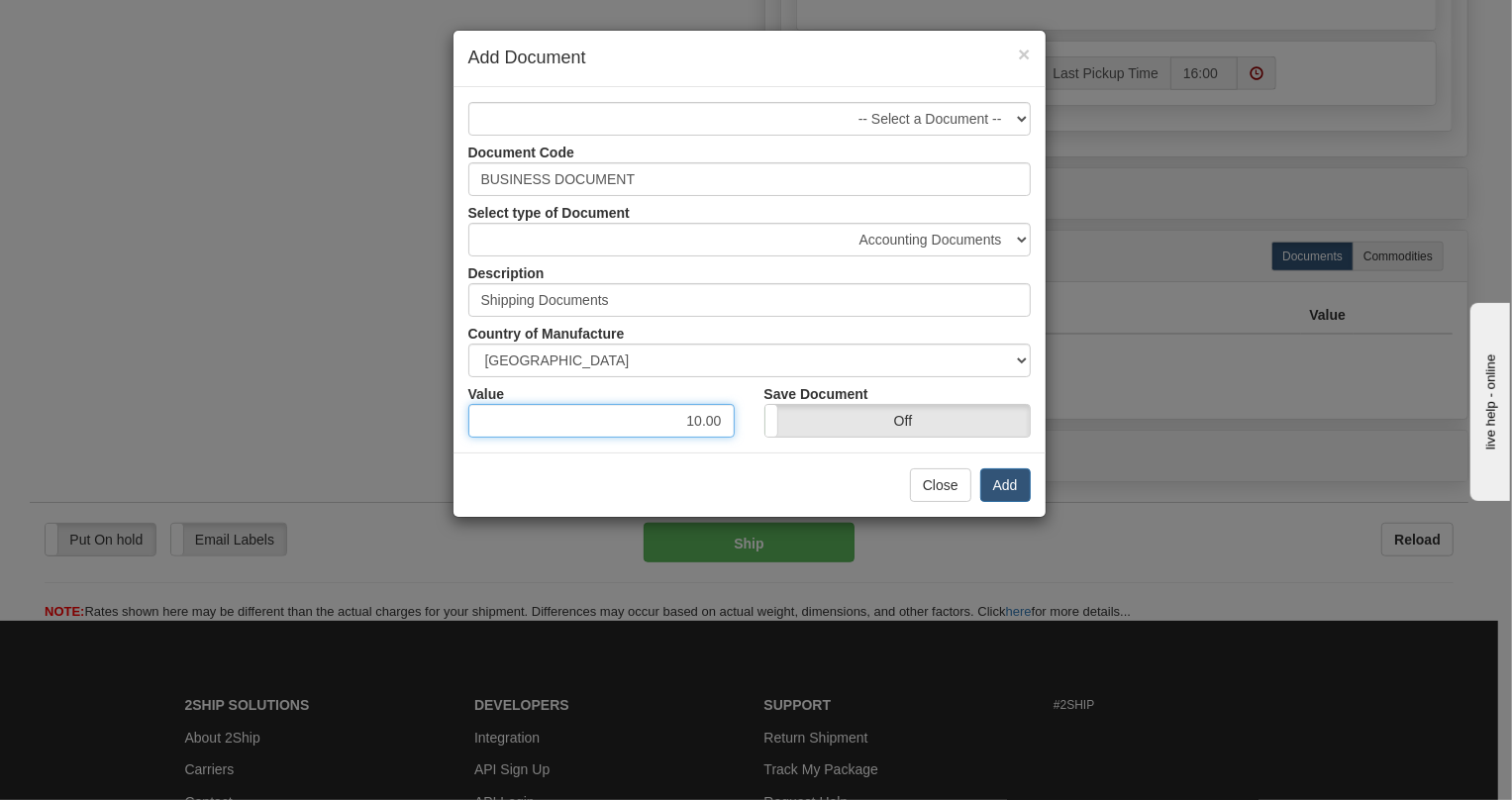 type on "10.00" 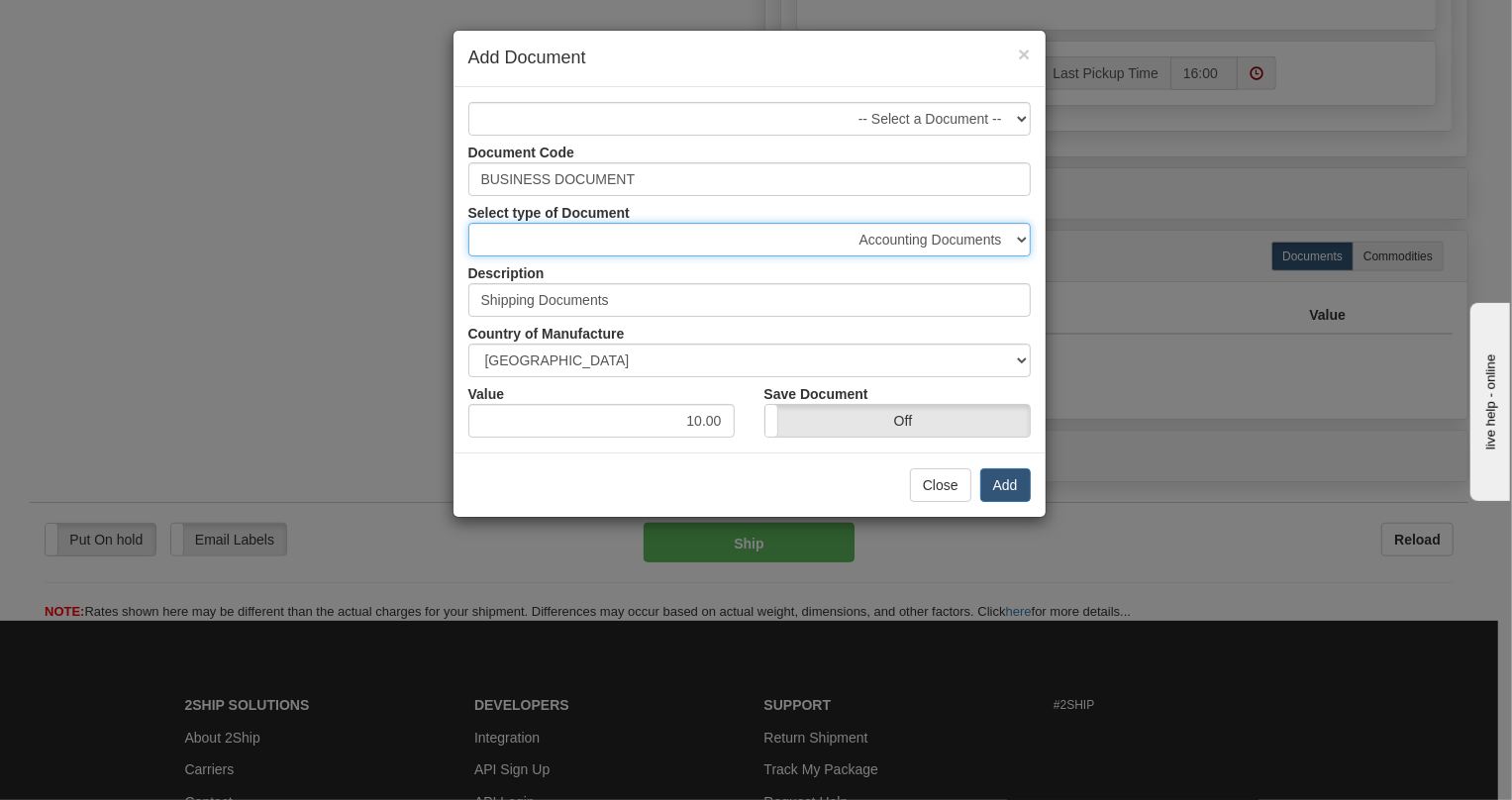 click on "Accounting Documents
Analysis Reports
Applications (Completed)
Bank Statements
Bid Quotations
Birth Certificates
Bills of Sale
Bonds
Checks (Completed)
Claim Files
Closing Statements
Conference Reports
Contracts
Cost Estimates
Court Transcripts
Credit Applications
Data Sheets
Deeds
Employment Papers
Escrow Instructions
Export Papers
Financial Statements
Immigration Papers
Income Statements
Insurance Documents
Interoffice Memos
Inventory Reports
Invoices (Completed)
Leases
Legal Documents
Letters and Cards
Letter of Credit Packets
Loan Documents
Marriage Certificates
Medical Records
Office Records
Operating Agreements
Patent Applications
Permits
Photocopies
Proposals
Prospectuses
Purchase Orders
Quotations
Reservation Confirmation
Resumes
Sales Agreements
Sales Reports
Shipping Documents
Statements/Reports
Statistical Data
Stock Information
Tax Papers
Trade Confirmation
Transcripts
Warranty Deeds" at bounding box center (750, 240) 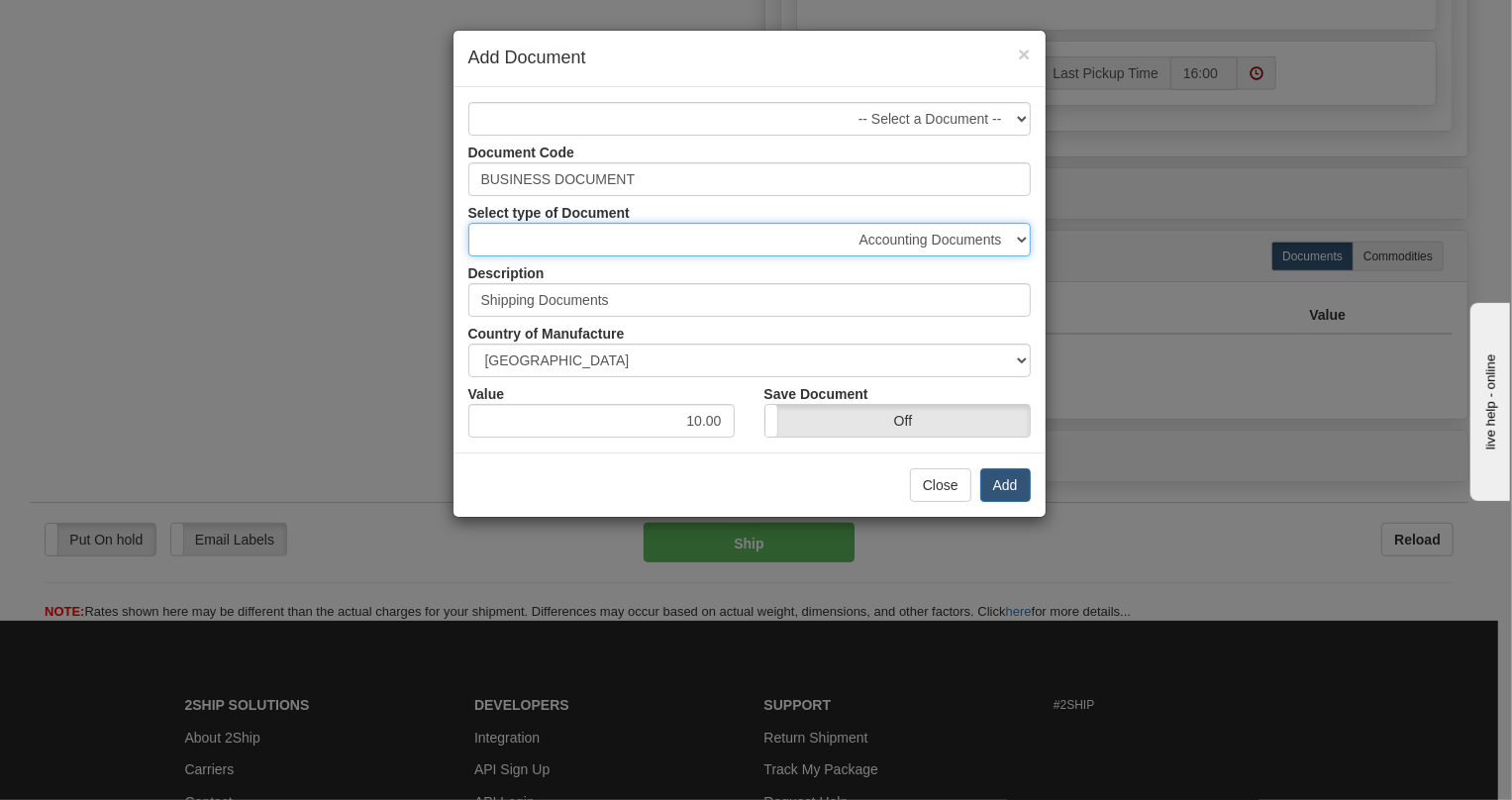 click on "Accounting Documents
Analysis Reports
Applications (Completed)
Bank Statements
Bid Quotations
Birth Certificates
Bills of Sale
Bonds
Checks (Completed)
Claim Files
Closing Statements
Conference Reports
Contracts
Cost Estimates
Court Transcripts
Credit Applications
Data Sheets
Deeds
Employment Papers
Escrow Instructions
Export Papers
Financial Statements
Immigration Papers
Income Statements
Insurance Documents
Interoffice Memos
Inventory Reports
Invoices (Completed)
Leases
Legal Documents
Letters and Cards
Letter of Credit Packets
Loan Documents
Marriage Certificates
Medical Records
Office Records
Operating Agreements
Patent Applications
Permits
Photocopies
Proposals
Prospectuses
Purchase Orders
Quotations
Reservation Confirmation
Resumes
Sales Agreements
Sales Reports
Shipping Documents
Statements/Reports
Statistical Data
Stock Information
Tax Papers
Trade Confirmation
Transcripts
Warranty Deeds" at bounding box center (750, 240) 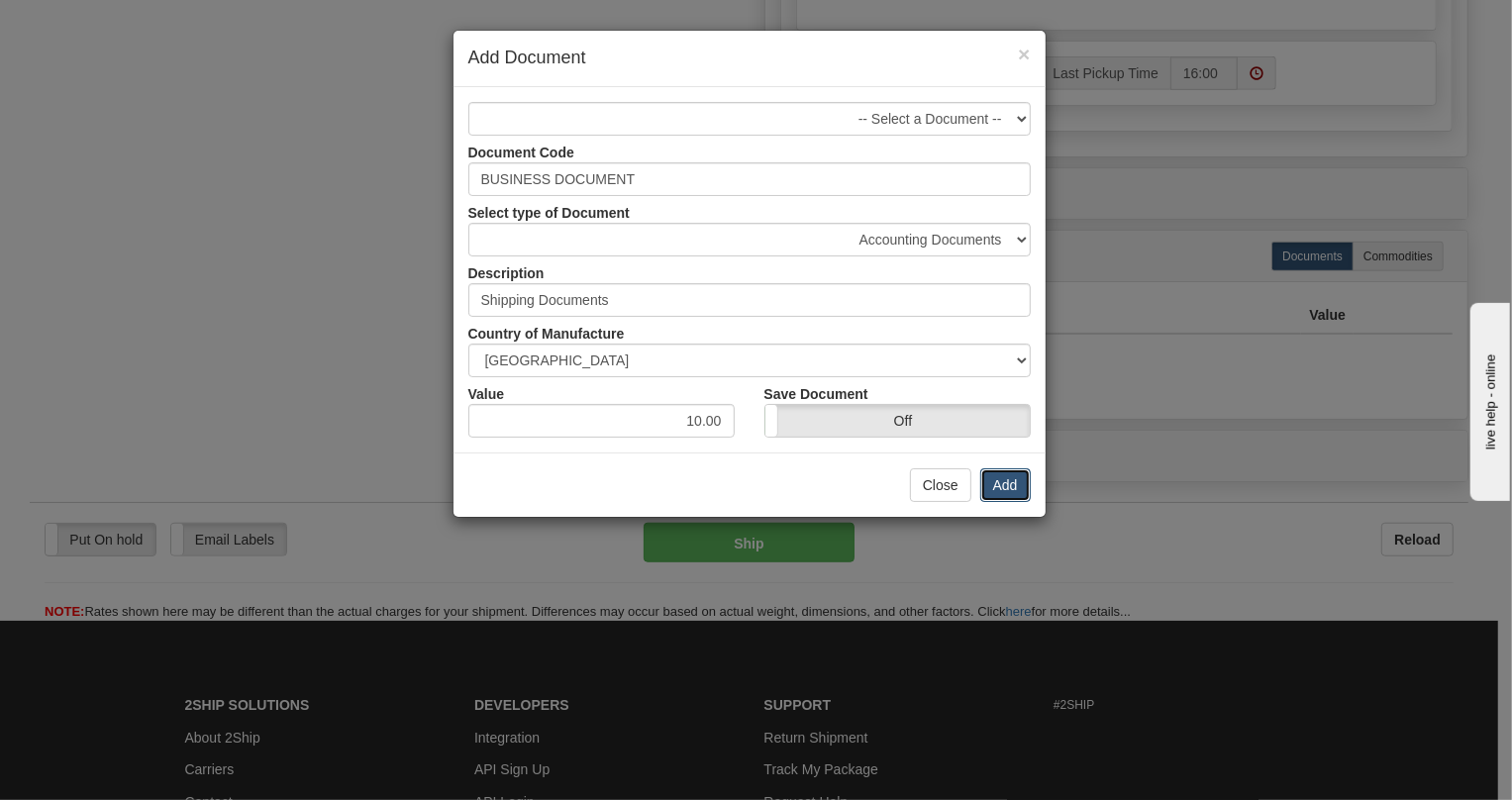 click on "Add" at bounding box center (1005, 485) 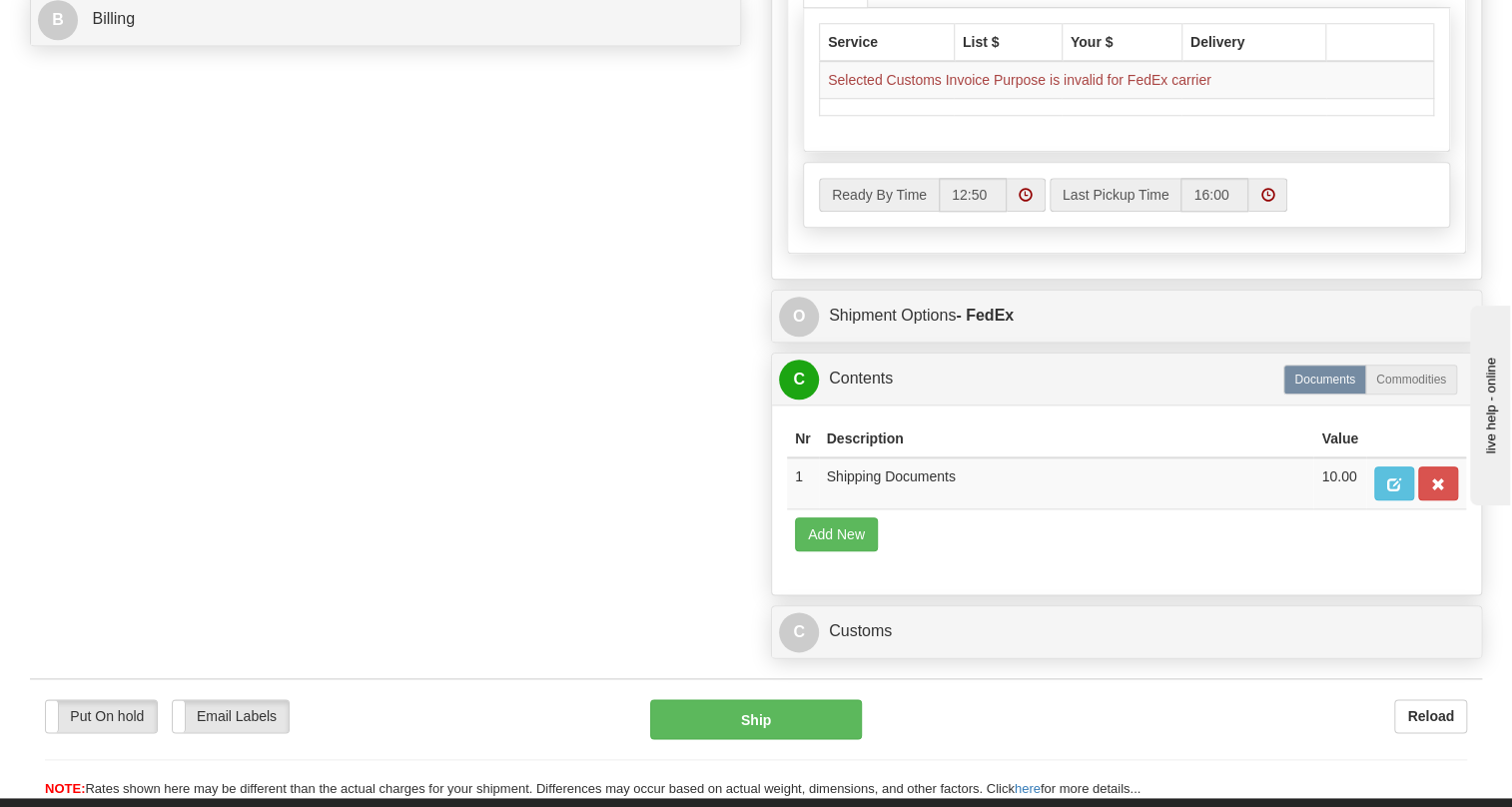 scroll, scrollTop: 817, scrollLeft: 0, axis: vertical 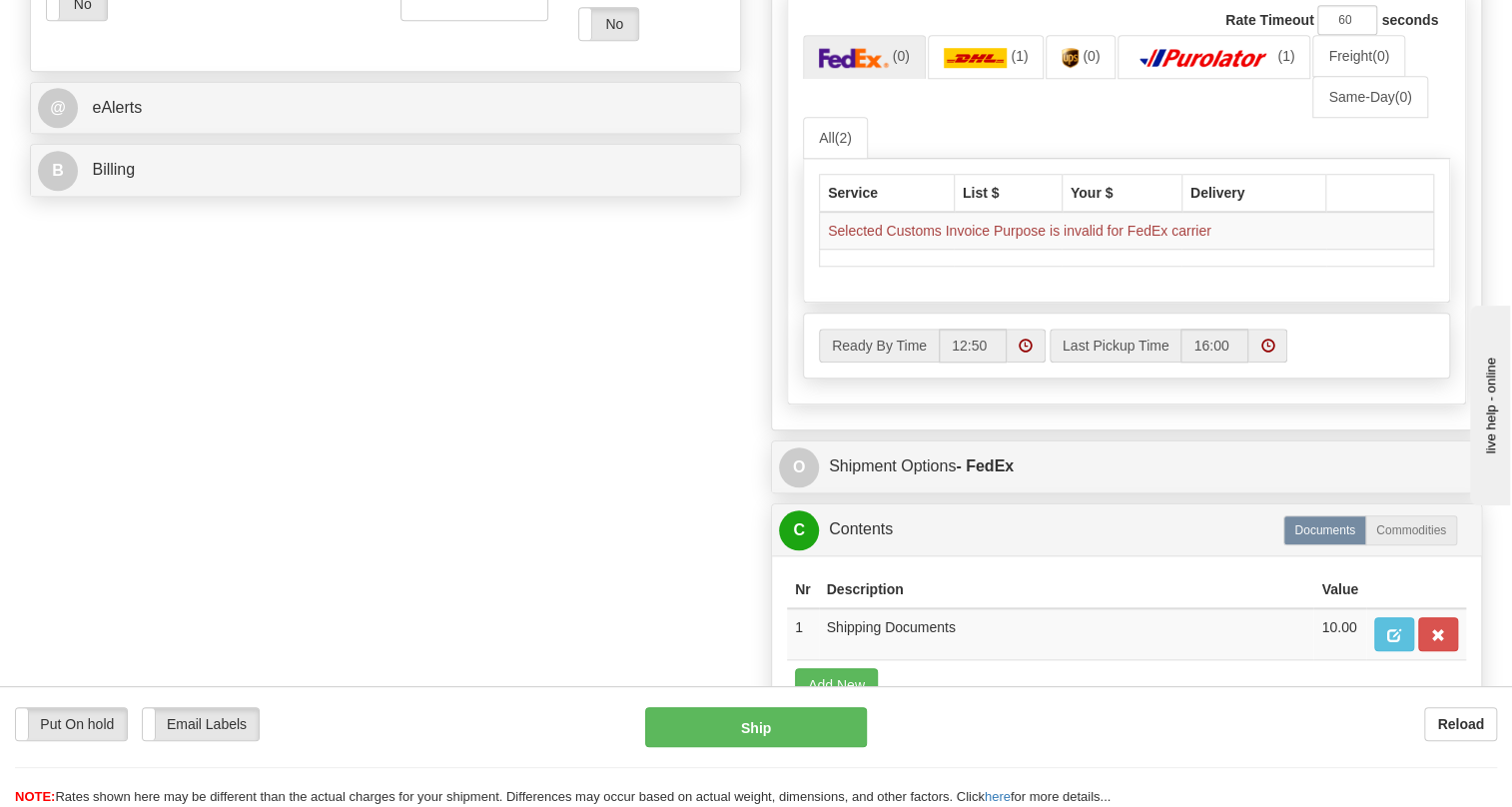 click on "Refresh Rates" at bounding box center [1401, -35] 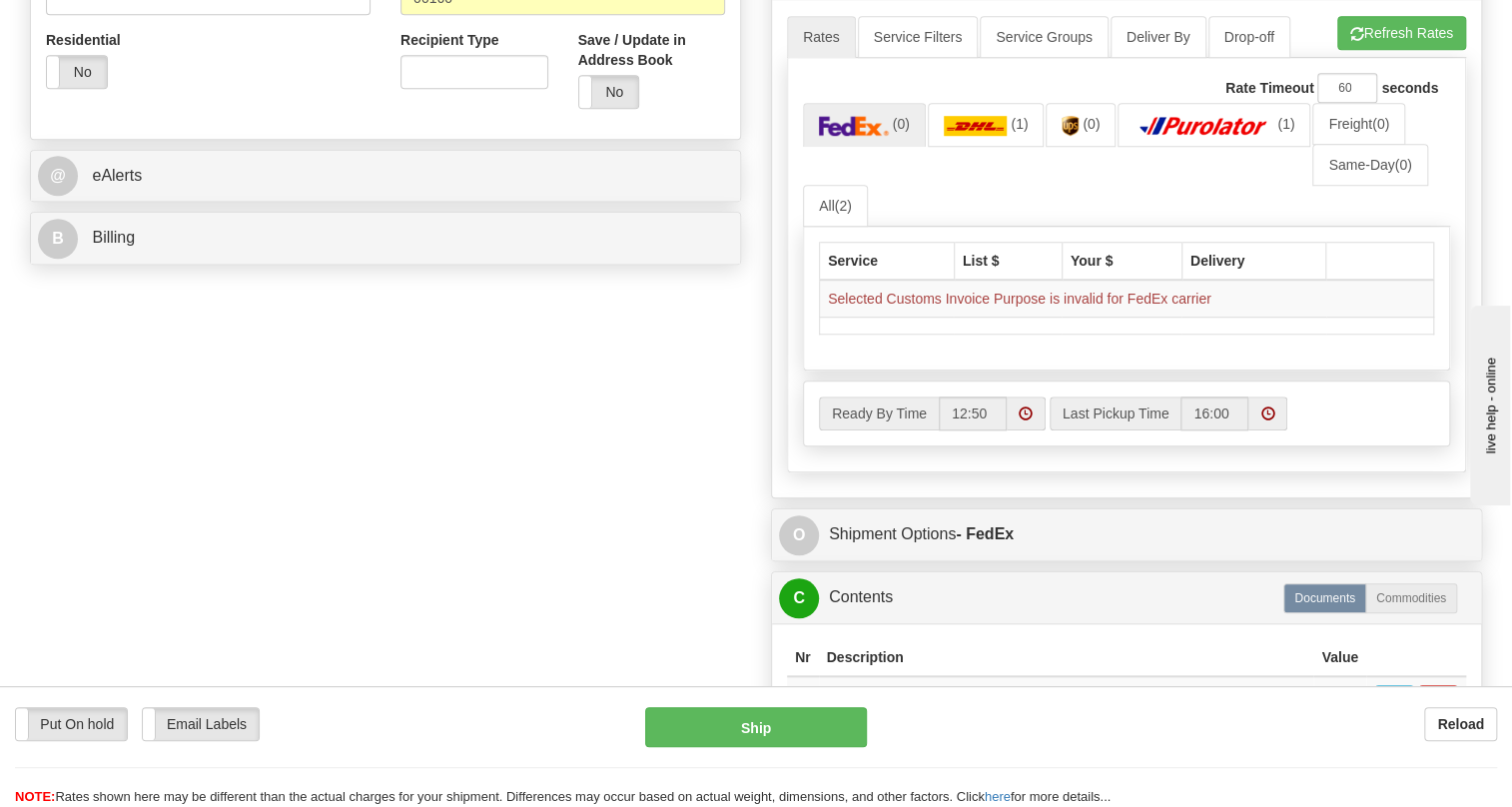 scroll, scrollTop: 635, scrollLeft: 0, axis: vertical 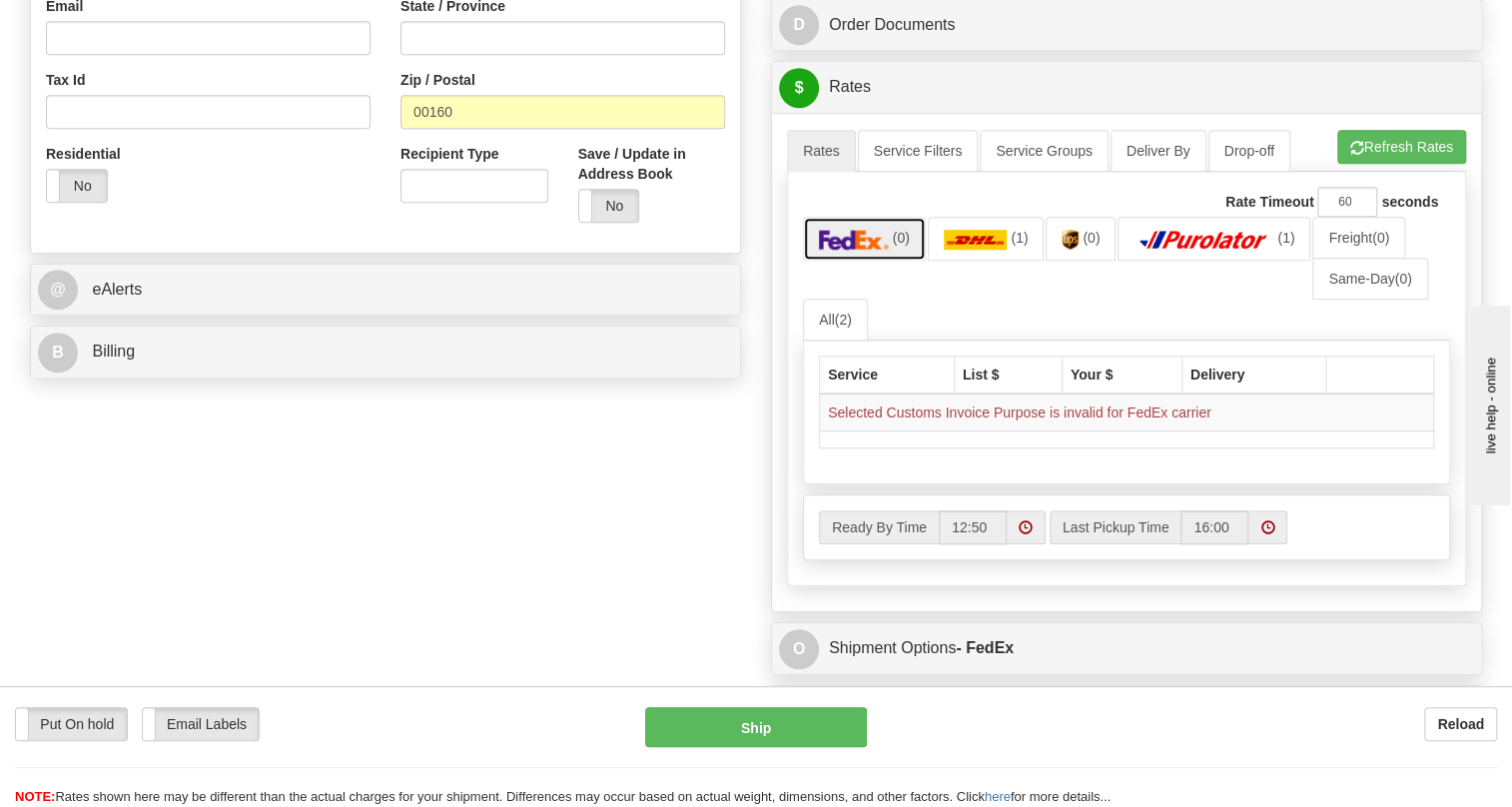 click on "(0)" at bounding box center [864, 238] 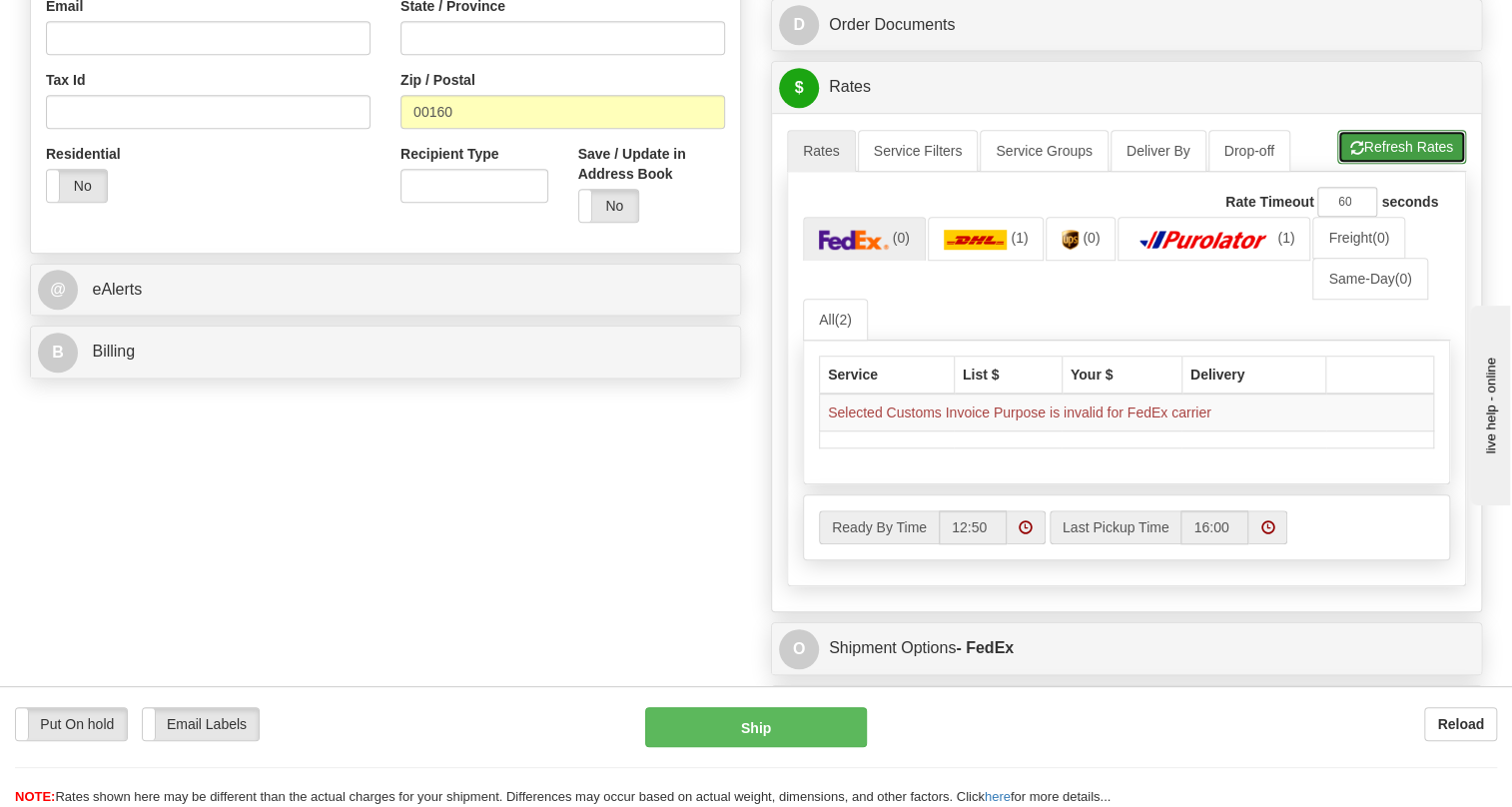 click on "Refresh Rates" at bounding box center (1401, 147) 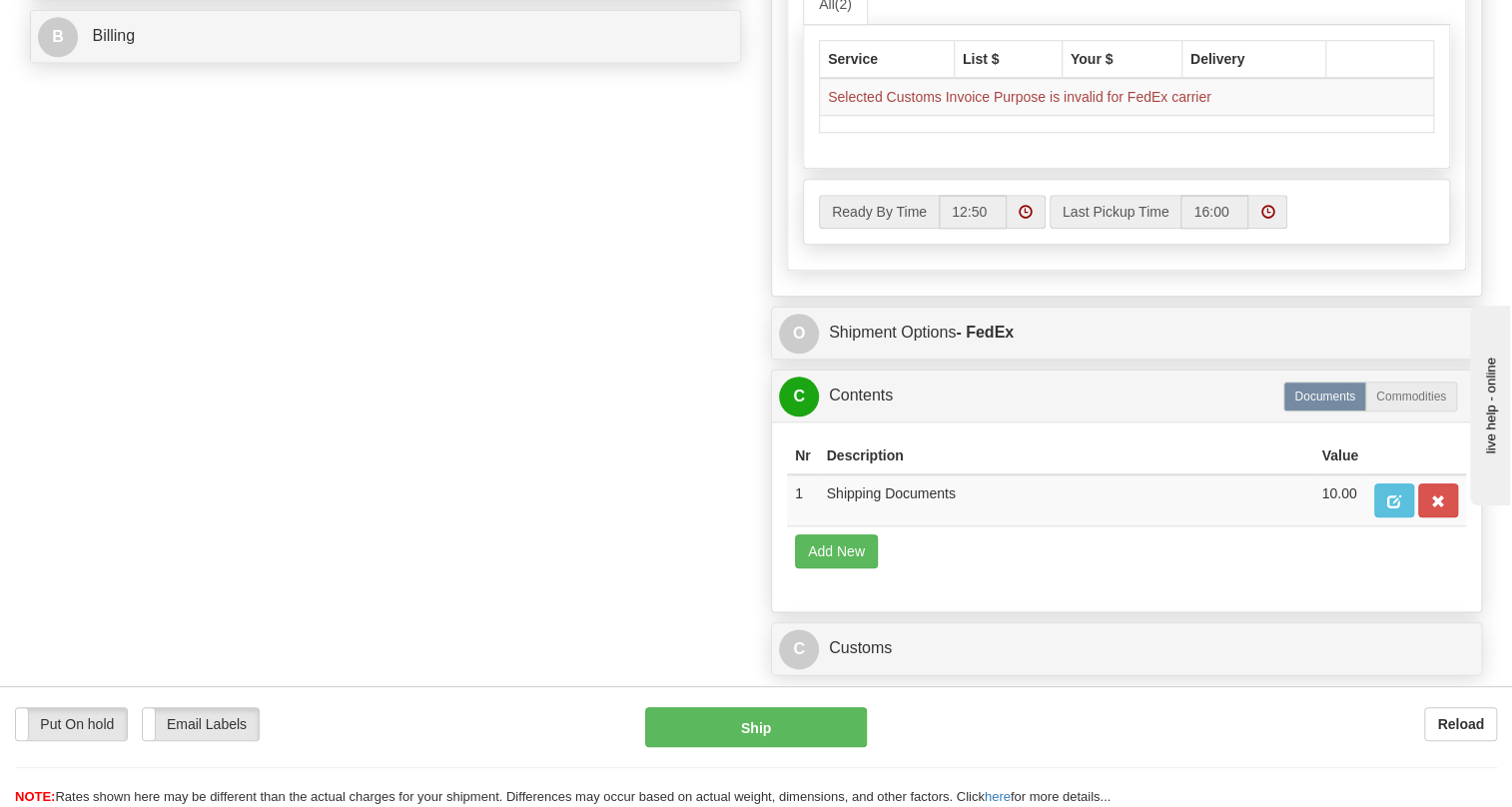 scroll, scrollTop: 999, scrollLeft: 0, axis: vertical 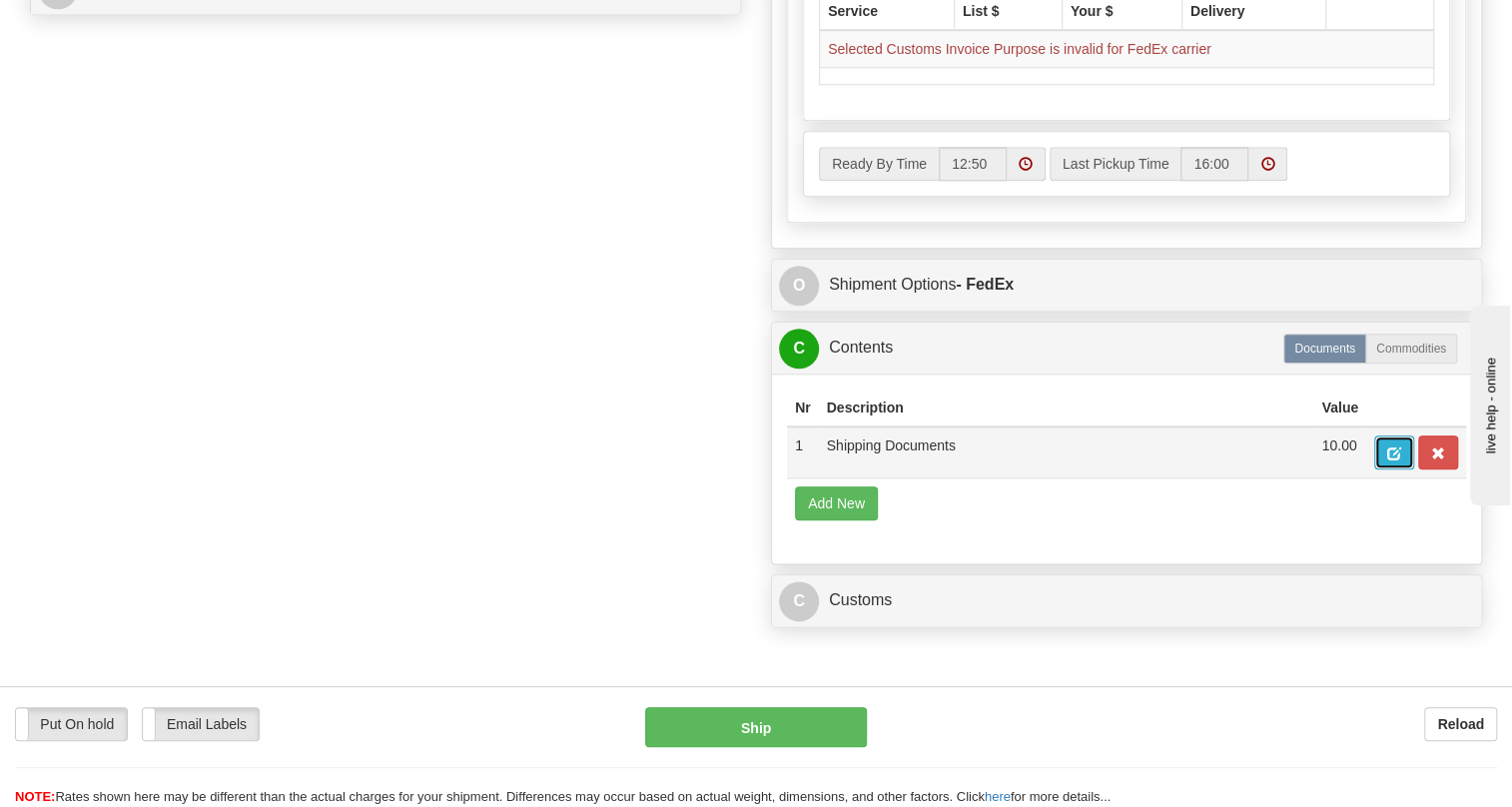 click at bounding box center [1394, 453] 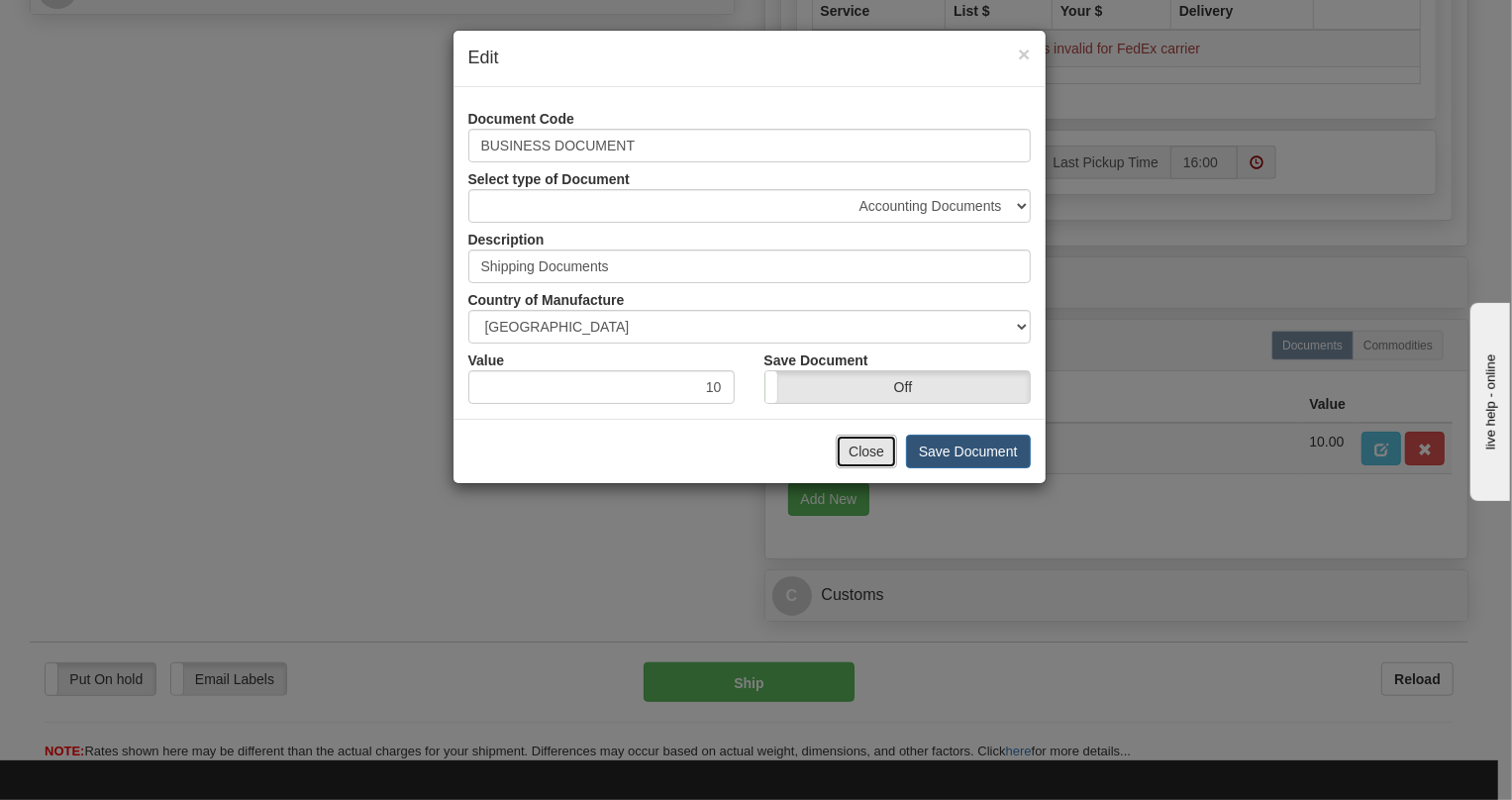 click on "Close" at bounding box center [866, 451] 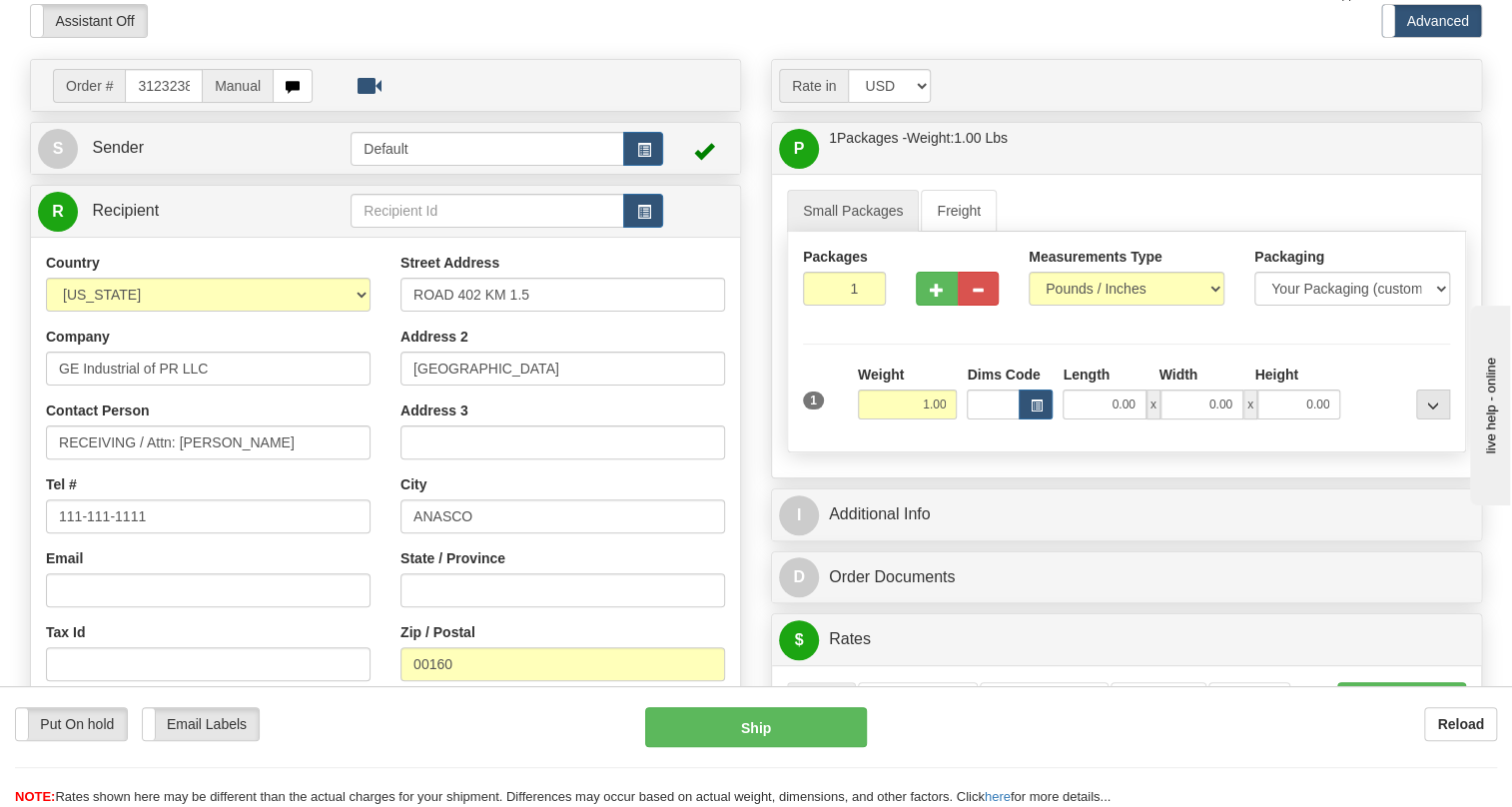 scroll, scrollTop: 0, scrollLeft: 0, axis: both 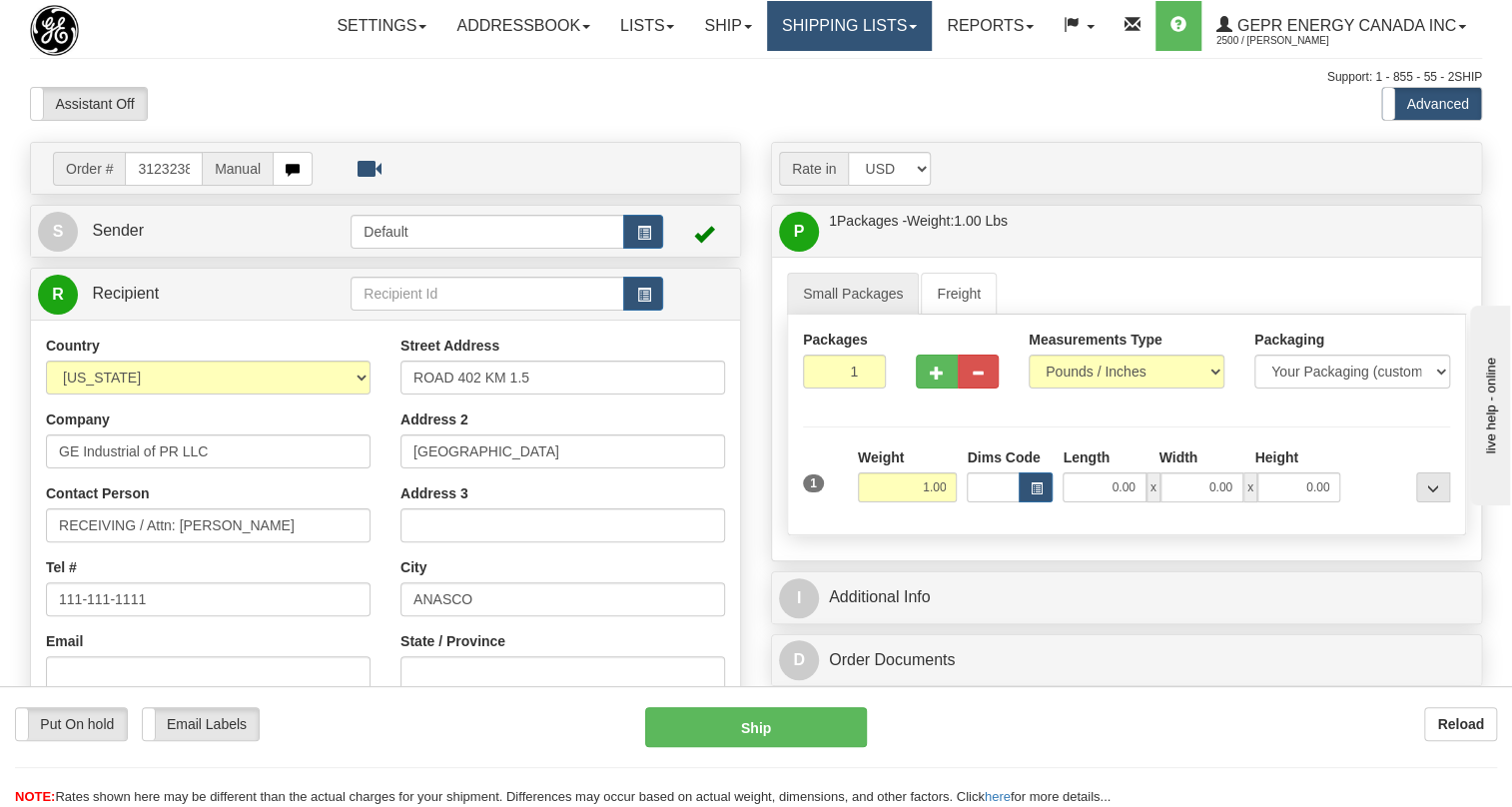 click at bounding box center [913, 27] 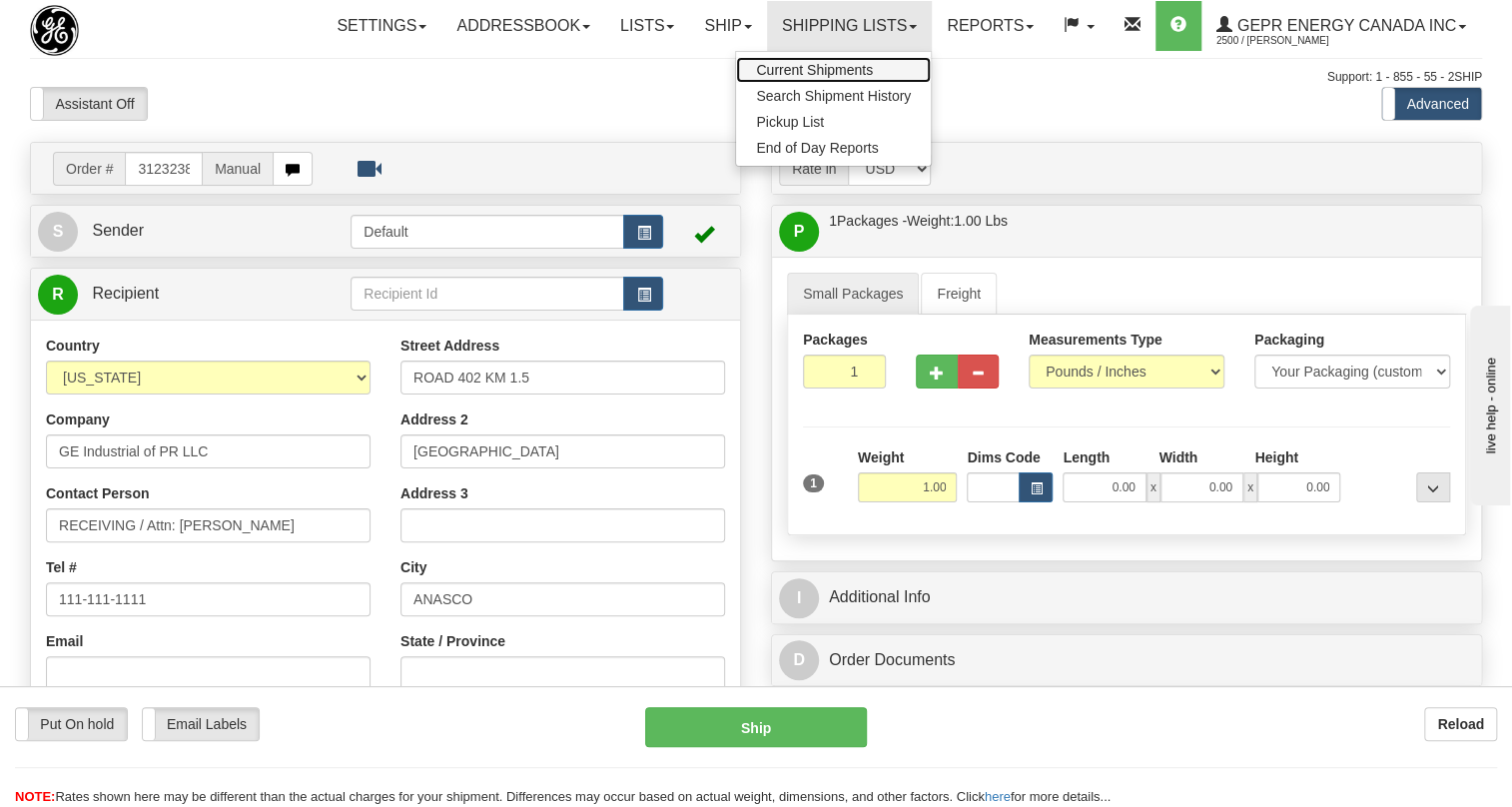 click on "Current Shipments" at bounding box center (814, 70) 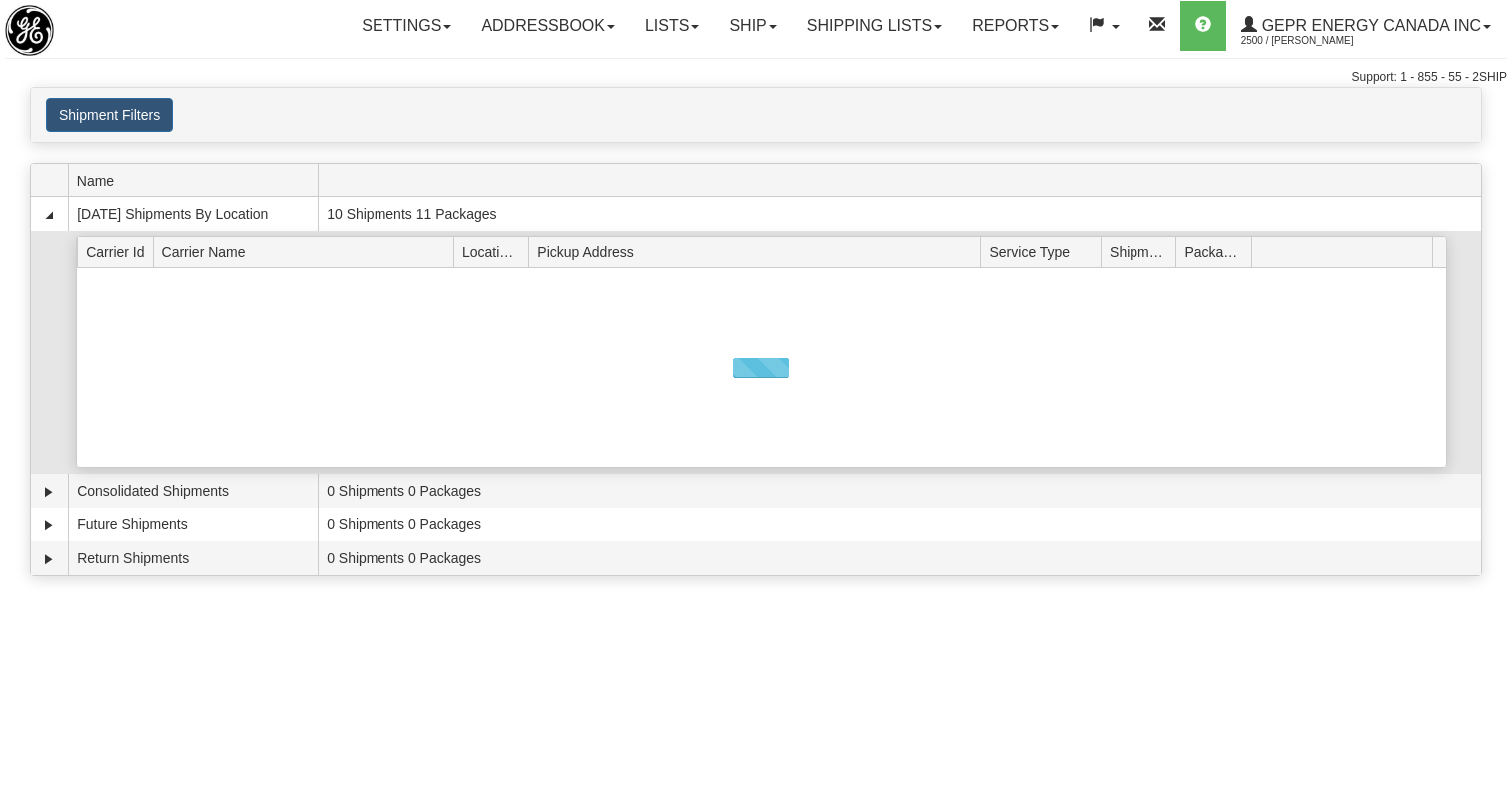 scroll, scrollTop: 0, scrollLeft: 0, axis: both 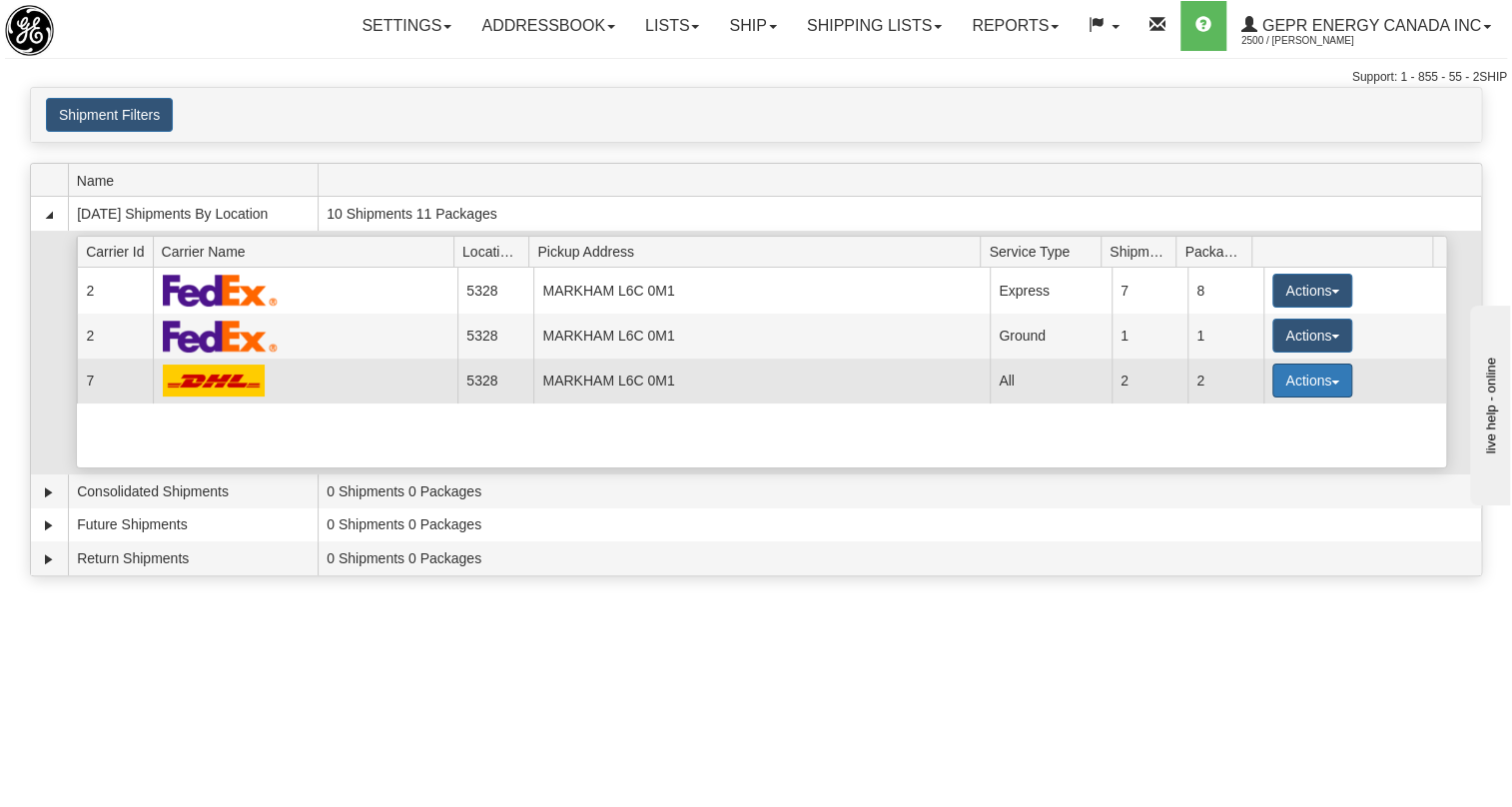 click on "Actions" at bounding box center [1312, 381] 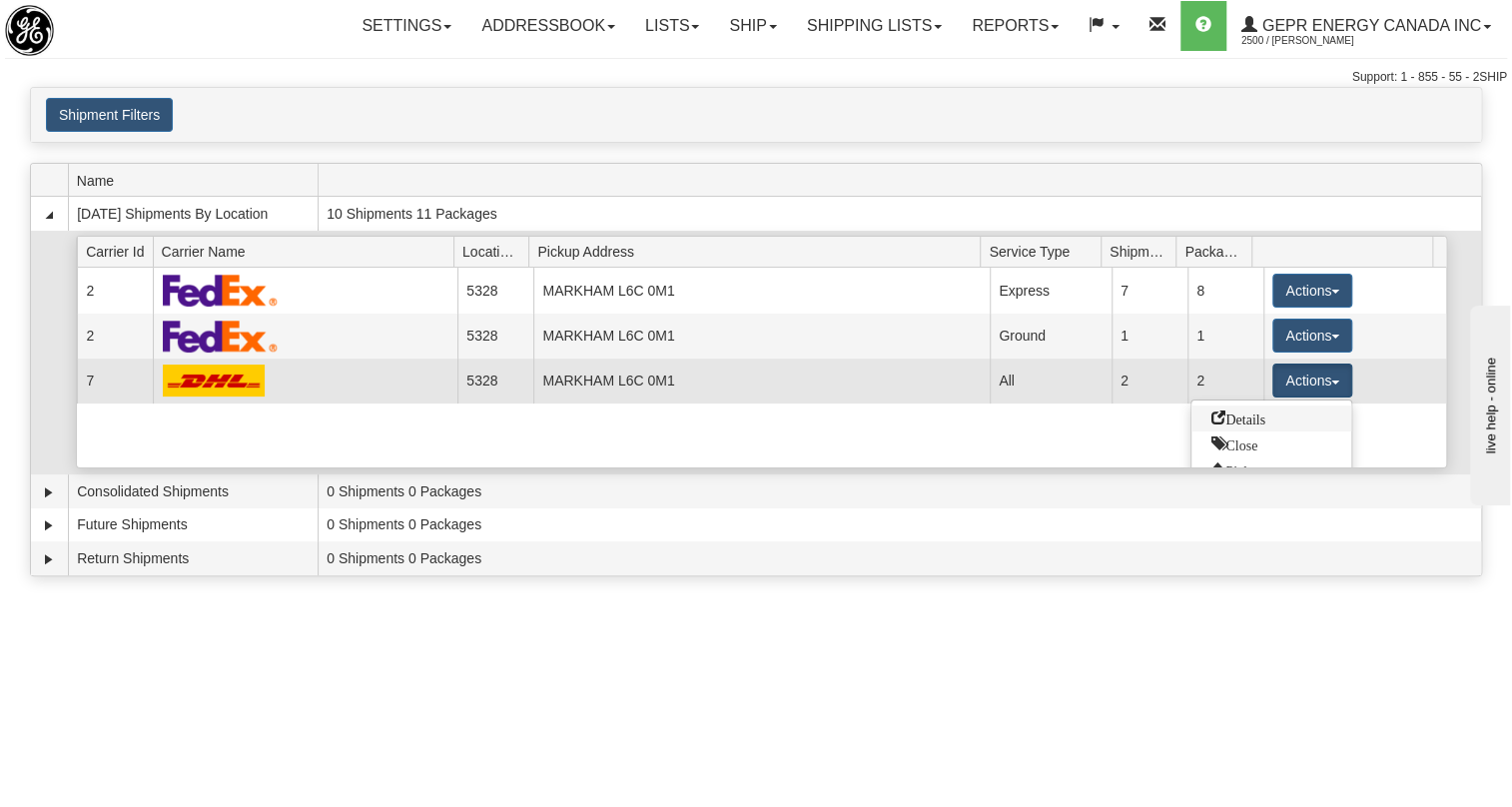 click on "Details" at bounding box center [1238, 417] 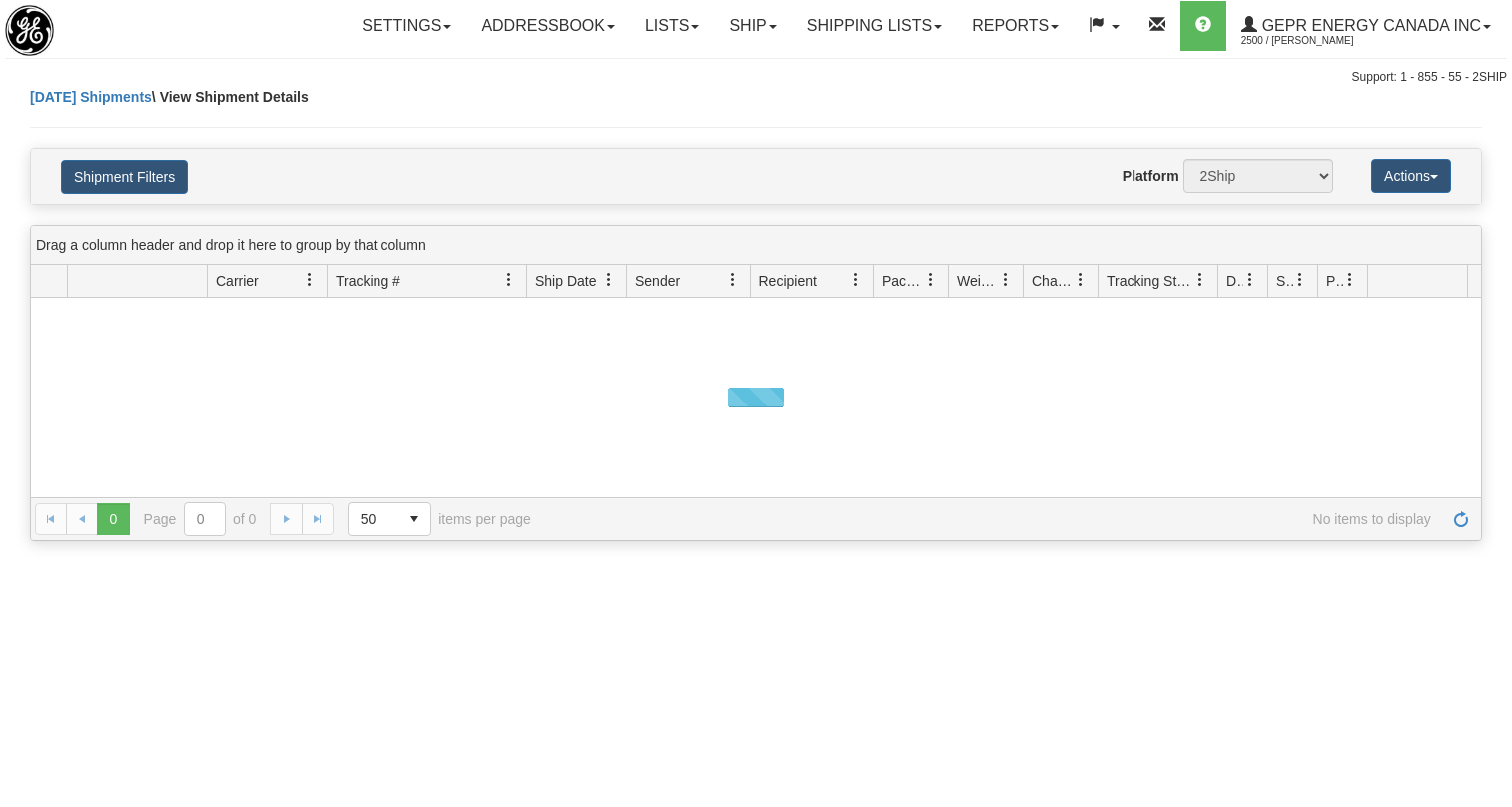 scroll, scrollTop: 0, scrollLeft: 0, axis: both 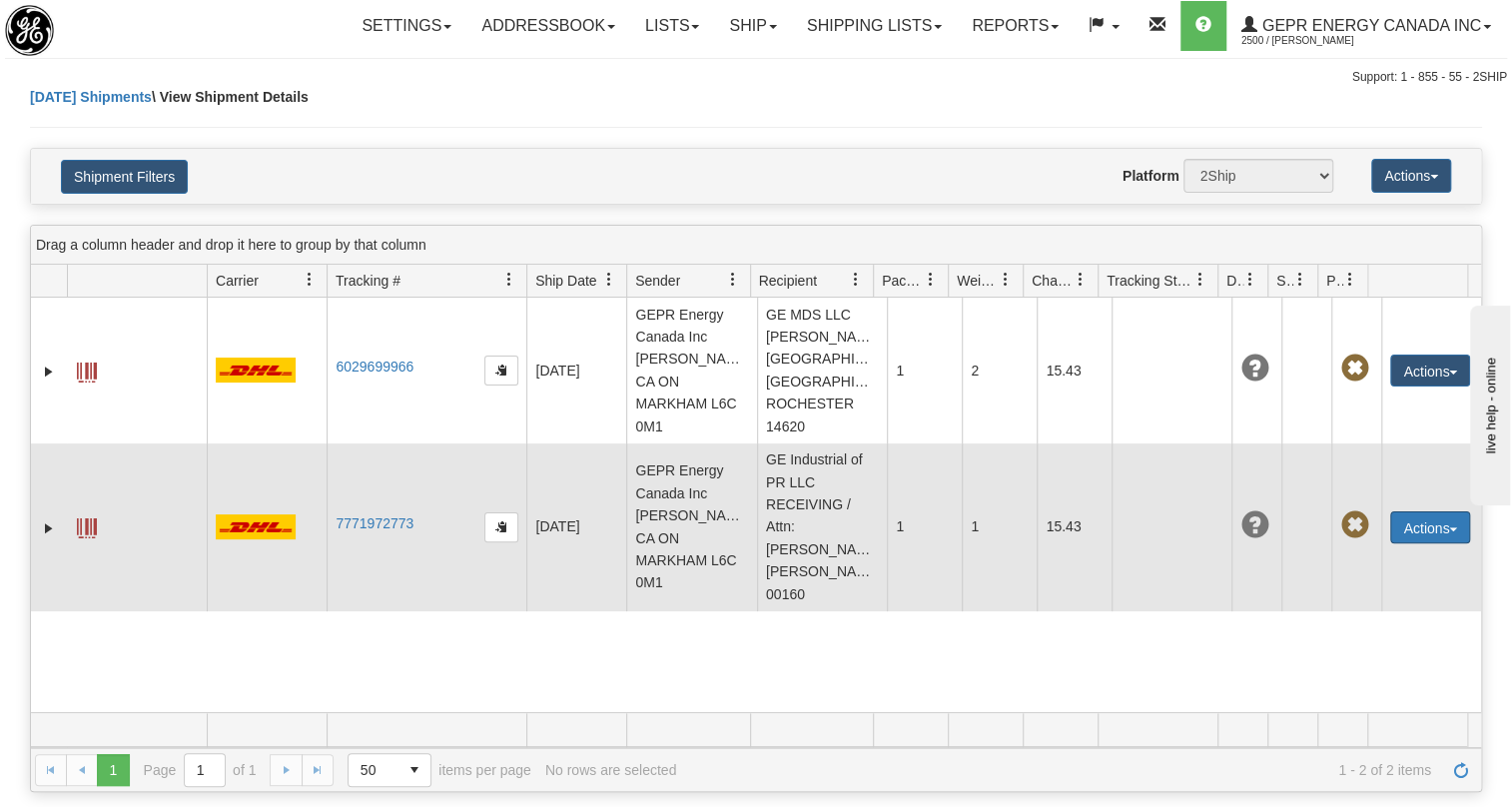 click at bounding box center (1453, 529) 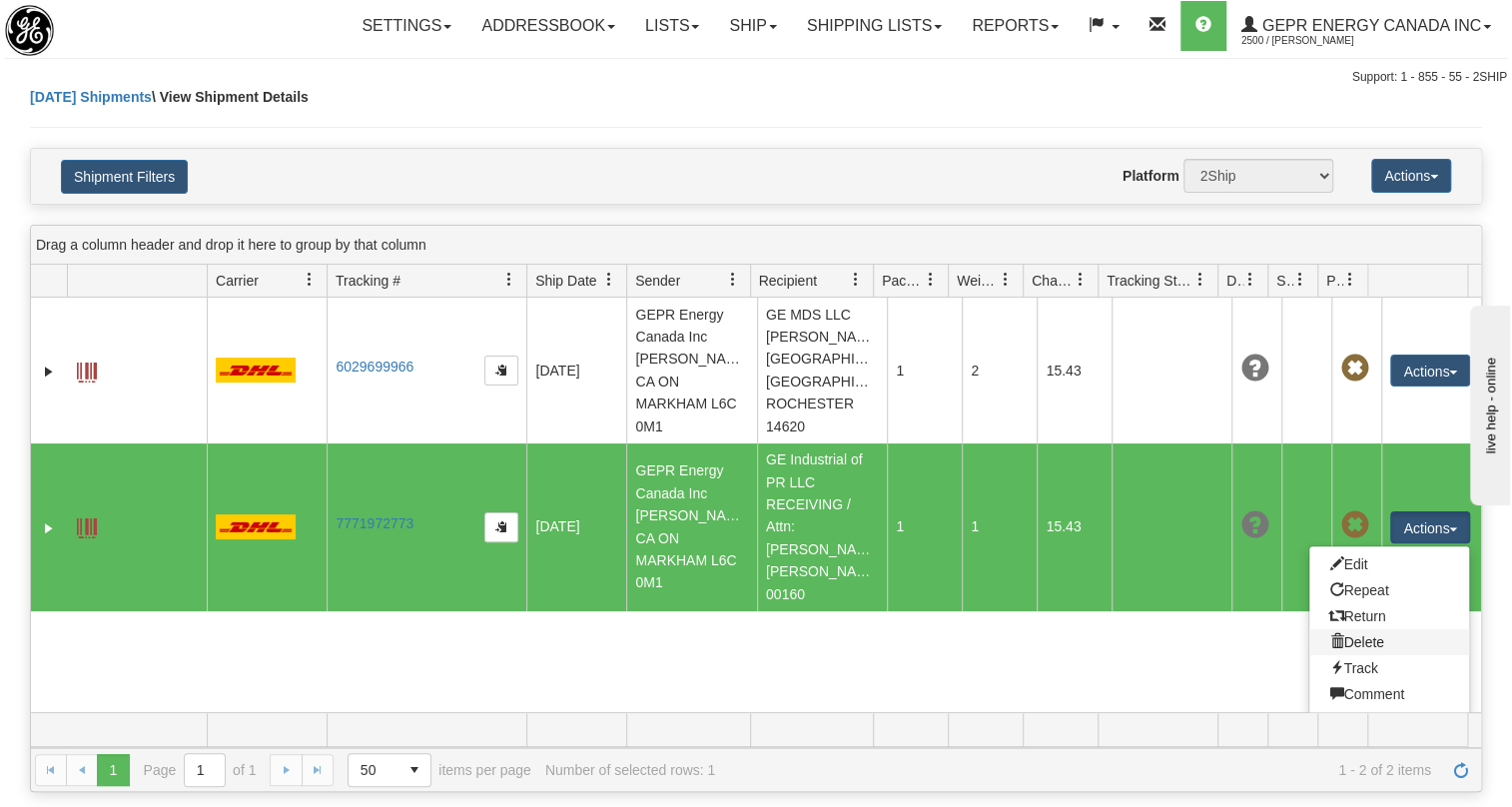 click on "Delete" at bounding box center (1389, 642) 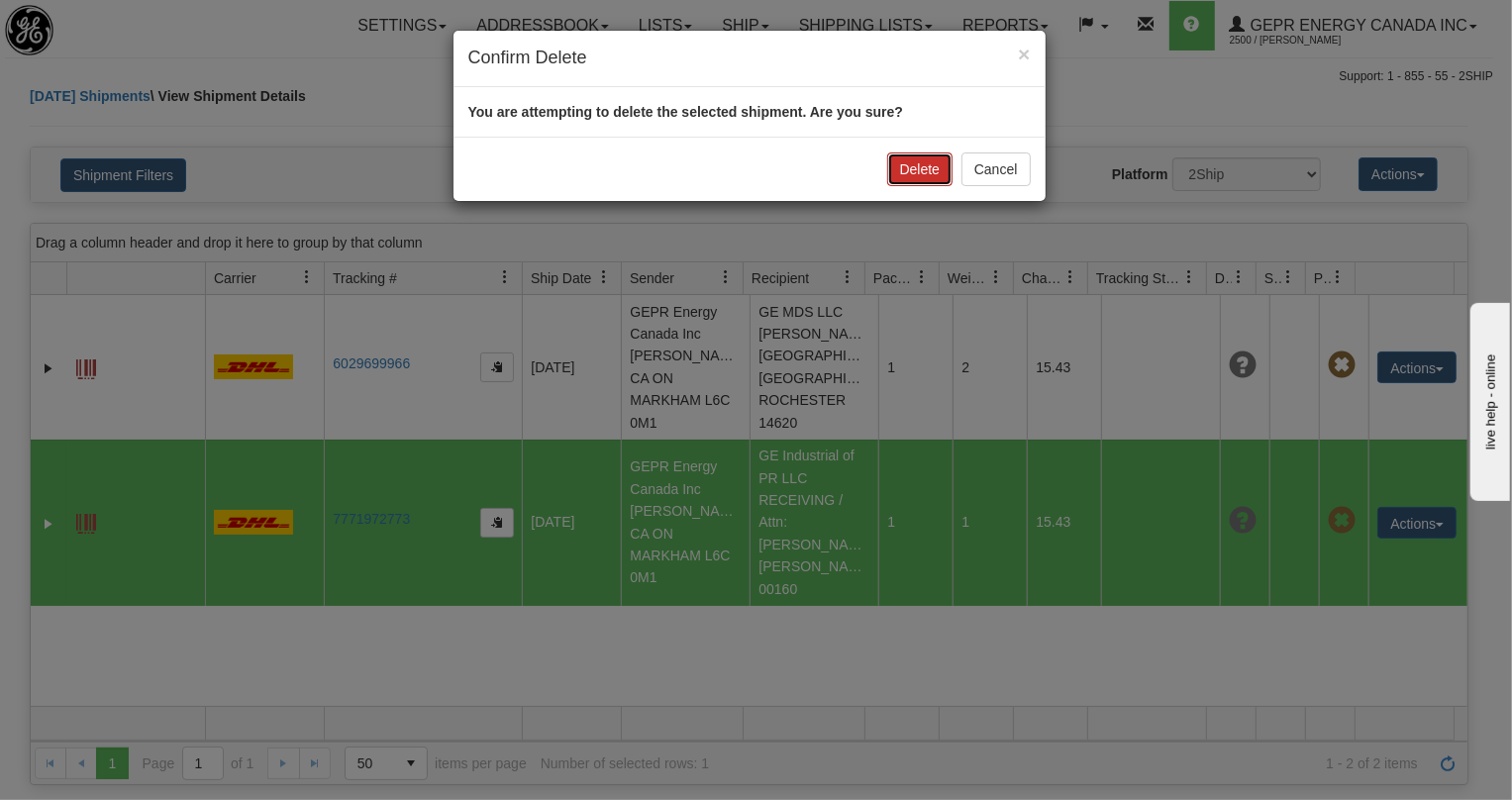 click on "Delete" at bounding box center [920, 169] 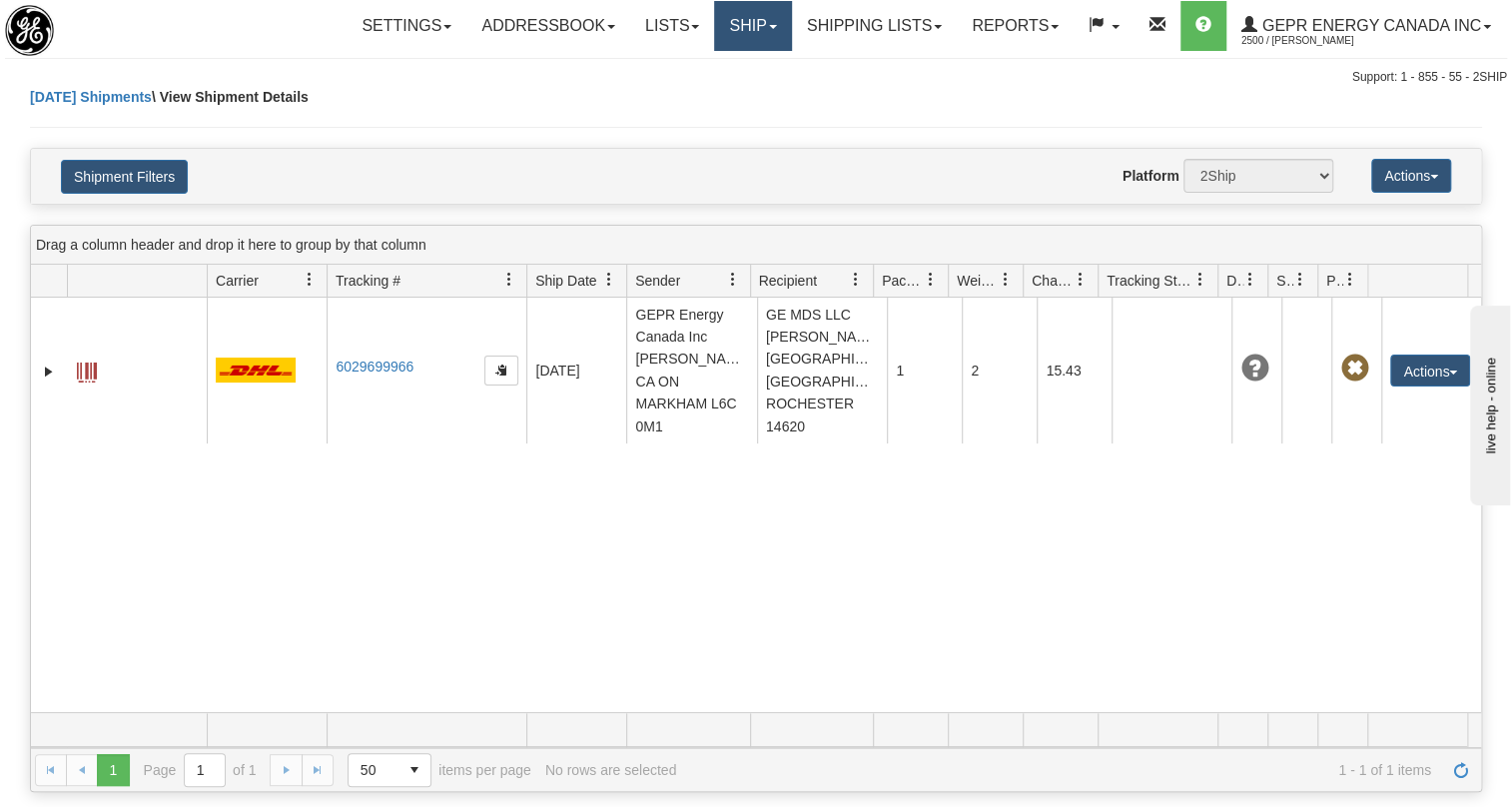 click on "Ship" at bounding box center [752, 26] 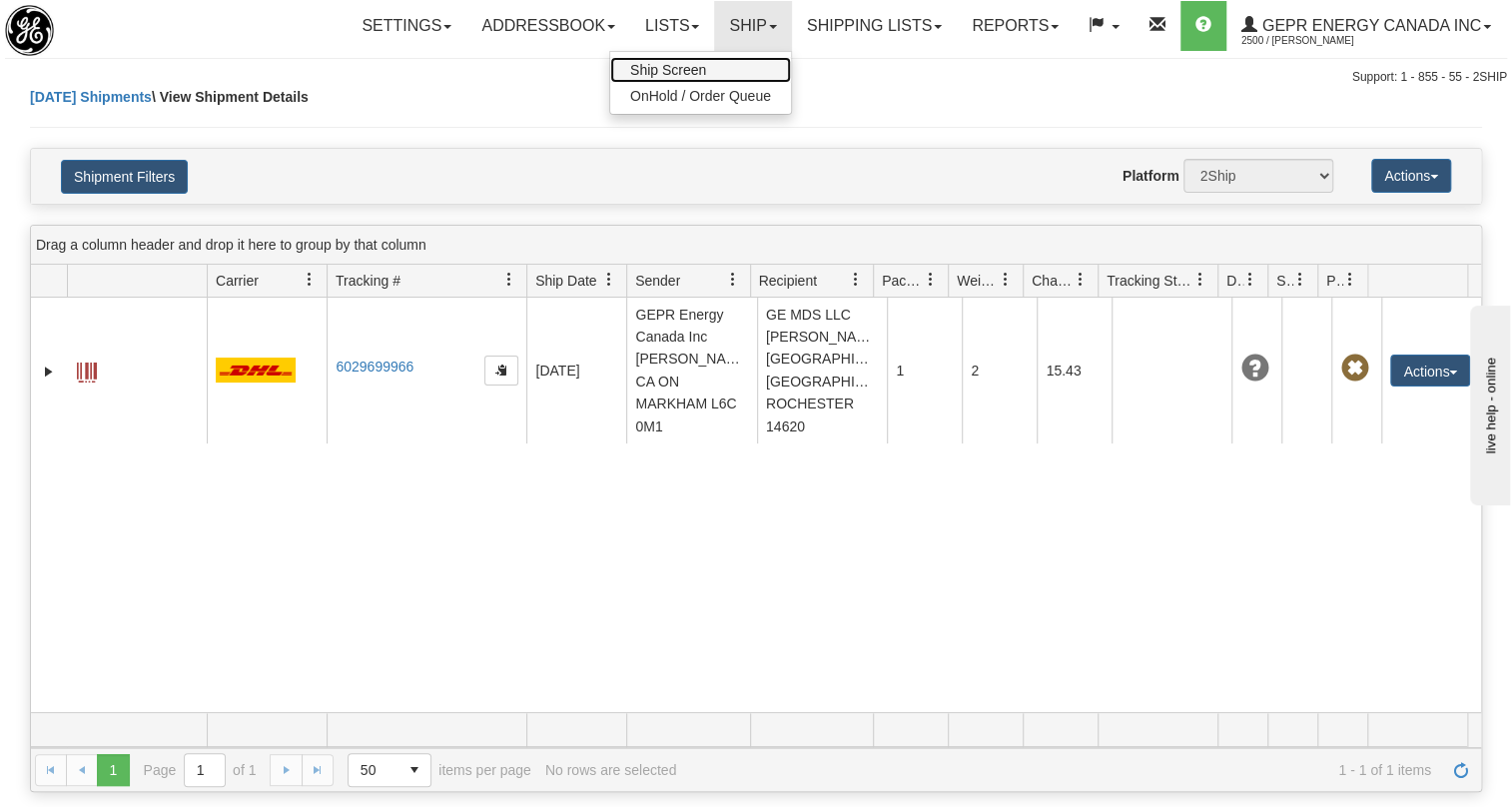 click on "Ship Screen" at bounding box center (668, 70) 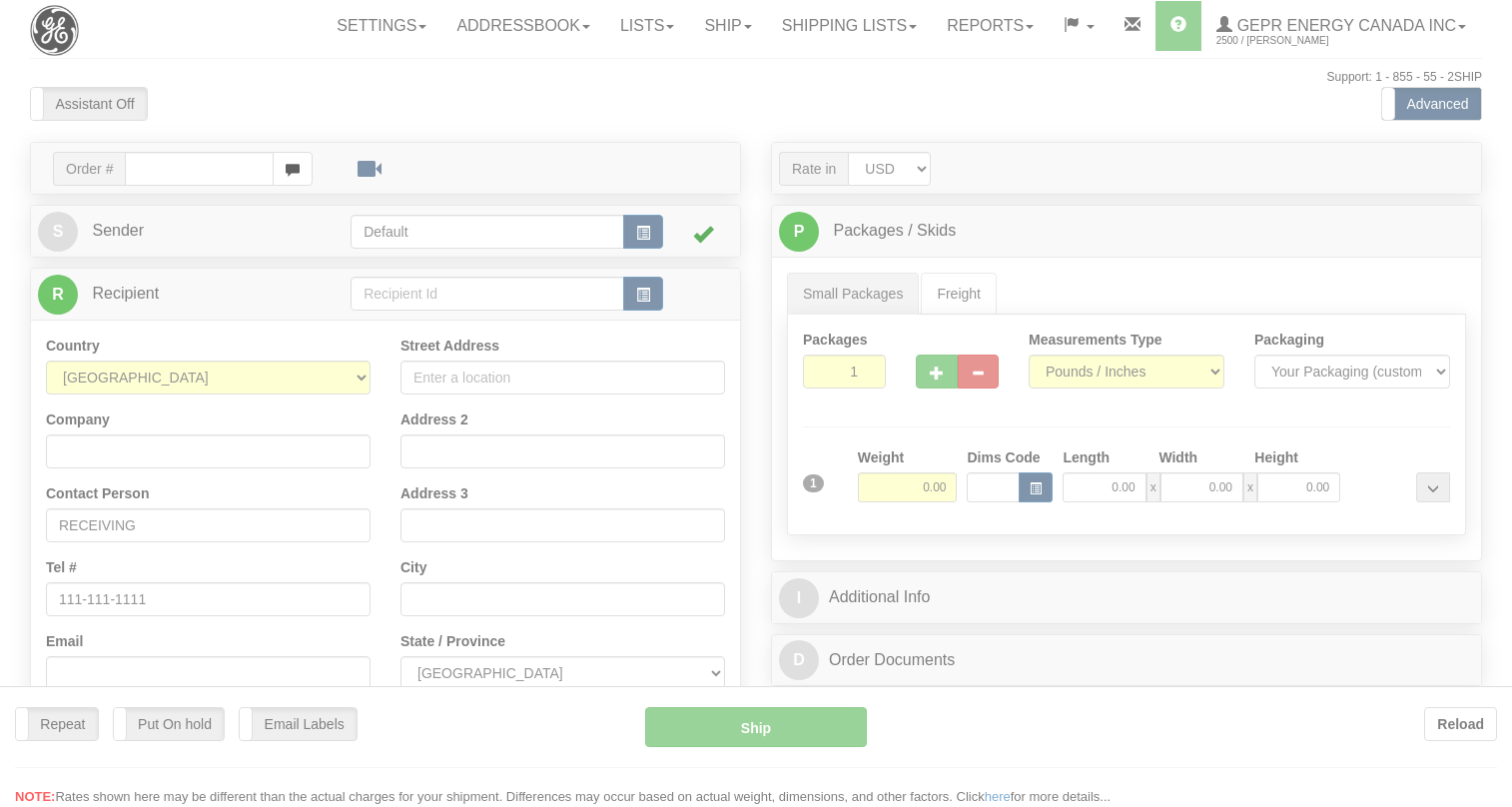 scroll, scrollTop: 0, scrollLeft: 0, axis: both 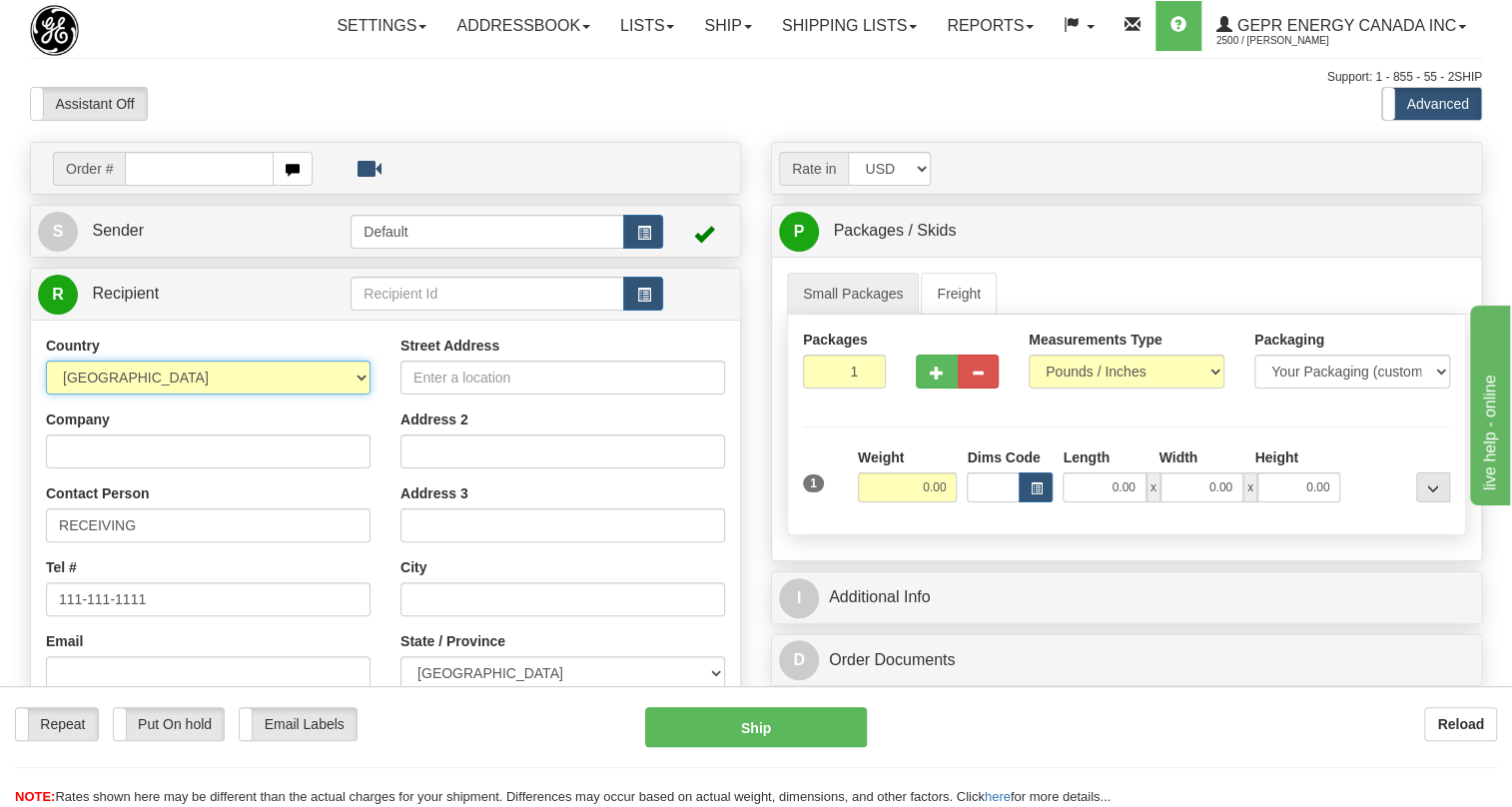 click on "AFGHANISTAN
ALAND ISLANDS
ALBANIA
ALGERIA
AMERICAN SAMOA
ANDORRA
ANGOLA
ANGUILLA
ANTIGUA AND BARBUDA
ARGENTINA
ARMENIA
ARUBA
AUSTRALIA
AUSTRIA
AZERBAIJAN
AZORES
BAHAMAS
BAHRAIN
BANGLADESH
BARBADOS
BELARUS
BELGIUM
BELIZE
BENIN
BERMUDA
BHUTAN
BOLIVIA
BONAIRE, SAINT EUSTATIUS AND SABA
BOSNIA
BOTSWANA
BOUVET ISLAND
BRAZIL
BRITISH INDIAN OCEAN TERRITORY
BRITISH VIRGIN ISLANDS
BRUNEI
BULGARIA
BURKINA FASO
BURUNDI
CAMBODIA
CAMEROON
CANADA
CANARY ISLANDS
CAPE VERDE
CAYMAN ISLANDS
CENTRAL AFRICAN REPUBLIC
CHAD
CHILE
CHINA
CHRISTMAS ISLAND
COCOS (KEELING) ISLANDS
COLOMBIA
COMOROS
CONGO
CONGO, DEMOCRATIC REPUBLIC OF
COOK ISLANDS
COSTA RICA
CROATIA
CURAÇAO
CYPRUS
CZECH REPUBLIC
DENMARK
DJIBOUTI
DOMINICA
DOMINICAN REPUBLIC
EAST TIMOR
ECUADOR
EGYPT
EL SALVADOR
EQUATORIAL GUINEA
ERITREA
ESTONIA
ETHIOPIA
FALKLAND ISLANDS (MALVINAS)
FAROE ISLANDS
FIJI
FINLAND
FRANCE" at bounding box center [208, 378] 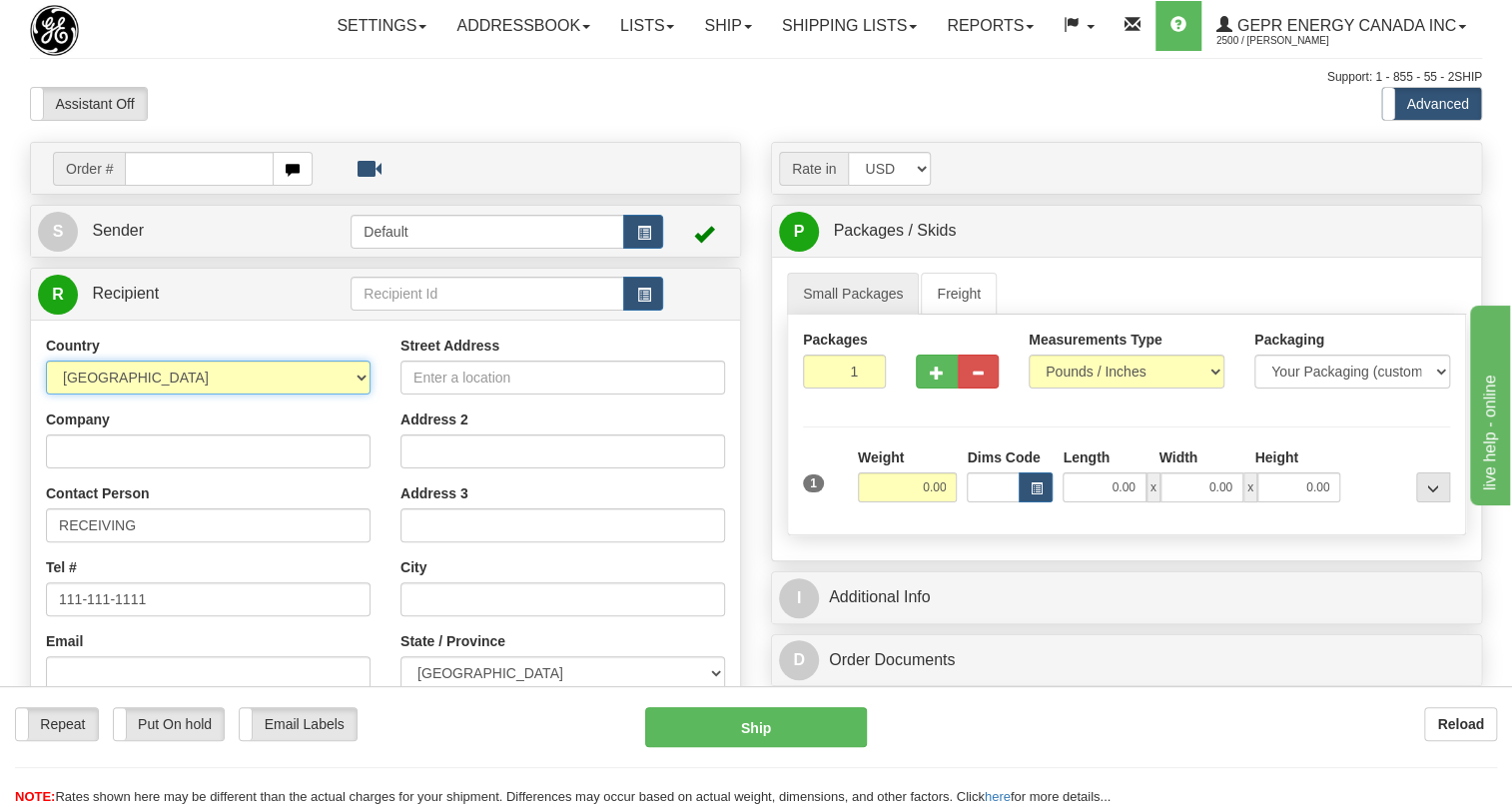 select on "PR" 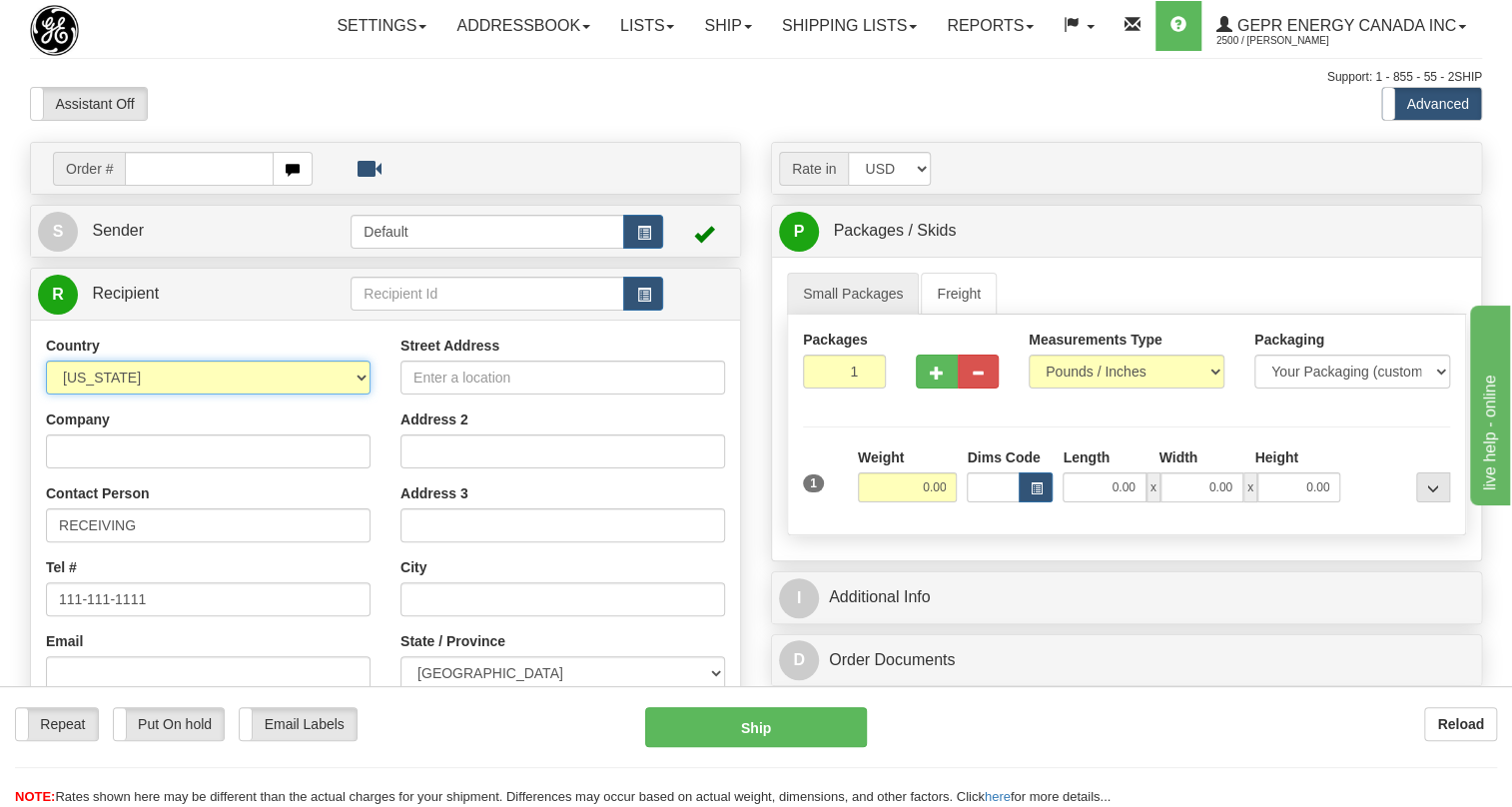click on "AFGHANISTAN
ALAND ISLANDS
ALBANIA
ALGERIA
AMERICAN SAMOA
ANDORRA
ANGOLA
ANGUILLA
ANTIGUA AND BARBUDA
ARGENTINA
ARMENIA
ARUBA
AUSTRALIA
AUSTRIA
AZERBAIJAN
AZORES
BAHAMAS
BAHRAIN
BANGLADESH
BARBADOS
BELARUS
BELGIUM
BELIZE
BENIN
BERMUDA
BHUTAN
BOLIVIA
BONAIRE, SAINT EUSTATIUS AND SABA
BOSNIA
BOTSWANA
BOUVET ISLAND
BRAZIL
BRITISH INDIAN OCEAN TERRITORY
BRITISH VIRGIN ISLANDS
BRUNEI
BULGARIA
BURKINA FASO
BURUNDI
CAMBODIA
CAMEROON
CANADA
CANARY ISLANDS
CAPE VERDE
CAYMAN ISLANDS
CENTRAL AFRICAN REPUBLIC
CHAD
CHILE
CHINA
CHRISTMAS ISLAND
COCOS (KEELING) ISLANDS
COLOMBIA
COMOROS
CONGO
CONGO, DEMOCRATIC REPUBLIC OF
COOK ISLANDS
COSTA RICA
CROATIA
CURAÇAO
CYPRUS
CZECH REPUBLIC
DENMARK
DJIBOUTI
DOMINICA
DOMINICAN REPUBLIC
EAST TIMOR
ECUADOR
EGYPT
EL SALVADOR
EQUATORIAL GUINEA
ERITREA
ESTONIA
ETHIOPIA
FALKLAND ISLANDS (MALVINAS)
FAROE ISLANDS
FIJI
FINLAND
FRANCE" at bounding box center (208, 378) 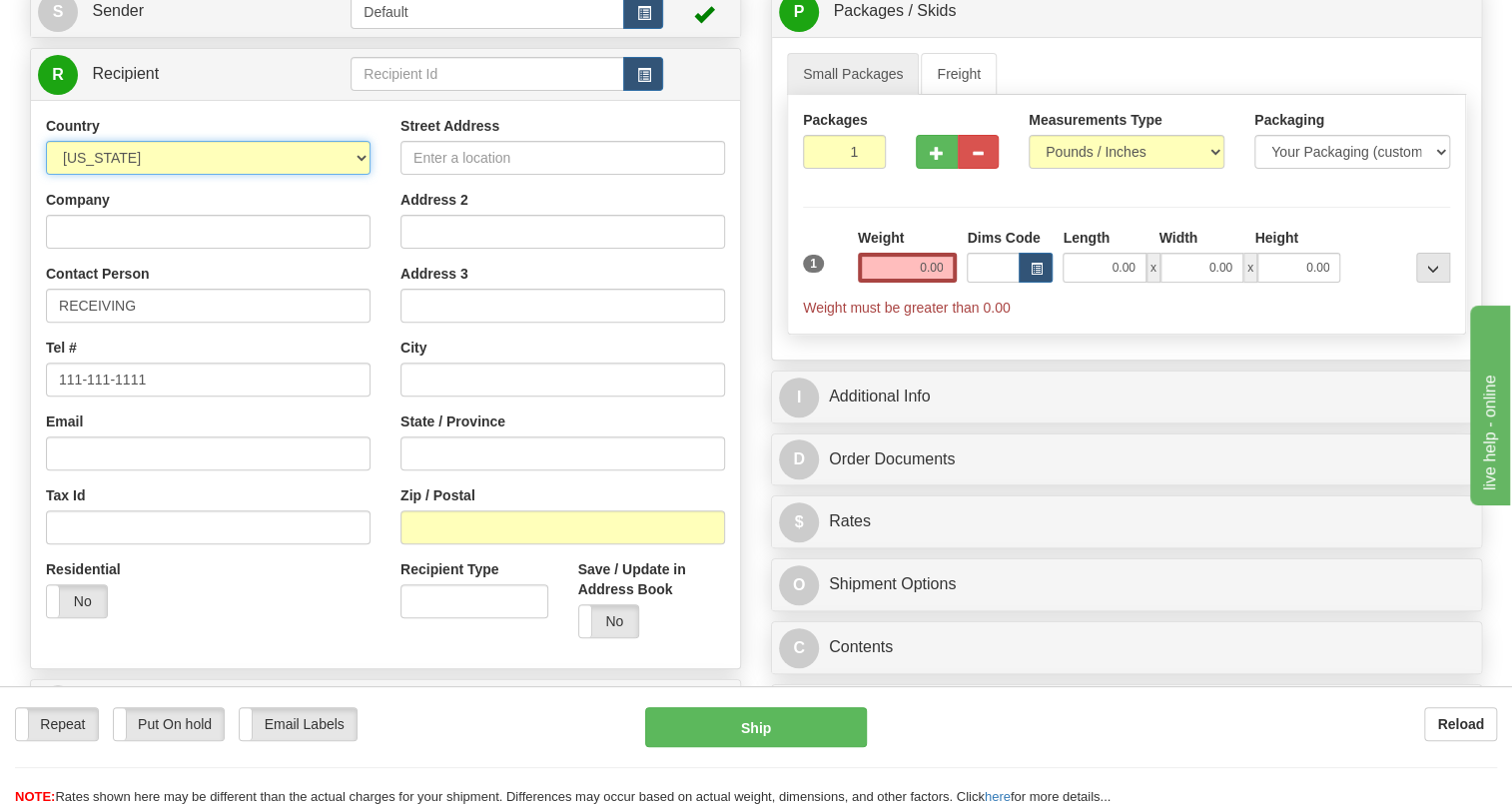scroll, scrollTop: 272, scrollLeft: 0, axis: vertical 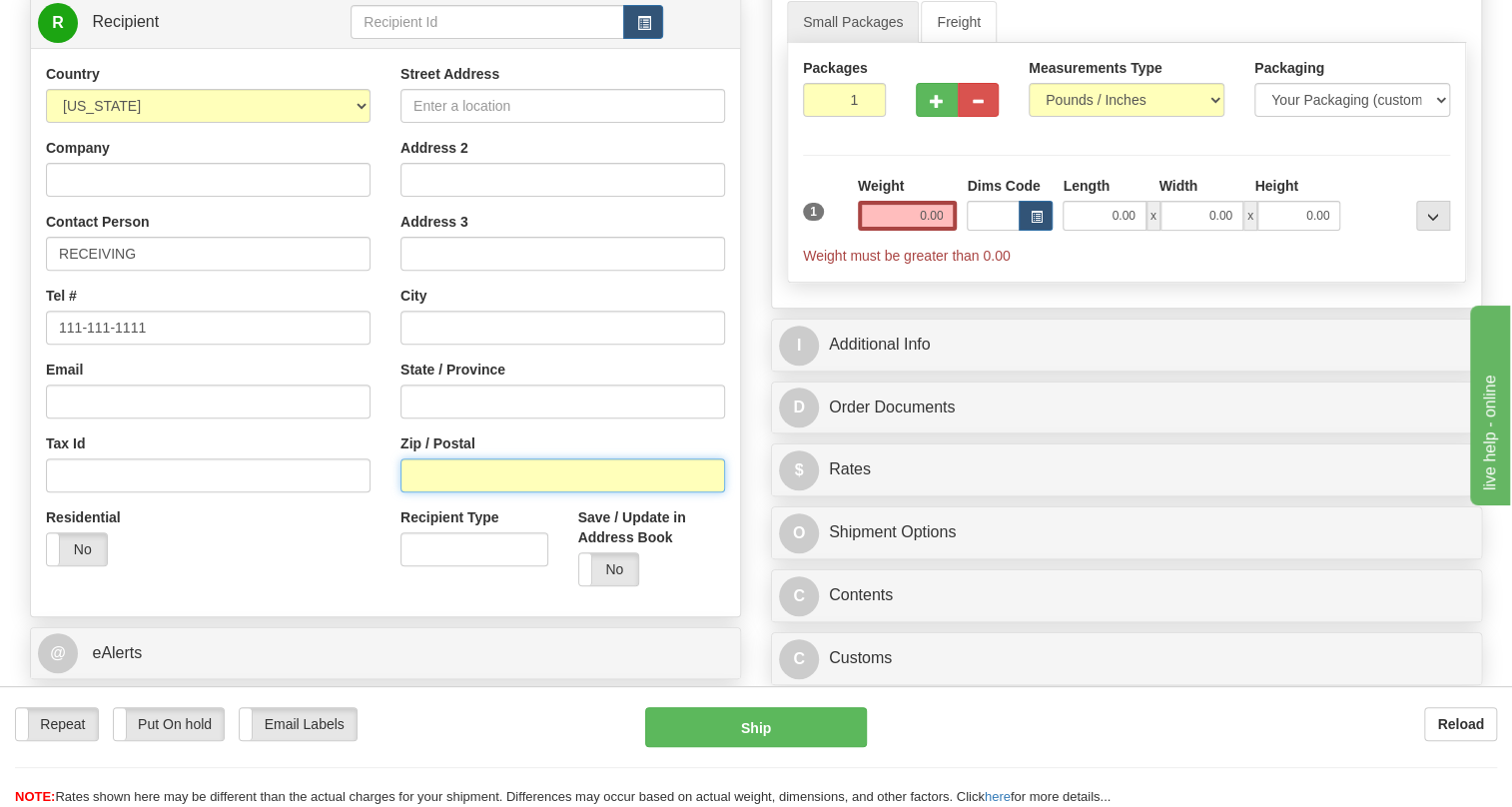 click on "Zip / Postal" at bounding box center (562, 475) 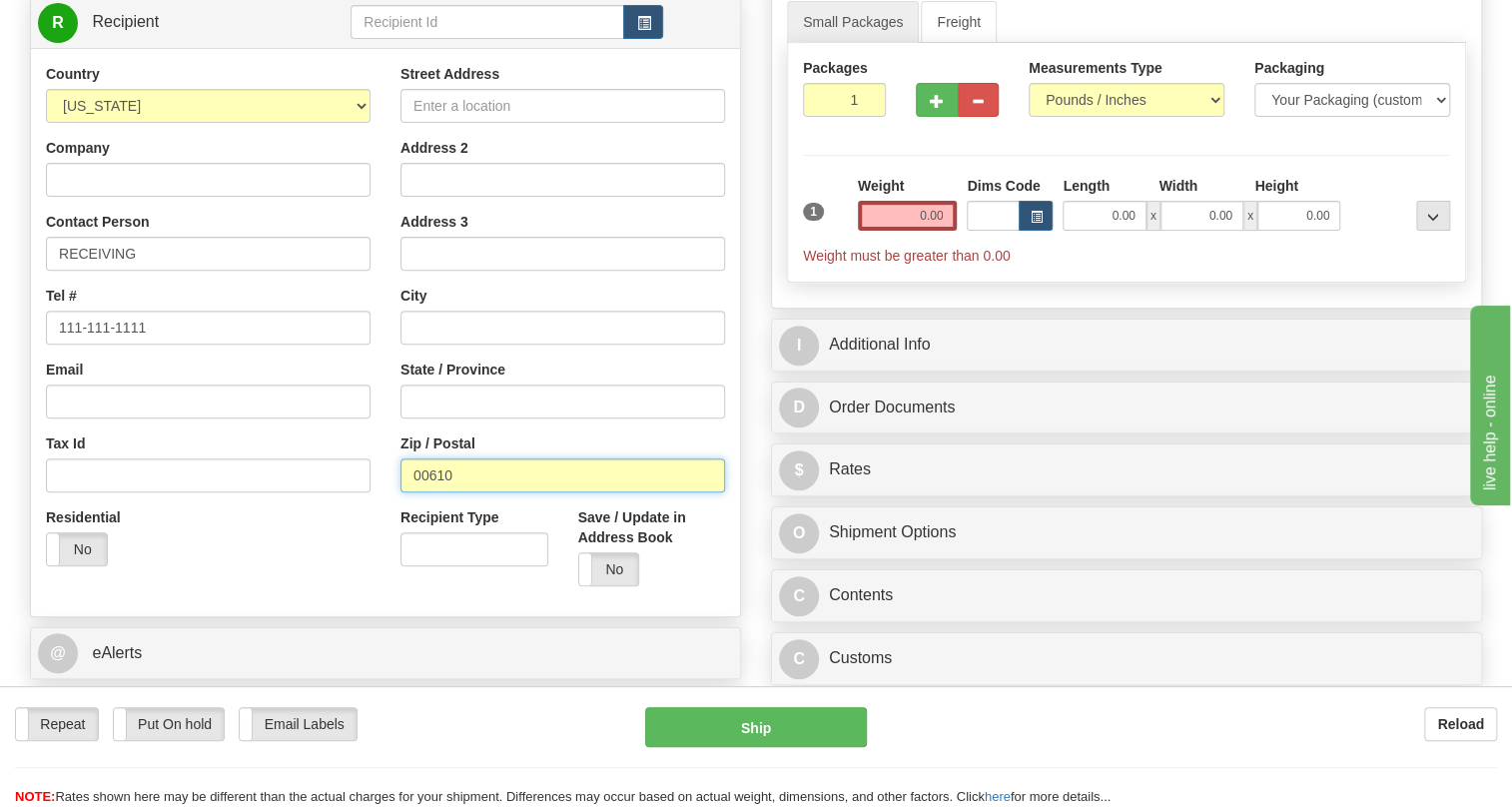 type on "00610" 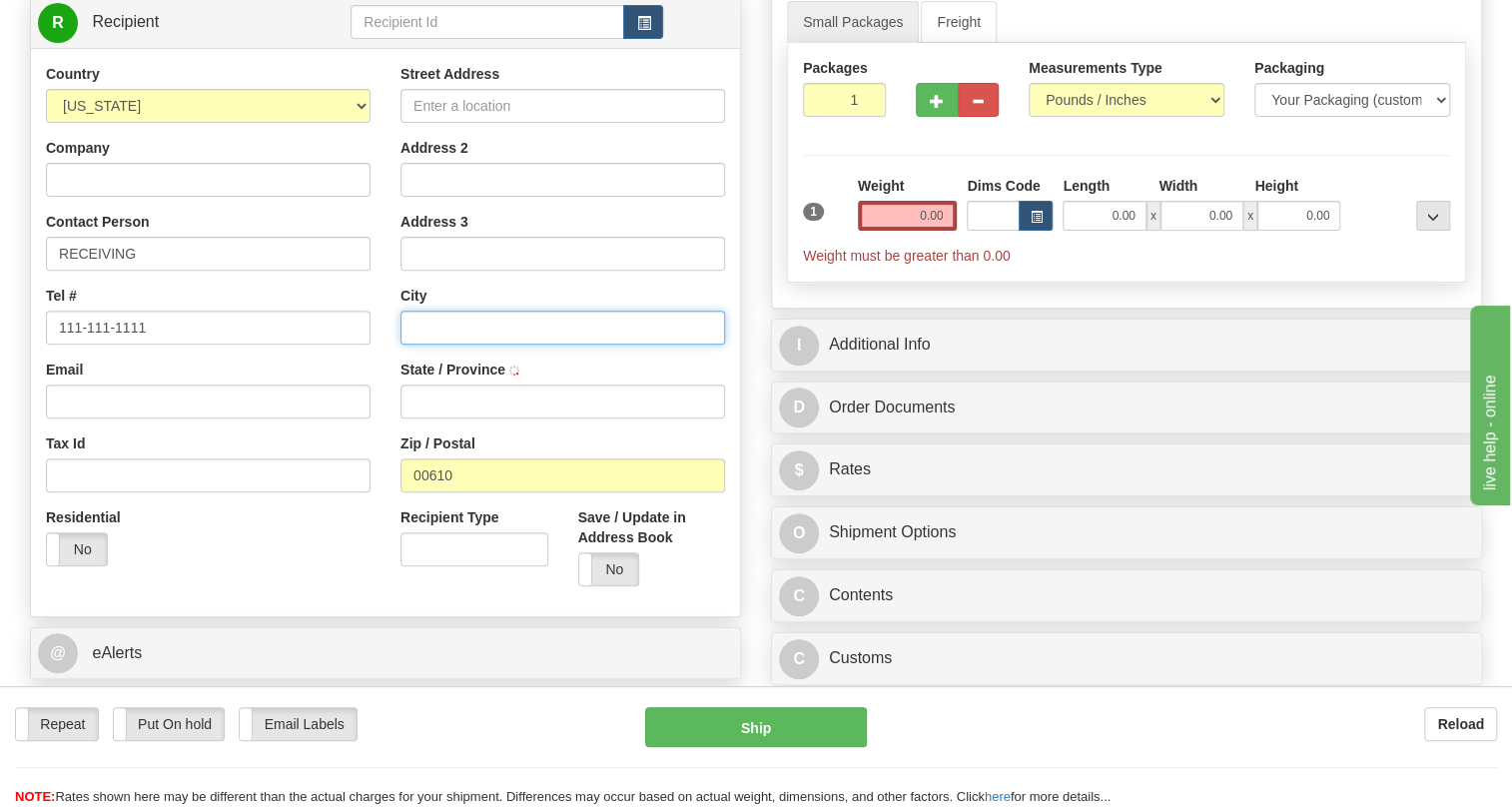 click at bounding box center (562, 328) 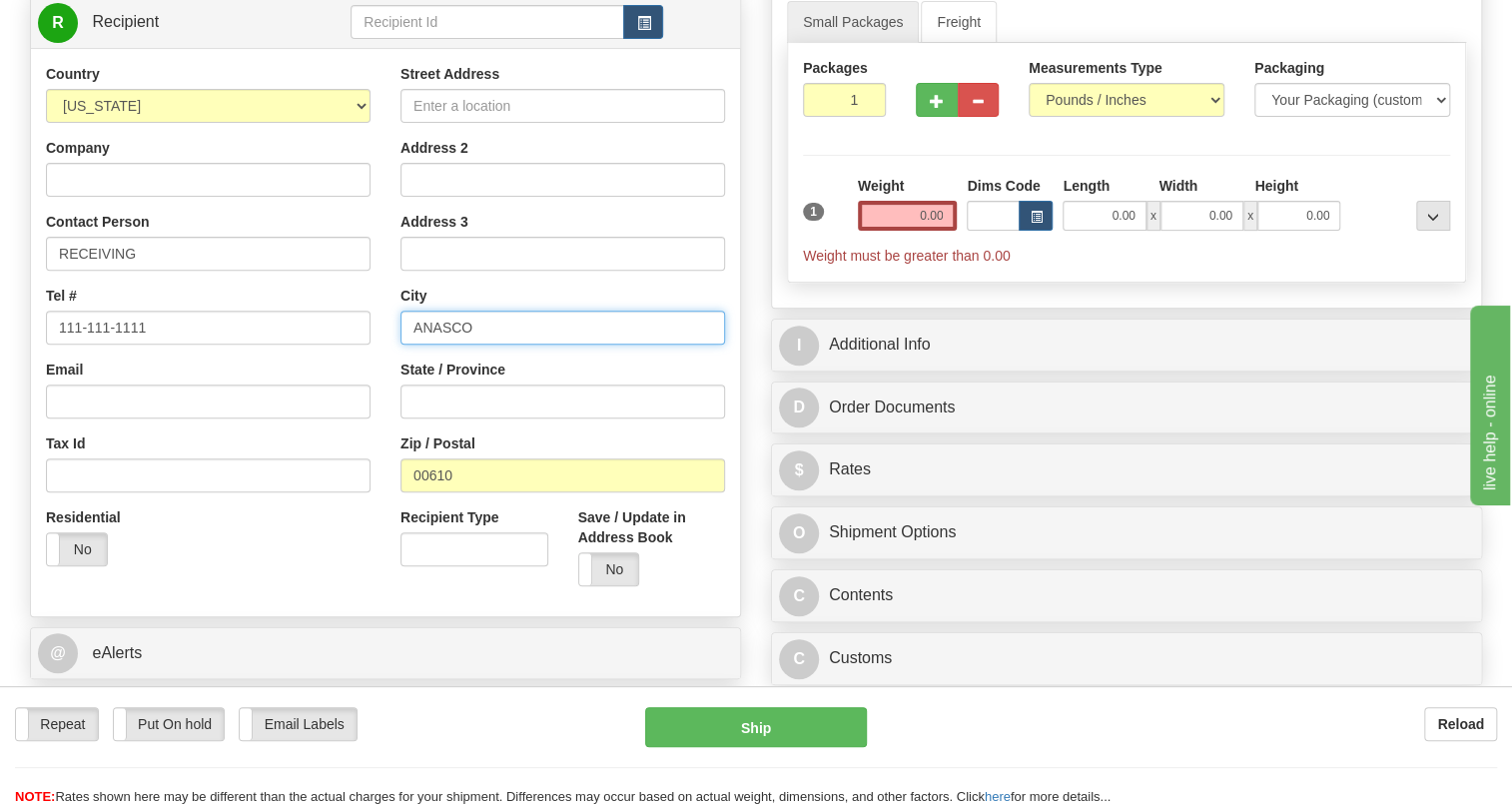 type on "ANASCO" 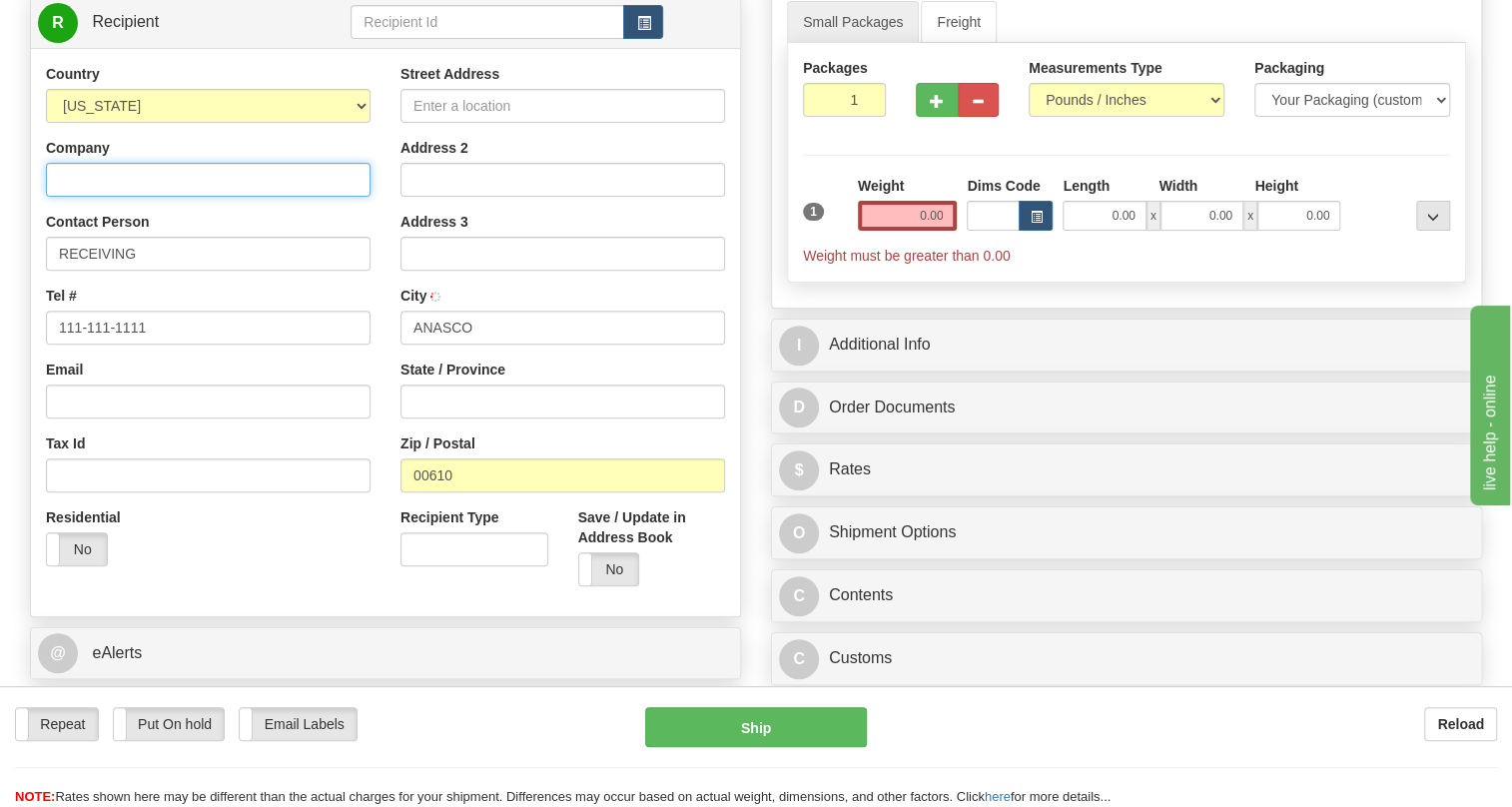 click on "Company" at bounding box center (208, 180) 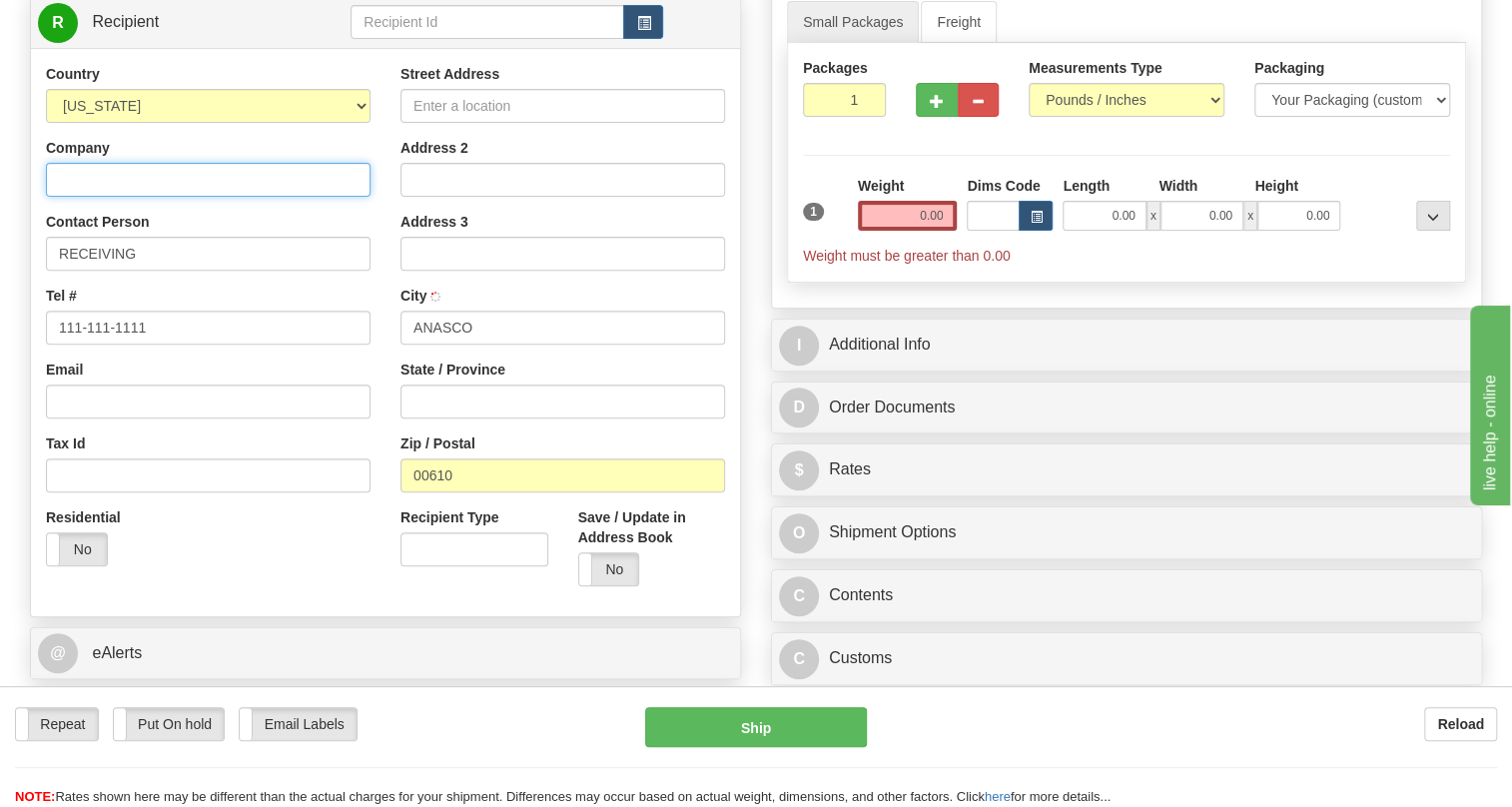 type 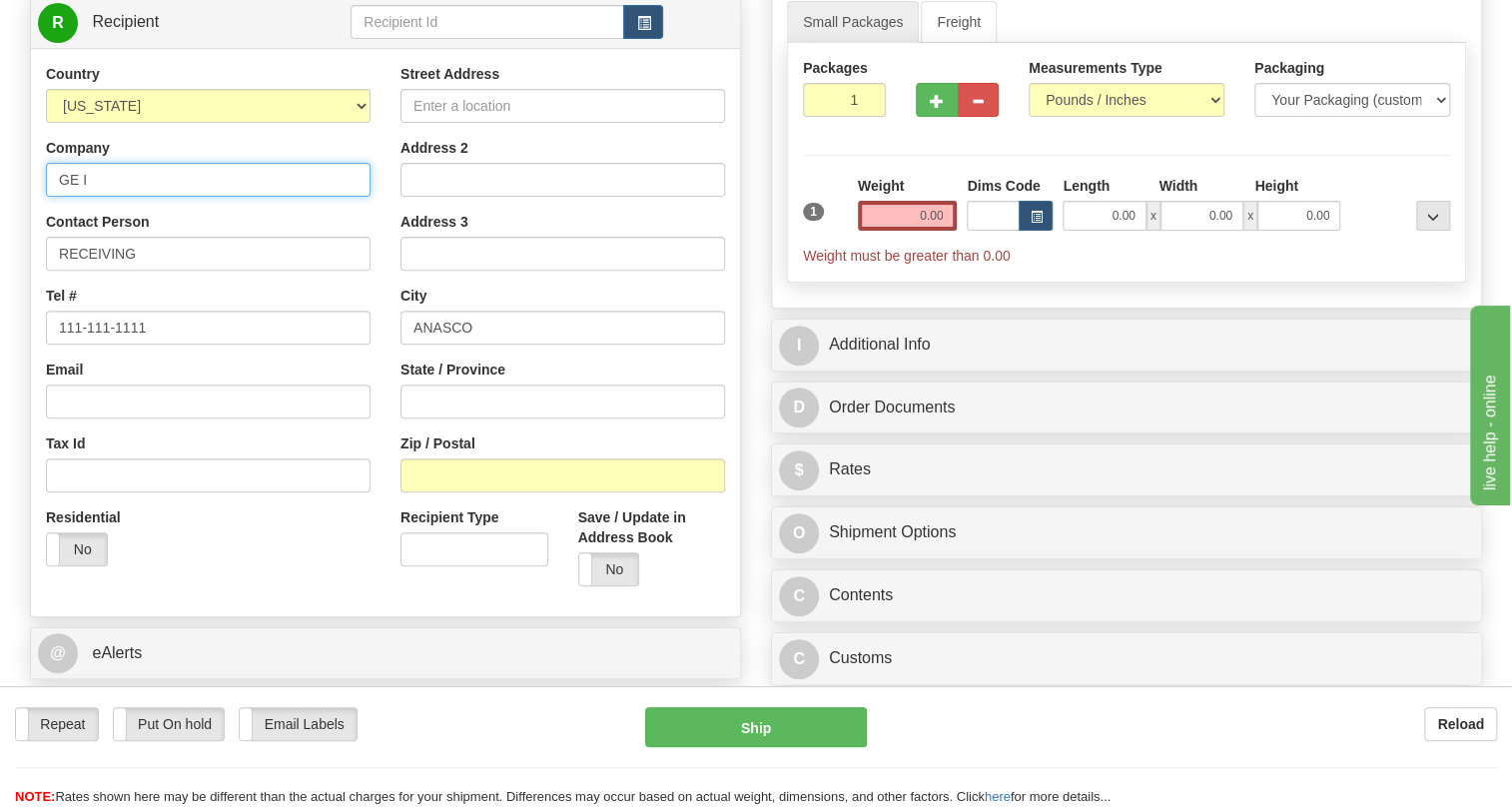 type on "GE Industrial of PR LLC" 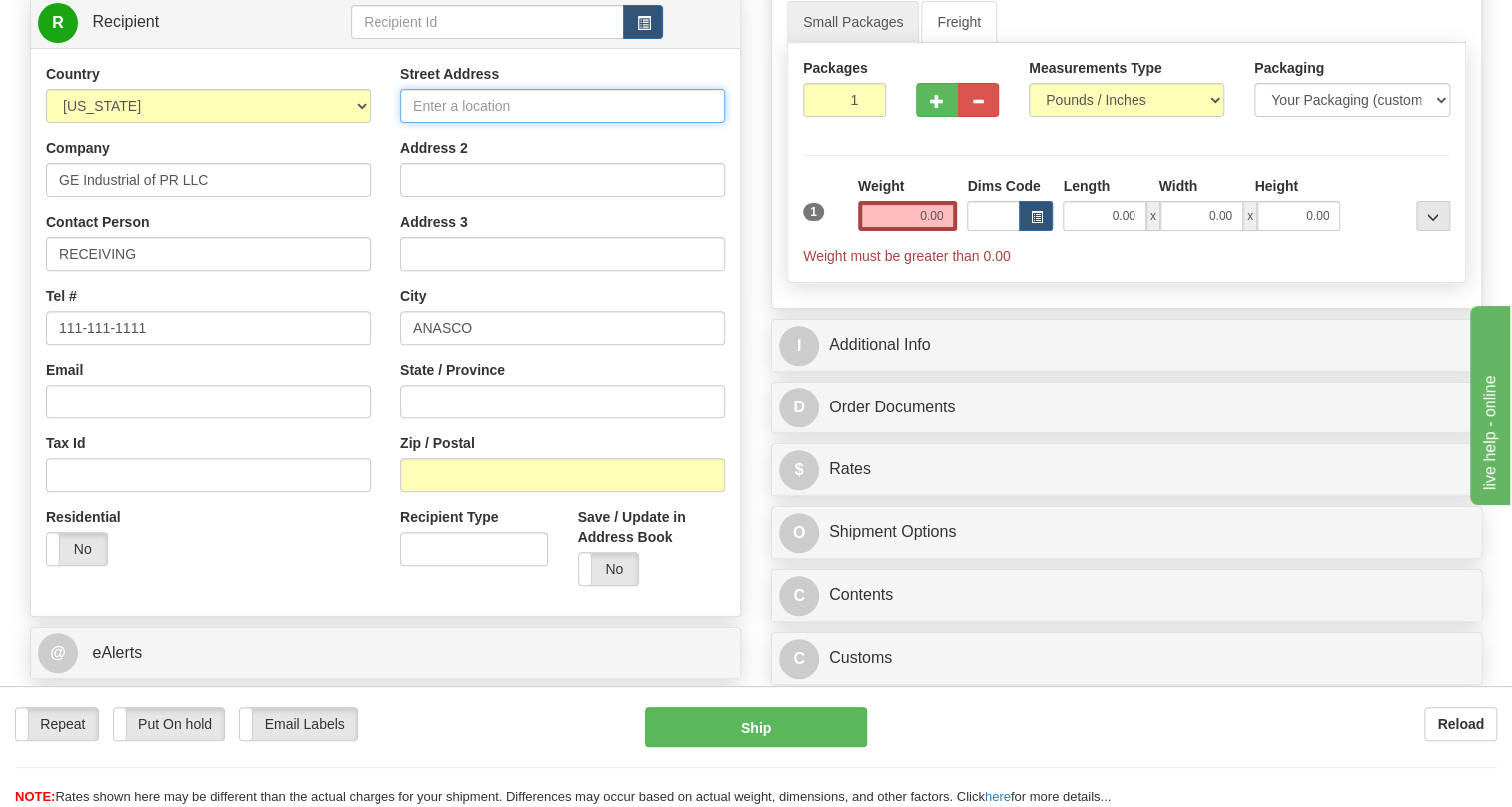 click on "Street Address" at bounding box center [562, 106] 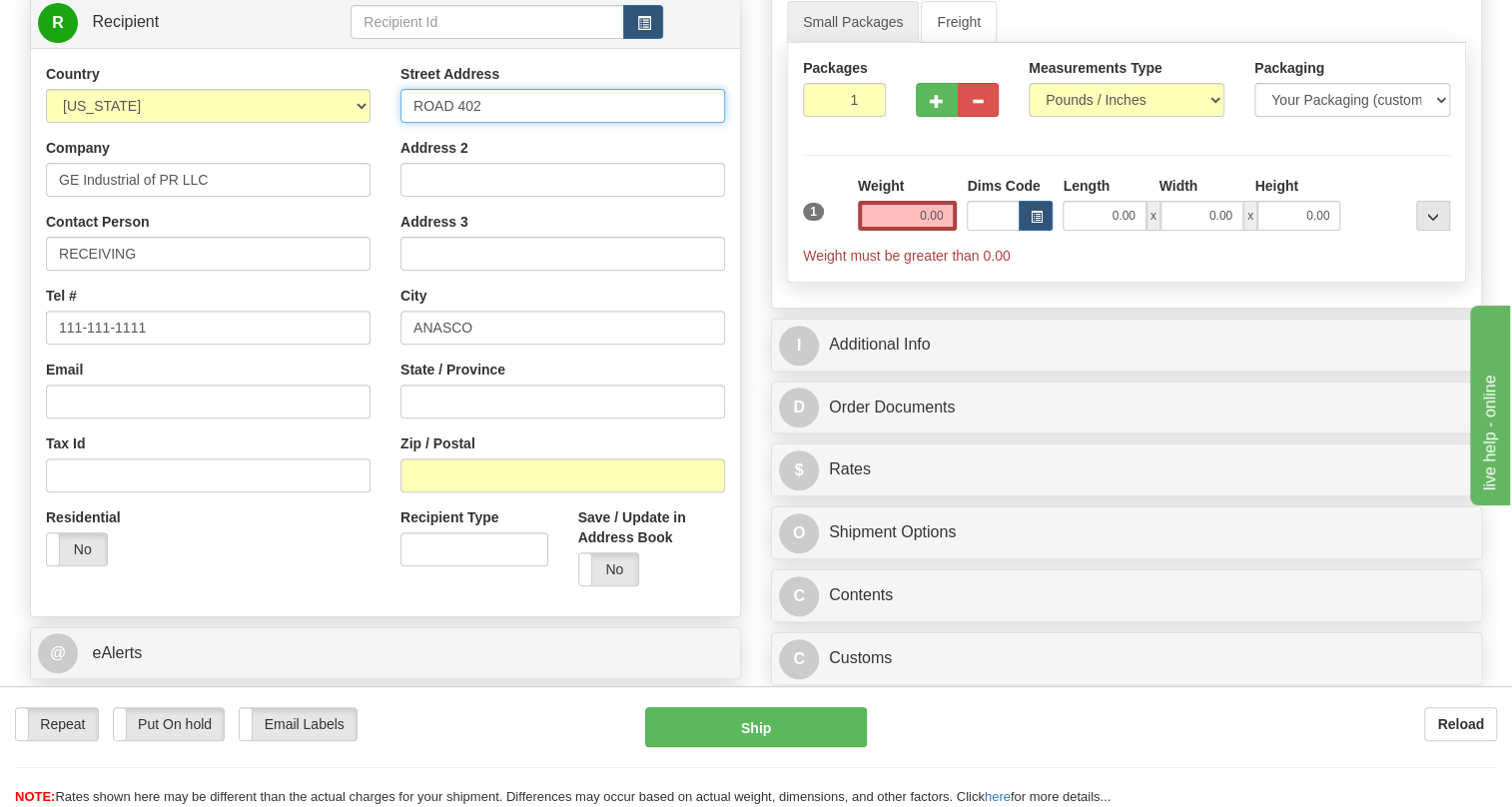 drag, startPoint x: 490, startPoint y: 140, endPoint x: 399, endPoint y: 155, distance: 92.22798 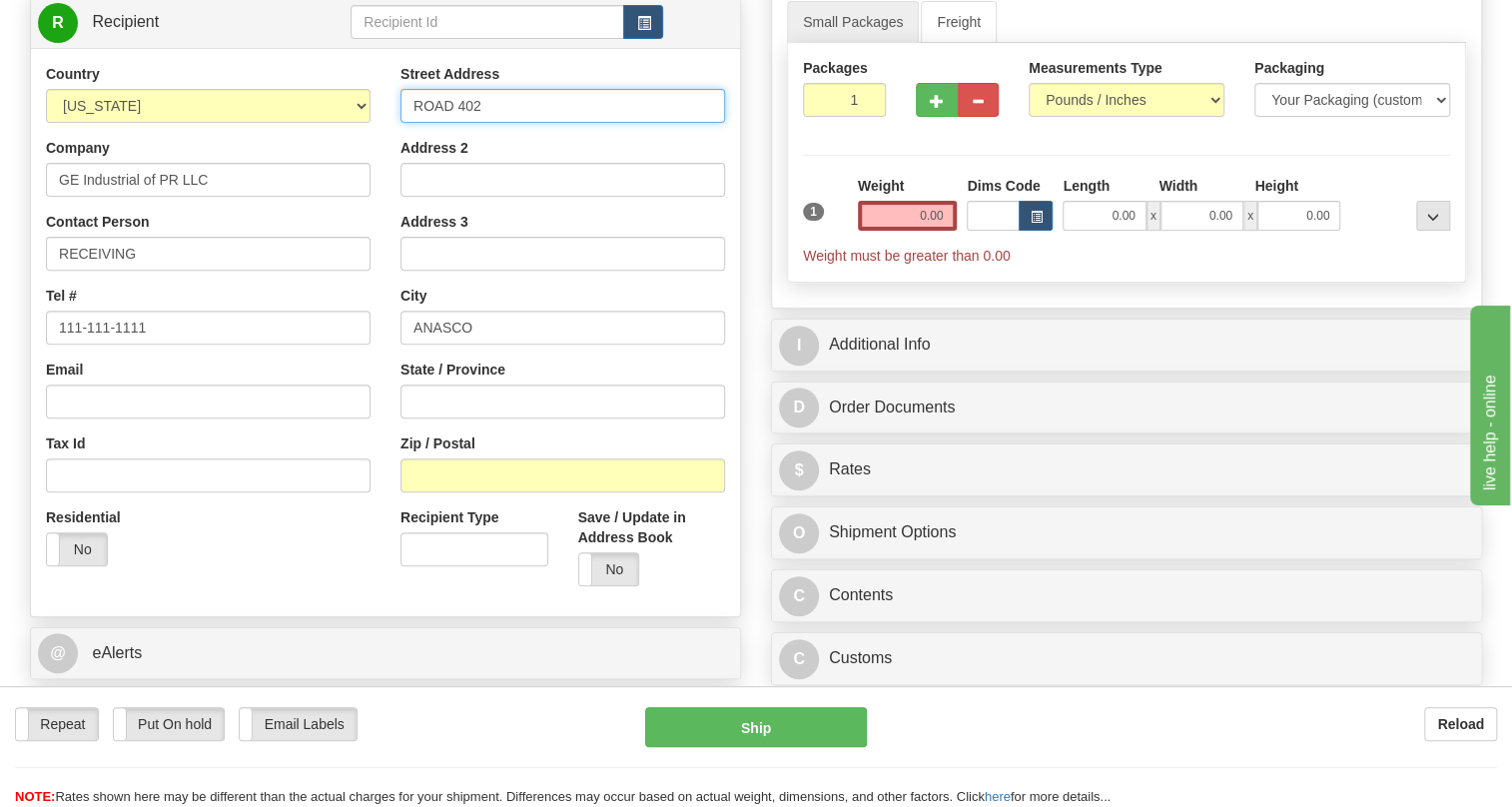 paste on "KM 1.5  LAS MARIAS INDUSTRIAL PARK" 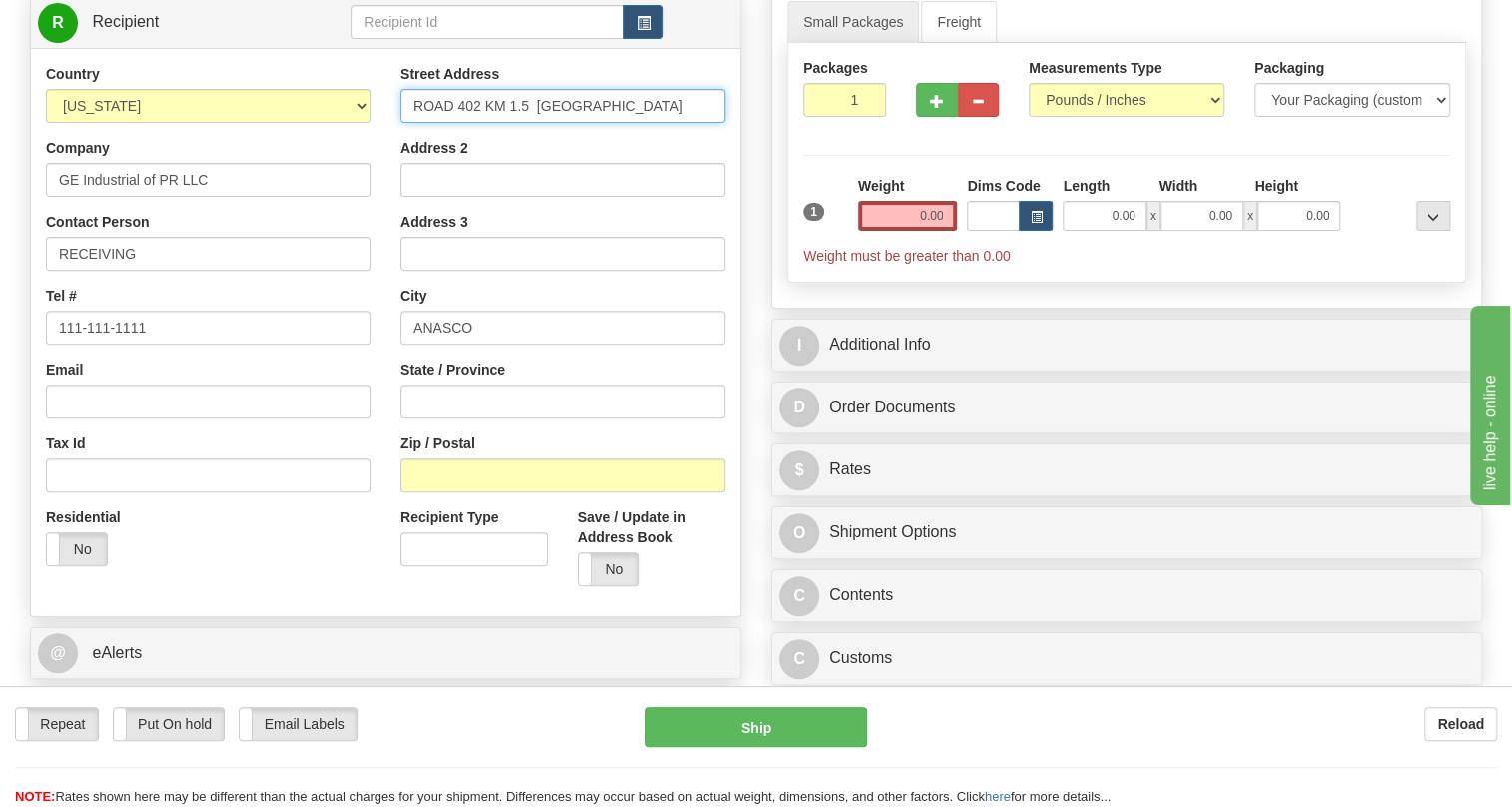 scroll, scrollTop: 0, scrollLeft: 36, axis: horizontal 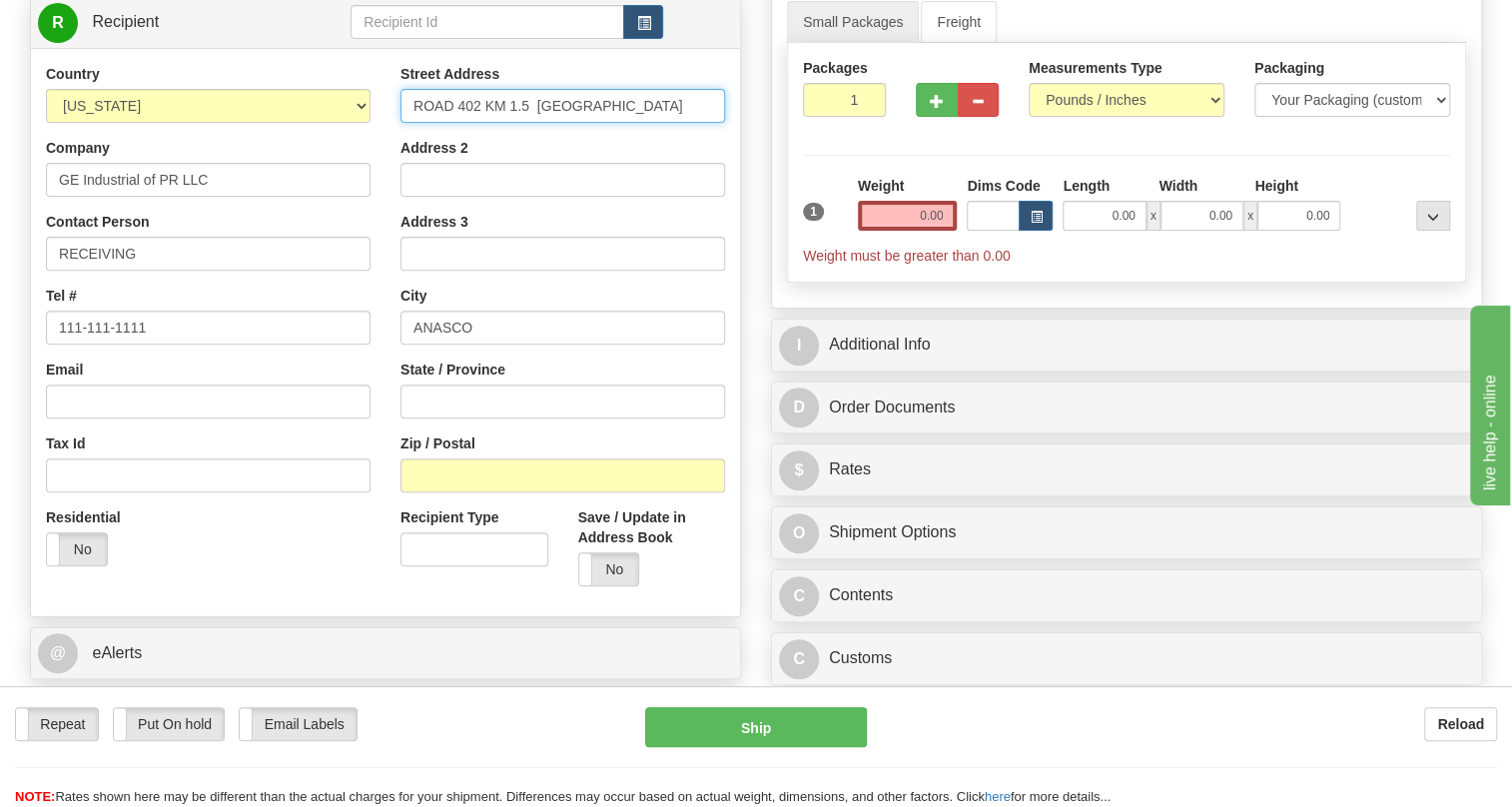 drag, startPoint x: 714, startPoint y: 150, endPoint x: 500, endPoint y: 154, distance: 214.03738 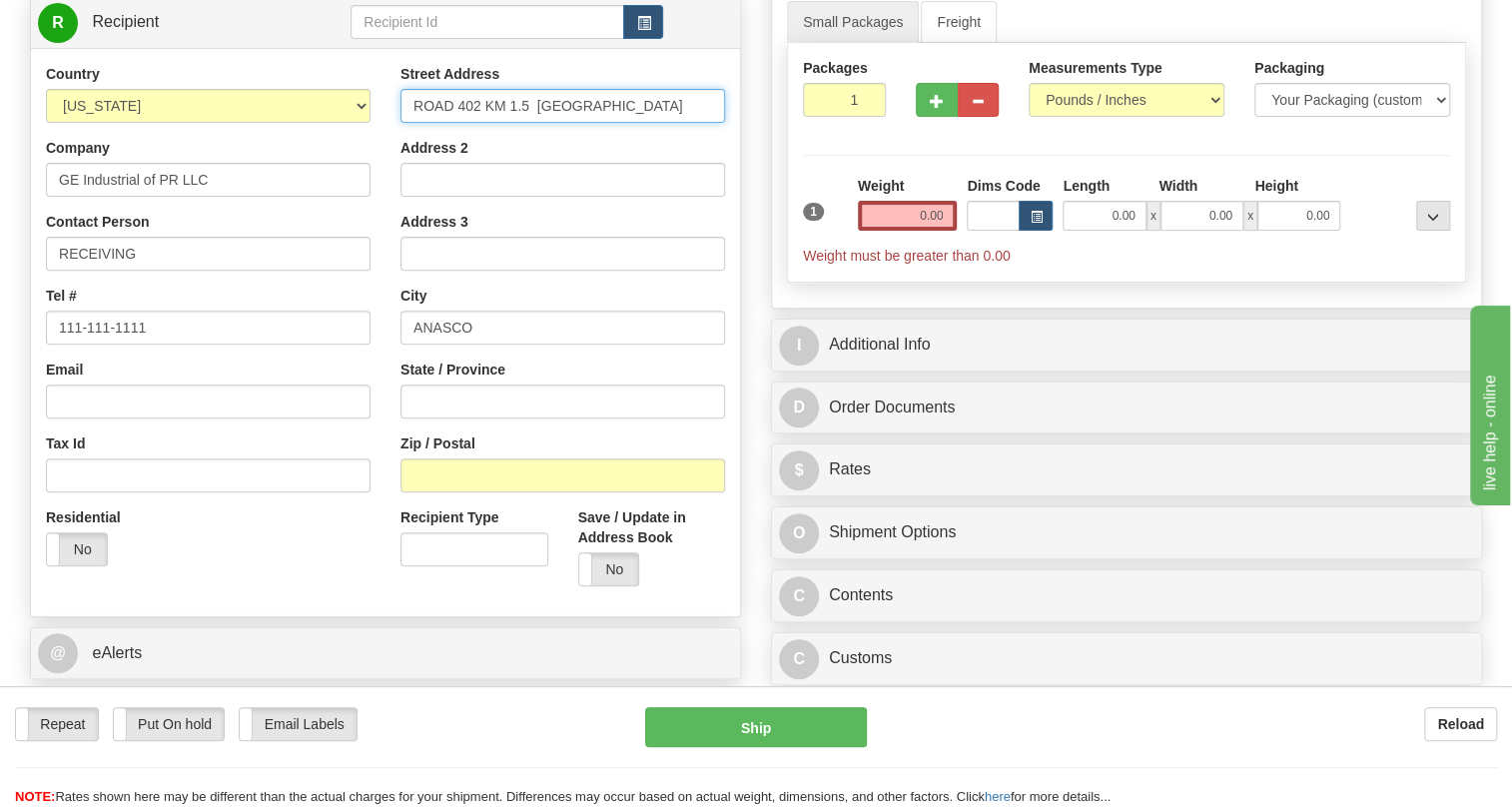 click on "ROAD 402 KM 1.5  LAS MARIAS INDUSTRIAL PARK" at bounding box center [562, 106] 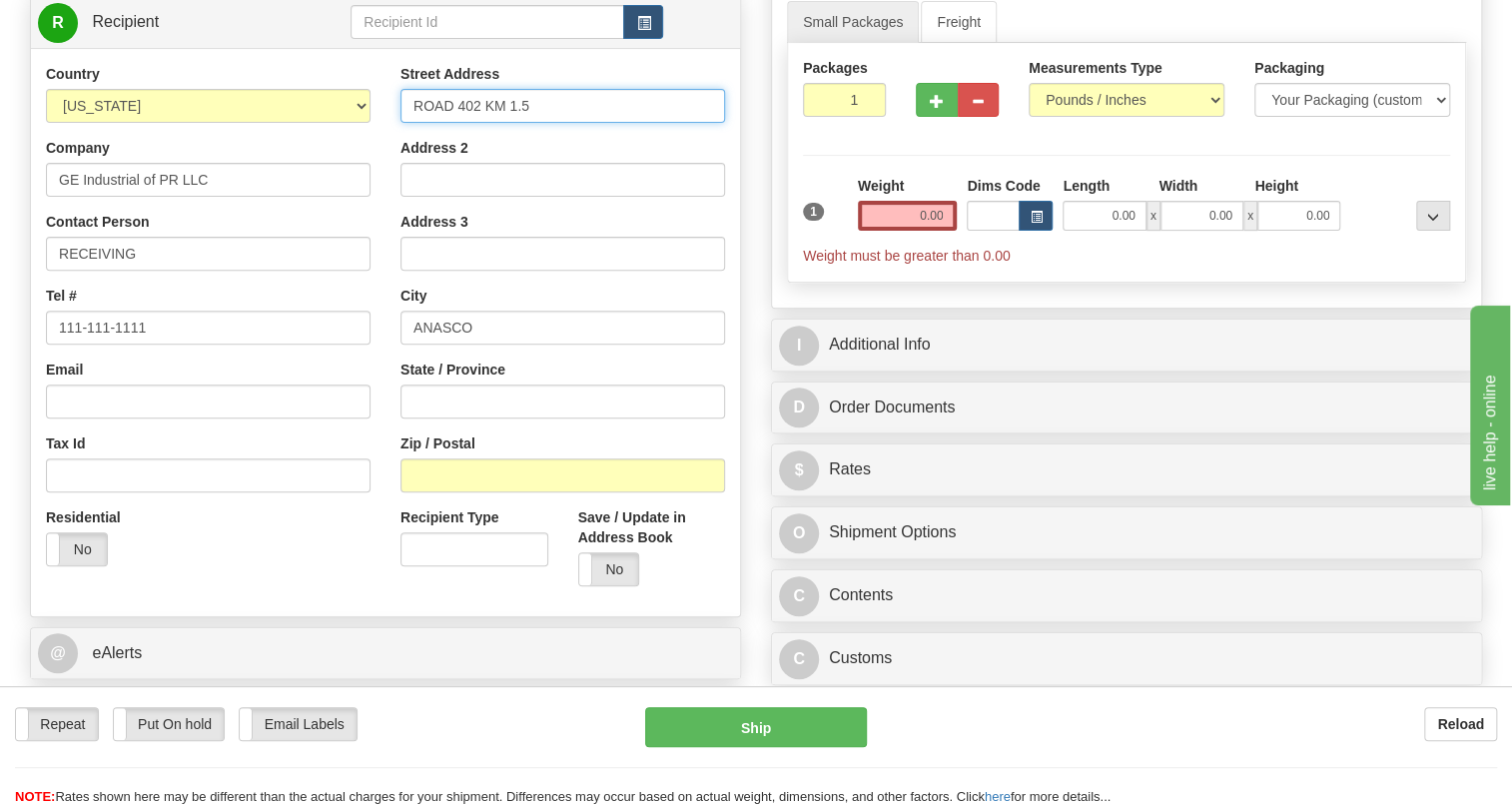 scroll, scrollTop: 0, scrollLeft: 0, axis: both 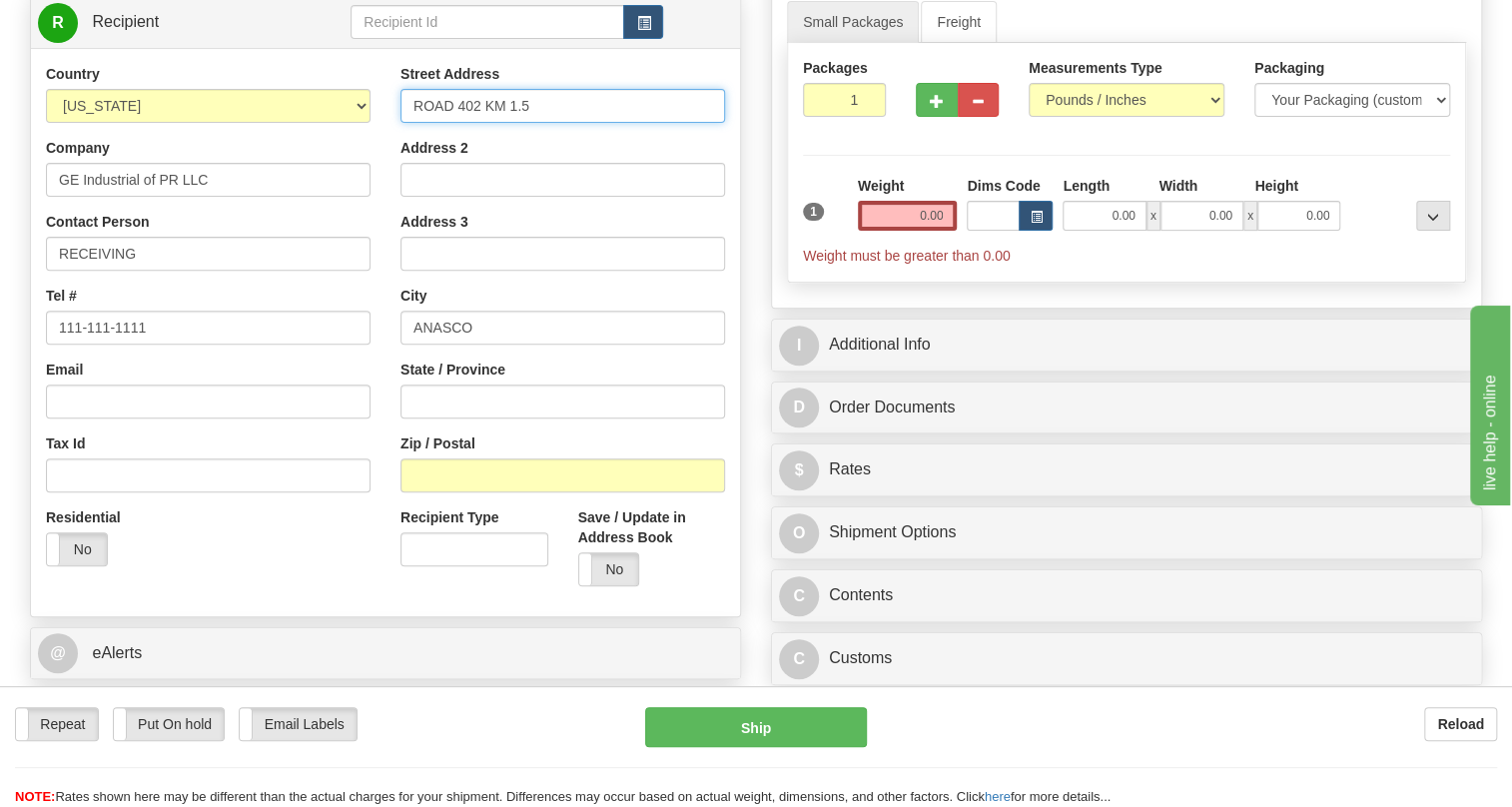 type on "ROAD 402 KM 1.5" 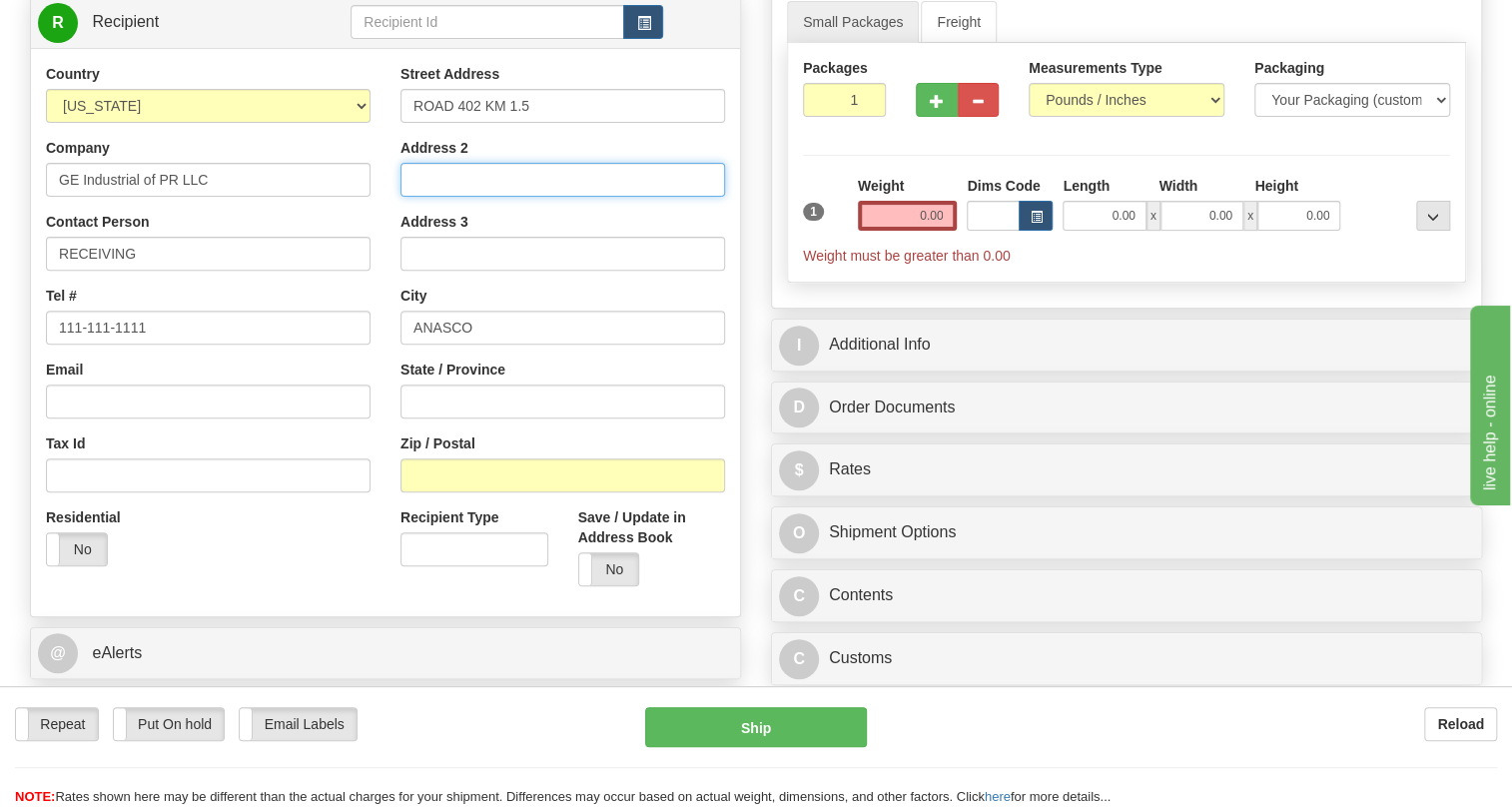 click on "Address 2" at bounding box center [562, 180] 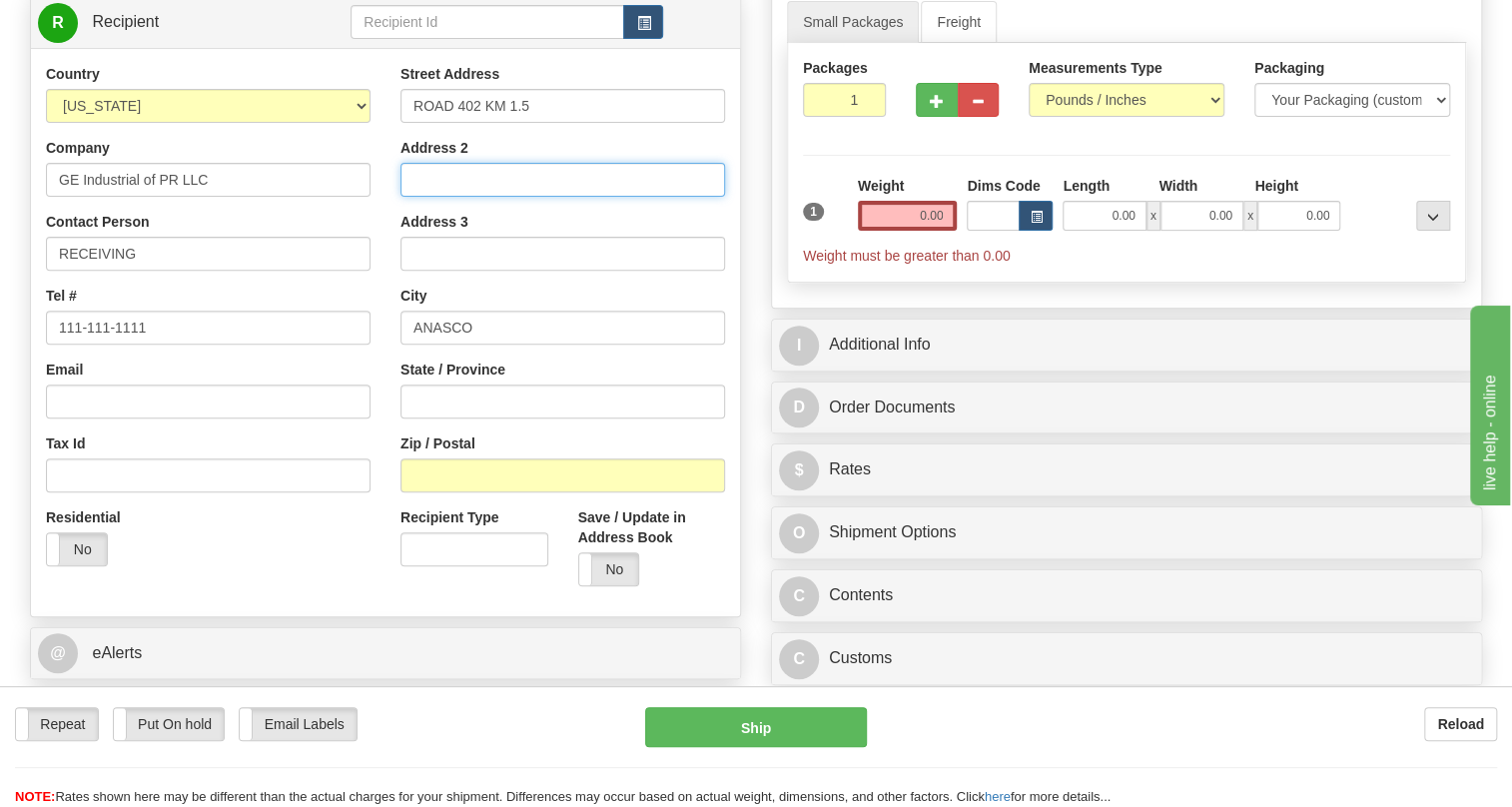 paste on "LAS MARIAS INDUSTRIAL PARK" 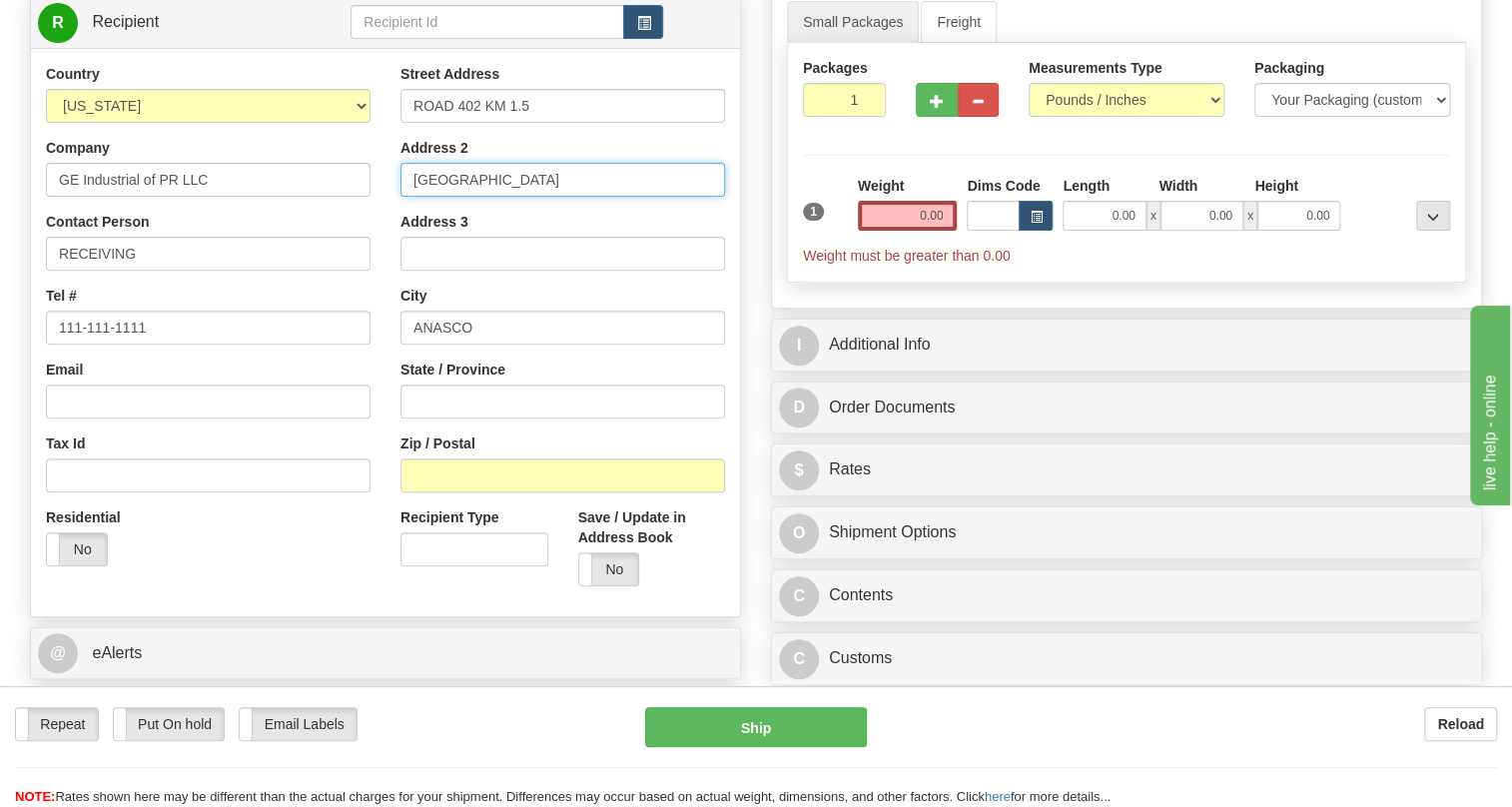 type on "LAS MARIAS INDUSTRIAL PARK" 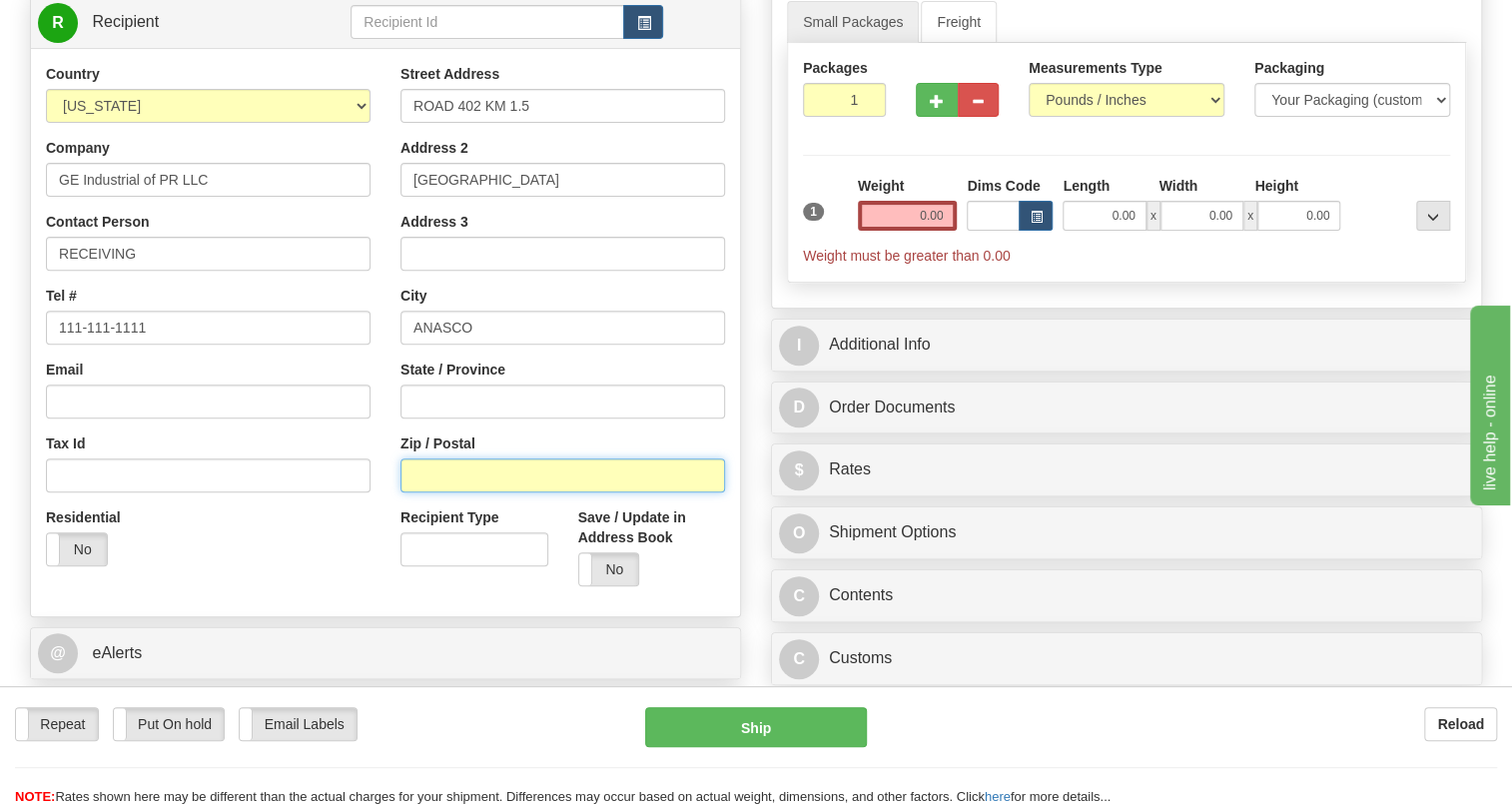 click on "Zip / Postal" at bounding box center (562, 475) 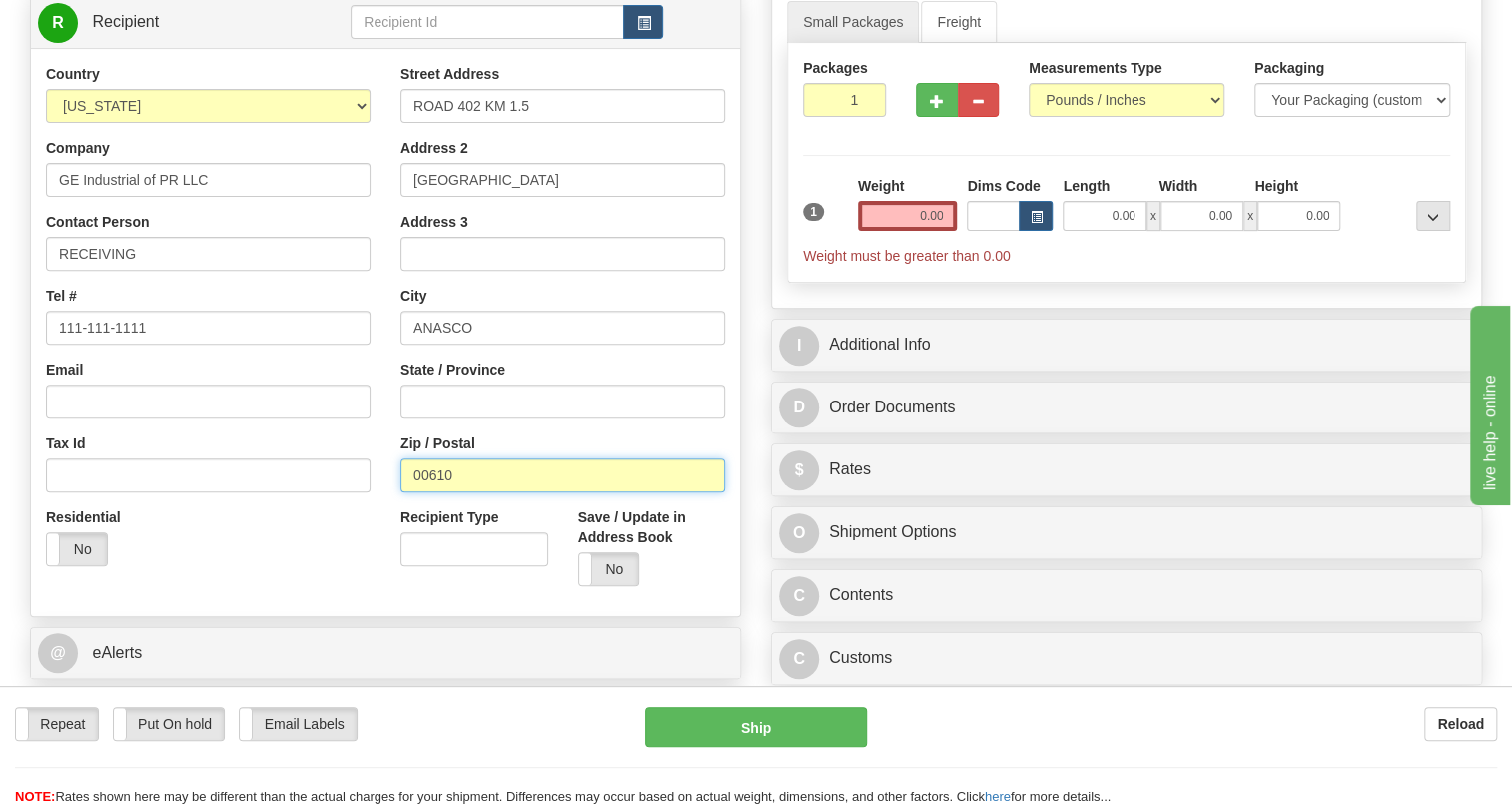 type on "00610" 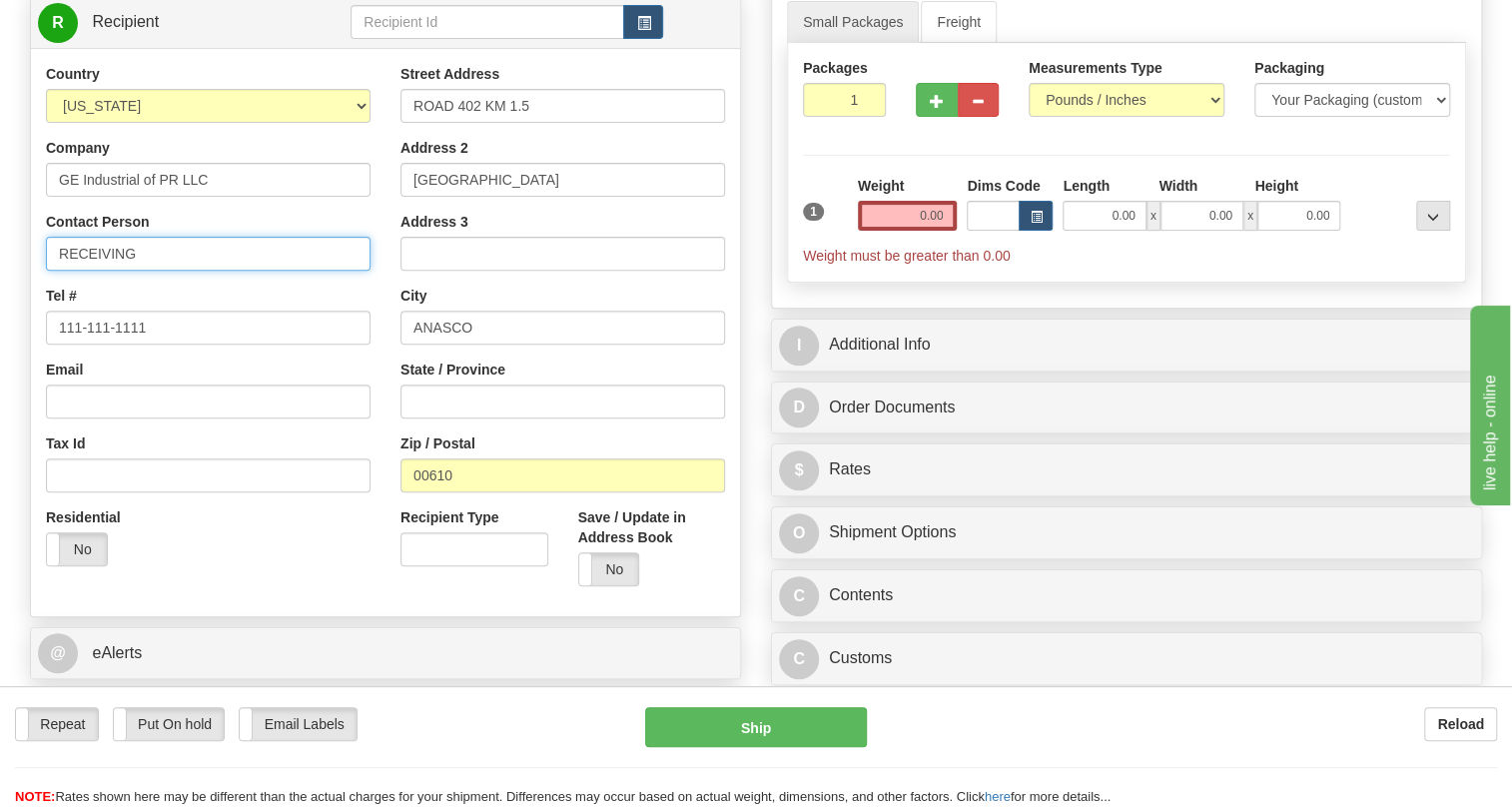 click on "RECEIVING" at bounding box center [208, 254] 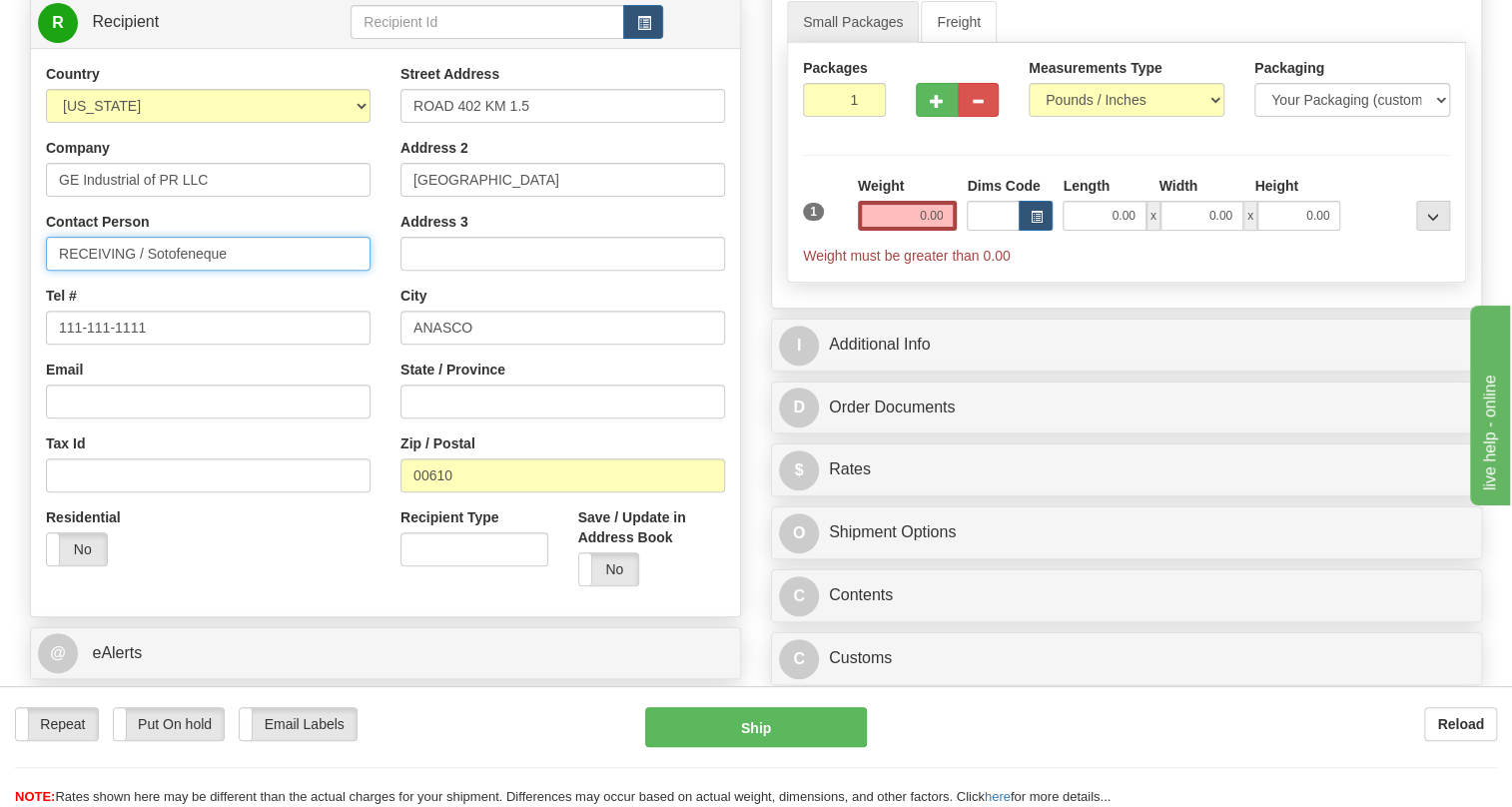 click on "RECEIVING / Sotofeneque" at bounding box center (208, 254) 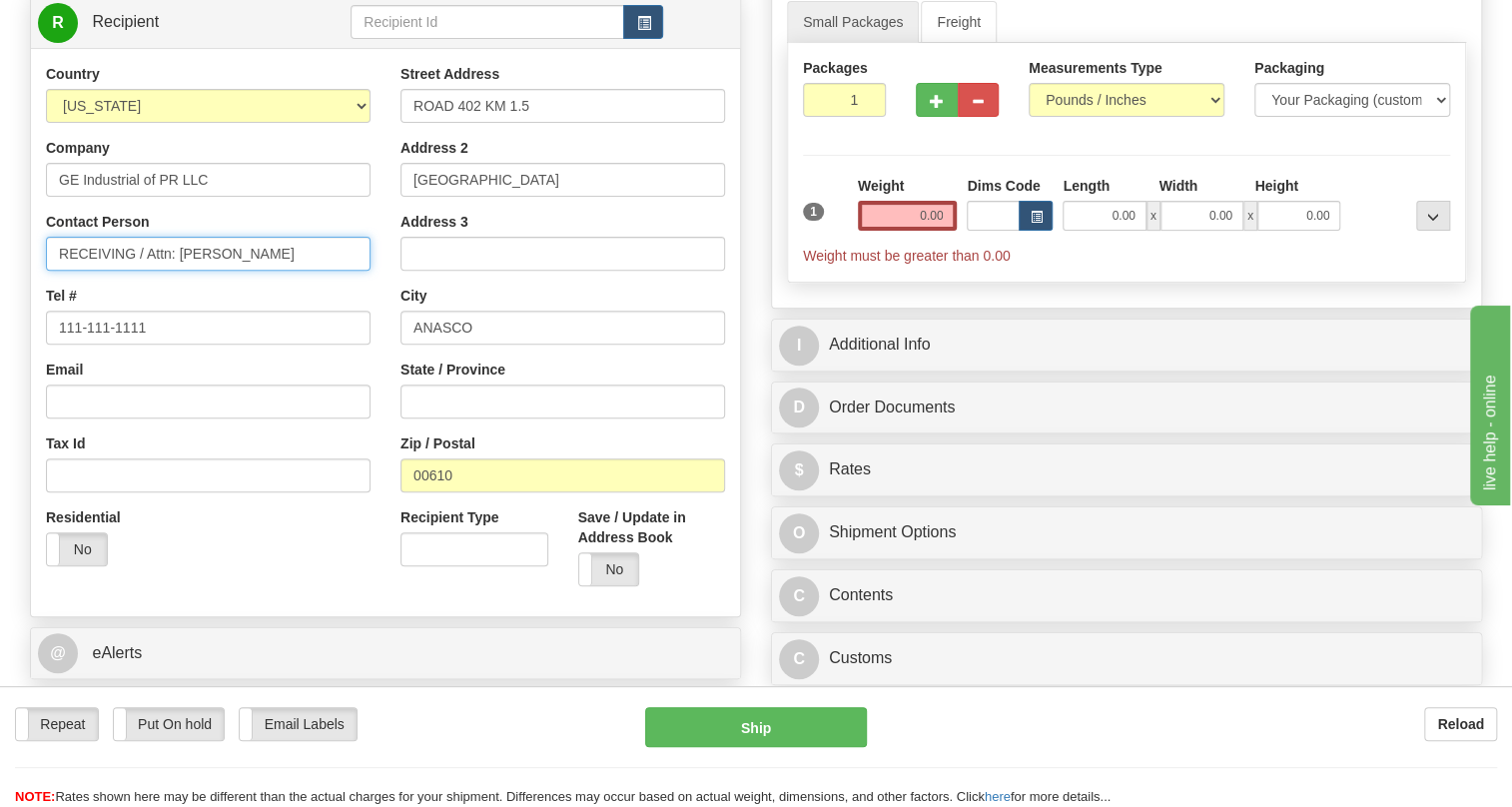 type on "RECEIVING / Attn: Jayson Sotofeneque" 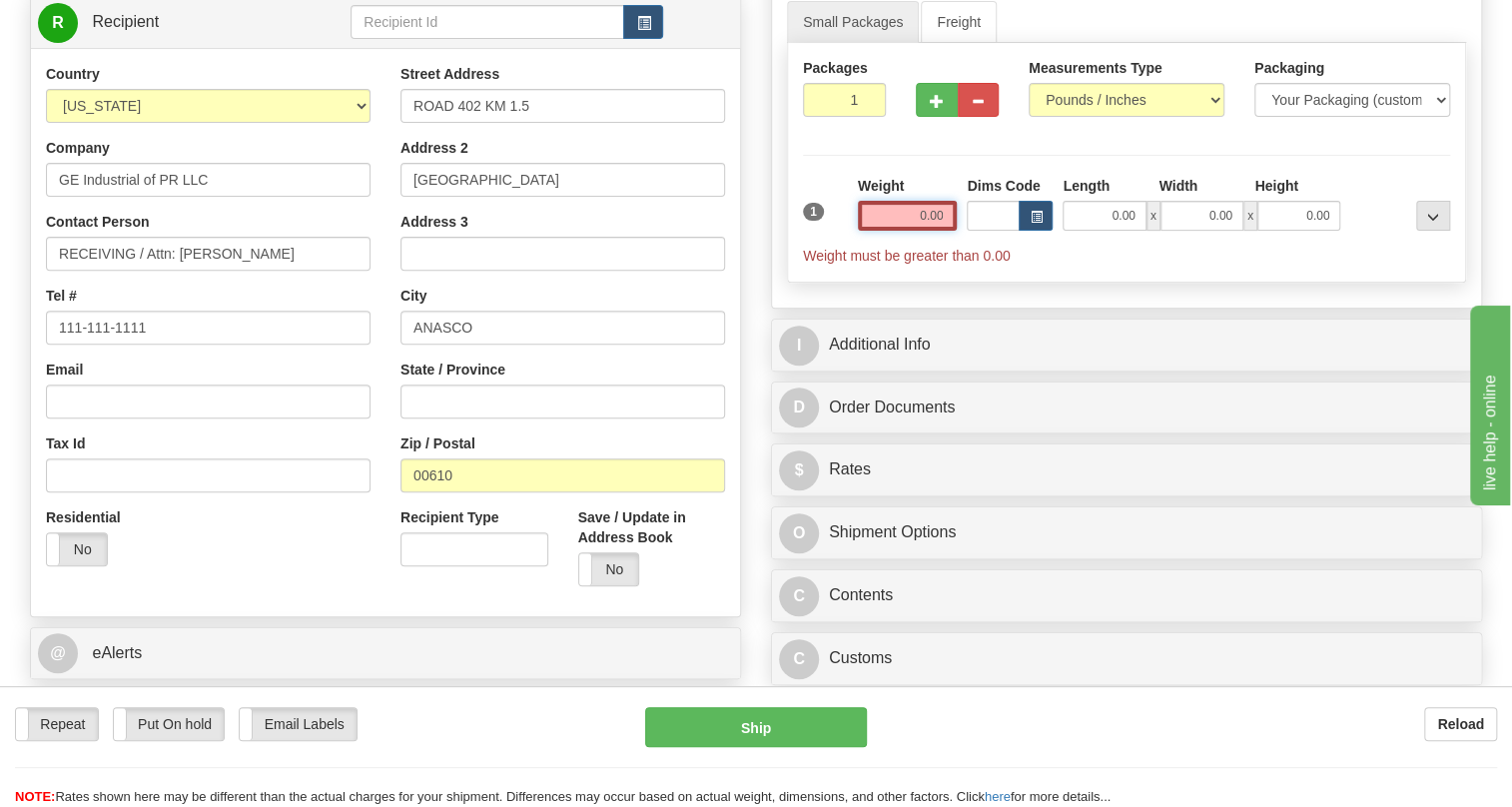 click on "0.00" at bounding box center [908, 216] 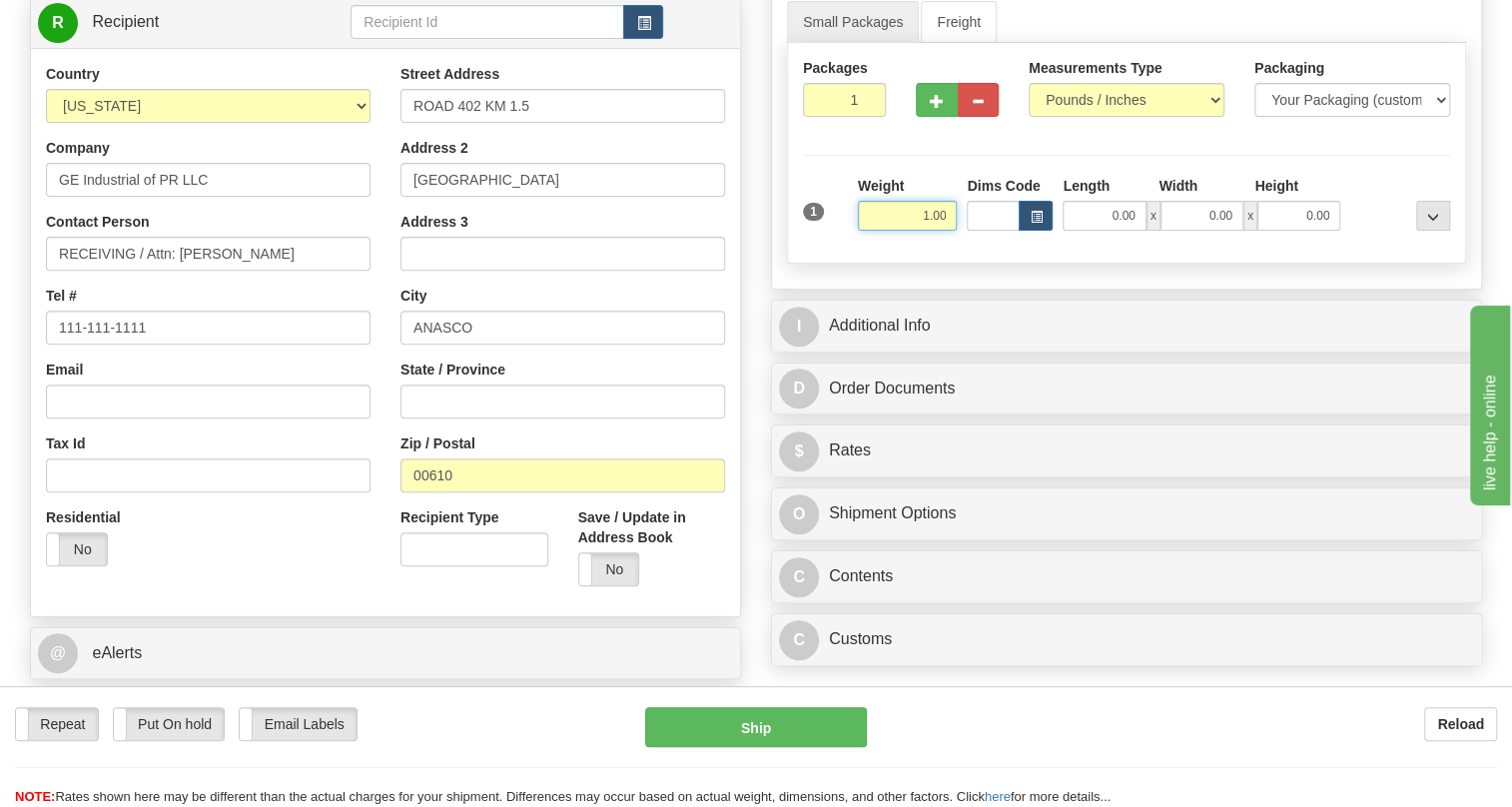 type on "1.00" 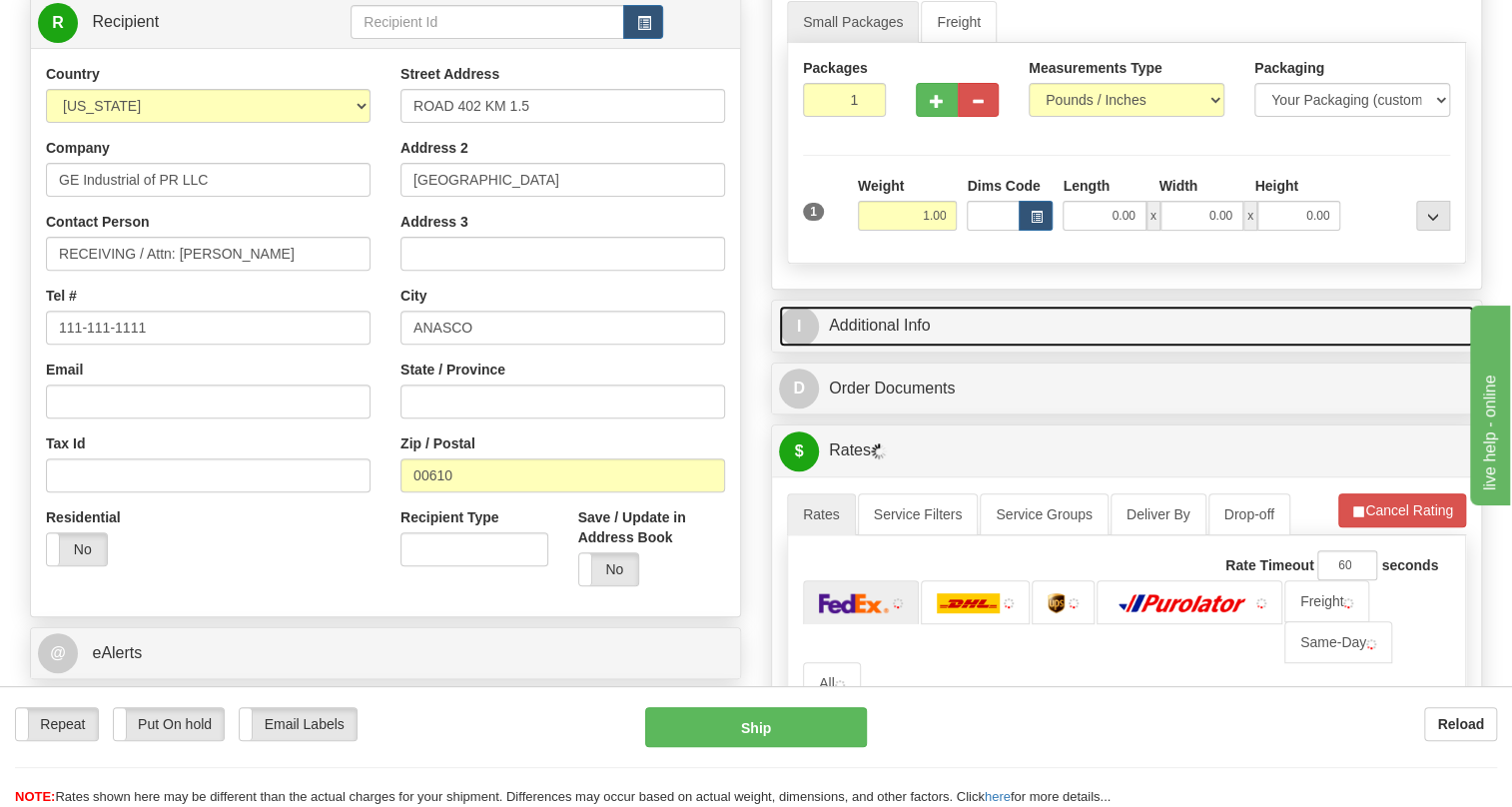 click on "I Additional Info" at bounding box center (1127, 326) 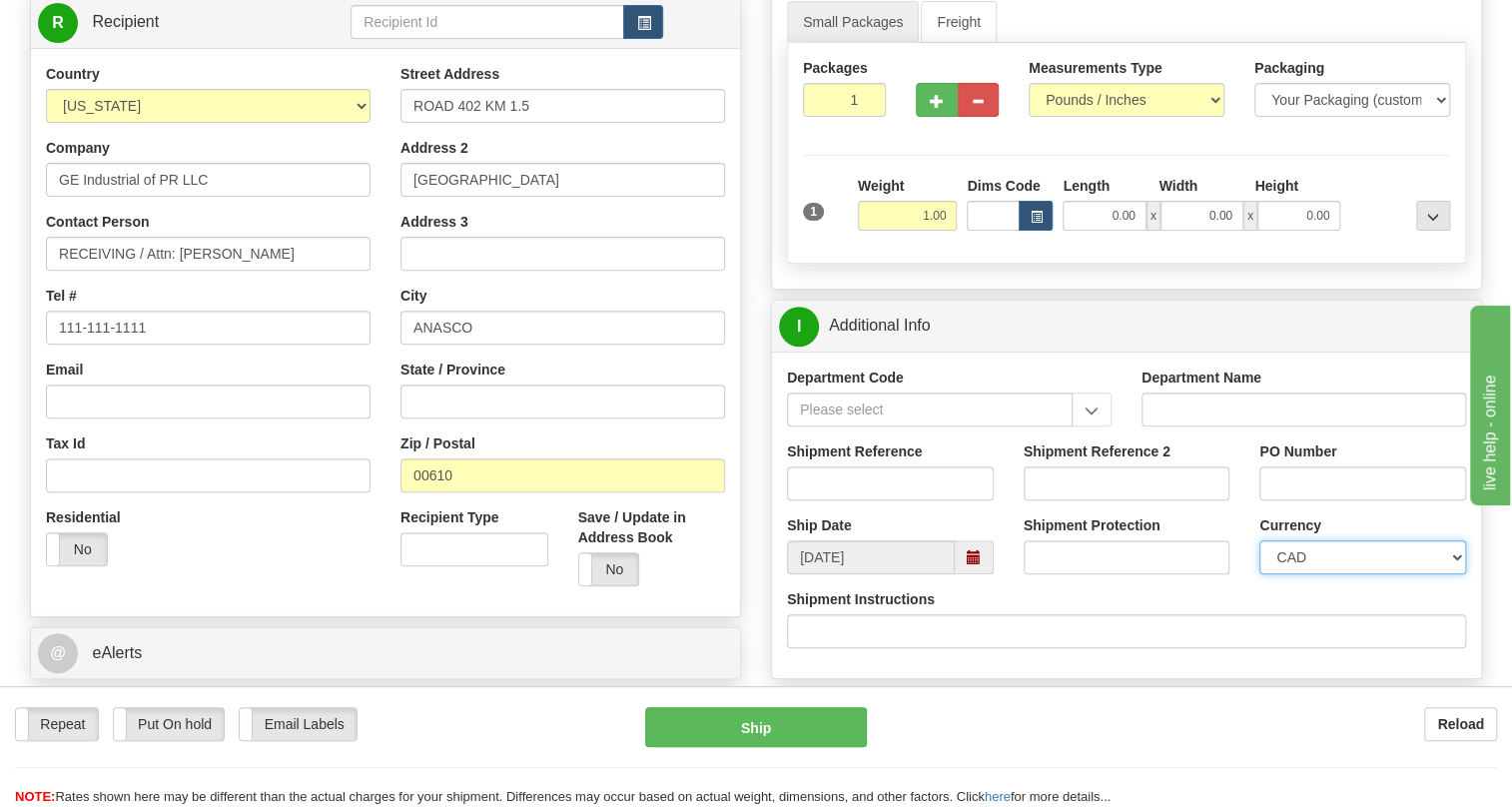 click on "CAD
USD
EUR
ZAR
RON
ANG
ARN
AUD
AUS
AWG
BBD
BFR
BGN
BHD
BMD
BND
BRC
BRL
CHP
CKZ
CNY
CYL
DFL
DHS
DKK
DMK
DRA
ECD
EGP
ESC
FFR
FIM
GBP
GTQ
HKD
INR
IRL
IRR
JAD
JYE
KPW
KUD
LFR
LIT
MOP
MYR
NMP
NOK
NTD
NZD
PHP
PLN
PTS
RDD
SAR
SEK
SFR
SID
THB
TRL
TTD
UKL
UYP
VEB
WON
CHF
ISK
AED
CZK
IDR
SGD" at bounding box center (1362, 557) 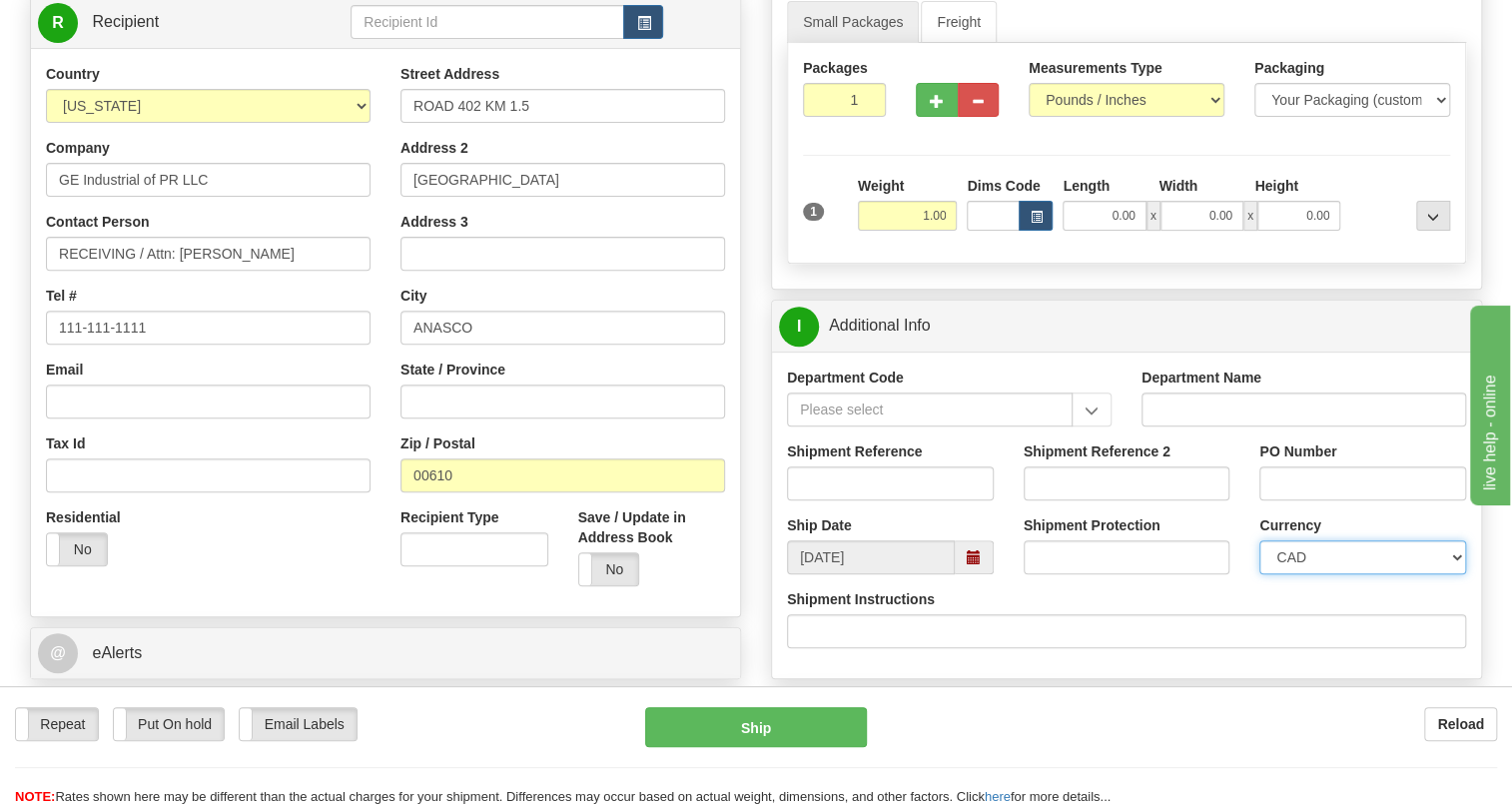 select on "1" 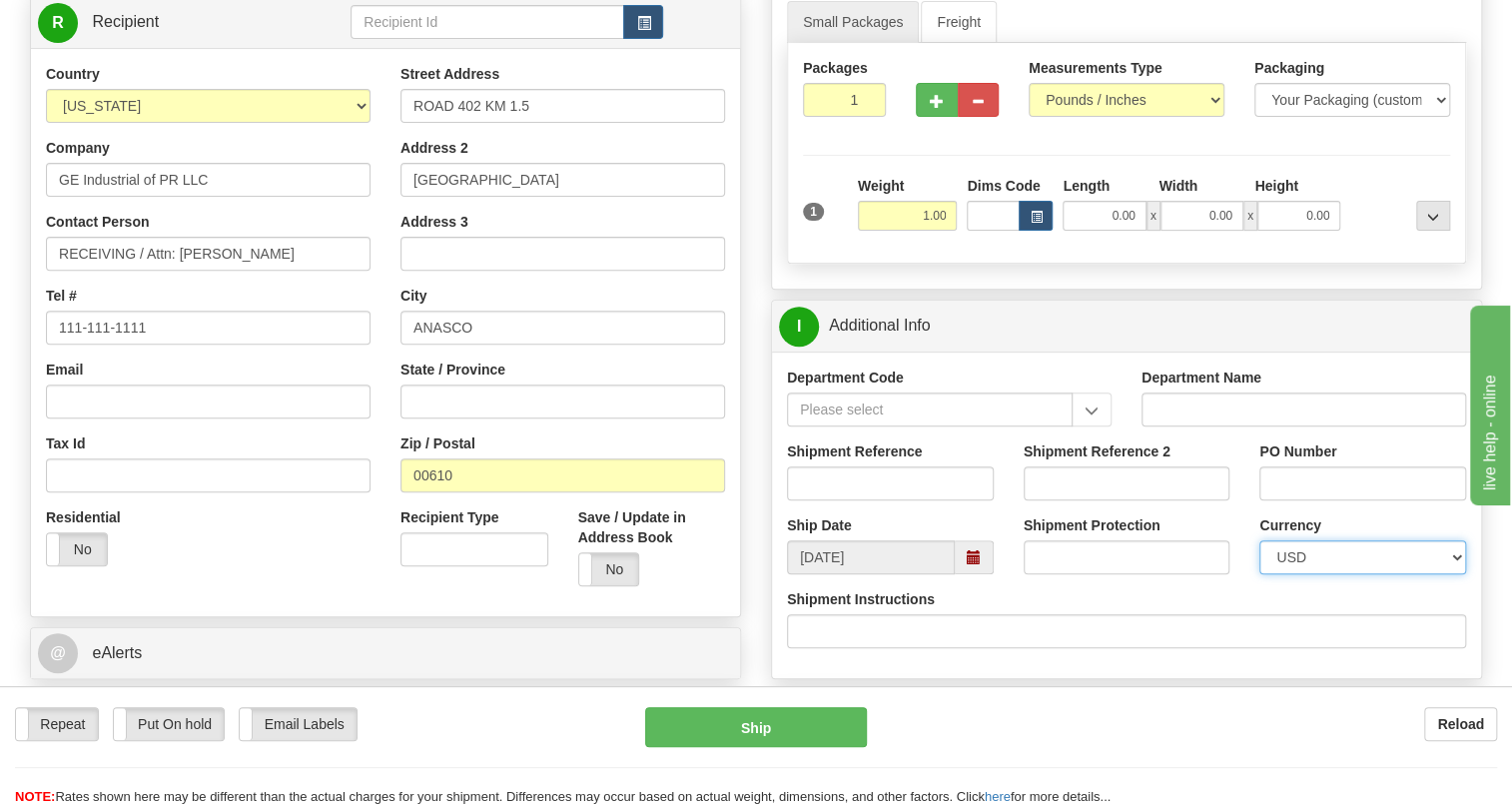 click on "CAD
USD
EUR
ZAR
RON
ANG
ARN
AUD
AUS
AWG
BBD
BFR
BGN
BHD
BMD
BND
BRC
BRL
CHP
CKZ
CNY
CYL
DFL
DHS
DKK
DMK
DRA
ECD
EGP
ESC
FFR
FIM
GBP
GTQ
HKD
INR
IRL
IRR
JAD
JYE
KPW
KUD
LFR
LIT
MOP
MYR
NMP
NOK
NTD
NZD
PHP
PLN
PTS
RDD
SAR
SEK
SFR
SID
THB
TRL
TTD
UKL
UYP
VEB
WON
CHF
ISK
AED
CZK
IDR
SGD" at bounding box center (1362, 557) 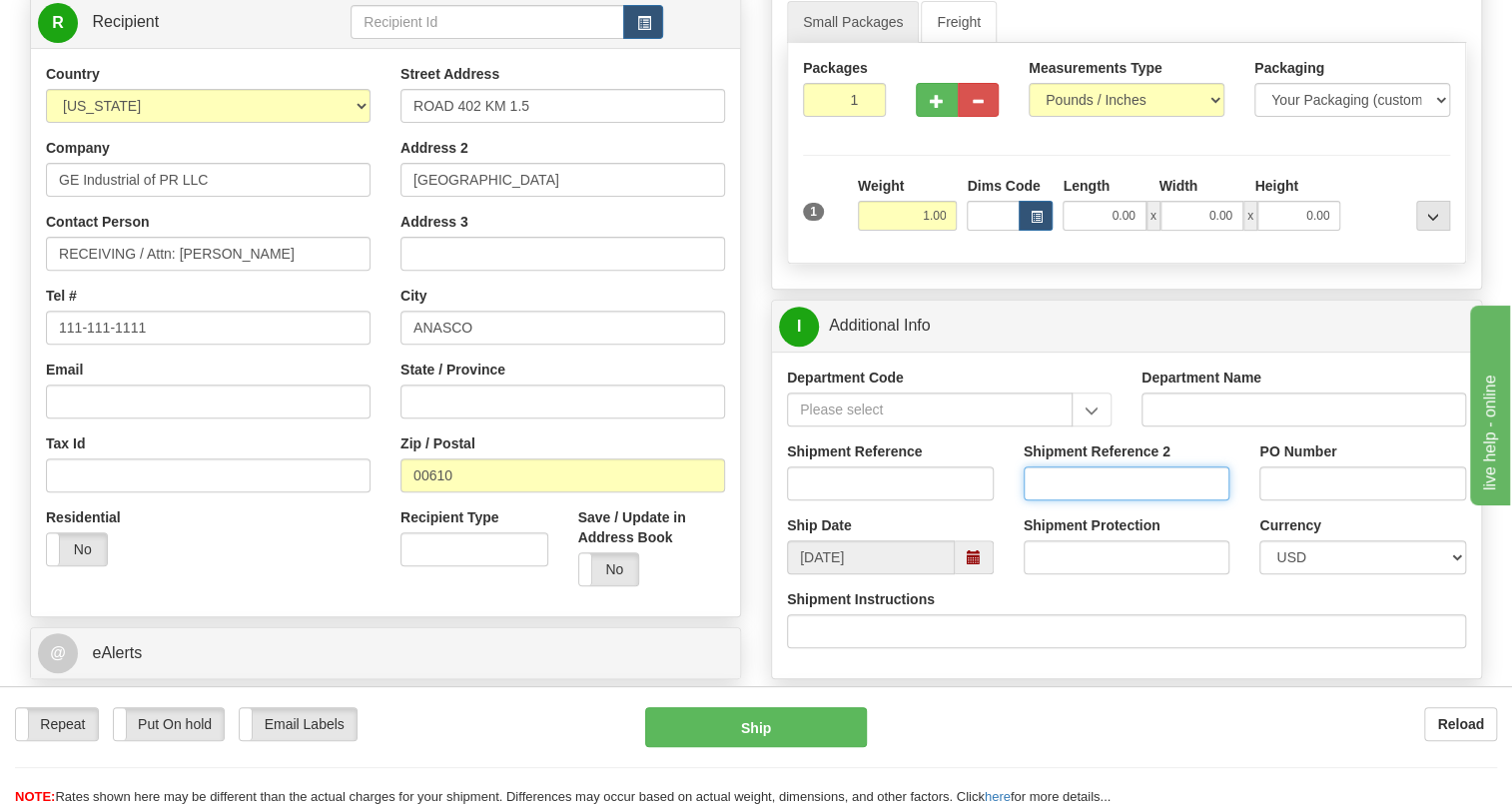 click on "Shipment Reference 2" at bounding box center [1127, 483] 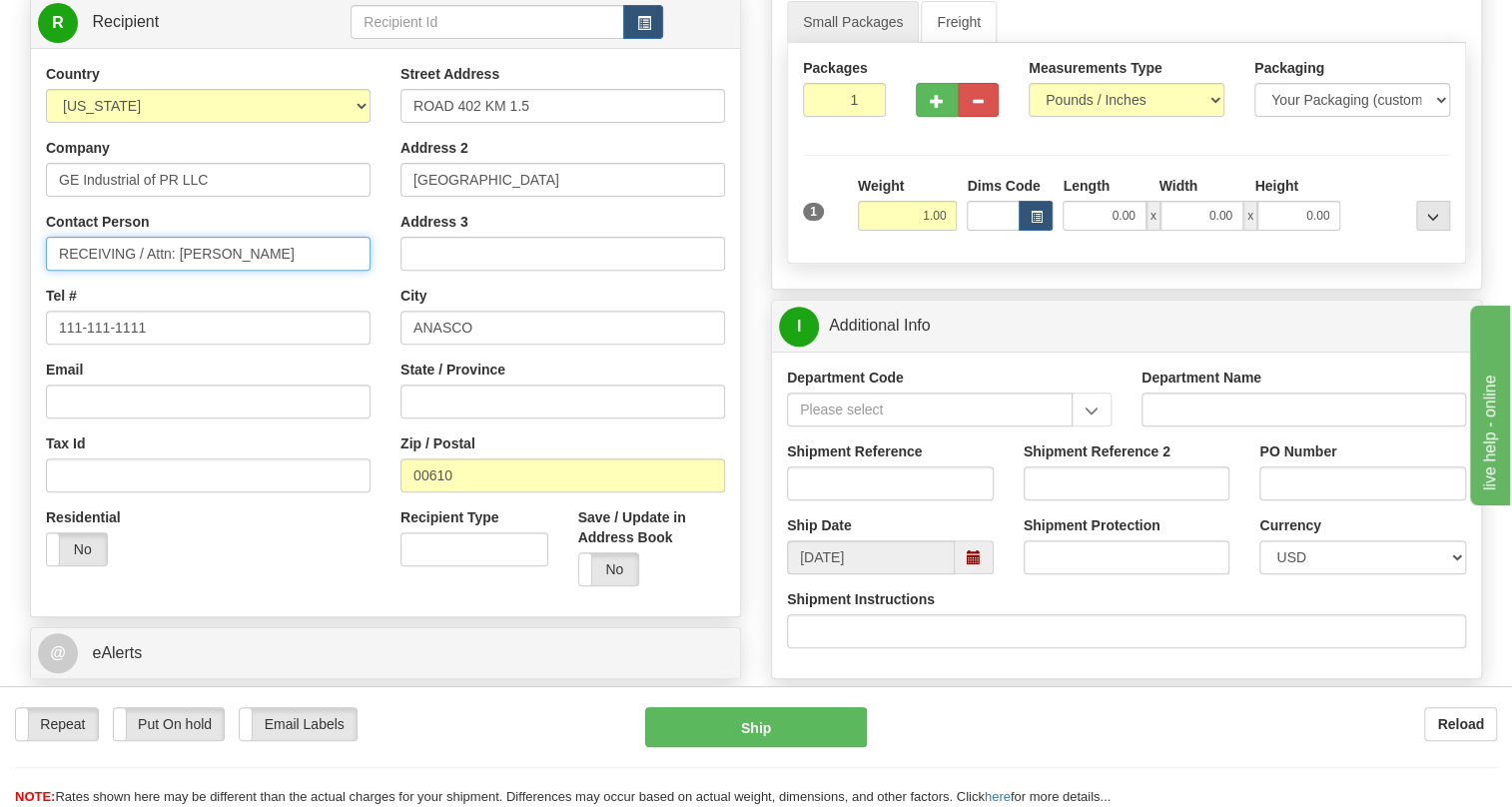 drag, startPoint x: 312, startPoint y: 299, endPoint x: 179, endPoint y: 310, distance: 133.45411 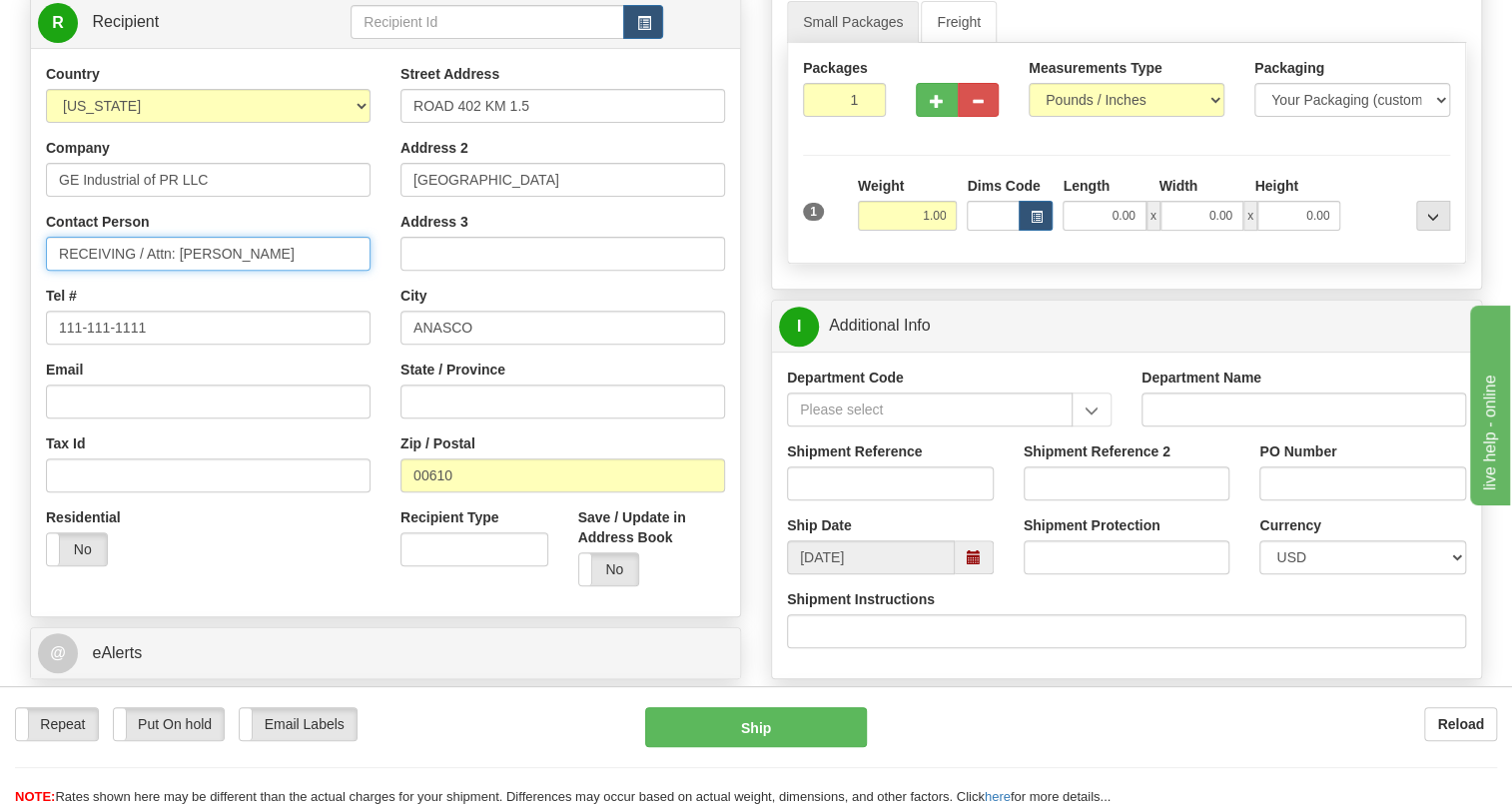 click on "RECEIVING / Attn: Jayson Sotofeneque" at bounding box center [208, 254] 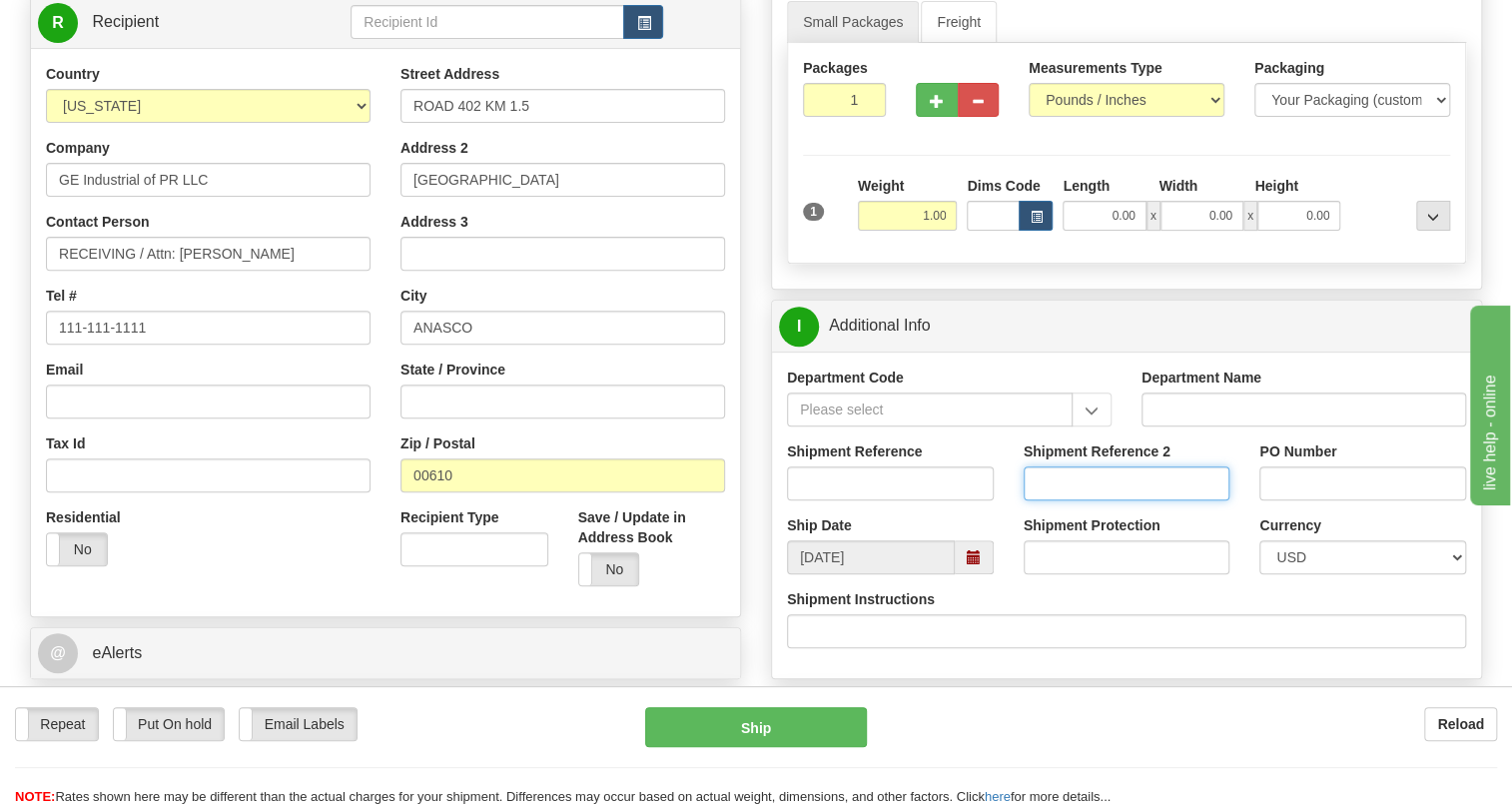 click on "Shipment Reference 2" at bounding box center (1127, 483) 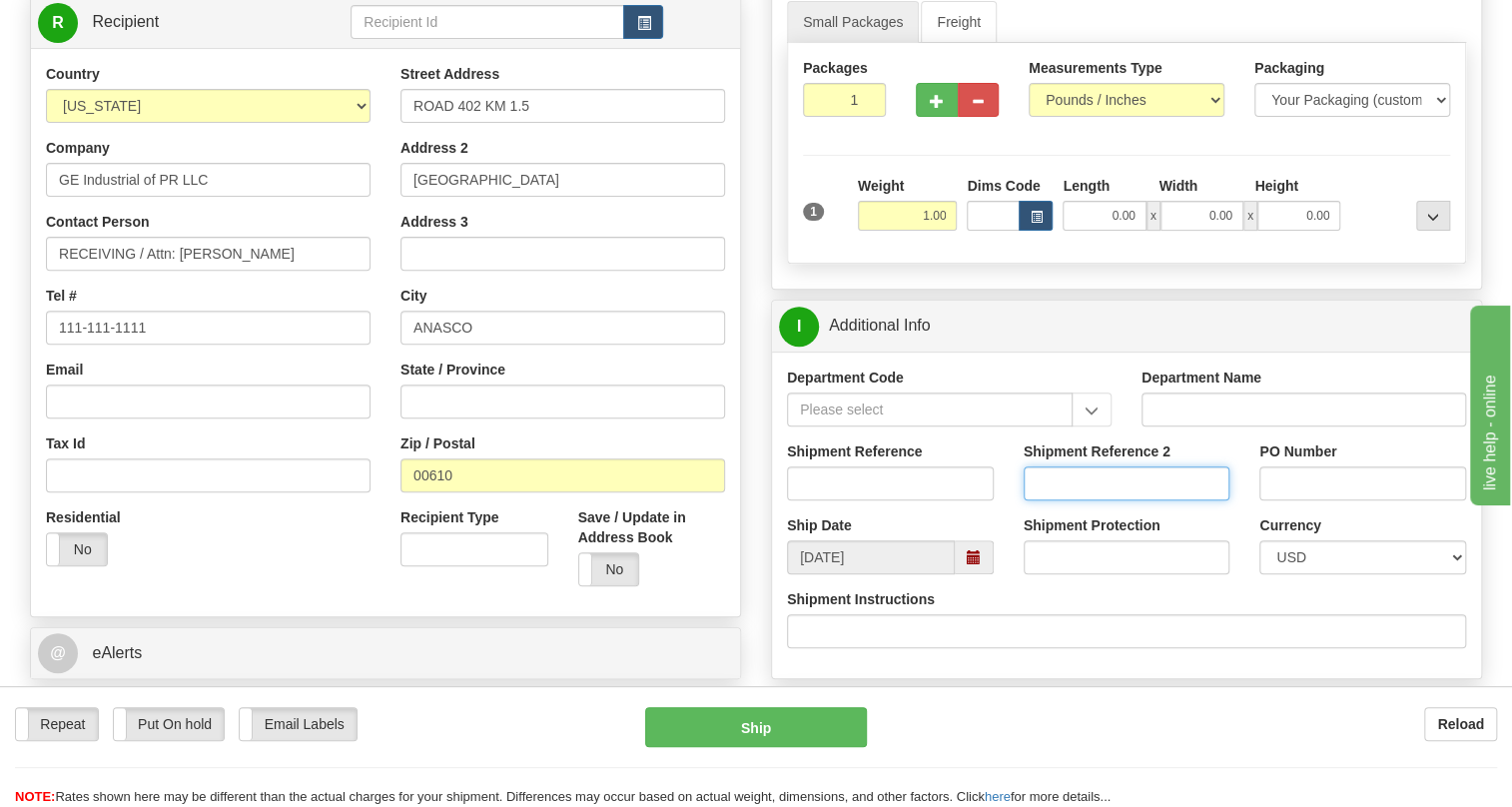 paste on "Jayson Sotofeneque" 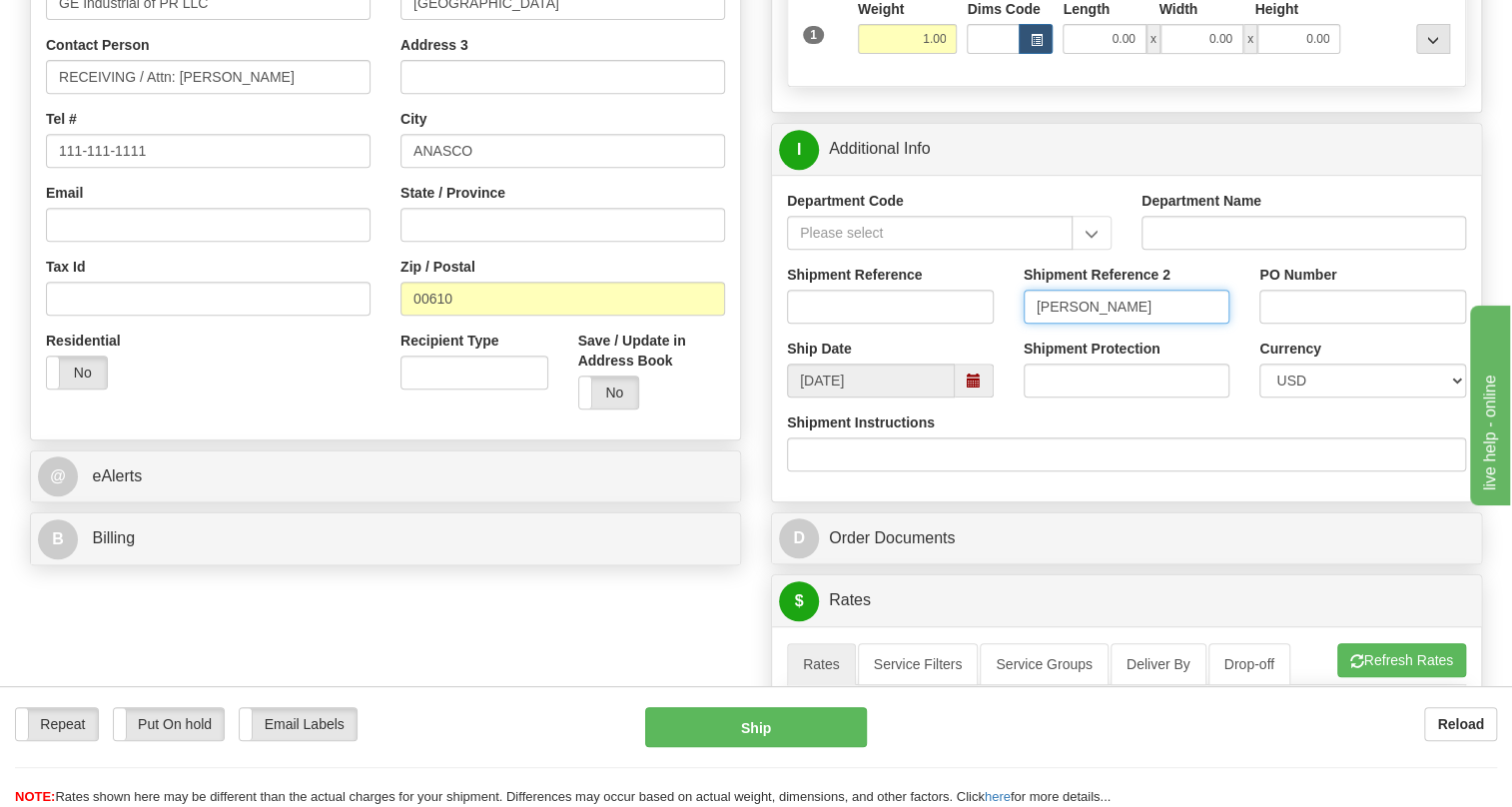 scroll, scrollTop: 453, scrollLeft: 0, axis: vertical 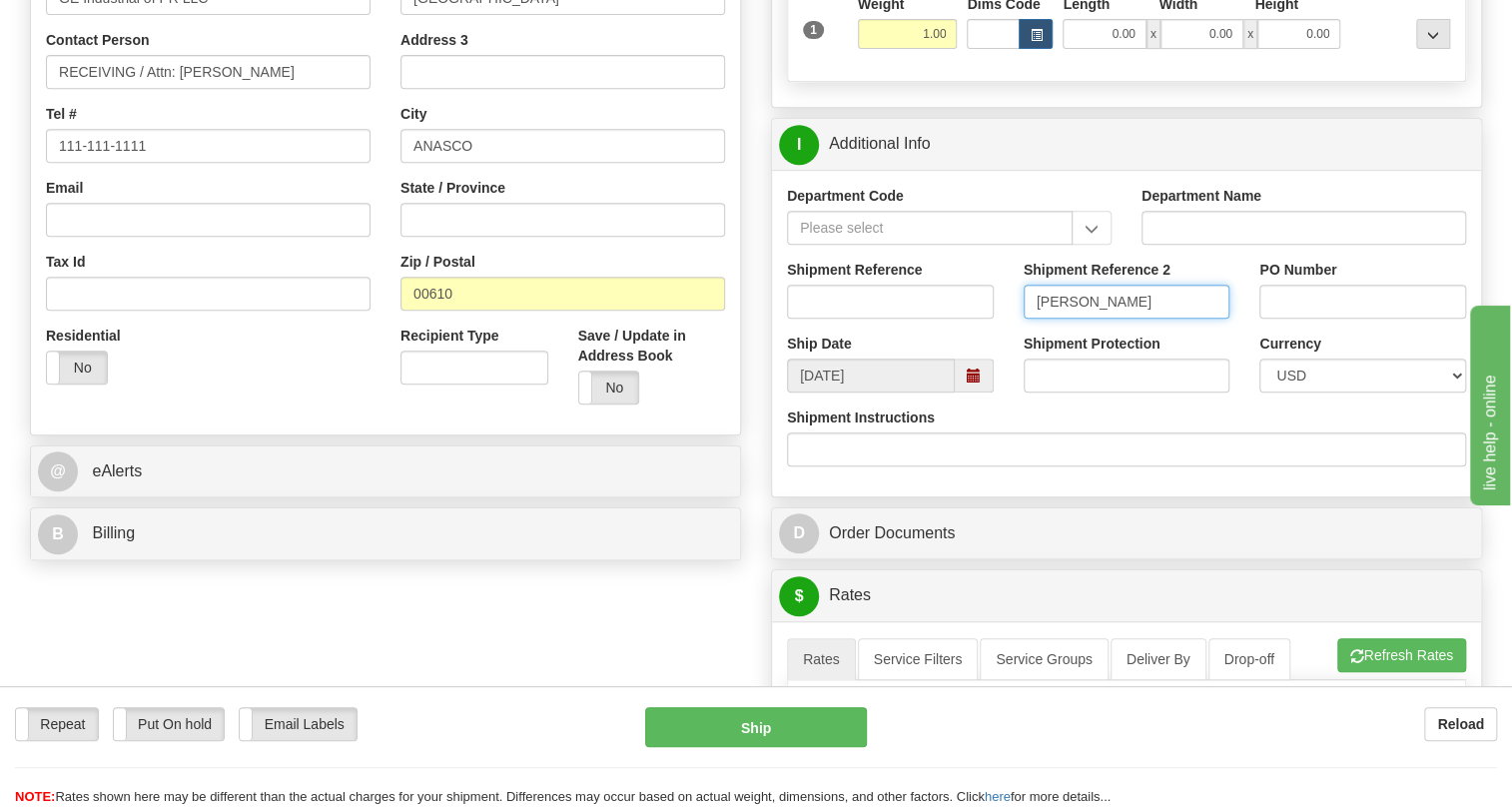 type on "Jayson Sotofeneque" 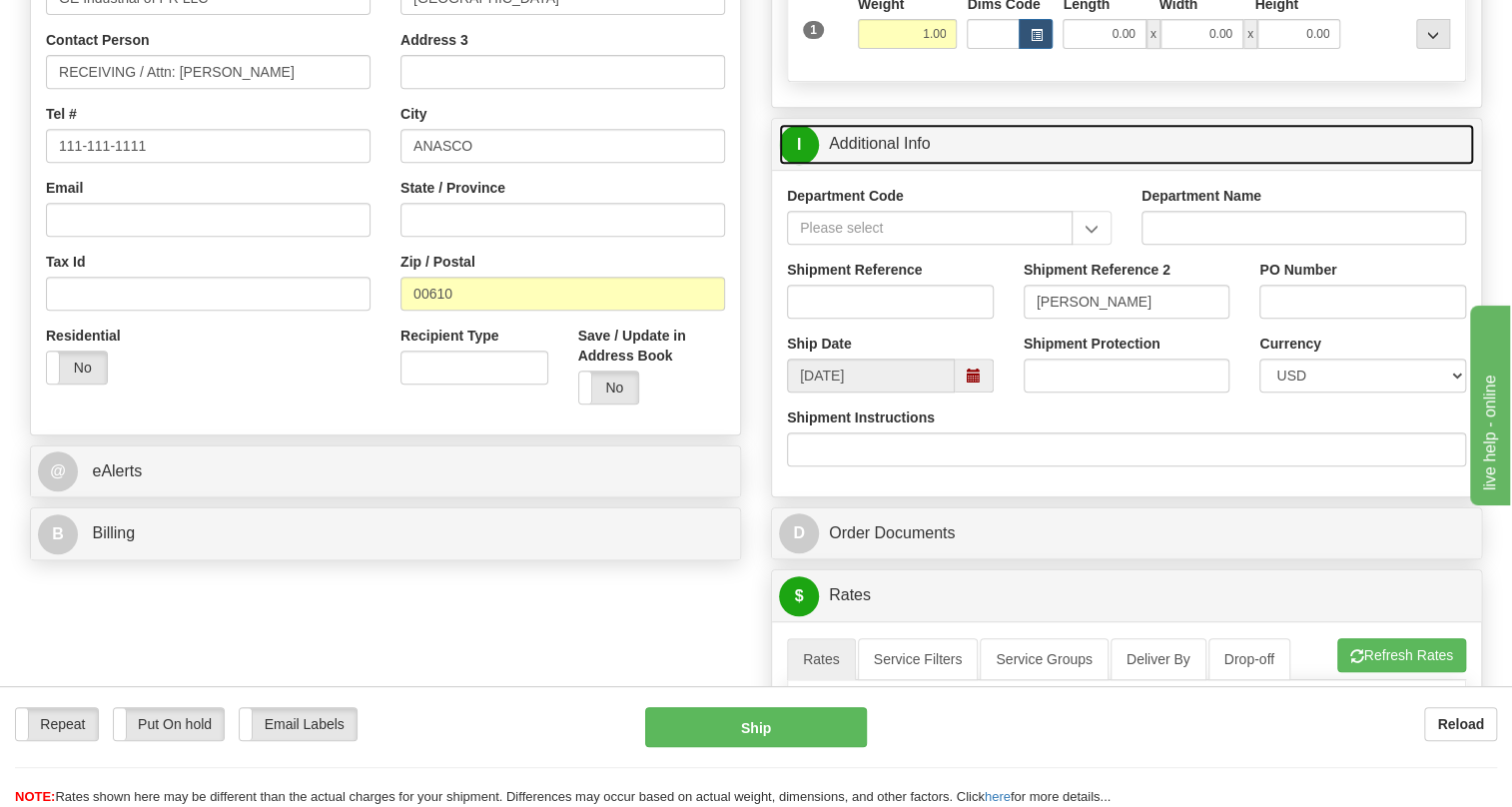 click on "I Additional Info" at bounding box center (1127, 144) 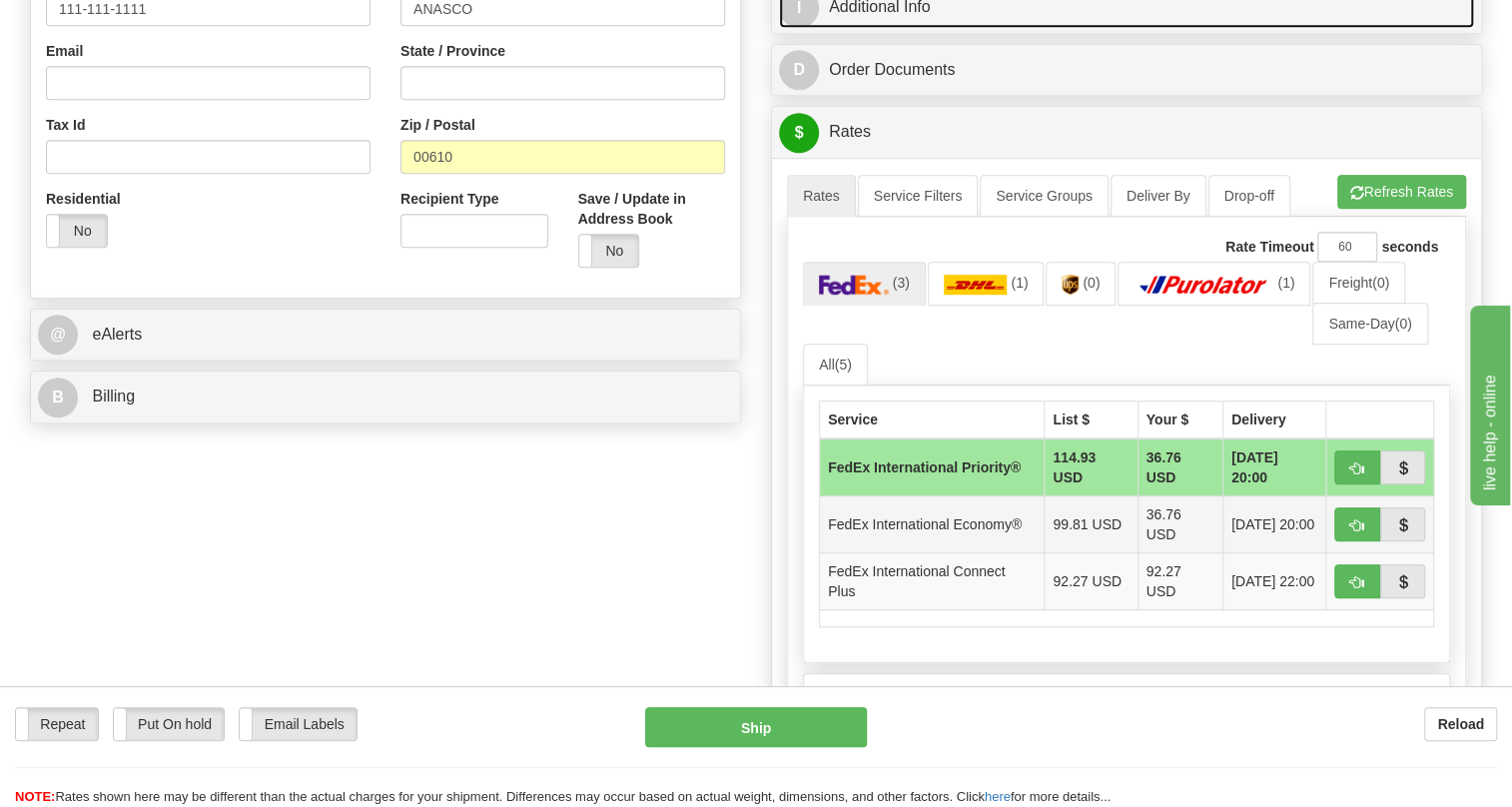 scroll, scrollTop: 635, scrollLeft: 0, axis: vertical 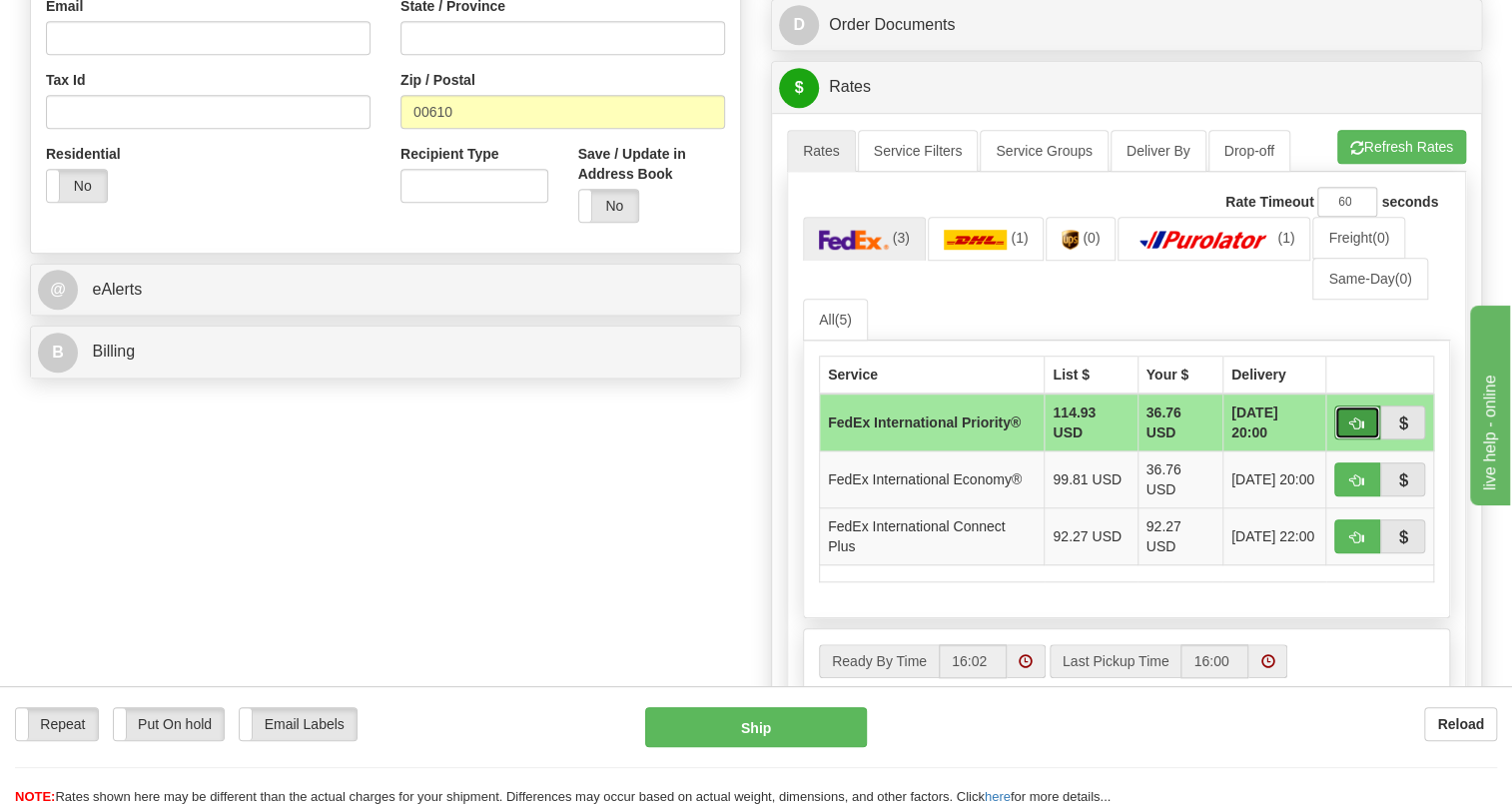 click at bounding box center [1357, 423] 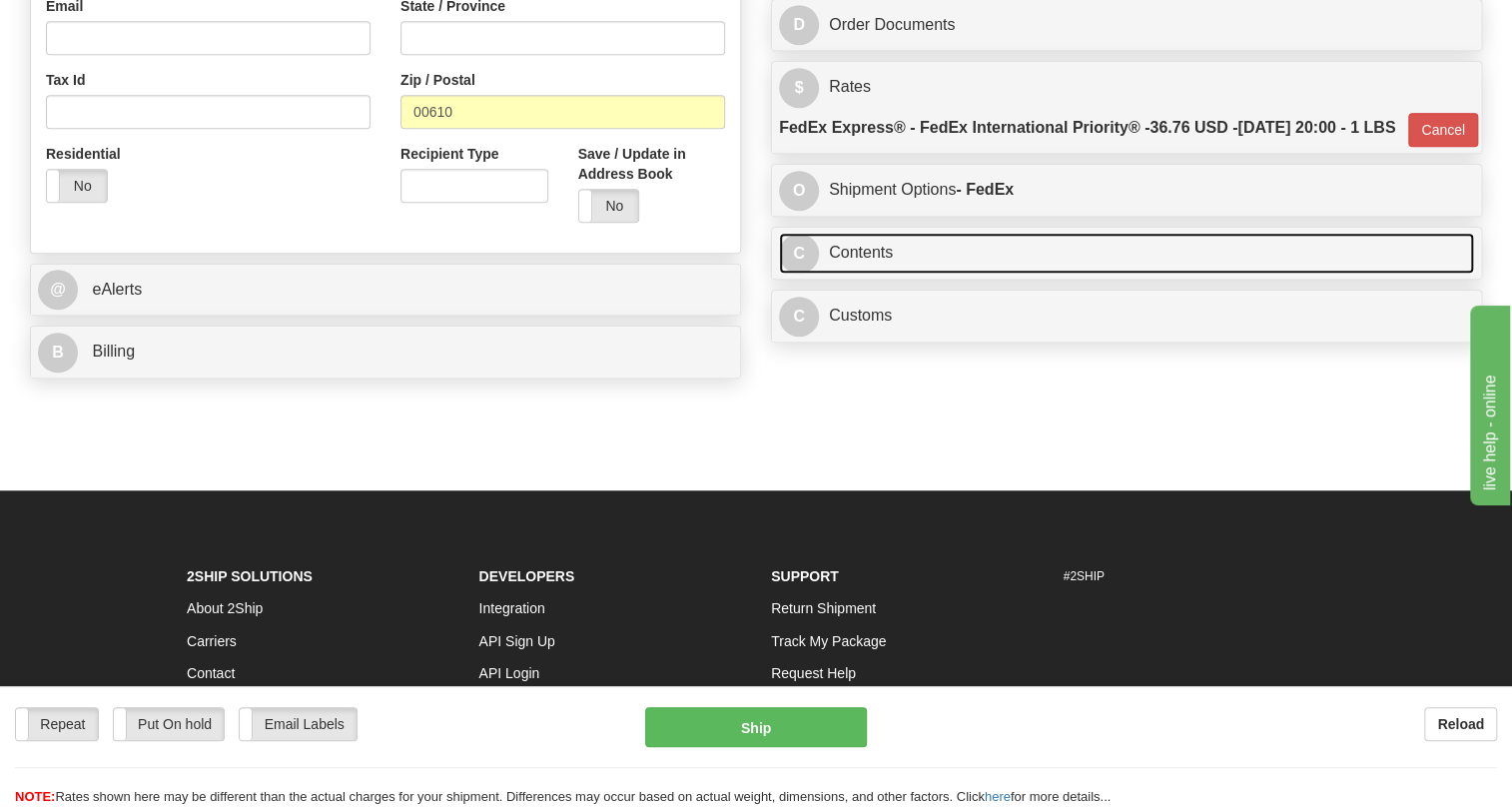 click on "C Contents" at bounding box center (1127, 253) 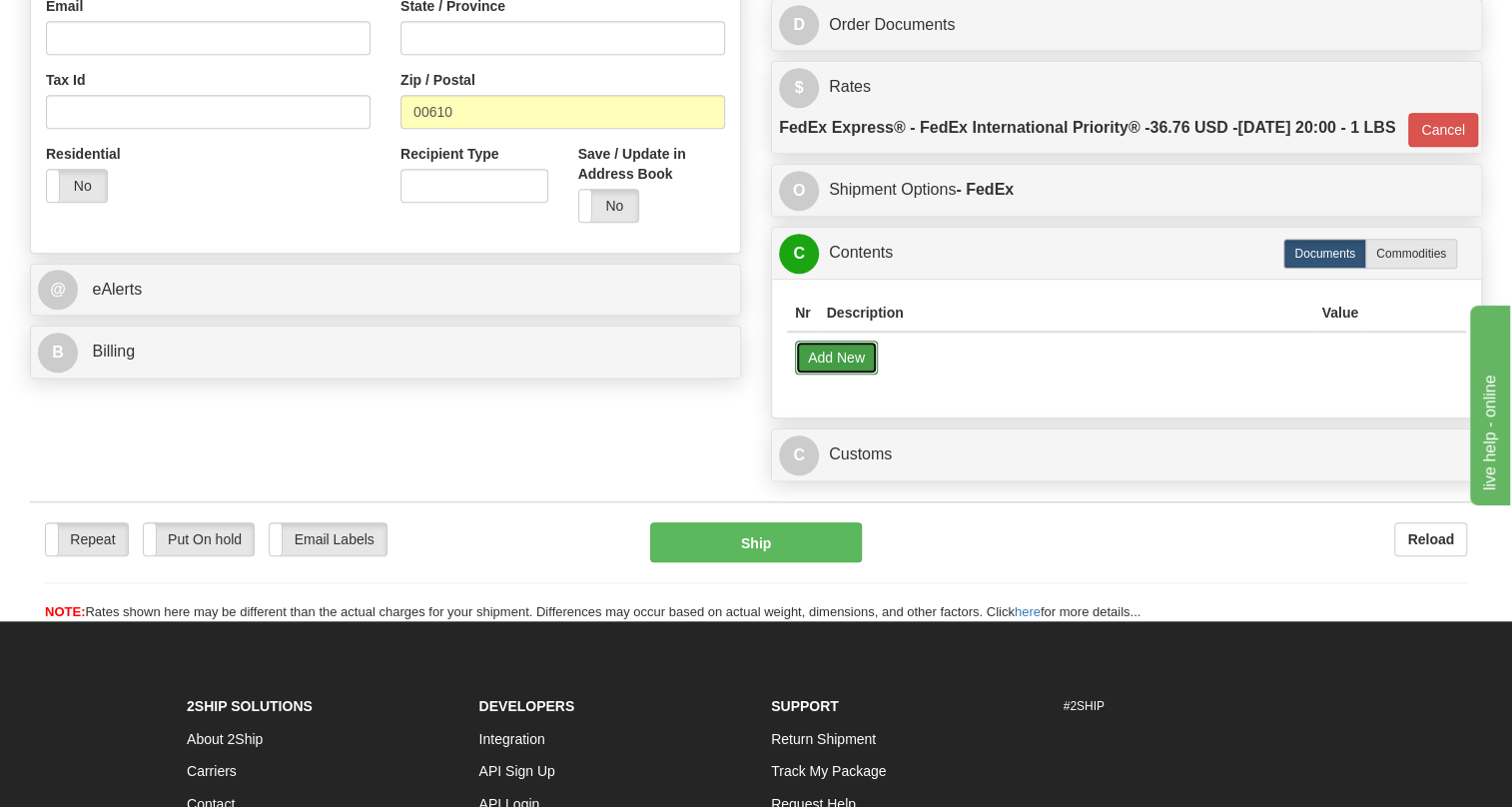 click on "Add New" at bounding box center (836, 358) 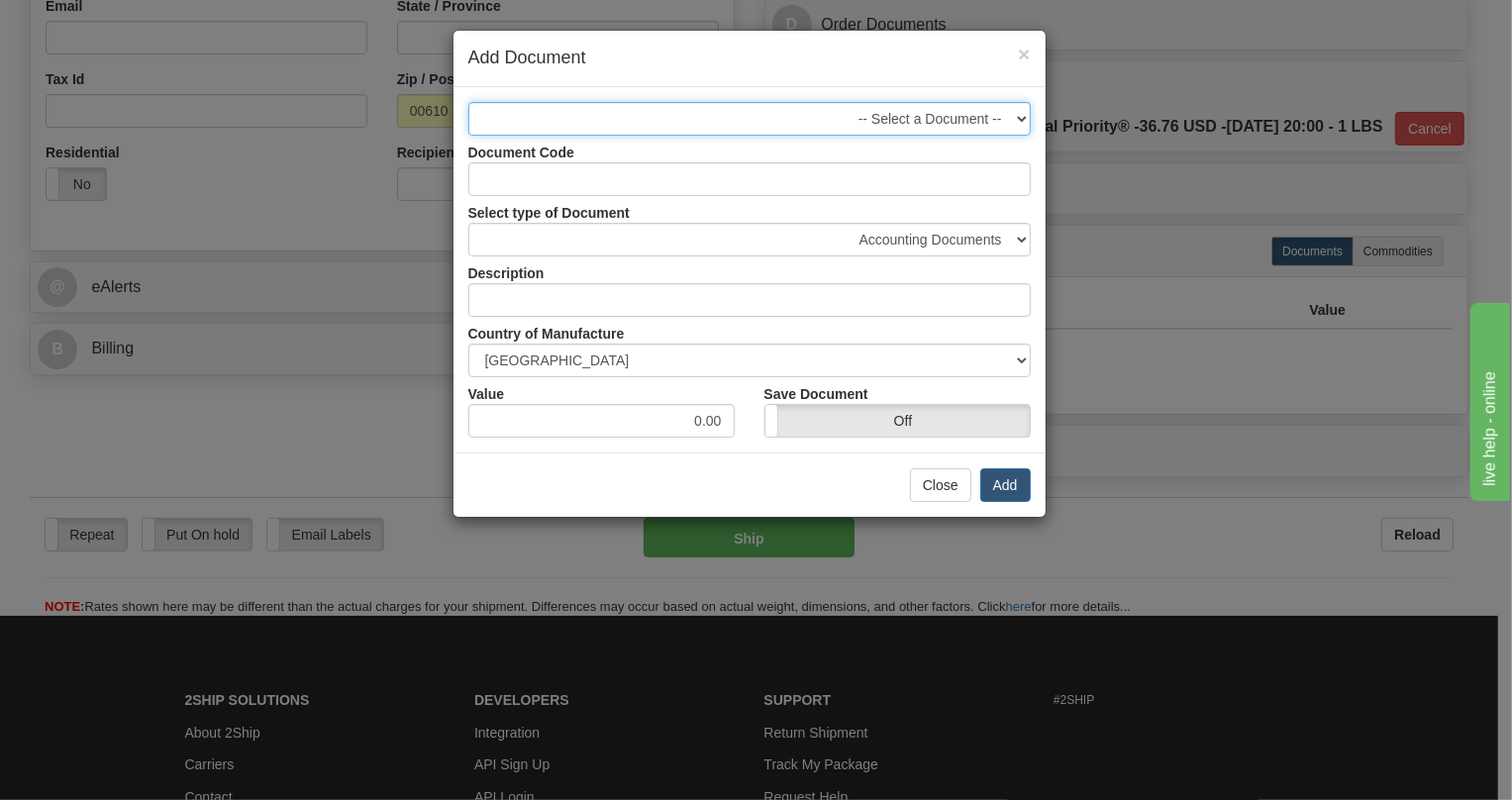 click on "-- Select a Document --" at bounding box center [750, 119] 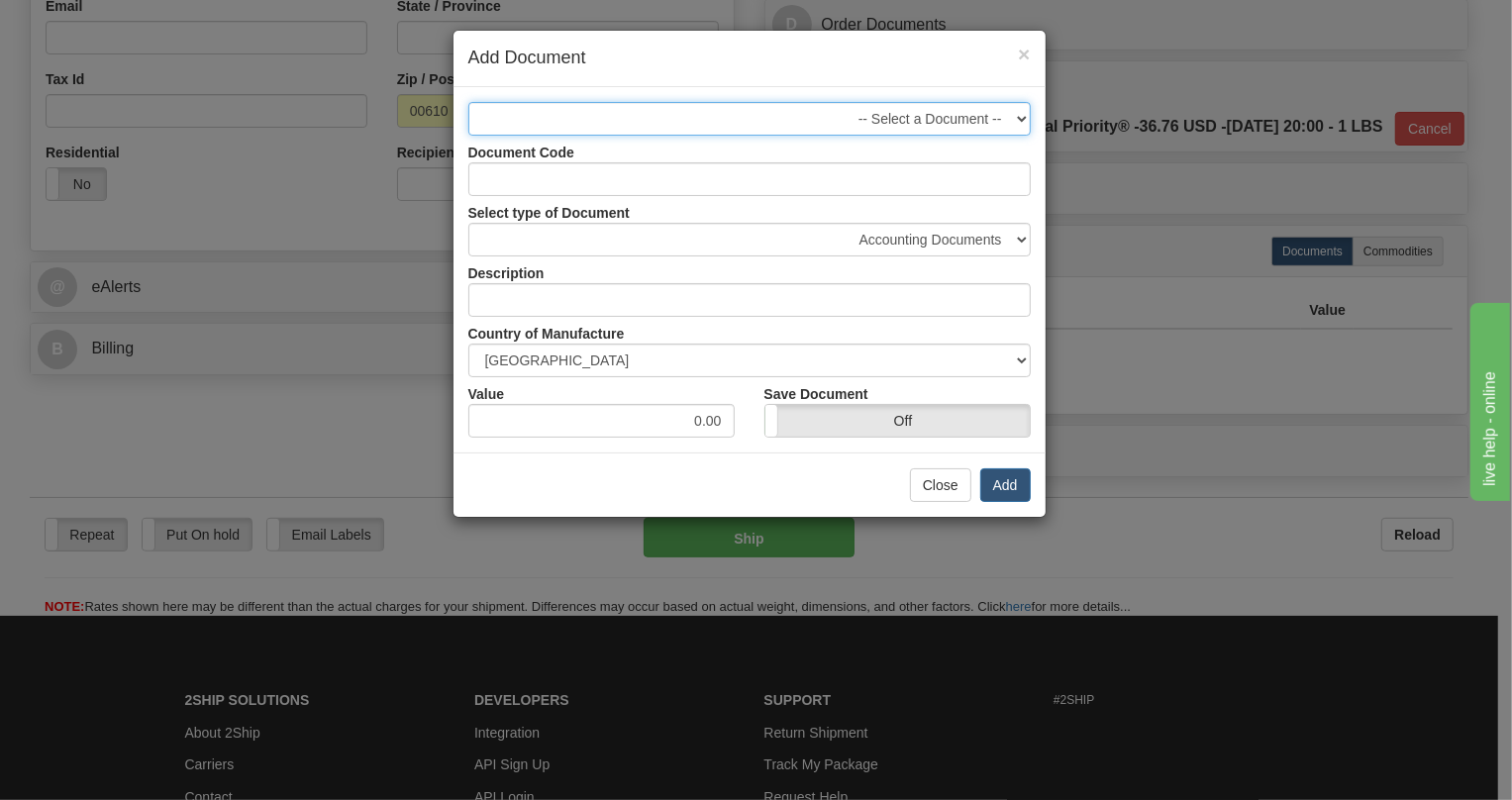 click on "-- Select a Document --" at bounding box center (750, 119) 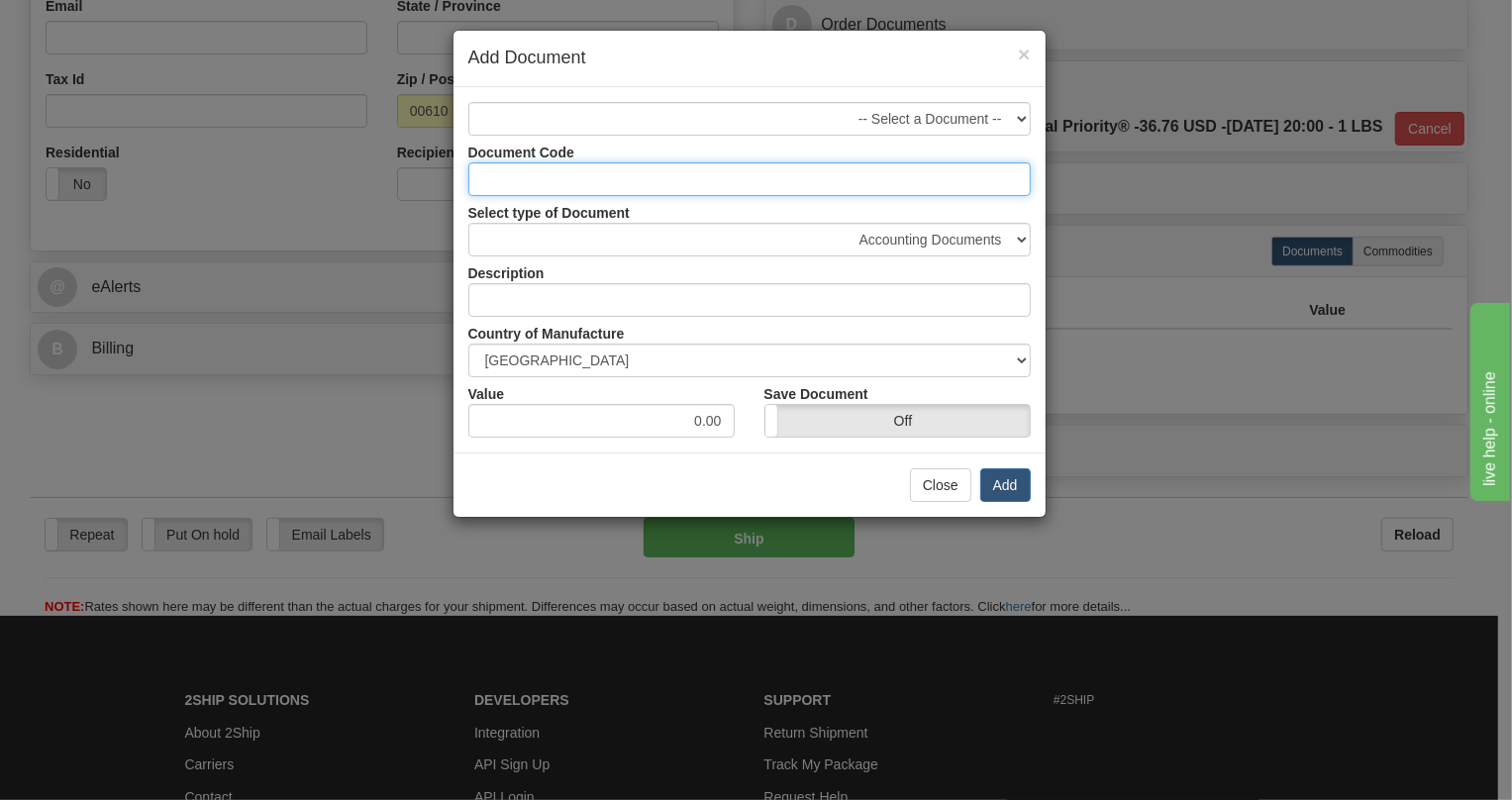click on "Document Code" at bounding box center (750, 179) 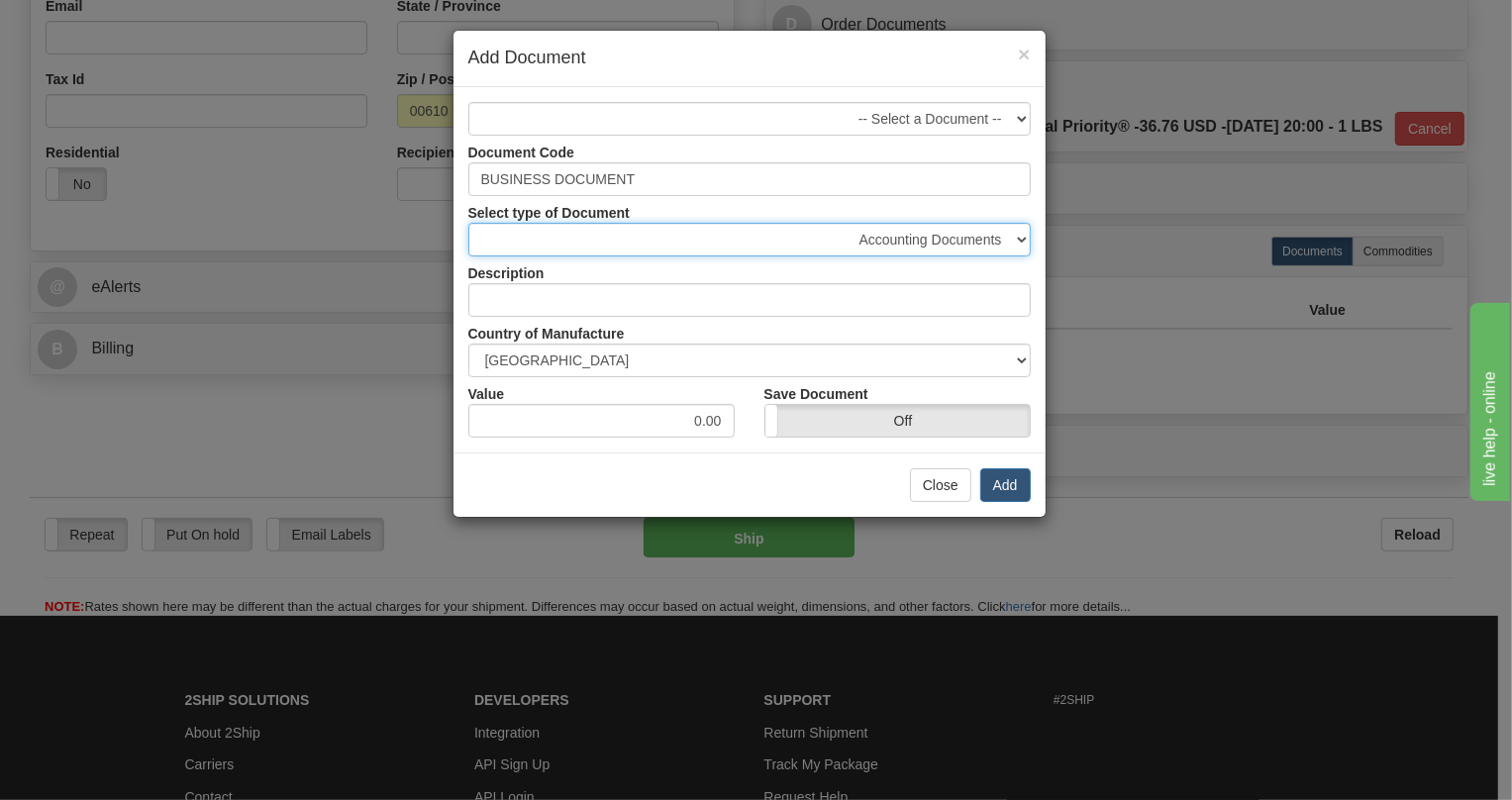 click on "Accounting Documents
Analysis Reports
Applications (Completed)
Bank Statements
Bid Quotations
Birth Certificates
Bills of Sale
Bonds
Checks (Completed)
Claim Files
Closing Statements
Conference Reports
Contracts
Cost Estimates
Court Transcripts
Credit Applications
Data Sheets
Deeds
Employment Papers
Escrow Instructions
Export Papers
Financial Statements
Immigration Papers
Income Statements
Insurance Documents
Interoffice Memos
Inventory Reports
Invoices (Completed)
Leases
Legal Documents
Letters and Cards
Letter of Credit Packets
Loan Documents
Marriage Certificates
Medical Records
Office Records
Operating Agreements
Patent Applications
Permits
Photocopies
Proposals
Prospectuses
Purchase Orders
Quotations
Reservation Confirmation
Resumes
Sales Agreements
Sales Reports
Shipping Documents
Statements/Reports
Statistical Data
Stock Information
Tax Papers
Trade Confirmation
Transcripts
Warranty Deeds" at bounding box center [750, 240] 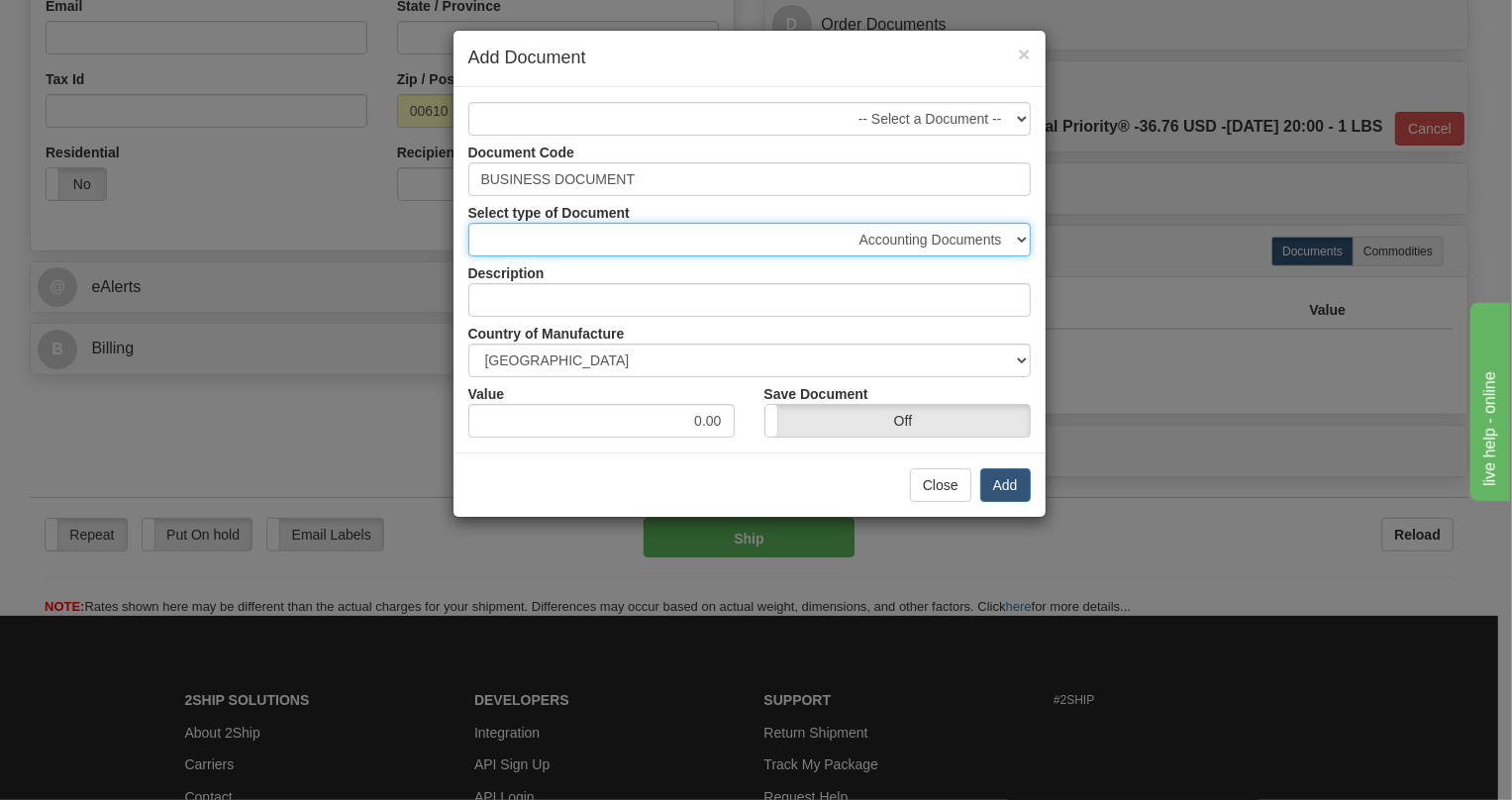 select on "29" 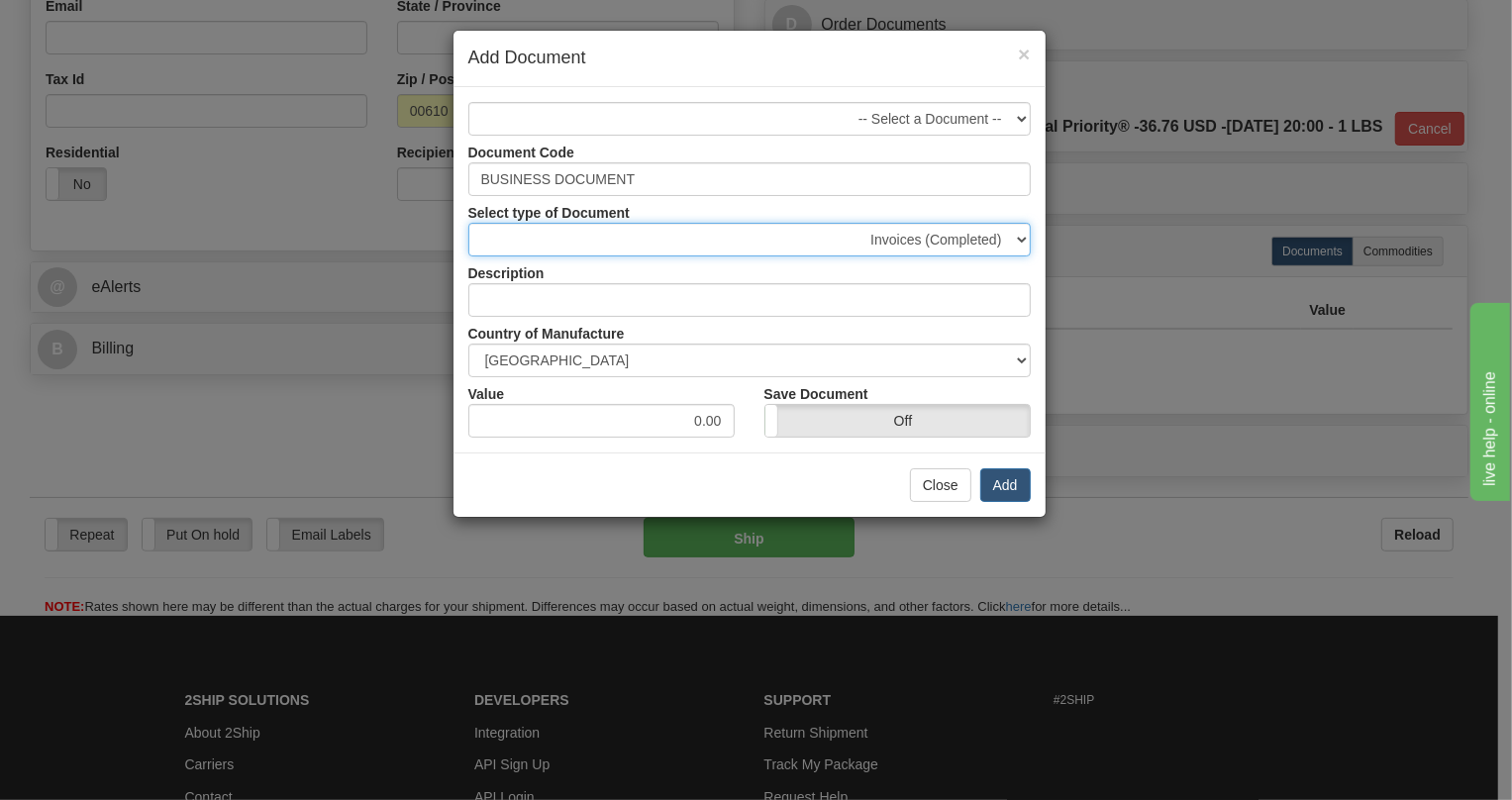 type on "Invoices (Completed)" 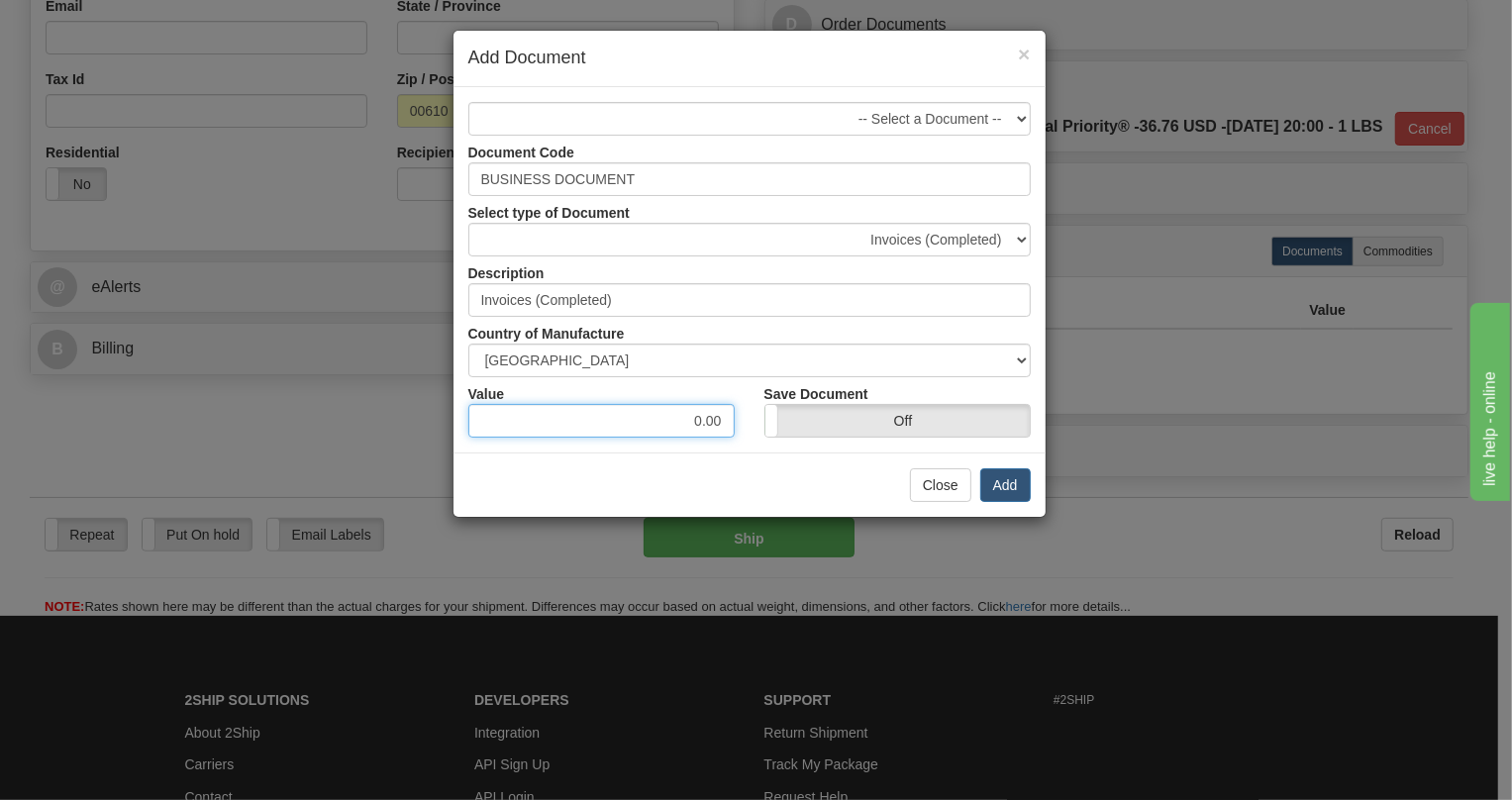 click on "0.00" at bounding box center (601, 421) 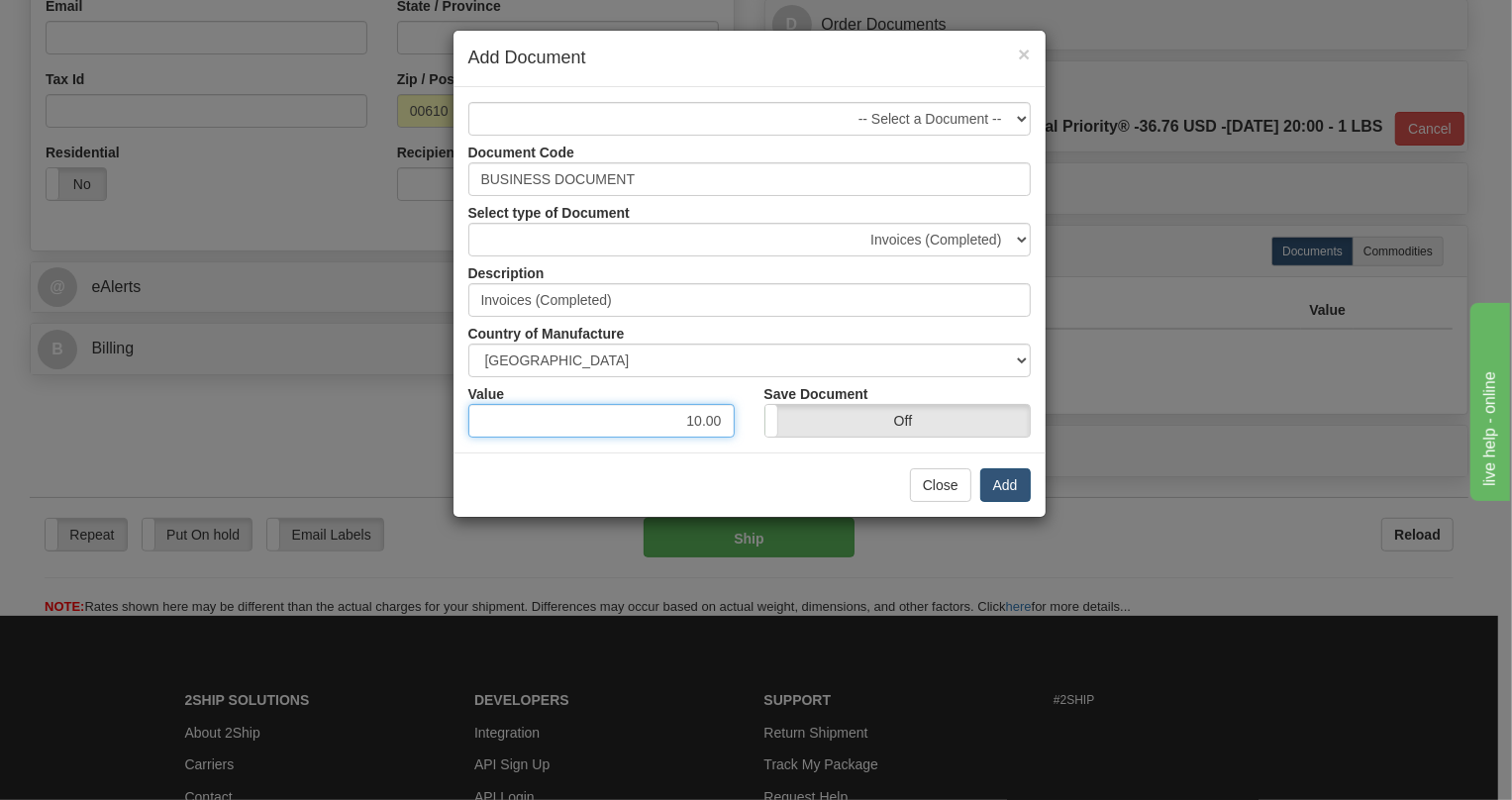 type on "10.00" 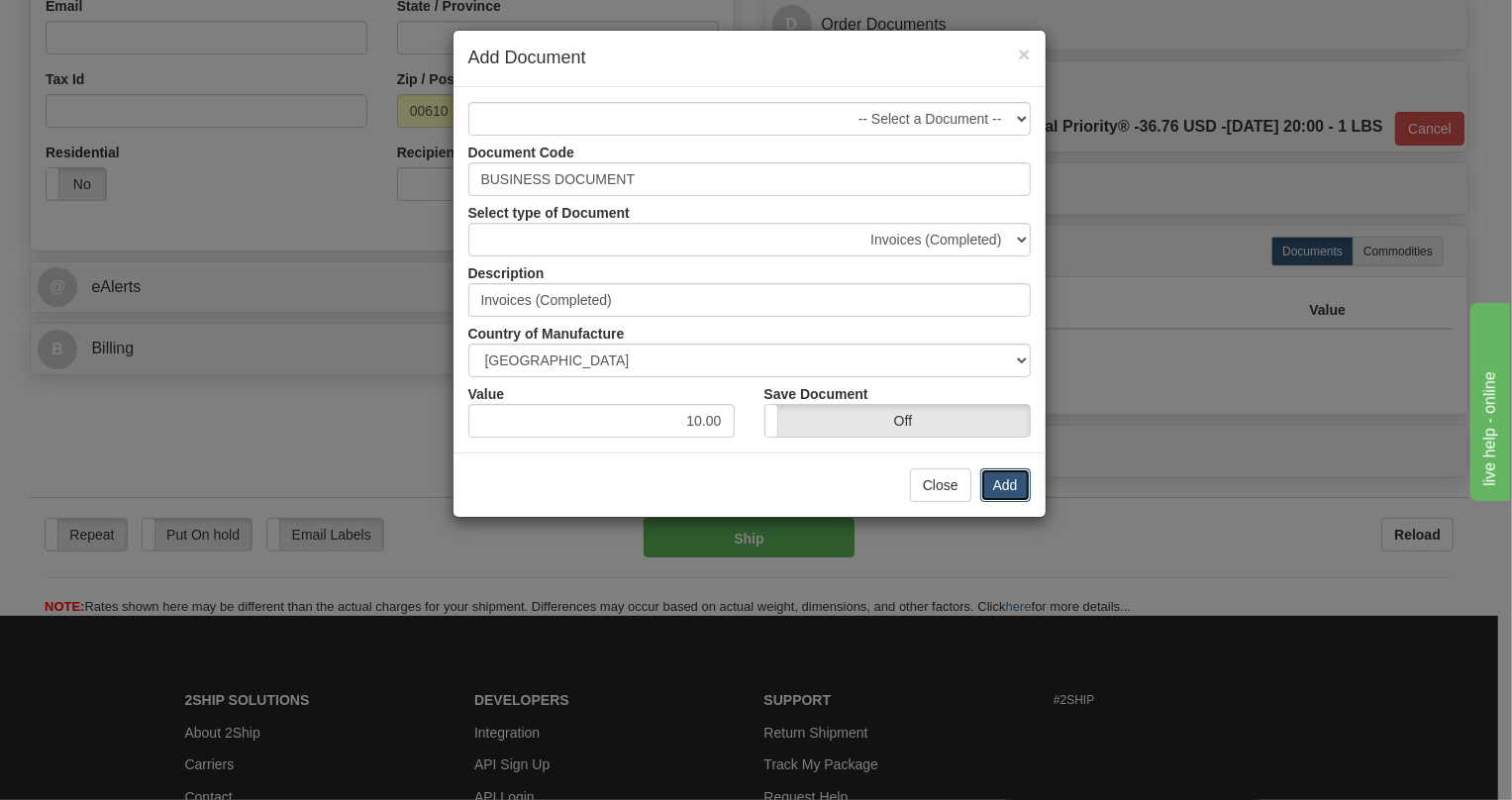 click on "Add" at bounding box center [1005, 485] 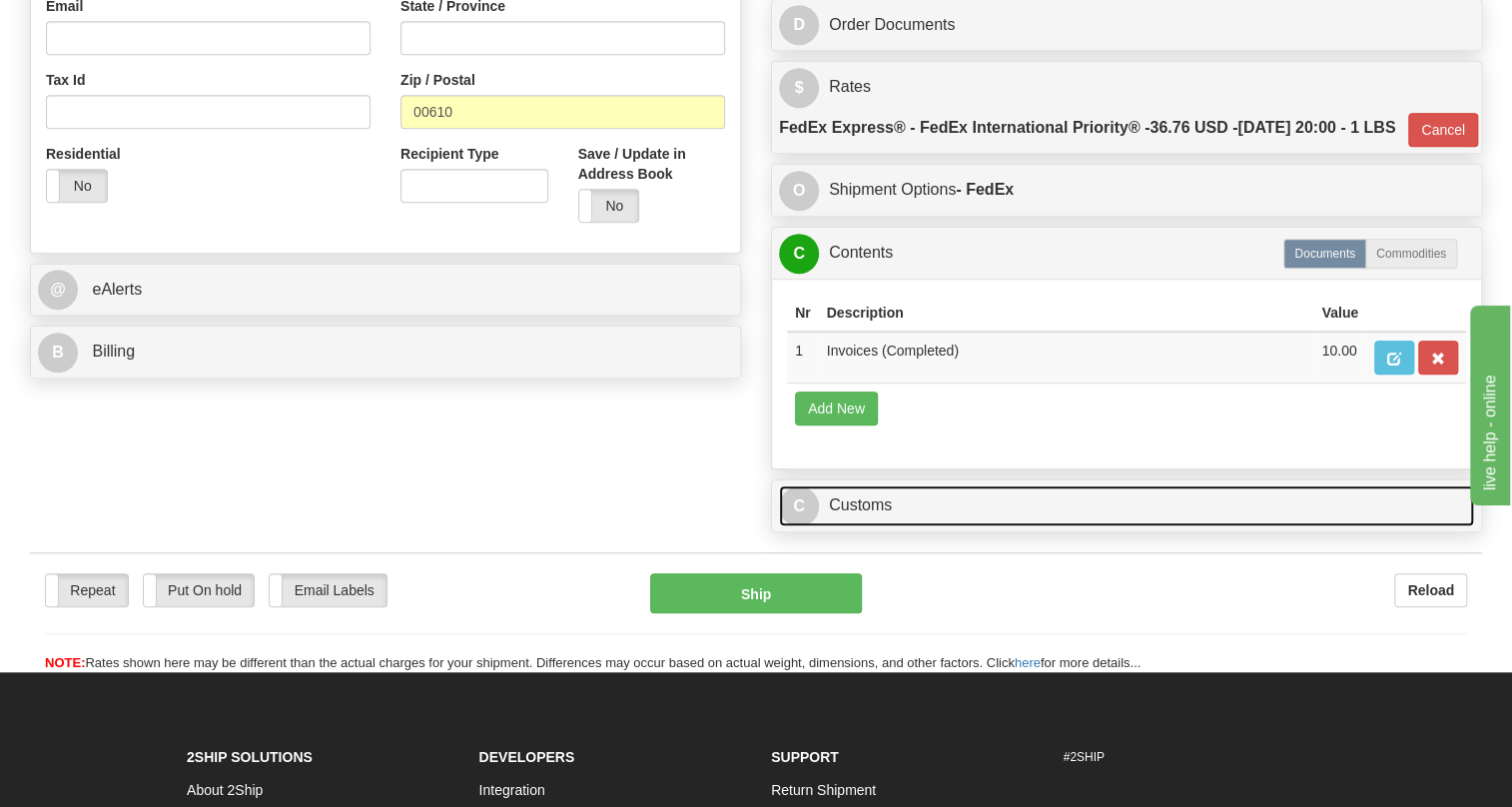 click on "C Customs" at bounding box center [1127, 505] 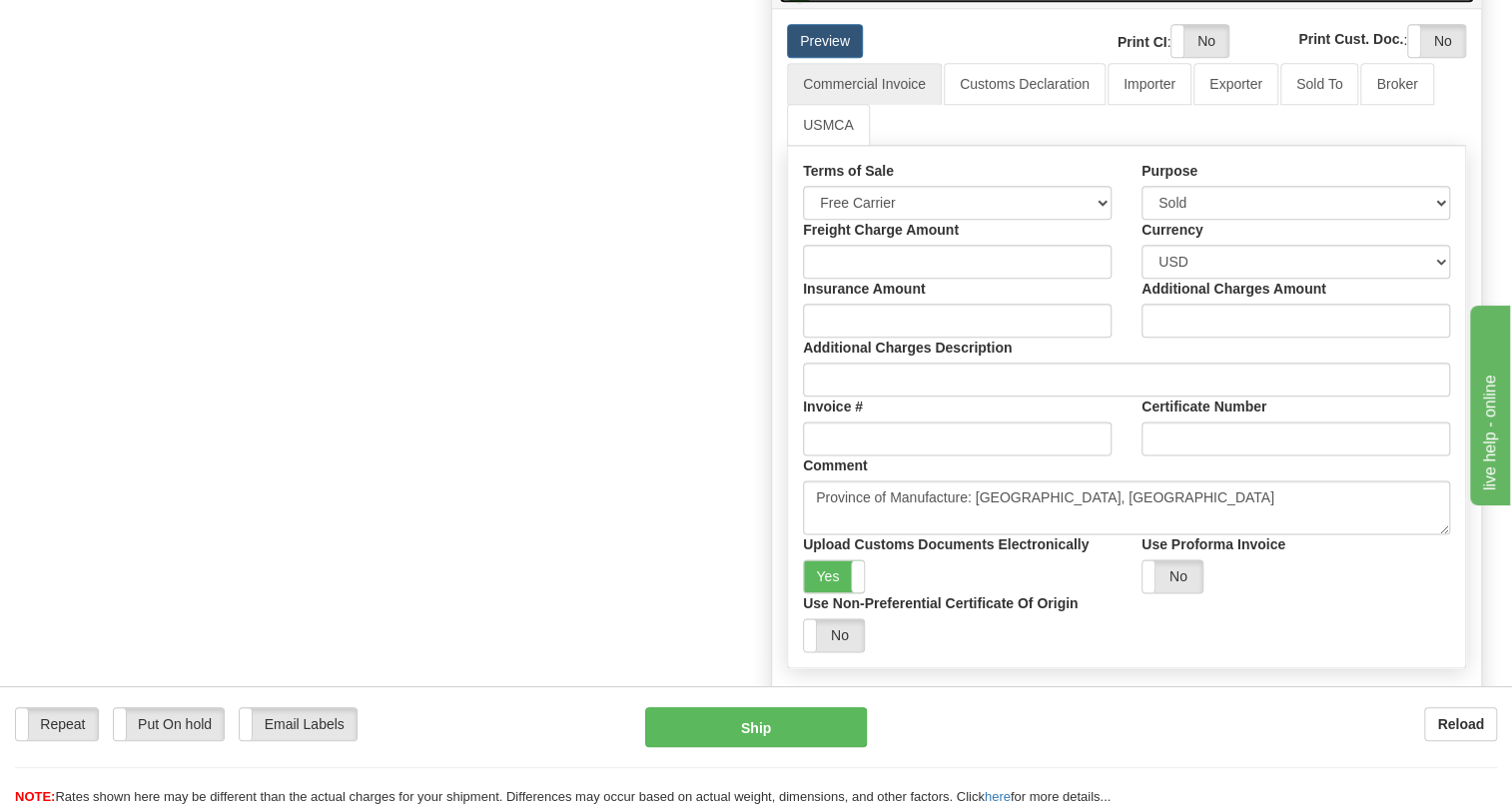 scroll, scrollTop: 1270, scrollLeft: 0, axis: vertical 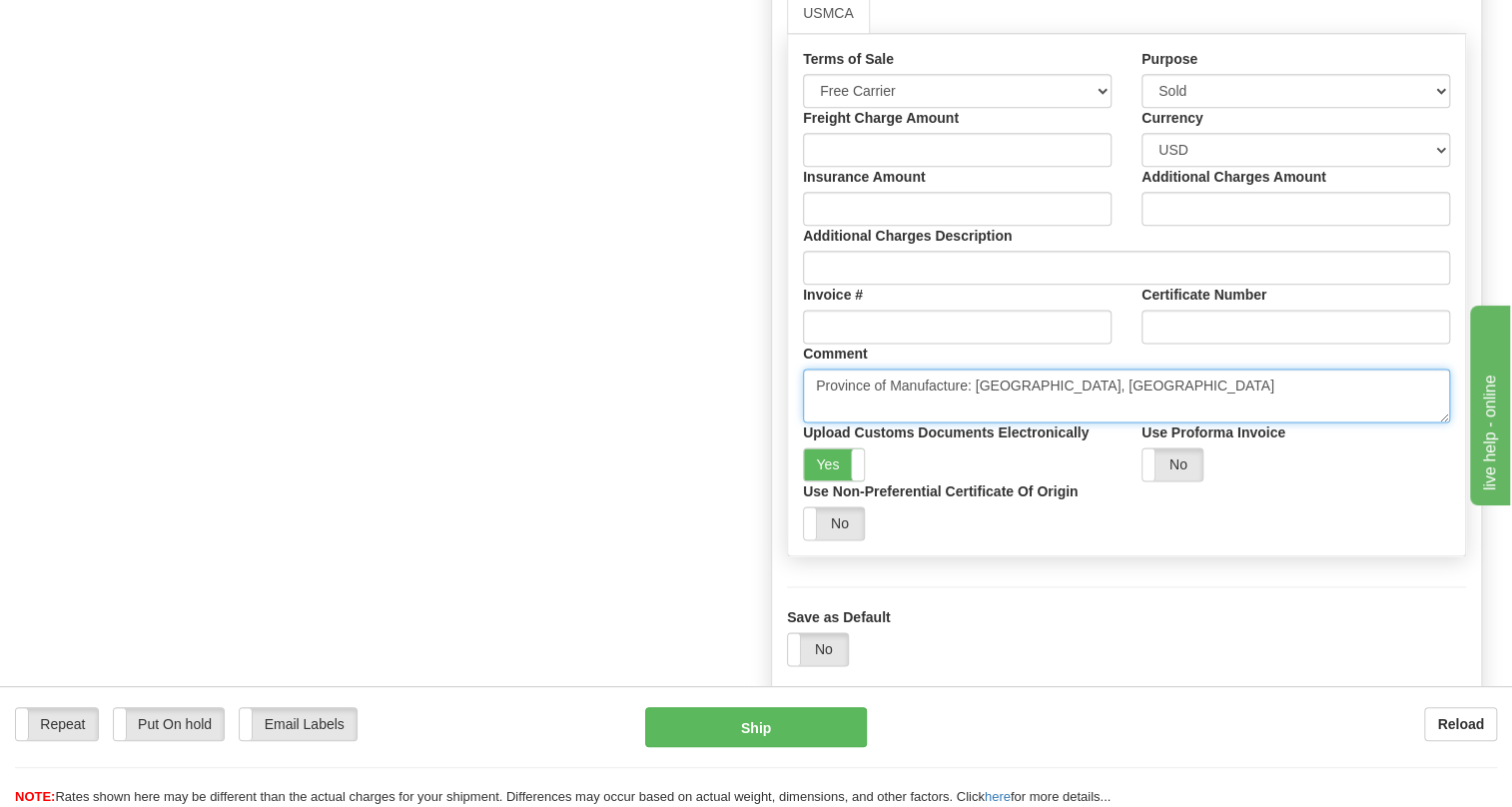 drag, startPoint x: 1058, startPoint y: 469, endPoint x: 761, endPoint y: 476, distance: 297.0825 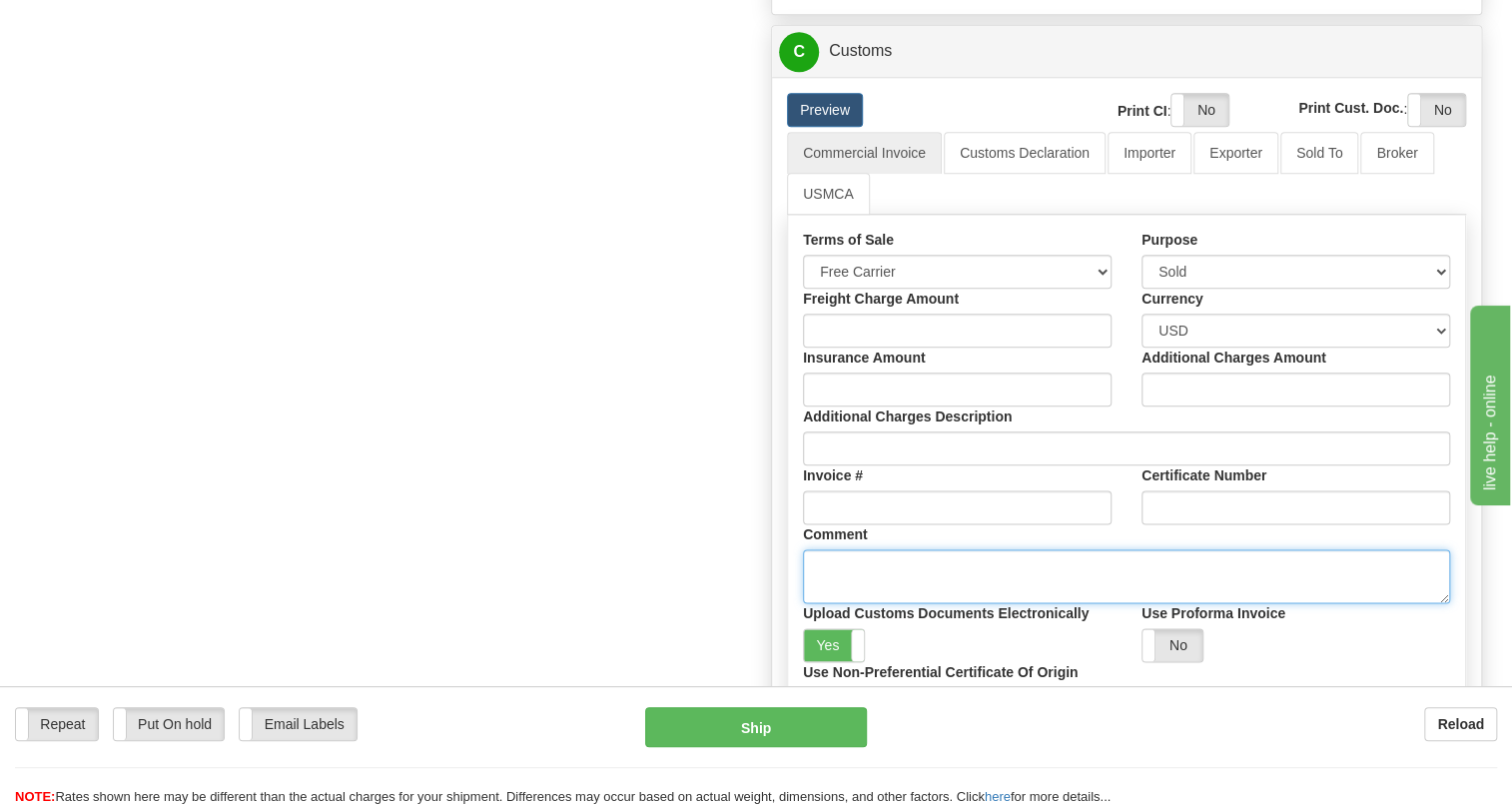 scroll, scrollTop: 1089, scrollLeft: 0, axis: vertical 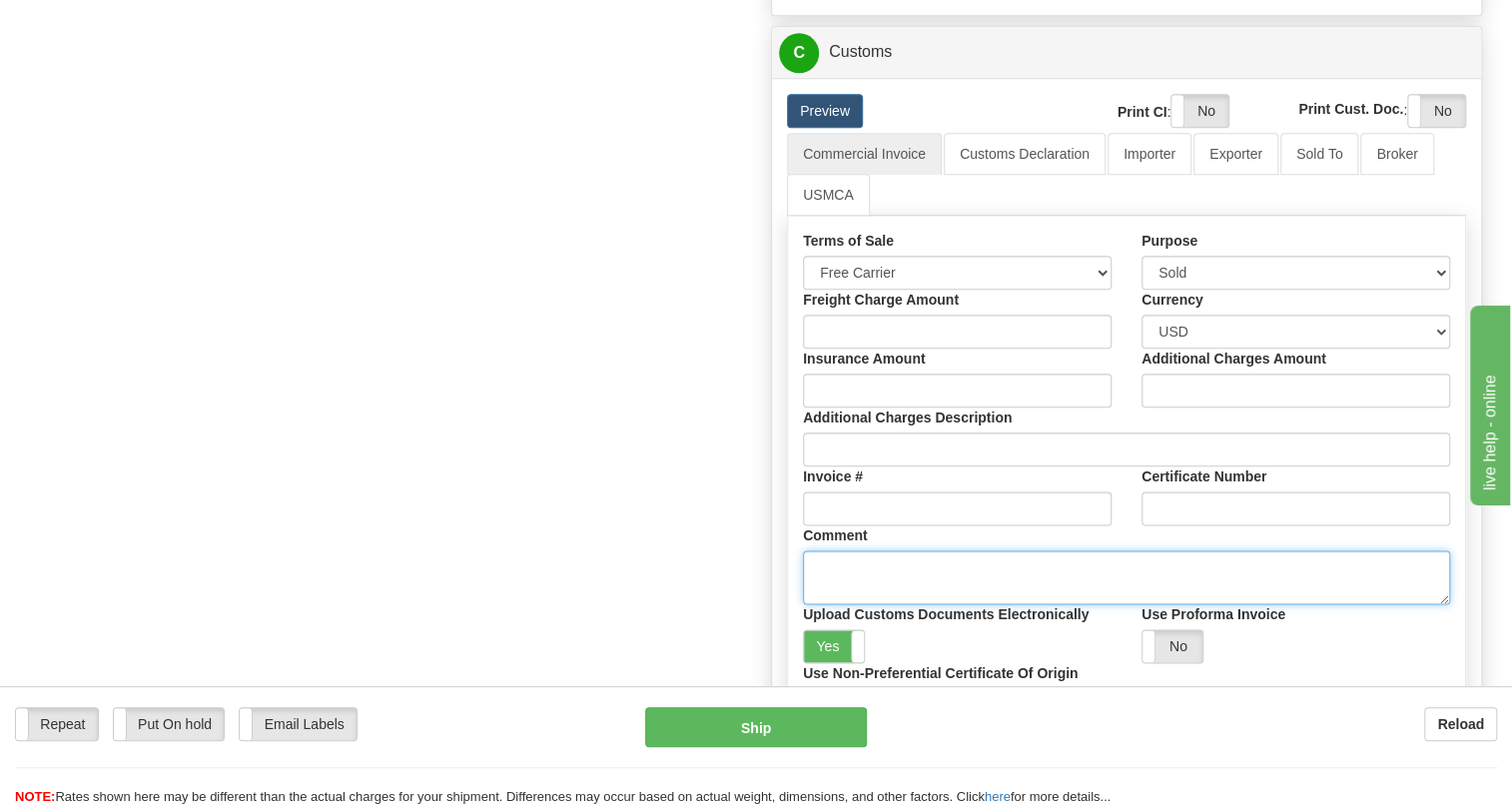 type 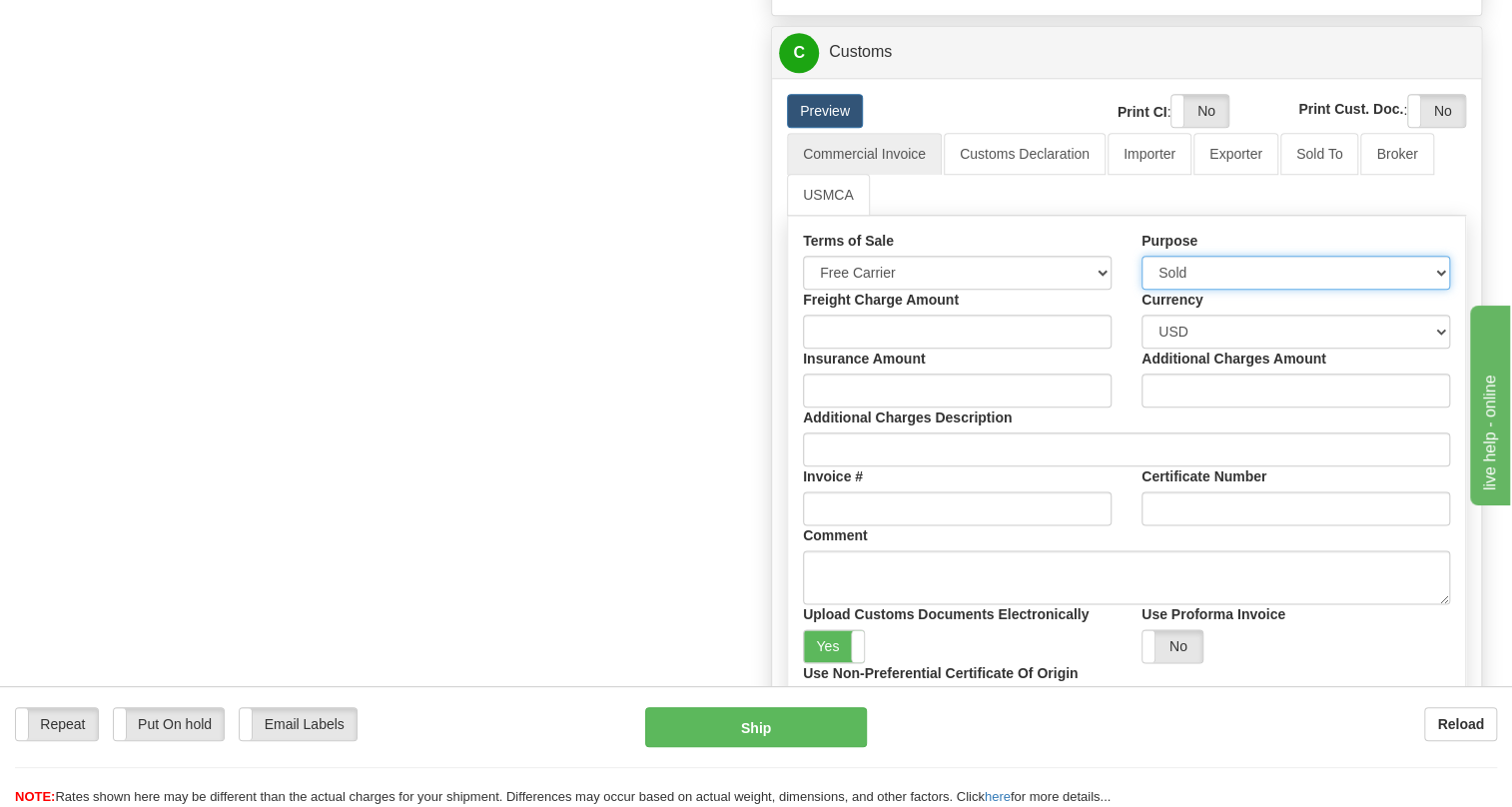 click on "Sold
Not Sold
Gift
Sample
Repair and Return
Personal Effects
Merchandise
Dangerous Goods
Commercial Sample
Humanitarian Donation
Documents
Other
Warranty" at bounding box center [1295, 273] 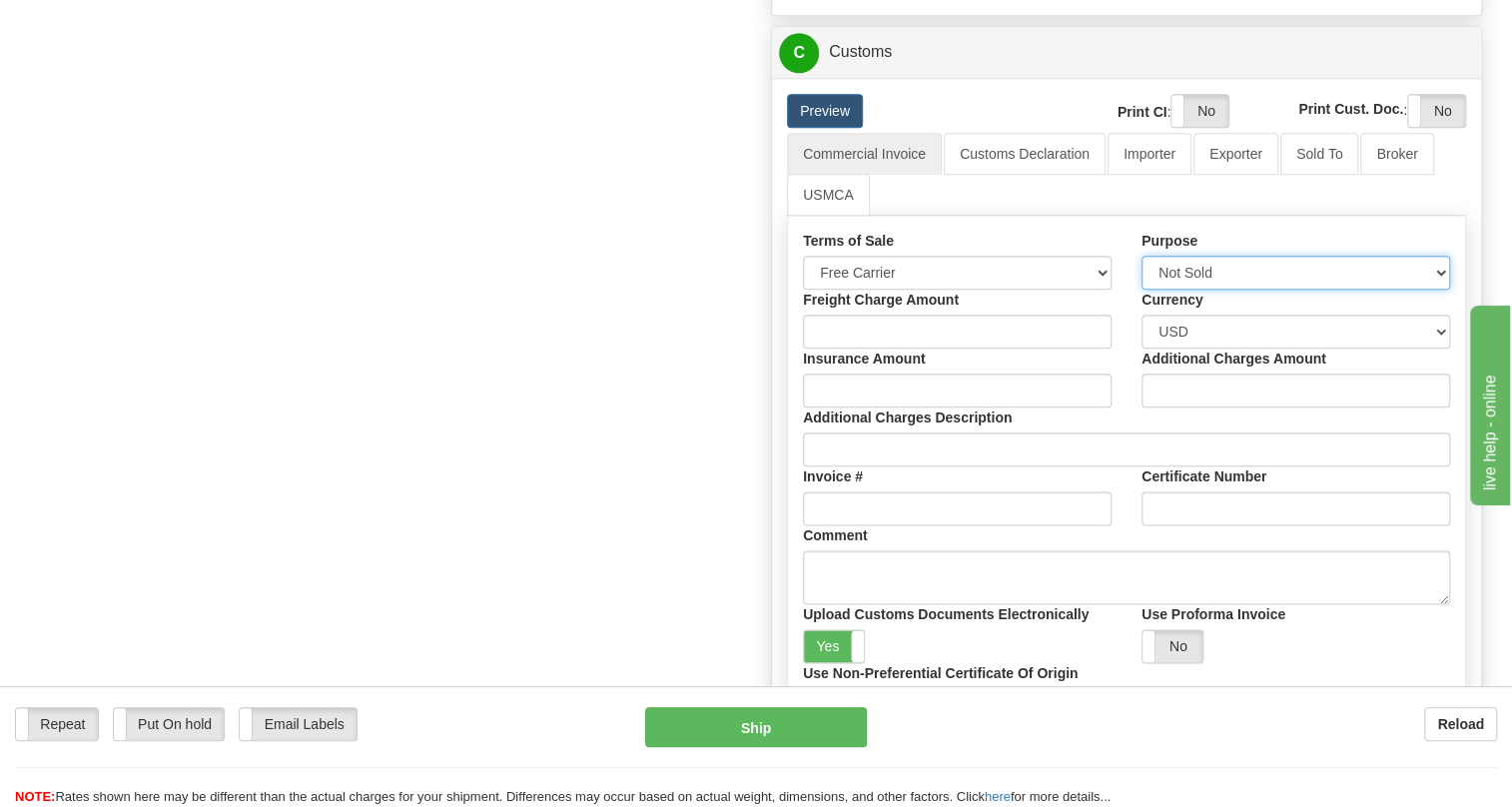 scroll, scrollTop: 908, scrollLeft: 0, axis: vertical 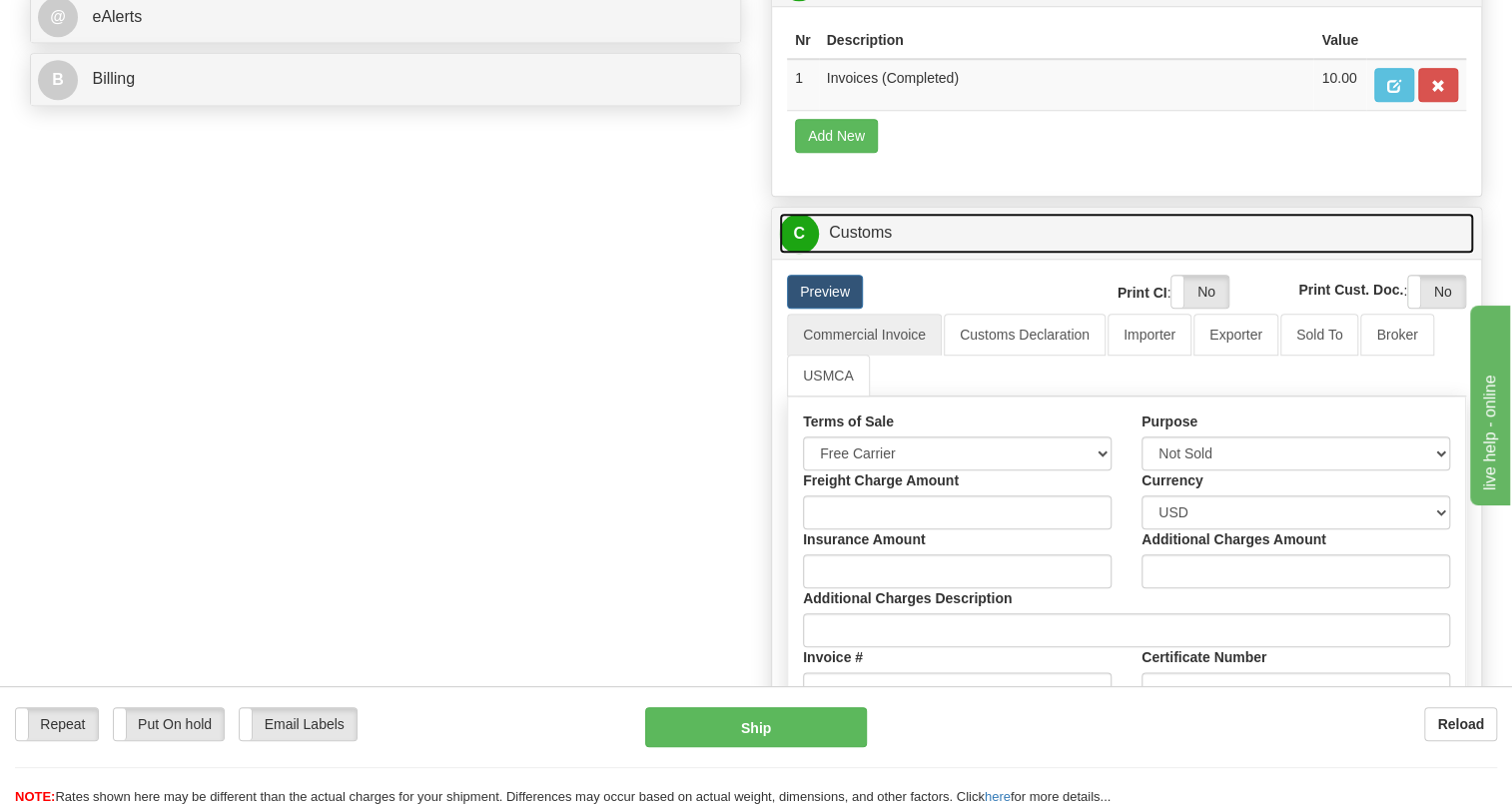 click on "C Customs" at bounding box center [1127, 233] 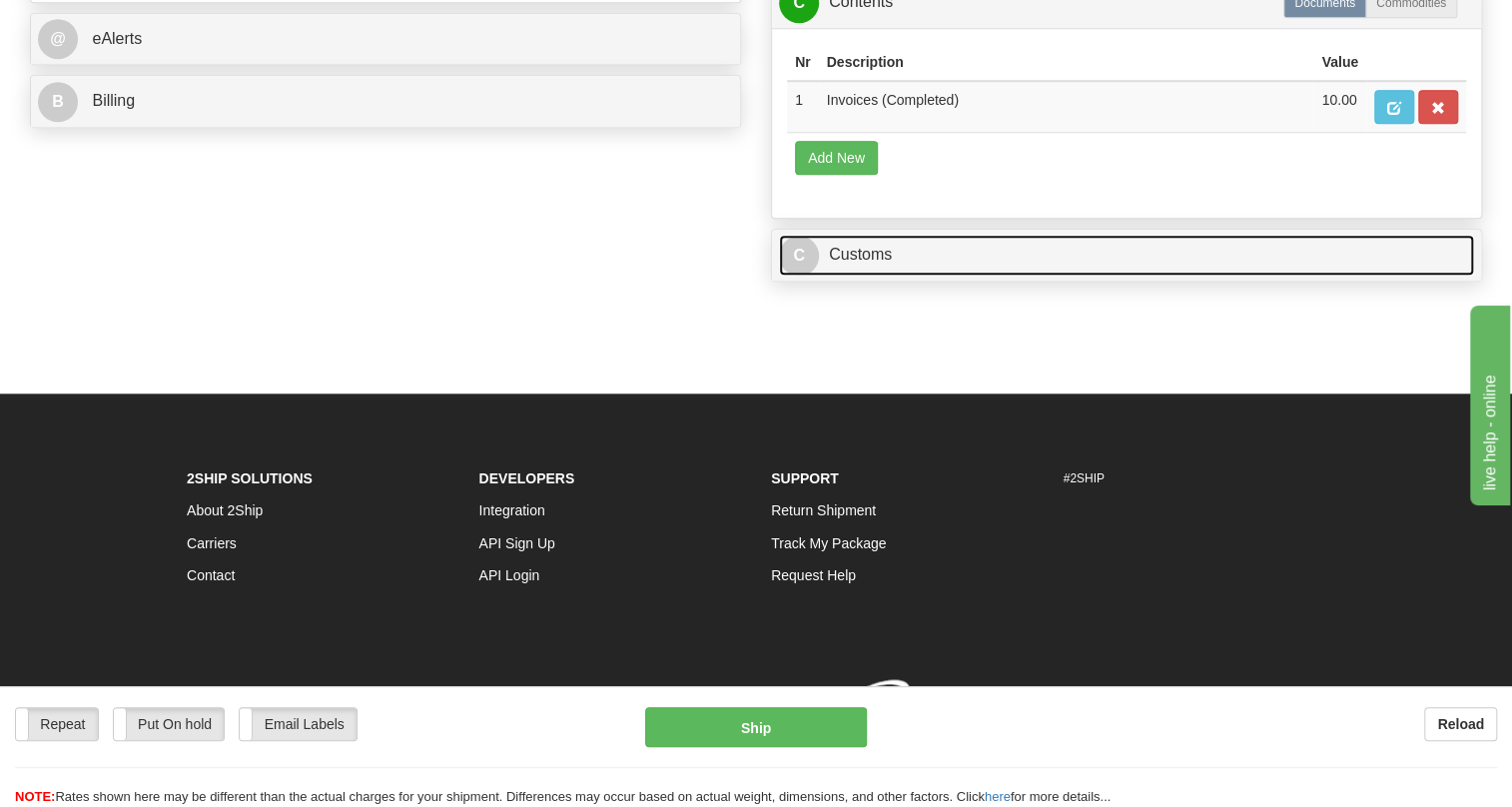 click on "C Customs" at bounding box center [1127, 255] 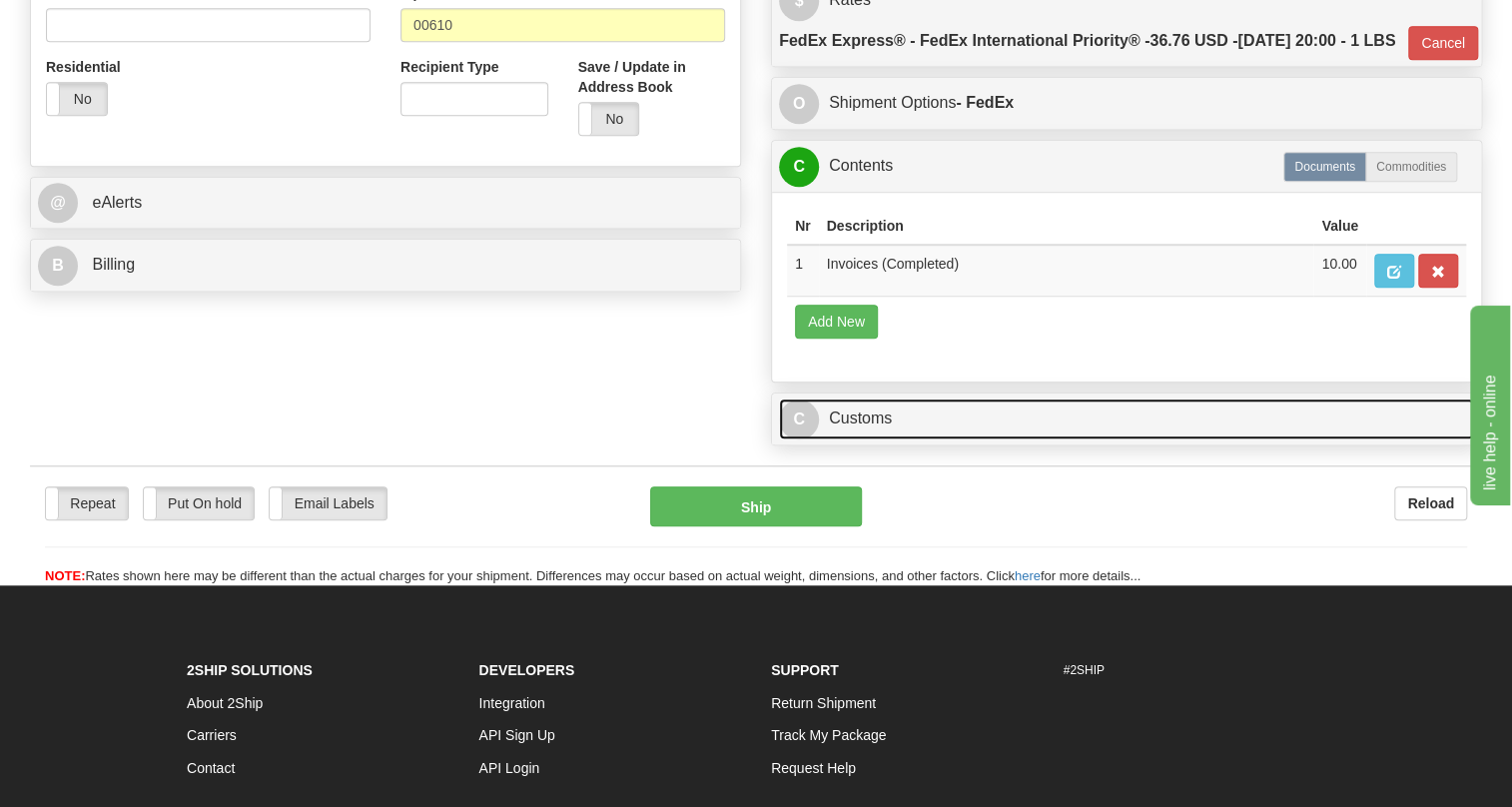 scroll, scrollTop: 726, scrollLeft: 0, axis: vertical 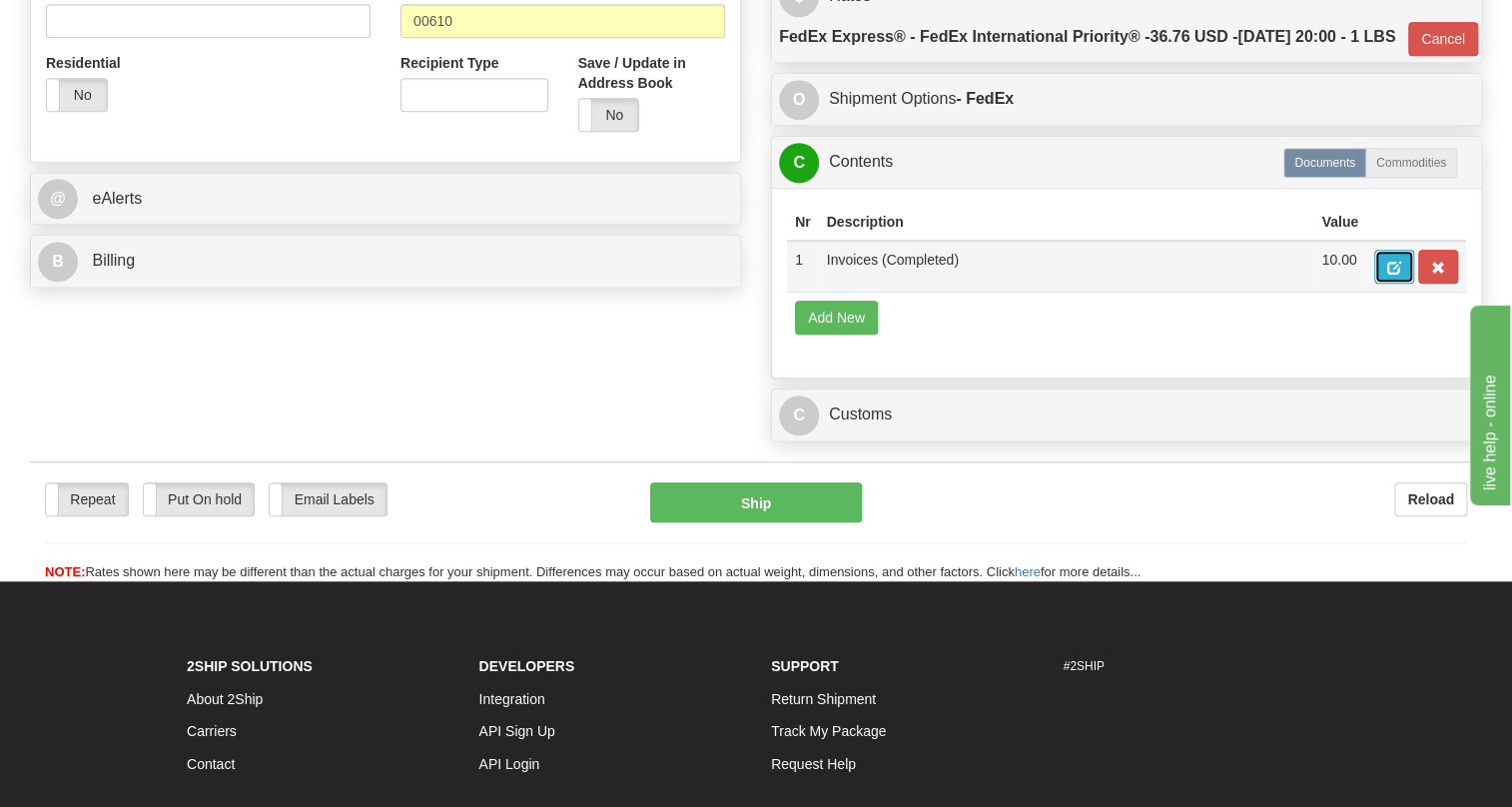 click at bounding box center [1394, 268] 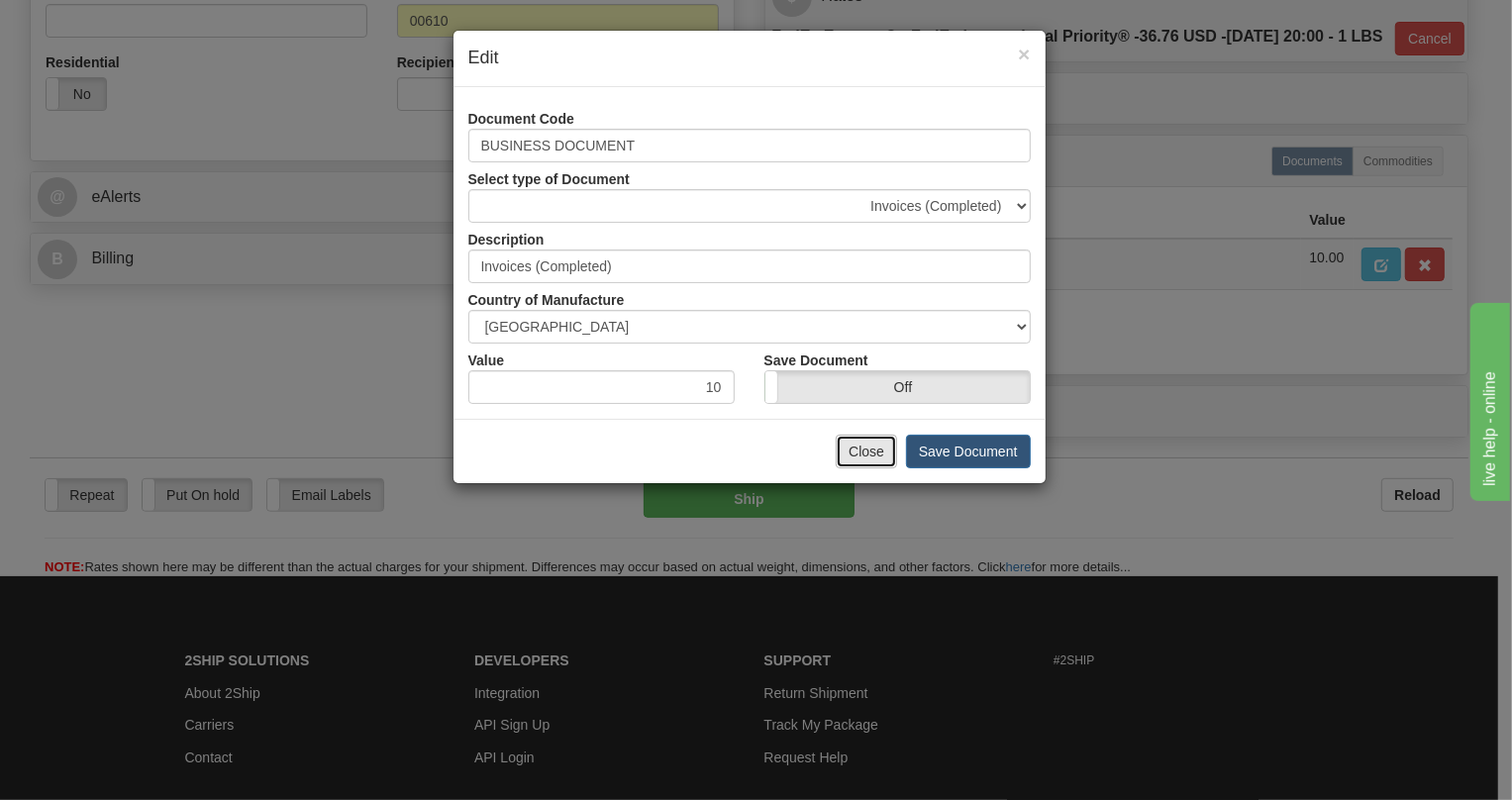 click on "Close" at bounding box center (866, 451) 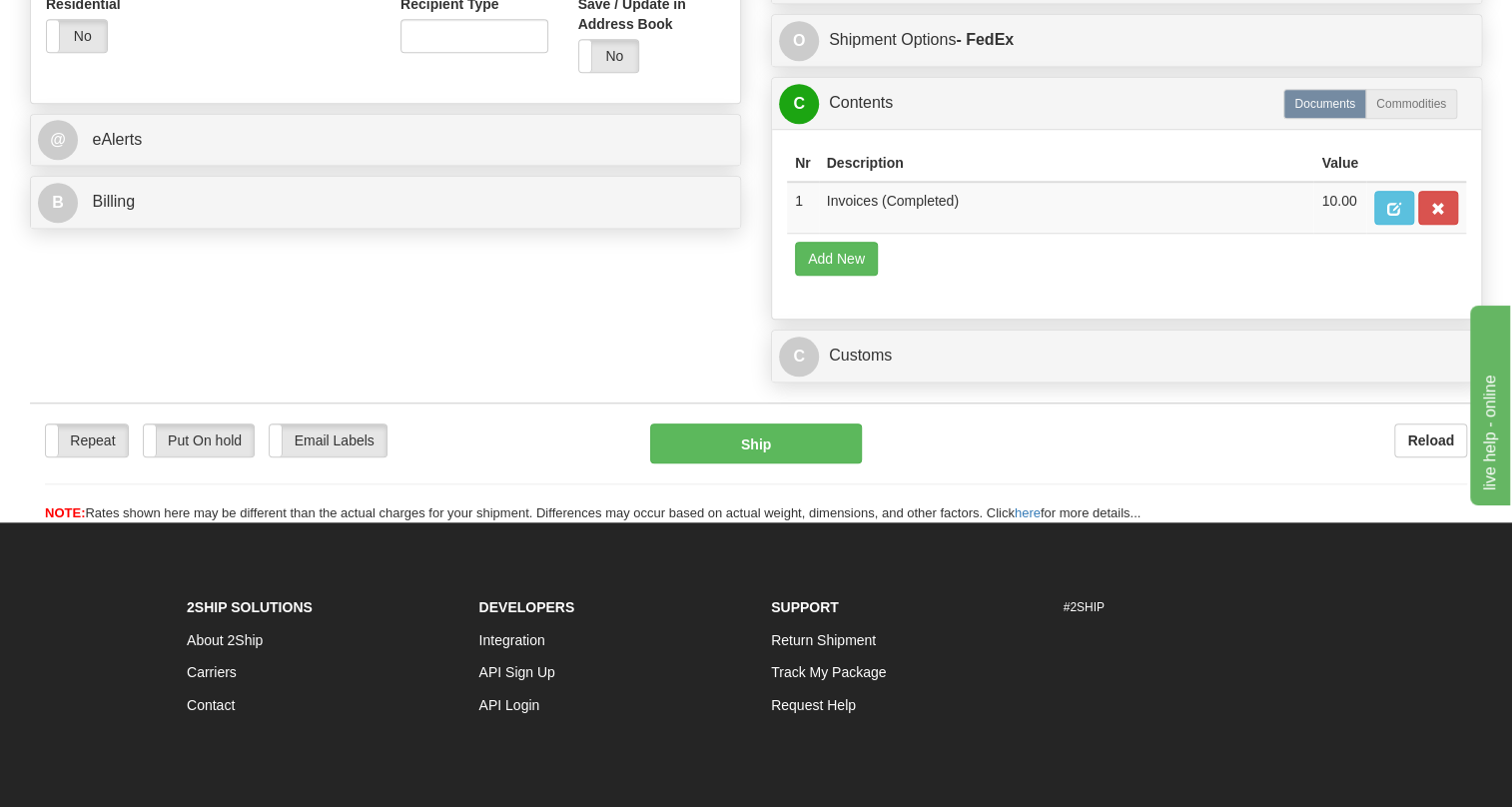 scroll, scrollTop: 817, scrollLeft: 0, axis: vertical 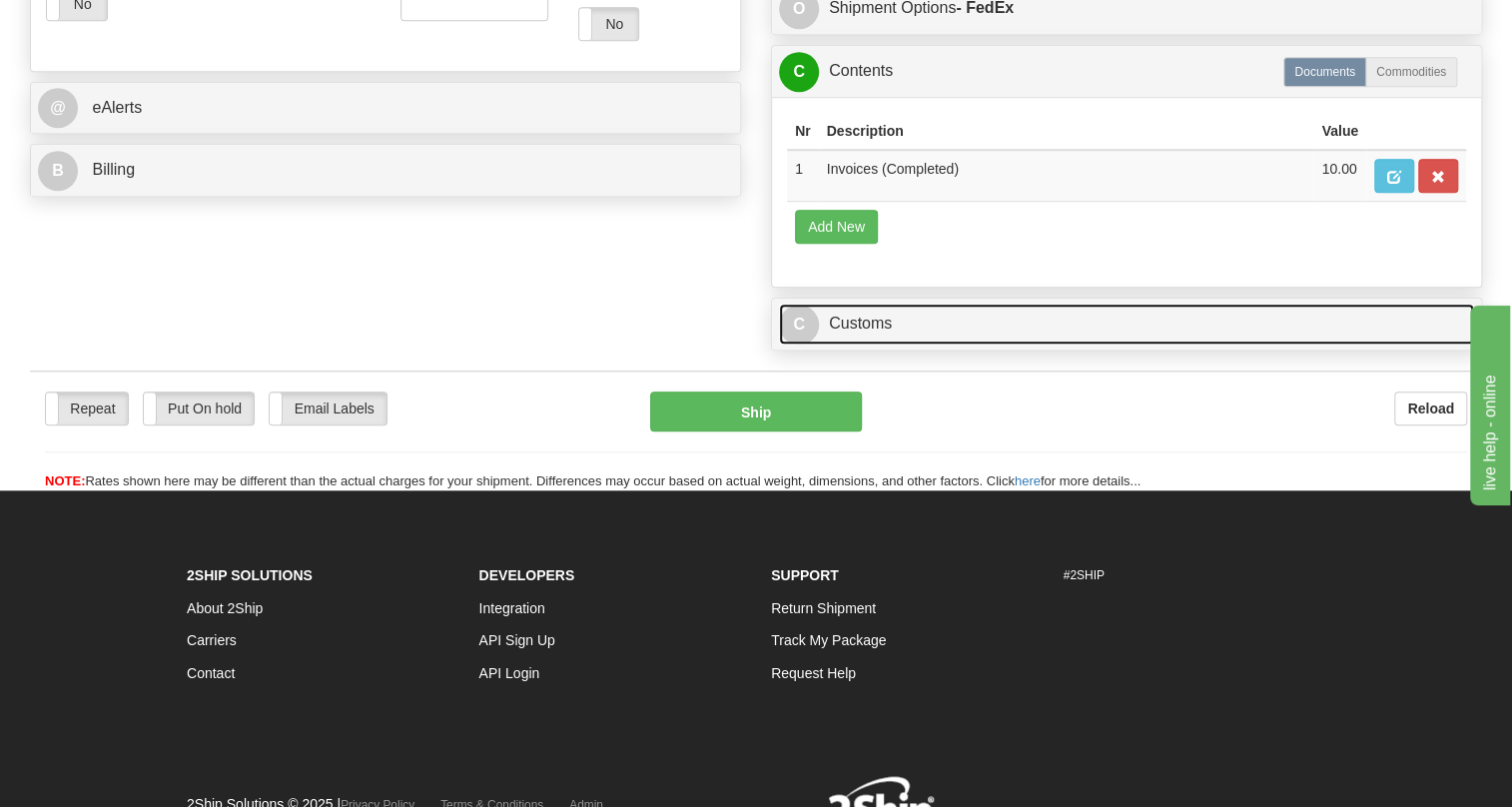 drag, startPoint x: 862, startPoint y: 403, endPoint x: 1171, endPoint y: 451, distance: 312.7059 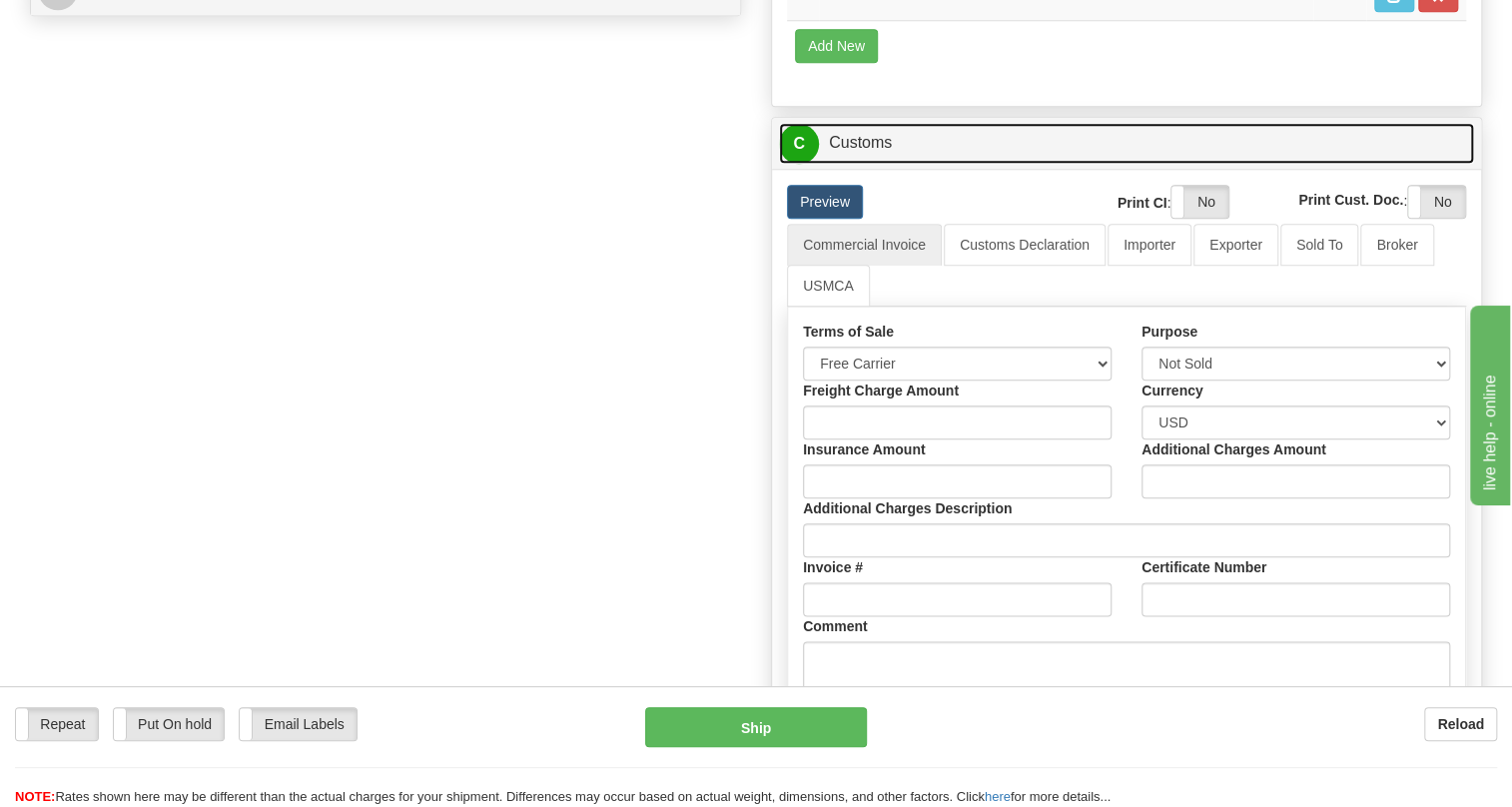 scroll, scrollTop: 999, scrollLeft: 0, axis: vertical 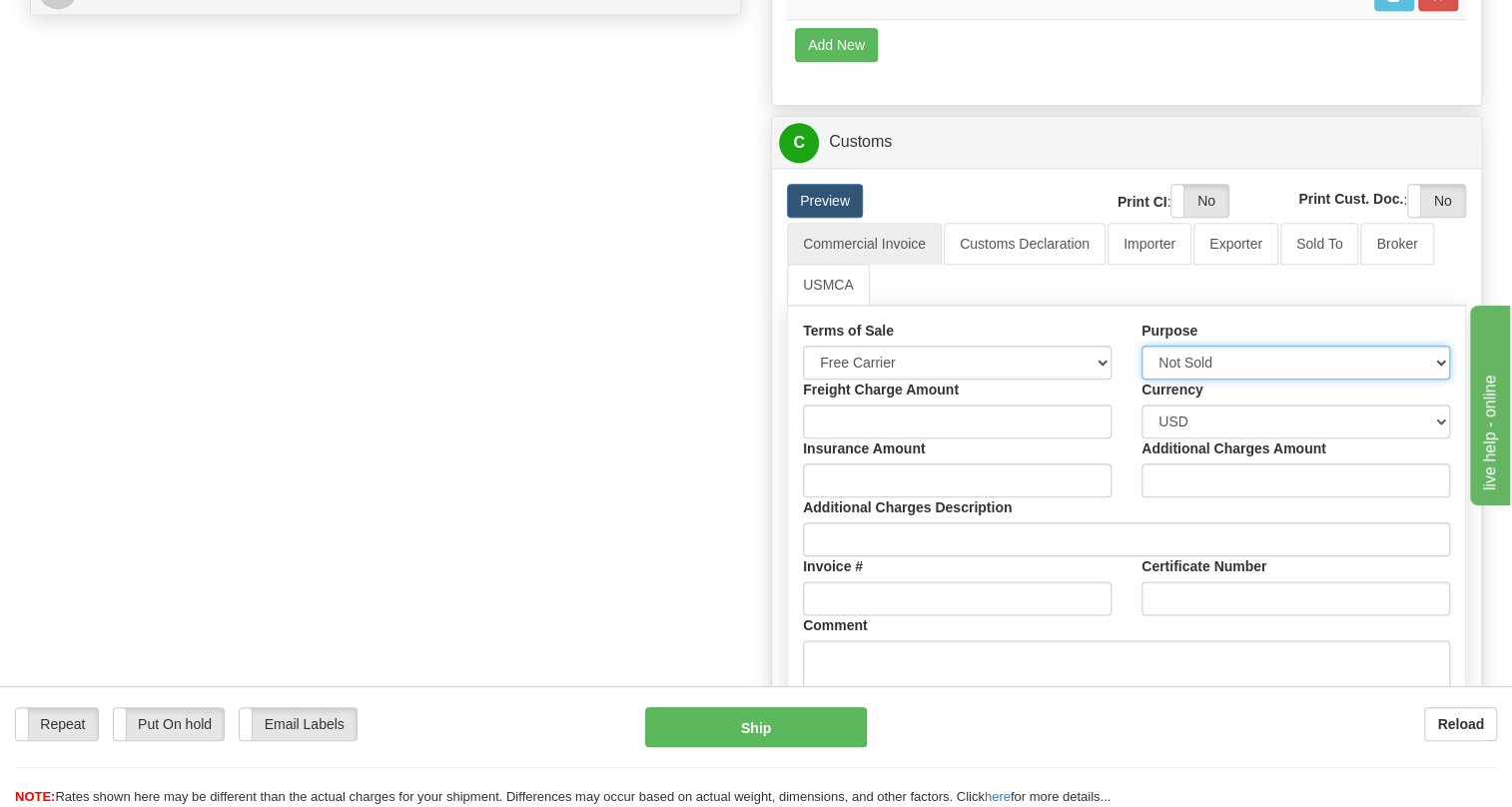 click on "Sold
Not Sold
Gift
Sample
Repair and Return
Personal Effects
Merchandise
Dangerous Goods
Commercial Sample
Humanitarian Donation
Documents
Other
Warranty" at bounding box center [1295, 363] 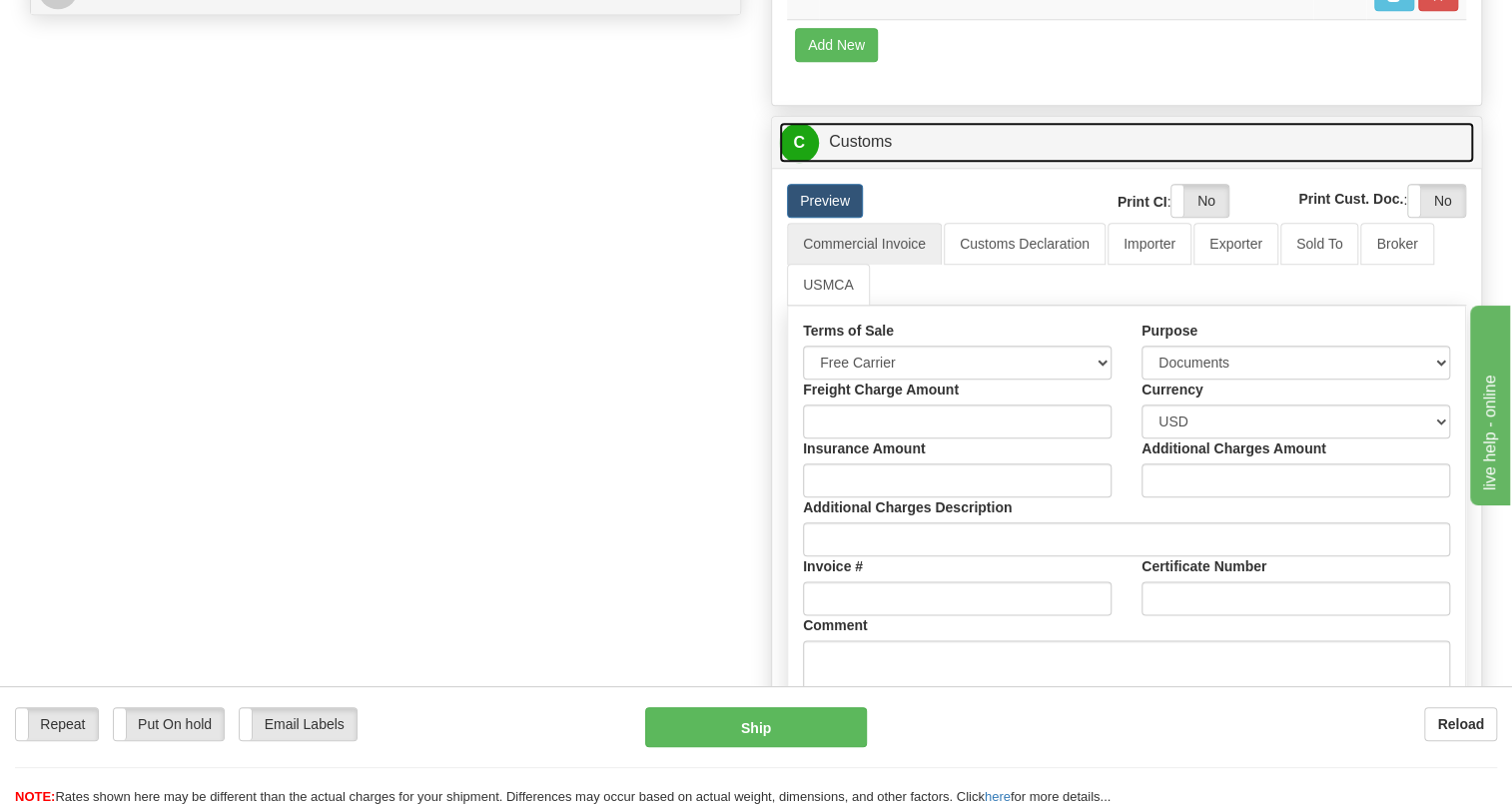 click on "C Customs" at bounding box center (1127, 142) 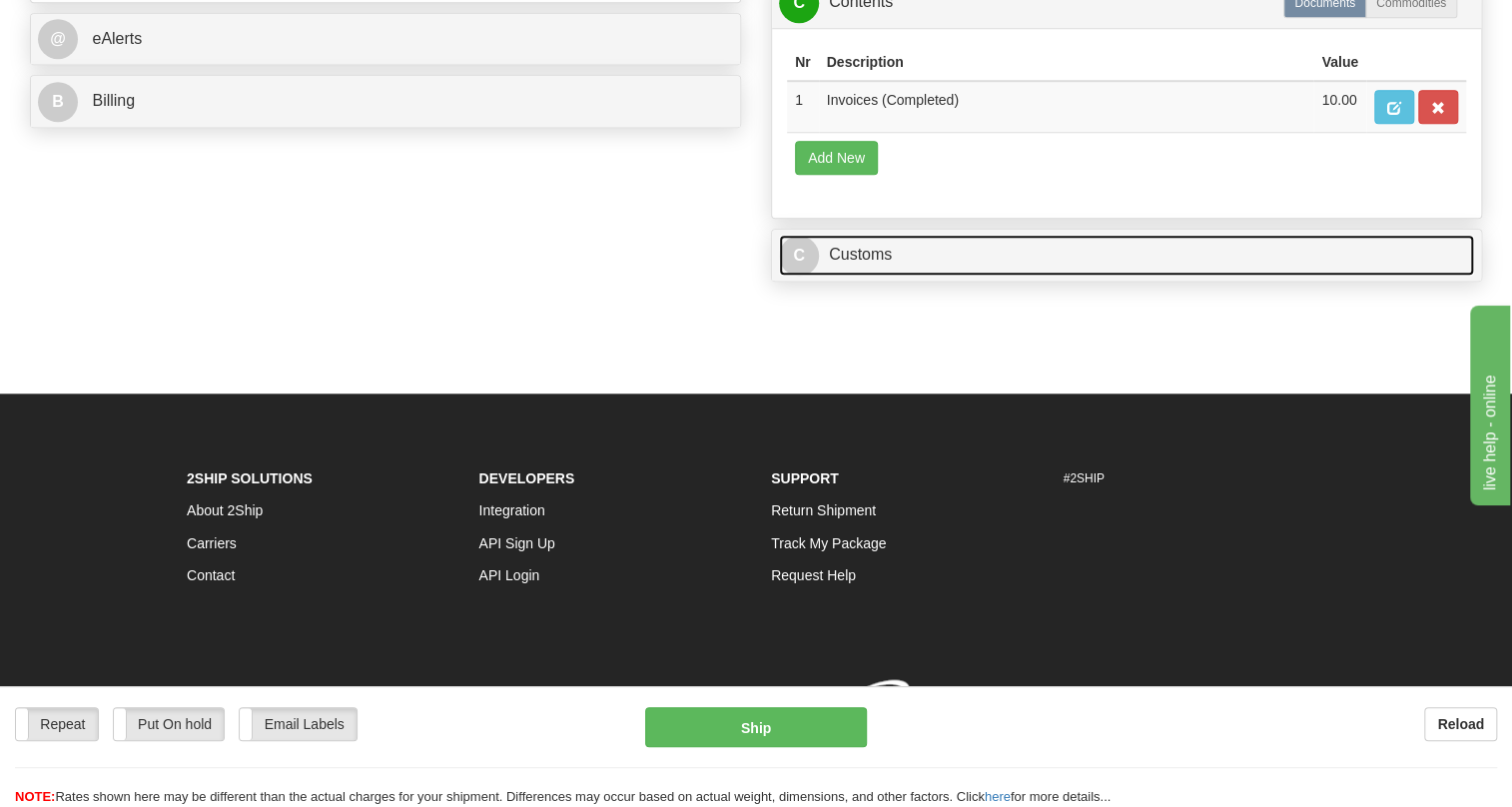 scroll, scrollTop: 989, scrollLeft: 0, axis: vertical 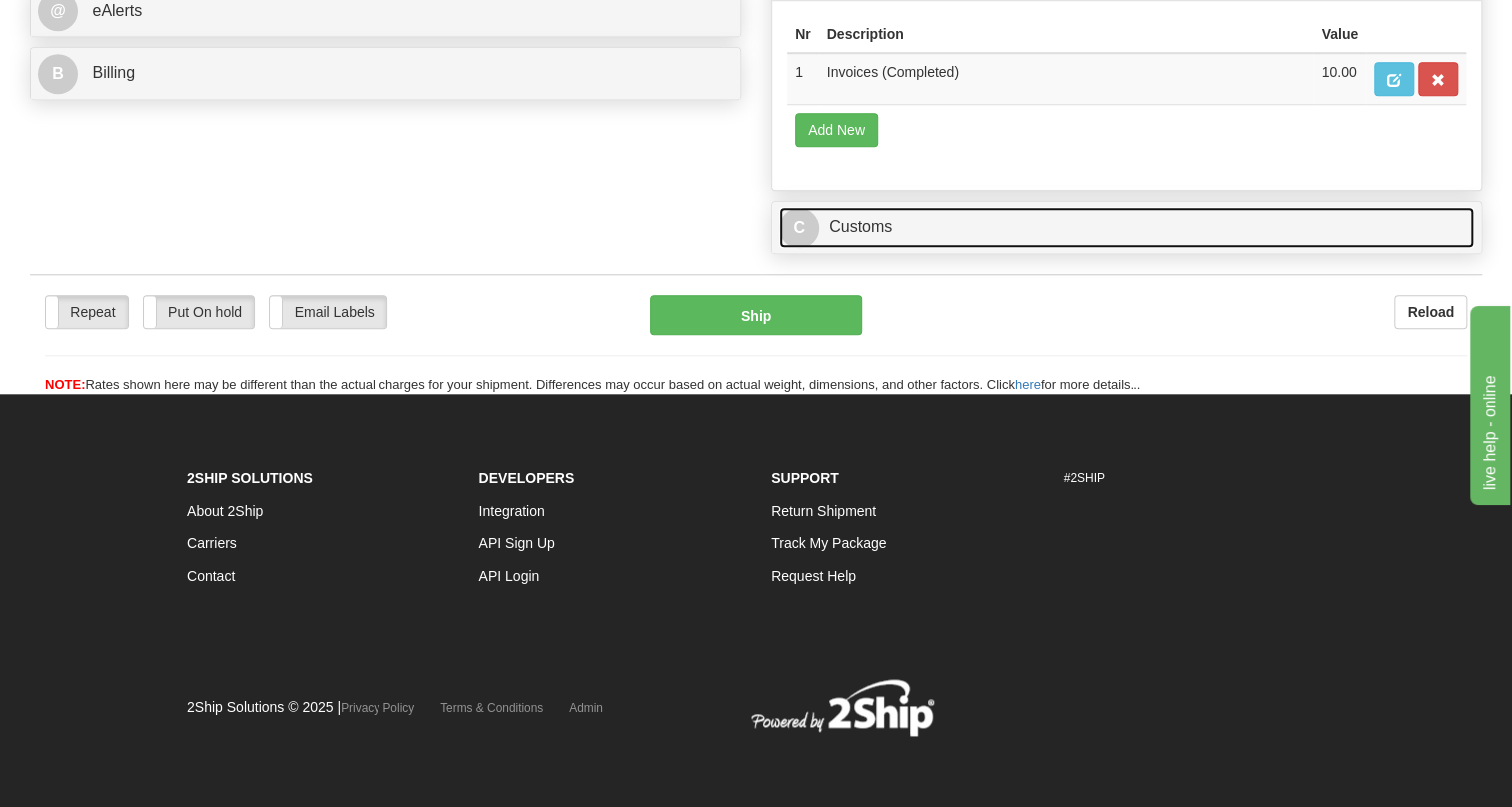 click on "C Customs" at bounding box center [1127, 227] 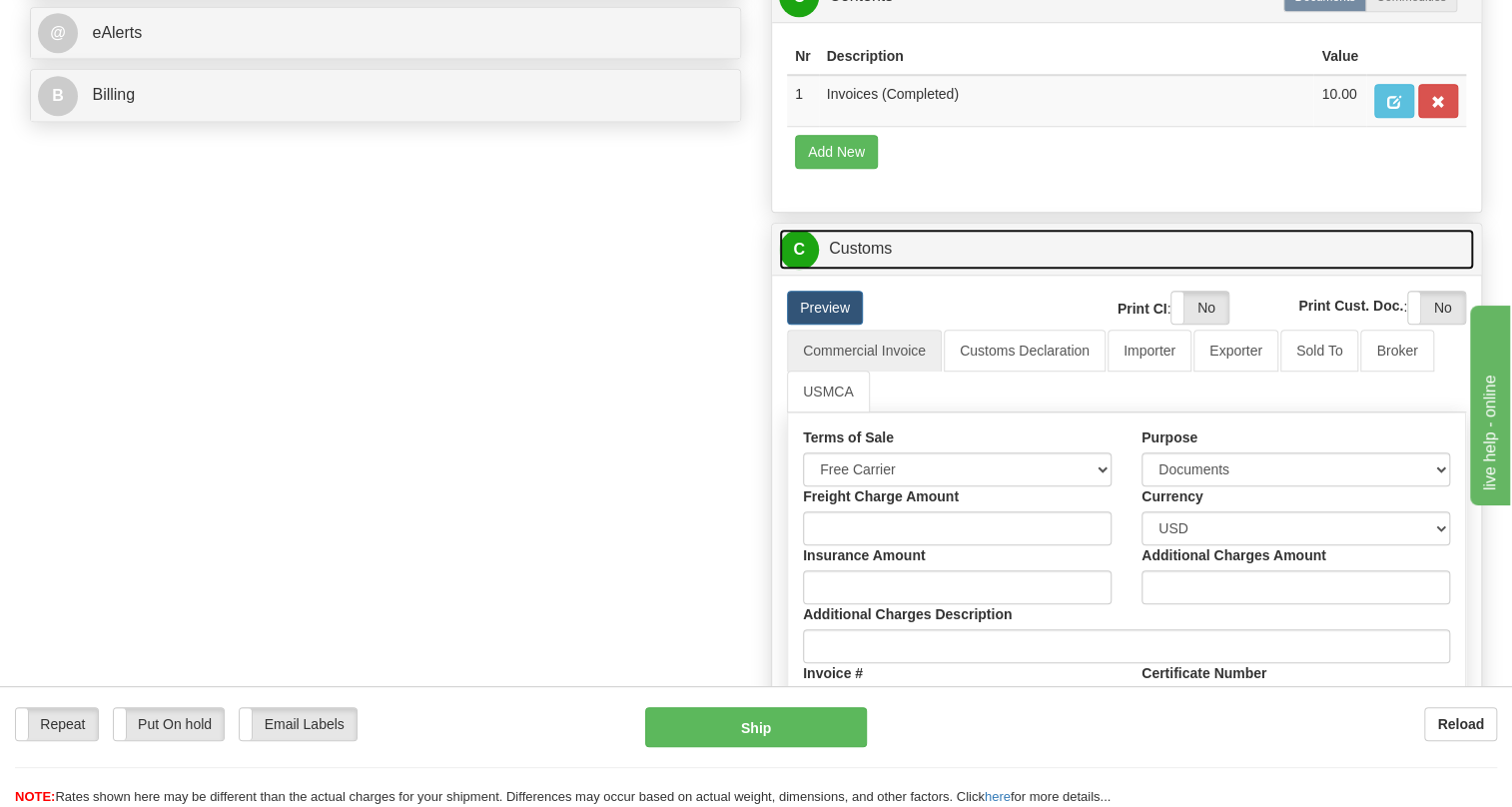 scroll, scrollTop: 898, scrollLeft: 0, axis: vertical 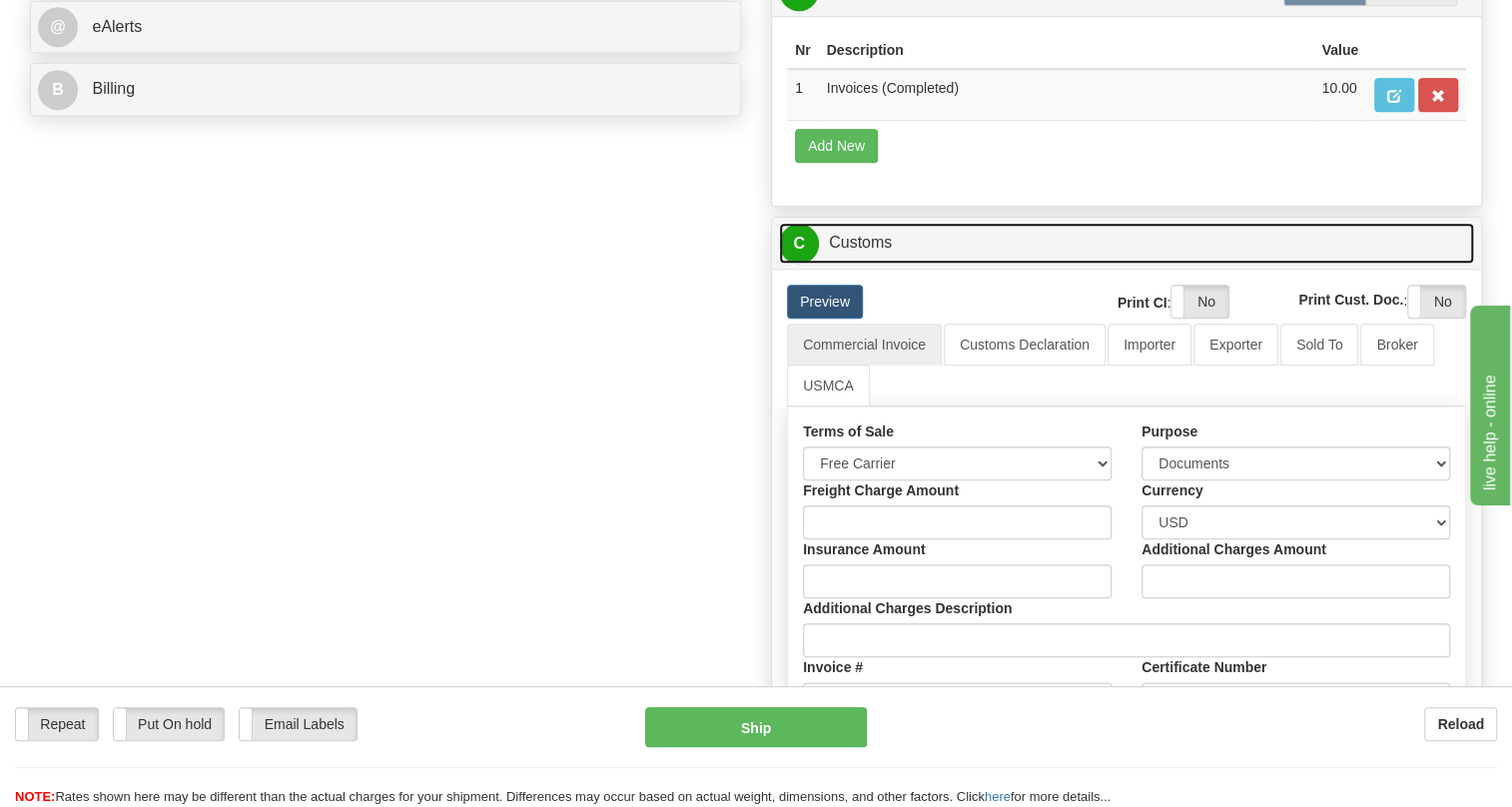 click on "C Customs" at bounding box center (1127, 243) 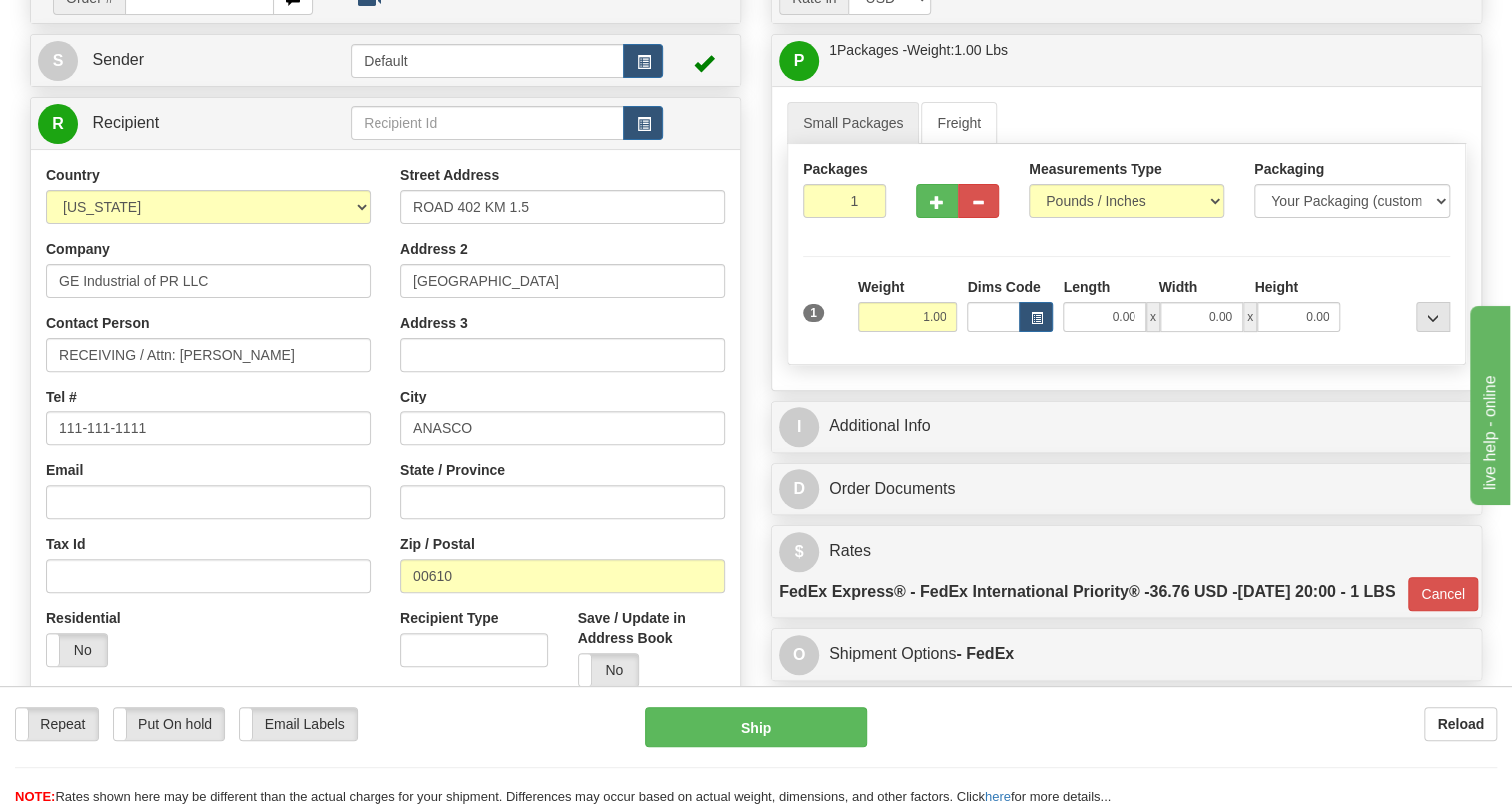 scroll, scrollTop: 262, scrollLeft: 0, axis: vertical 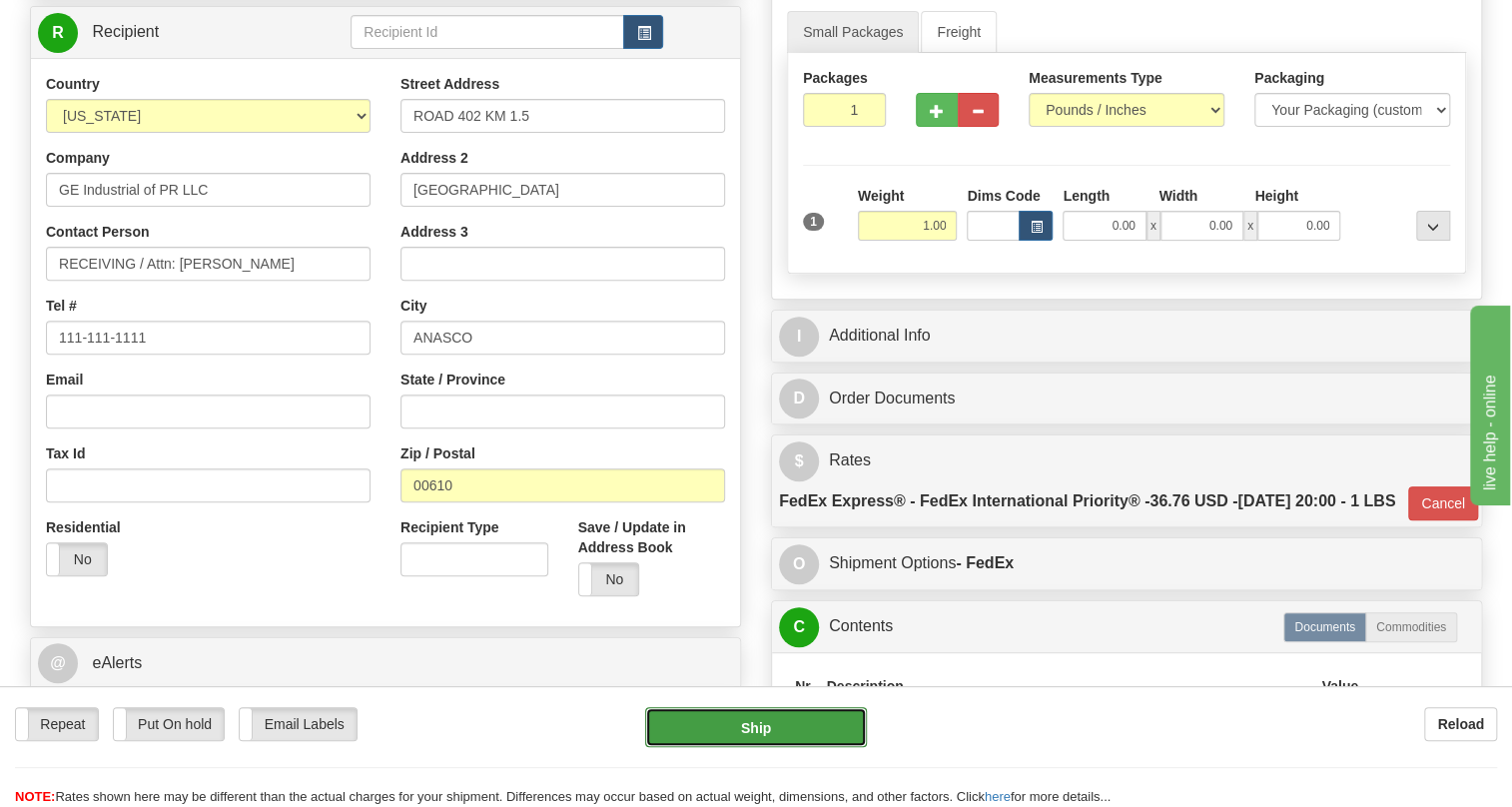 click on "Ship" at bounding box center [756, 727] 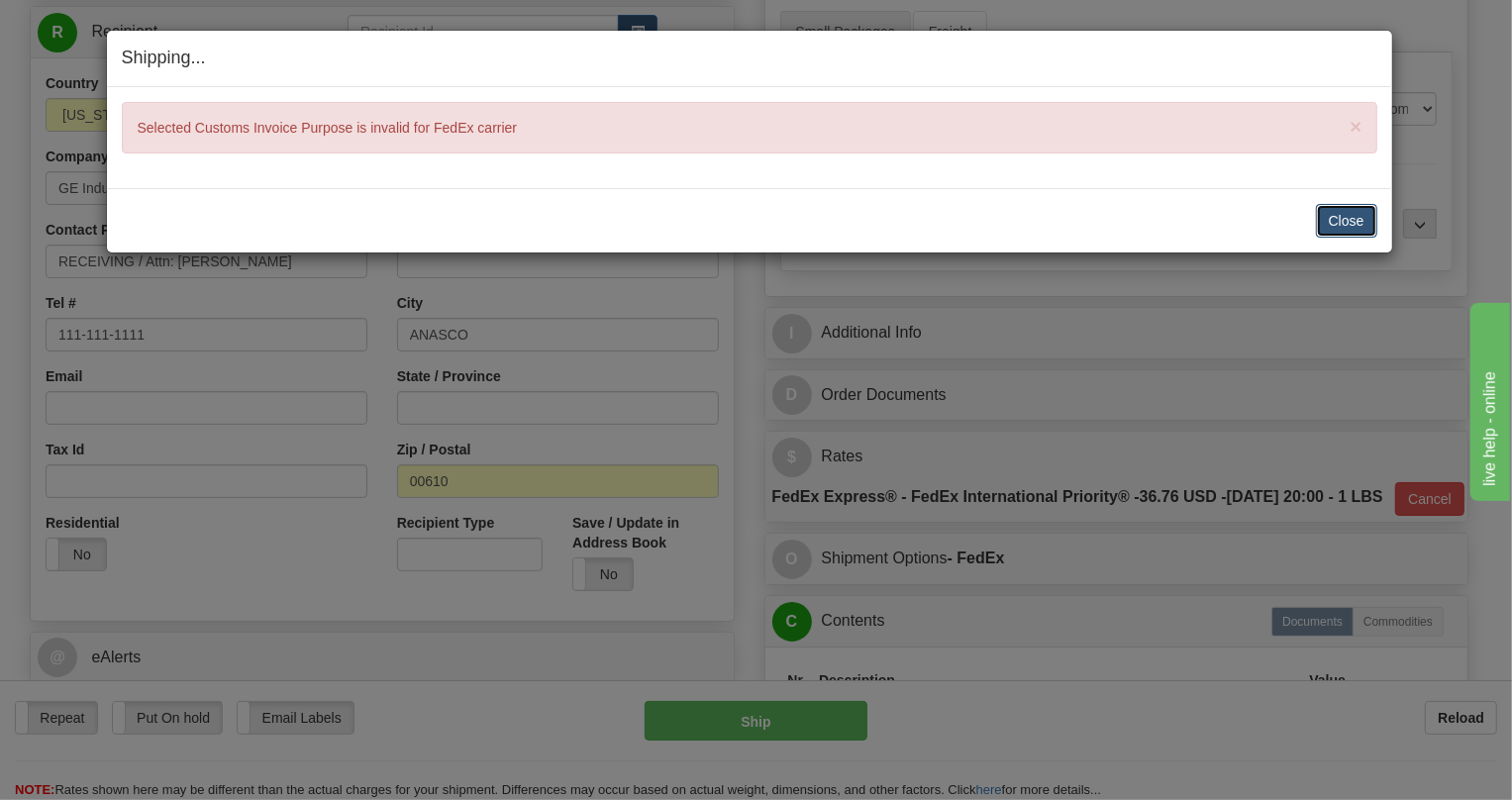 click on "Close" at bounding box center [1347, 221] 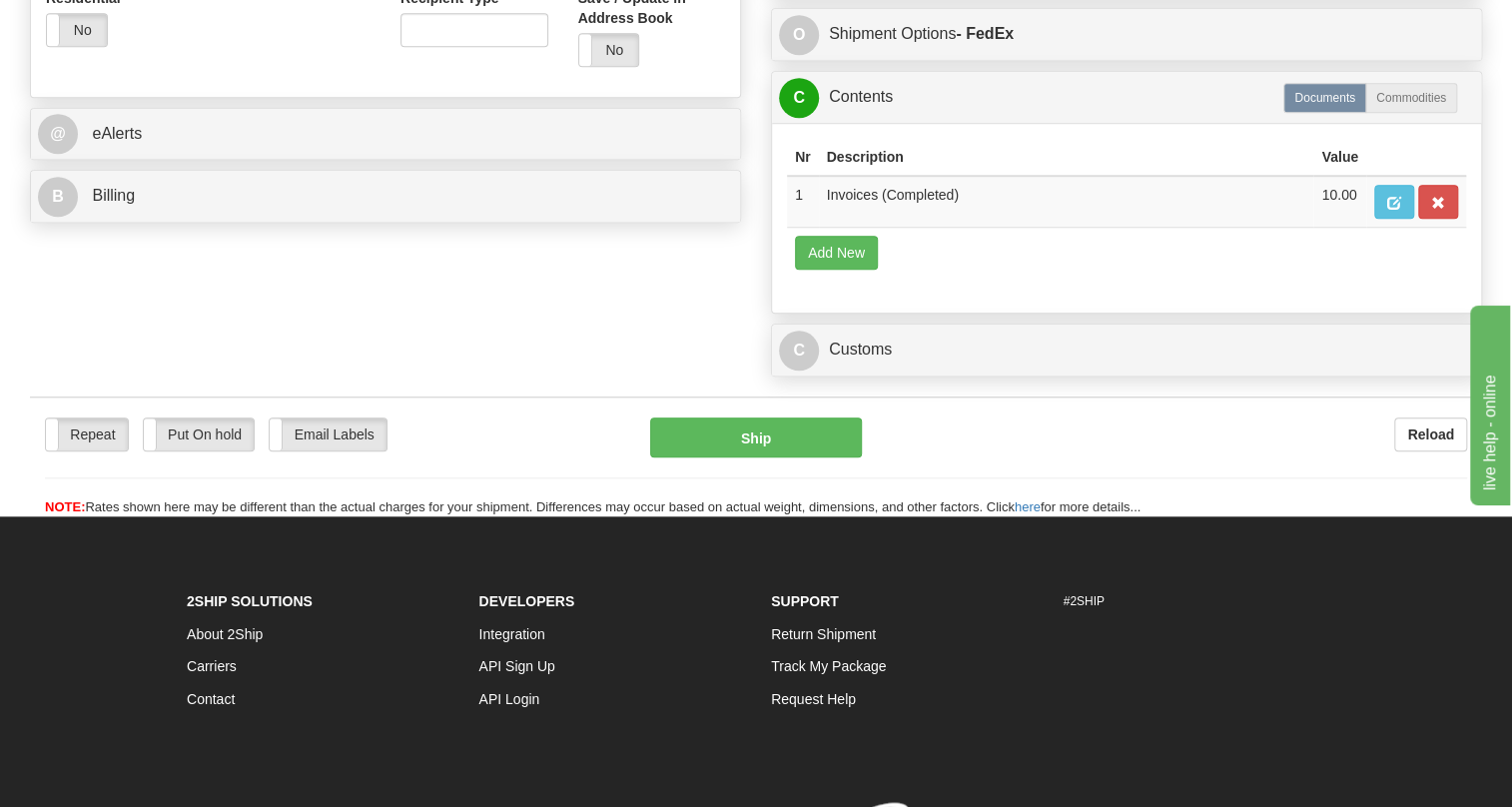 scroll, scrollTop: 807, scrollLeft: 0, axis: vertical 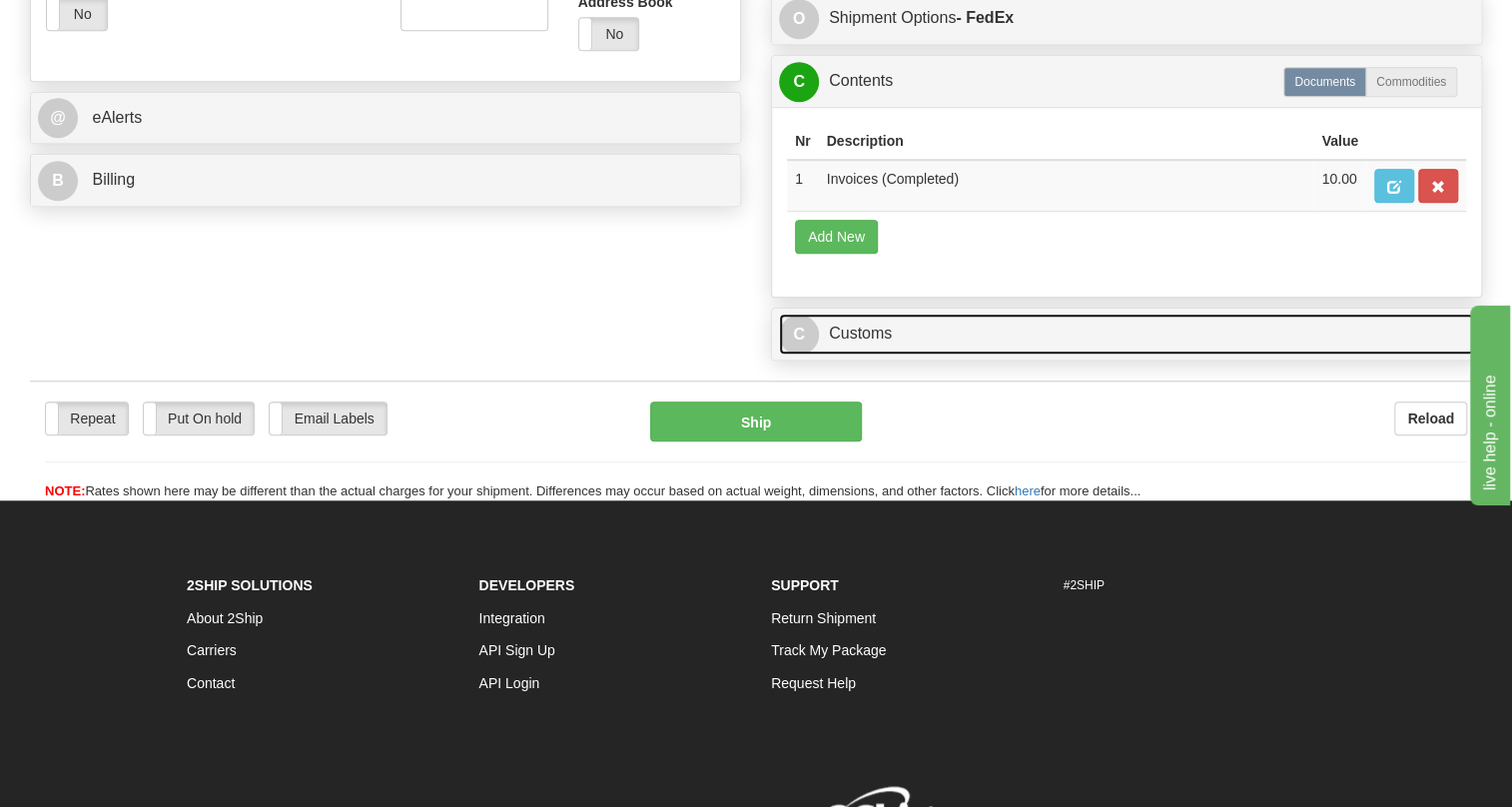 click on "C Customs" at bounding box center [1127, 334] 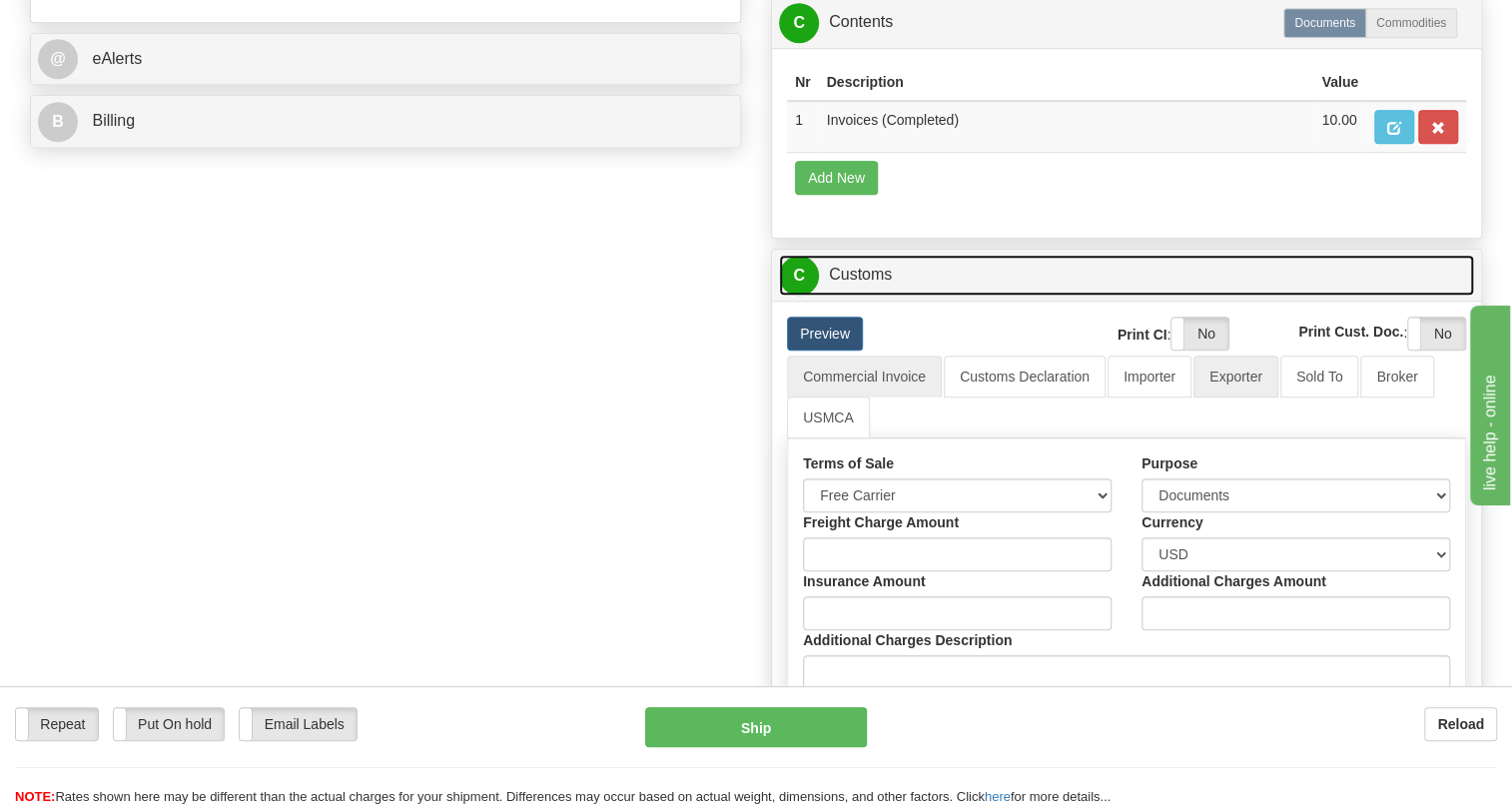 scroll, scrollTop: 898, scrollLeft: 0, axis: vertical 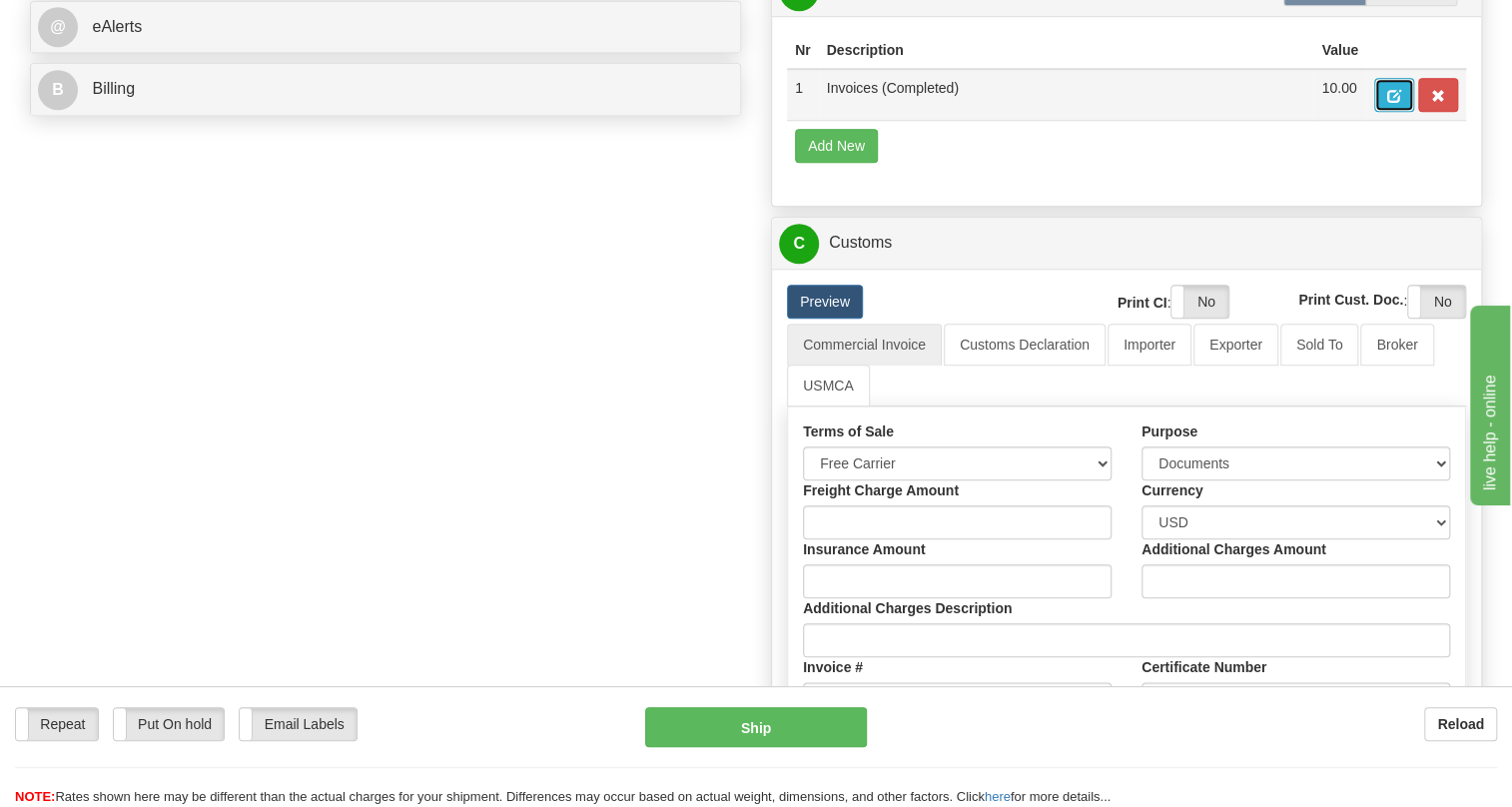 click at bounding box center [1394, 96] 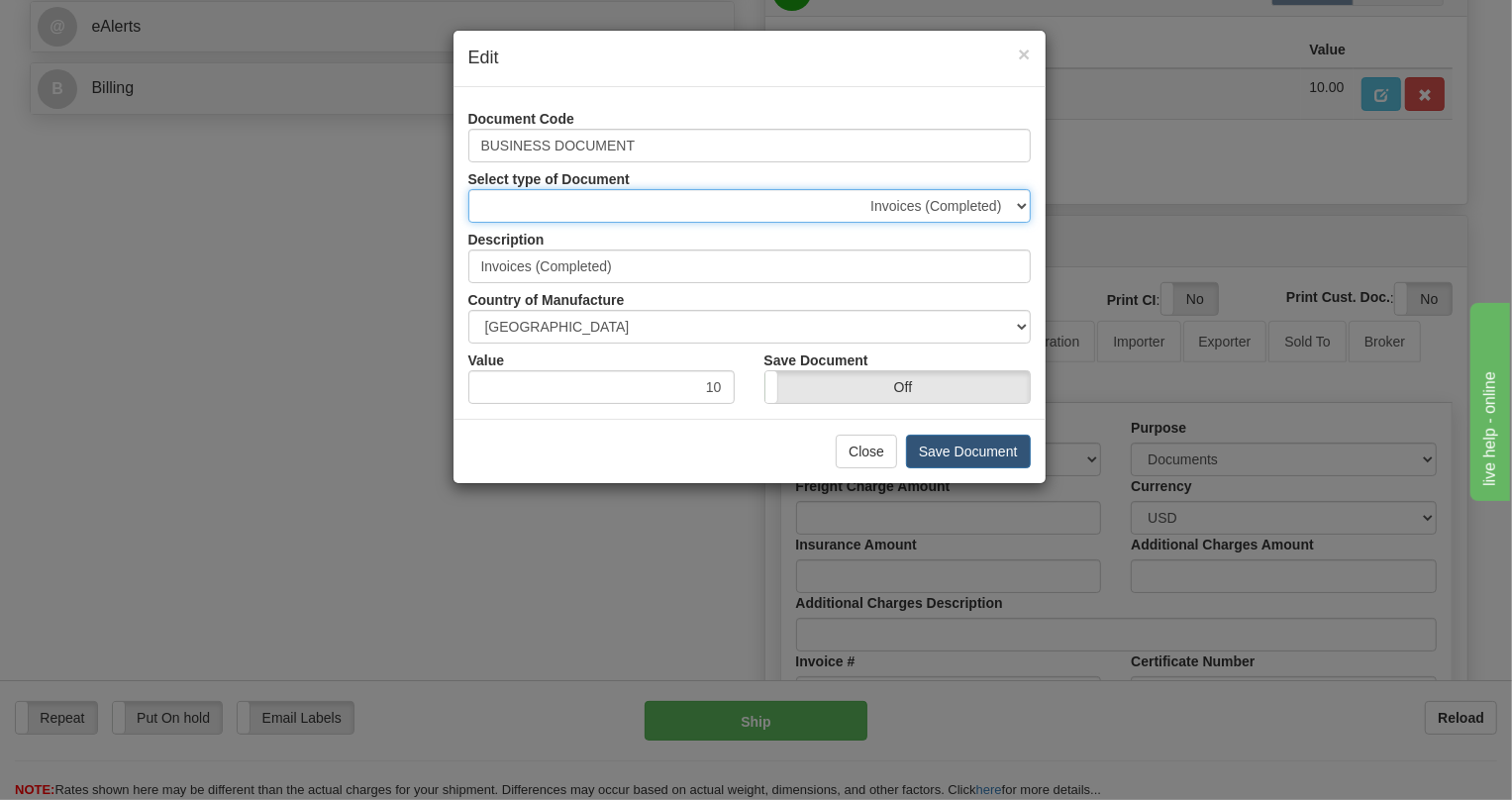 click on "Accounting Documents
Analysis Reports
Applications (Completed)
Bank Statements
Bid Quotations
Birth Certificates
Bills of Sale
Bonds
Checks (Completed)
Claim Files
Closing Statements
Conference Reports
Contracts
Cost Estimates
Court Transcripts
Credit Applications
Data Sheets
Deeds
Employment Papers
Escrow Instructions
Export Papers
Financial Statements
Immigration Papers
Income Statements
Insurance Documents
Interoffice Memos
Inventory Reports
Invoices (Completed)
Leases
Legal Documents
Letters and Cards
Letter of Credit Packets
Loan Documents
Marriage Certificates
Medical Records
Office Records
Operating Agreements
Patent Applications
Permits
Photocopies
Proposals
Prospectuses
Purchase Orders
Quotations
Reservation Confirmation
Resumes
Sales Agreements
Sales Reports
Shipping Documents
Statements/Reports
Statistical Data
Stock Information
Tax Papers
Trade Confirmation
Transcripts
Warranty Deeds" at bounding box center [750, 206] 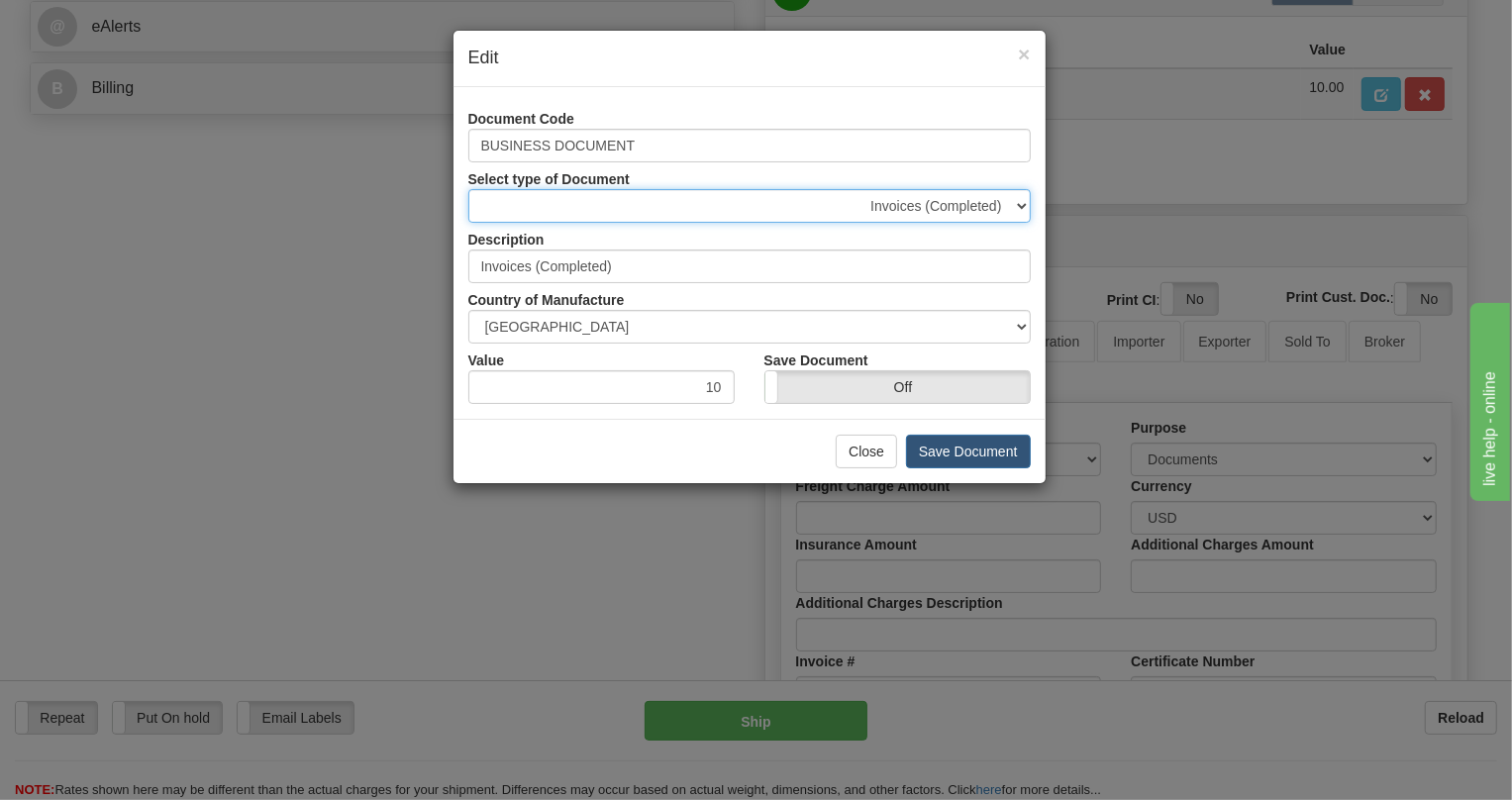 select on "1" 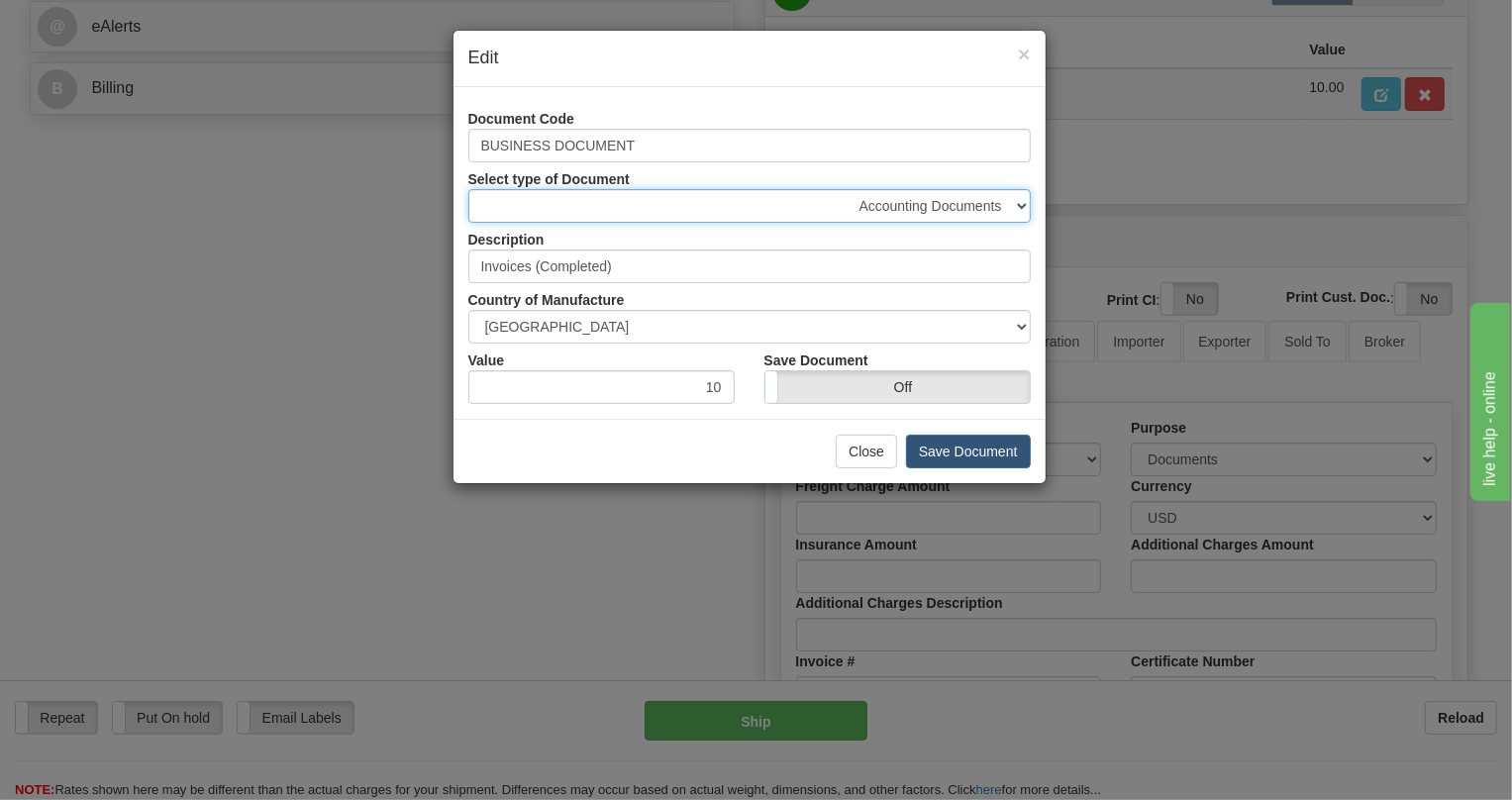 type on "Accounting Documents" 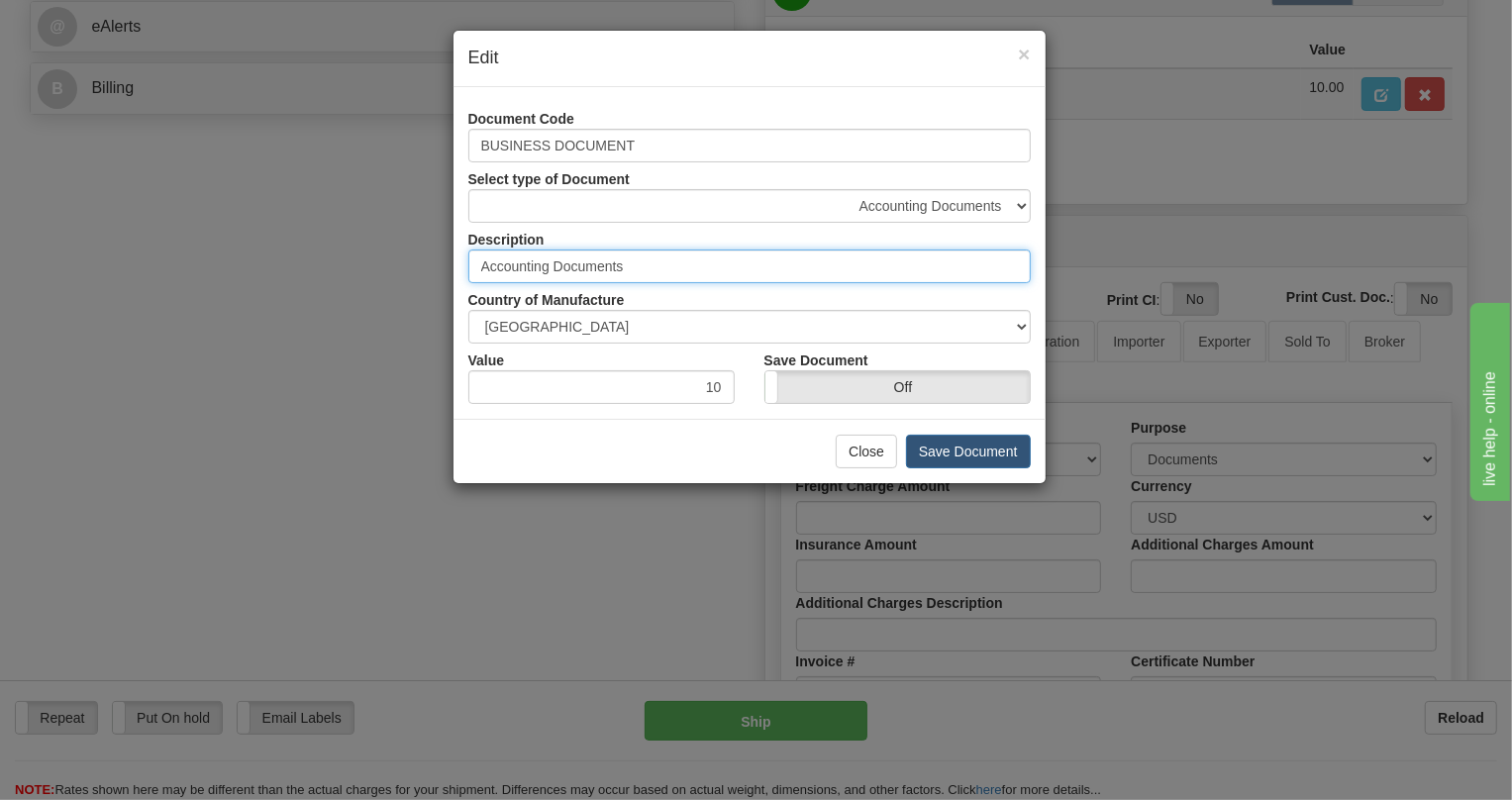 click on "Accounting Documents" at bounding box center (750, 266) 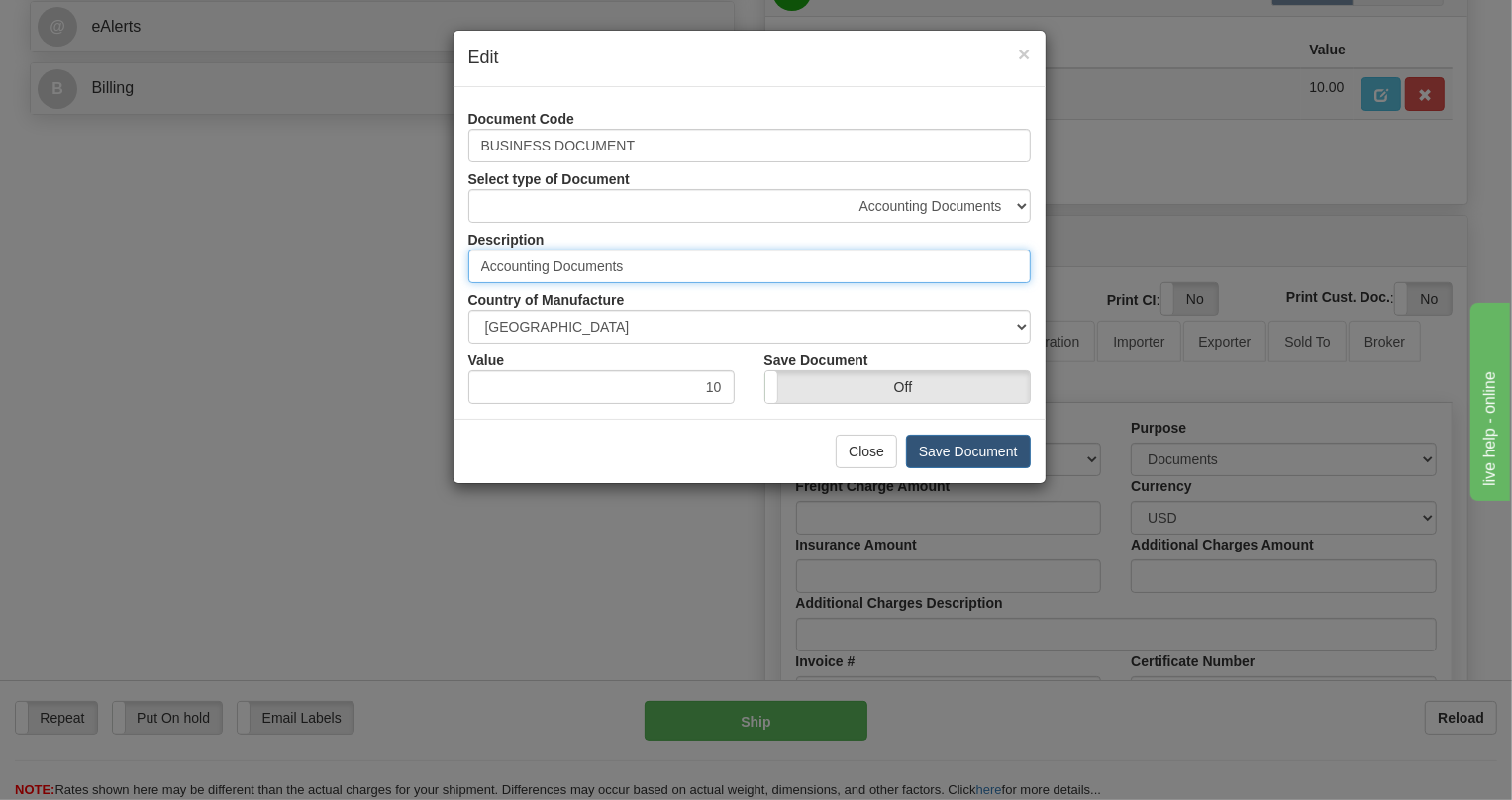 click on "Accounting Documents" at bounding box center [750, 266] 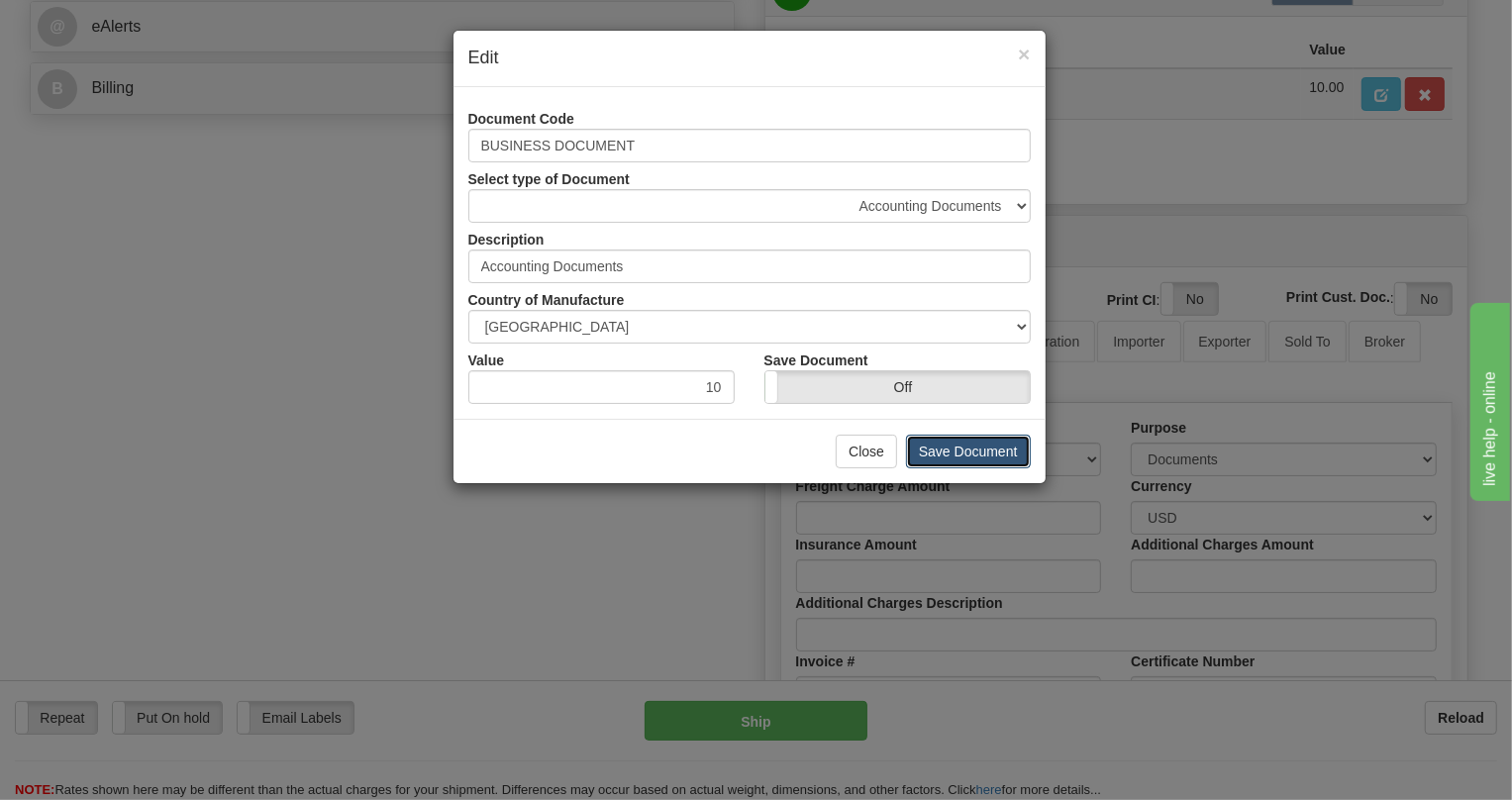 click on "Save Document" at bounding box center (968, 451) 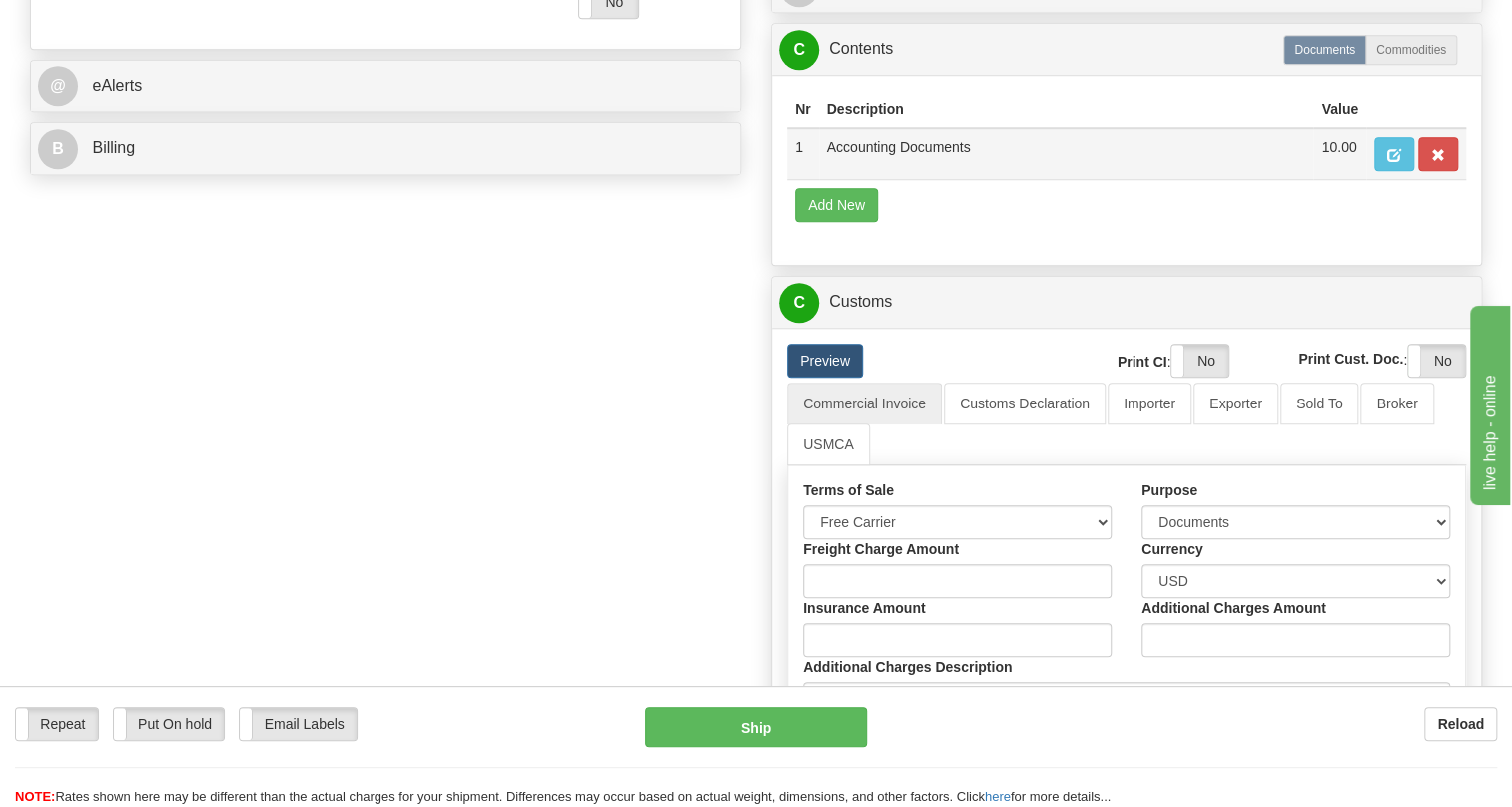 scroll, scrollTop: 807, scrollLeft: 0, axis: vertical 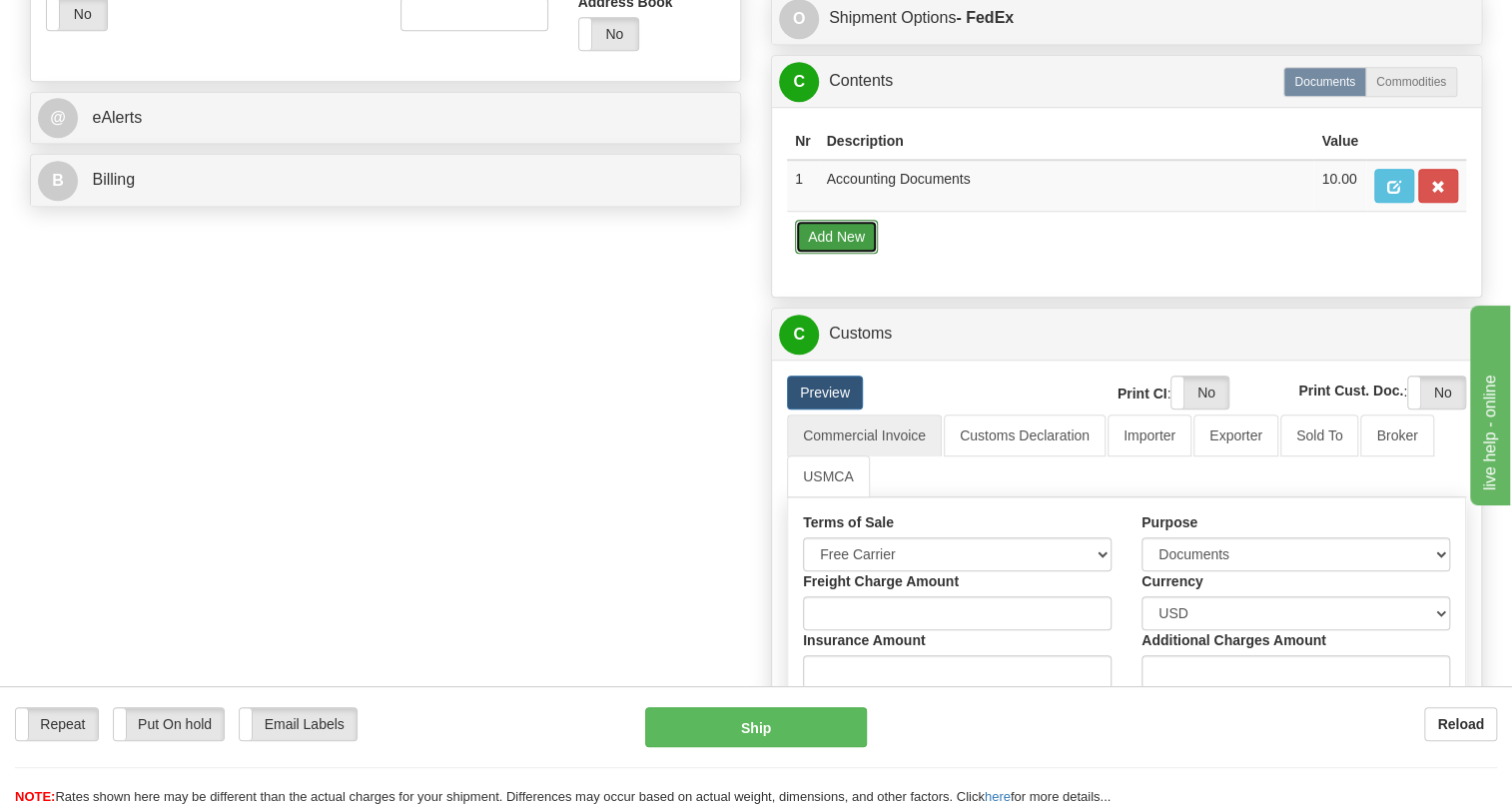 click on "Add New" at bounding box center (836, 237) 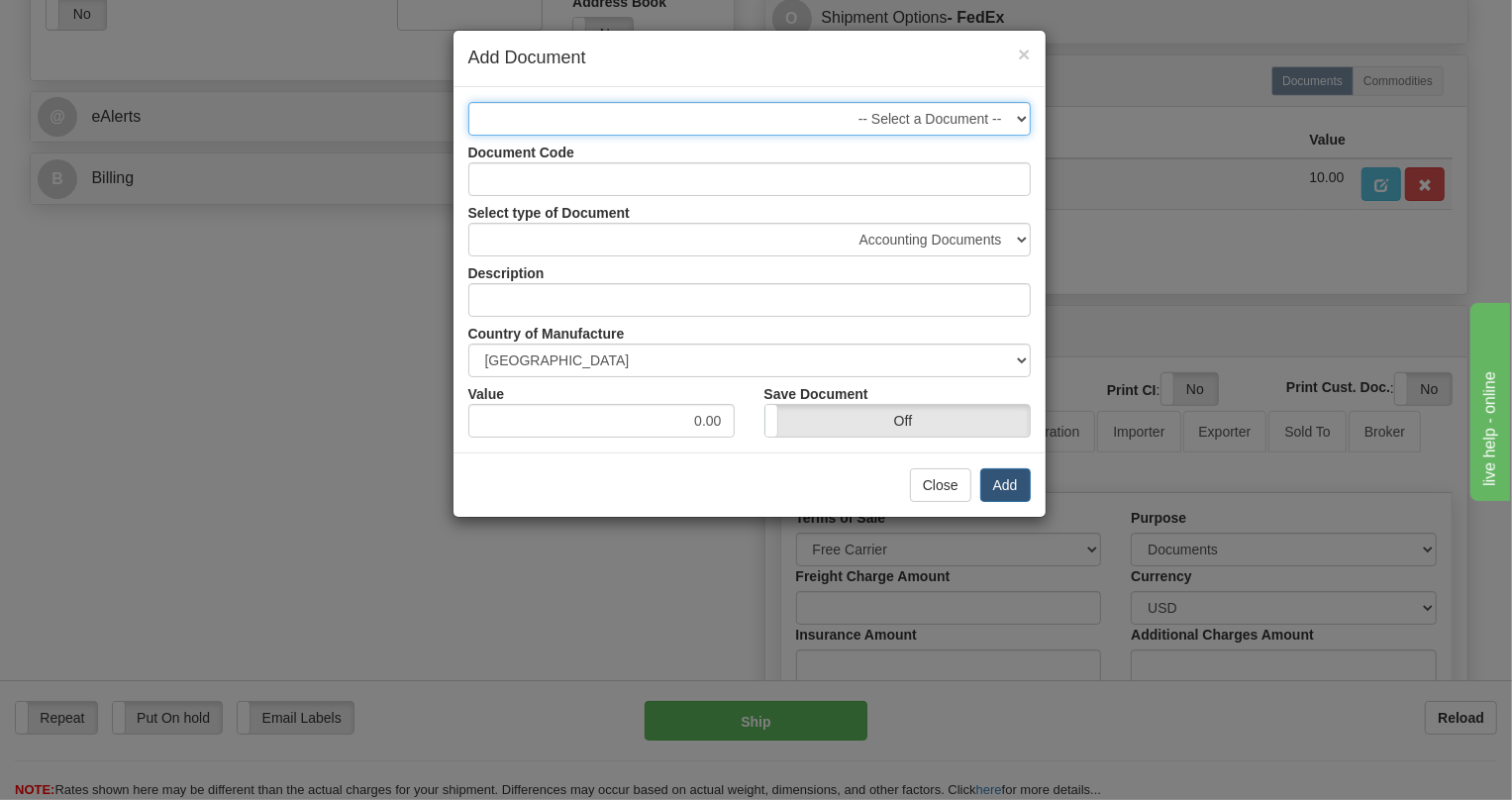 click on "-- Select a Document --" at bounding box center [750, 119] 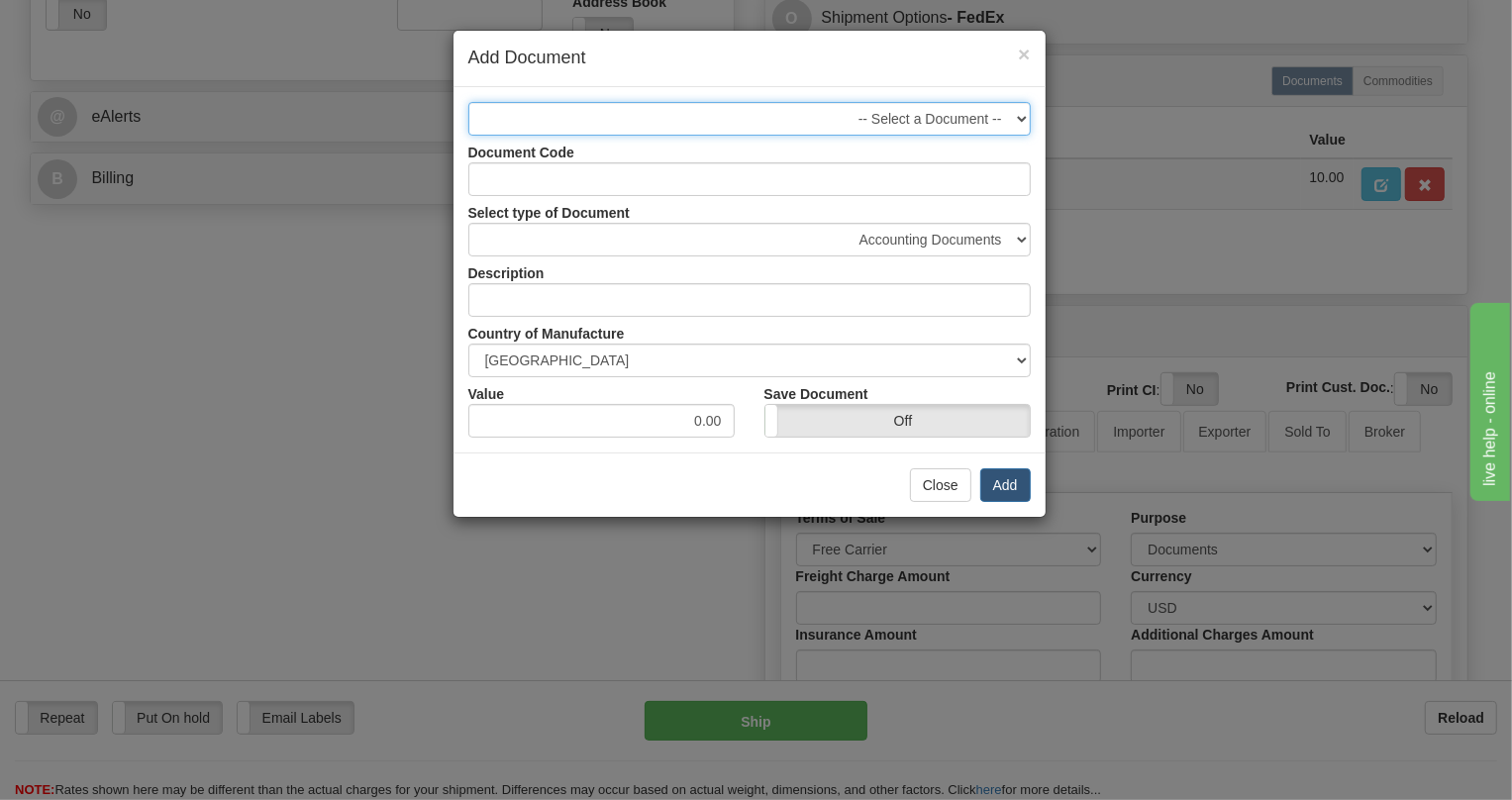click on "-- Select a Document --" at bounding box center (750, 119) 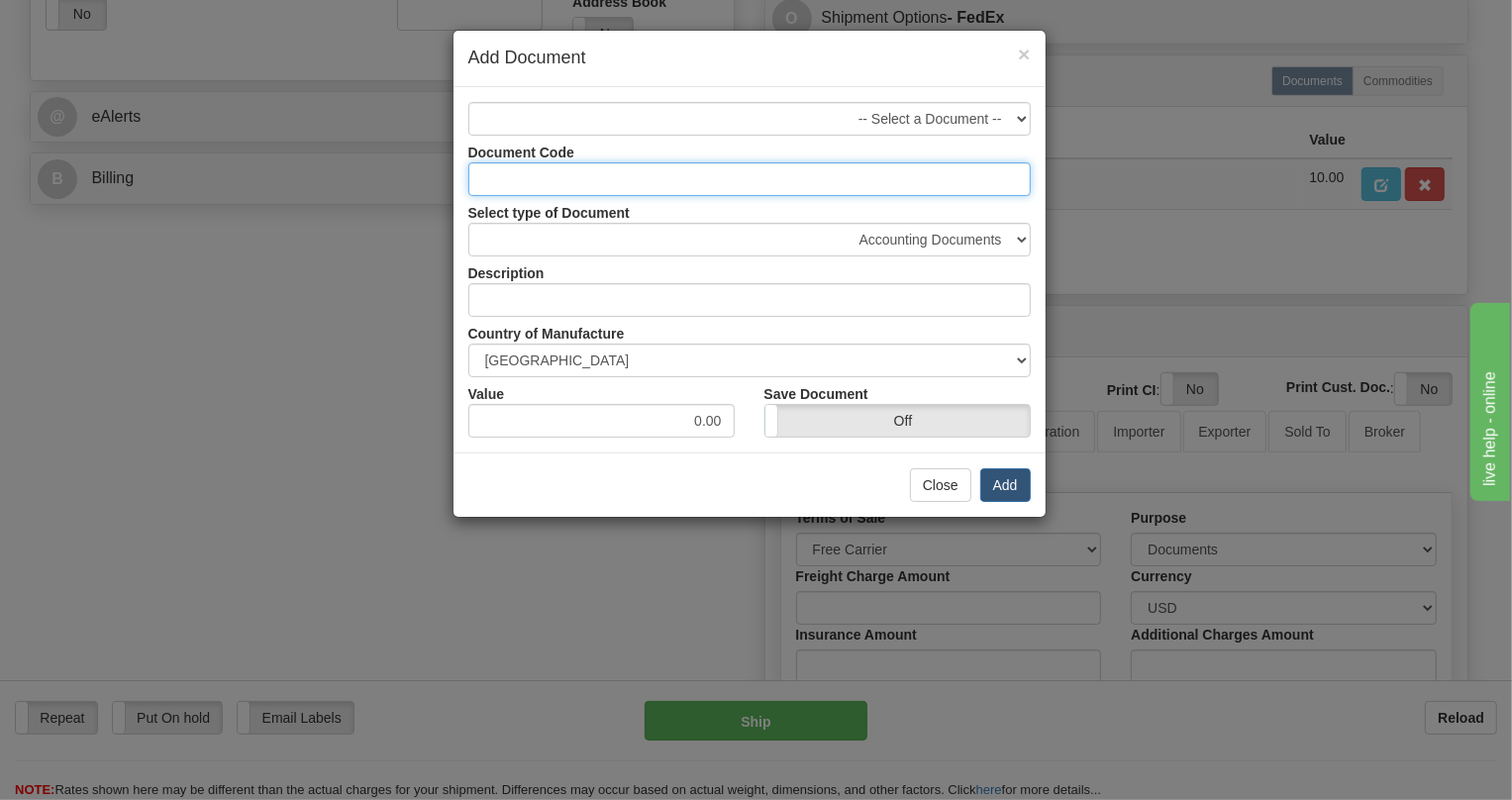 click on "Document Code" at bounding box center (750, 179) 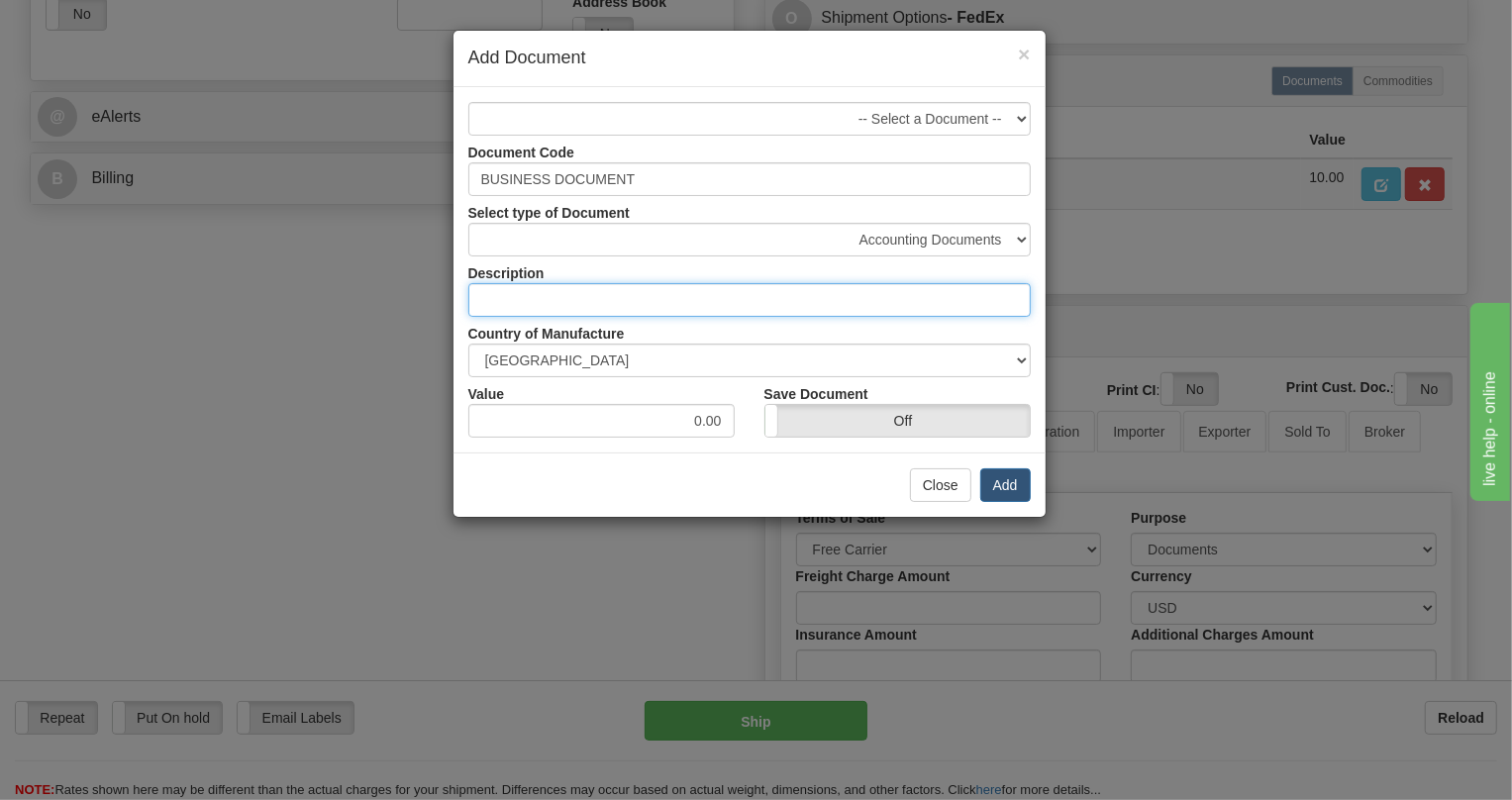 click at bounding box center (750, 300) 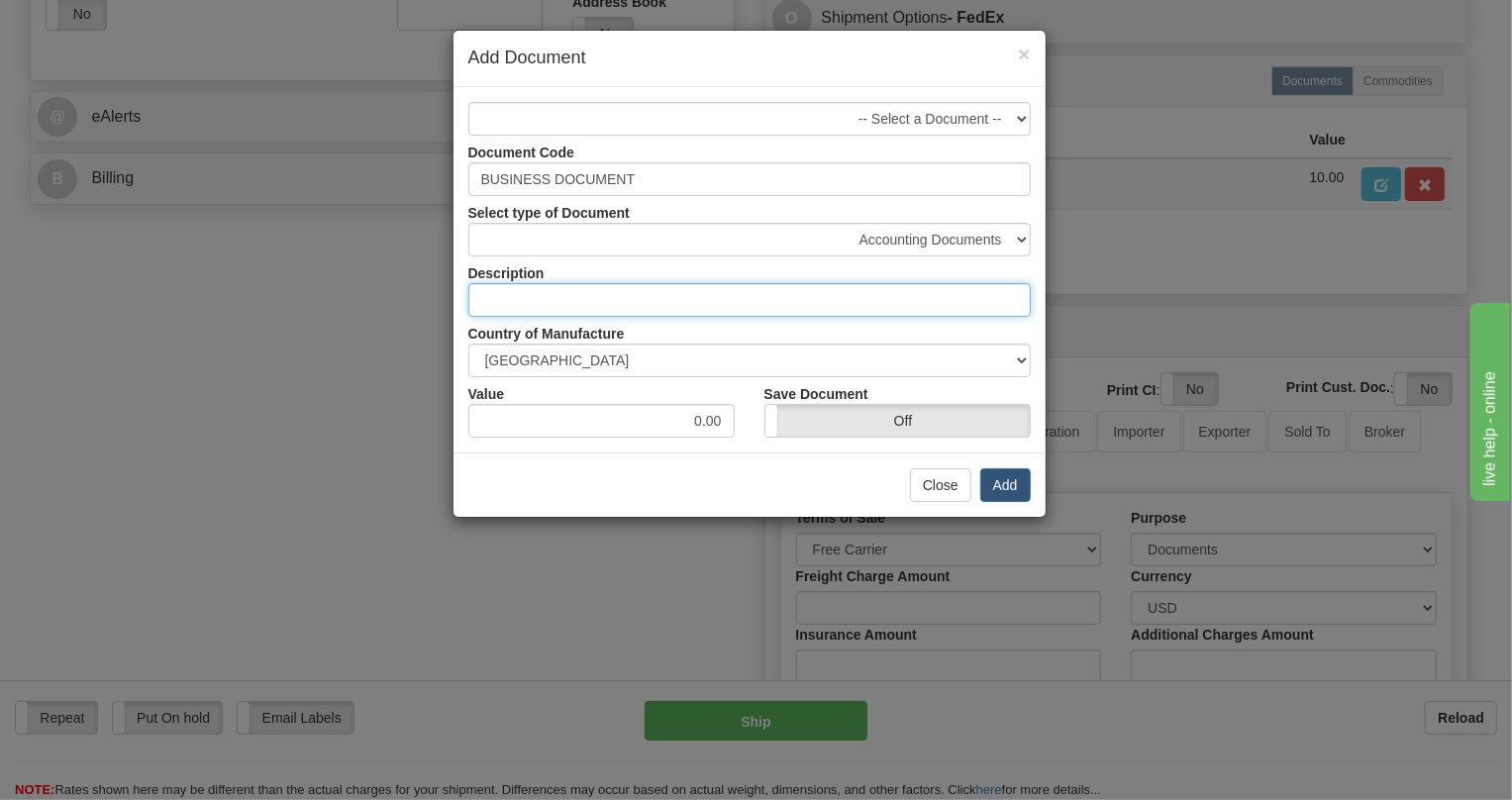 type on "Shipping Documents" 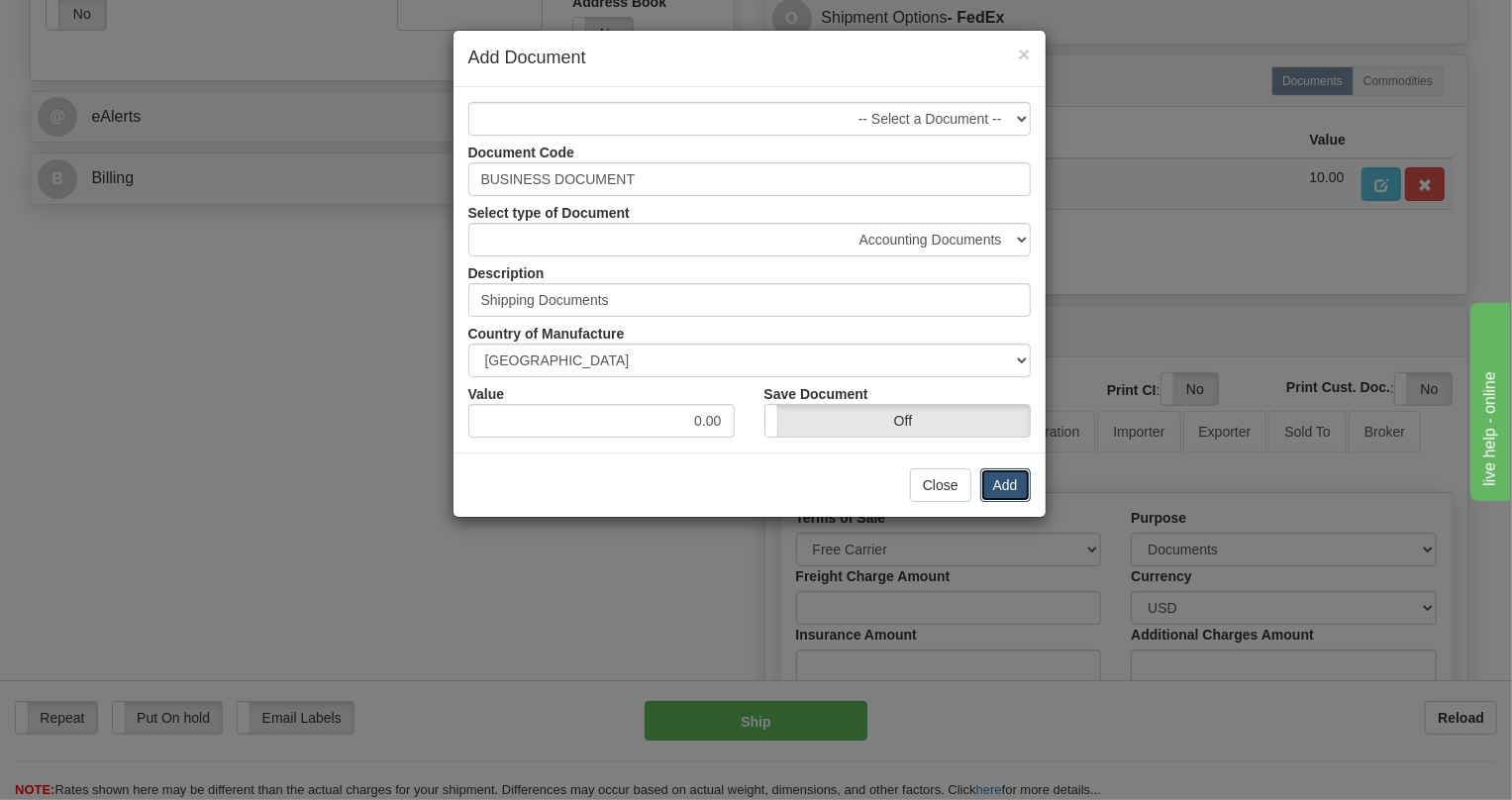 drag, startPoint x: 1003, startPoint y: 482, endPoint x: 1112, endPoint y: 437, distance: 117.923704 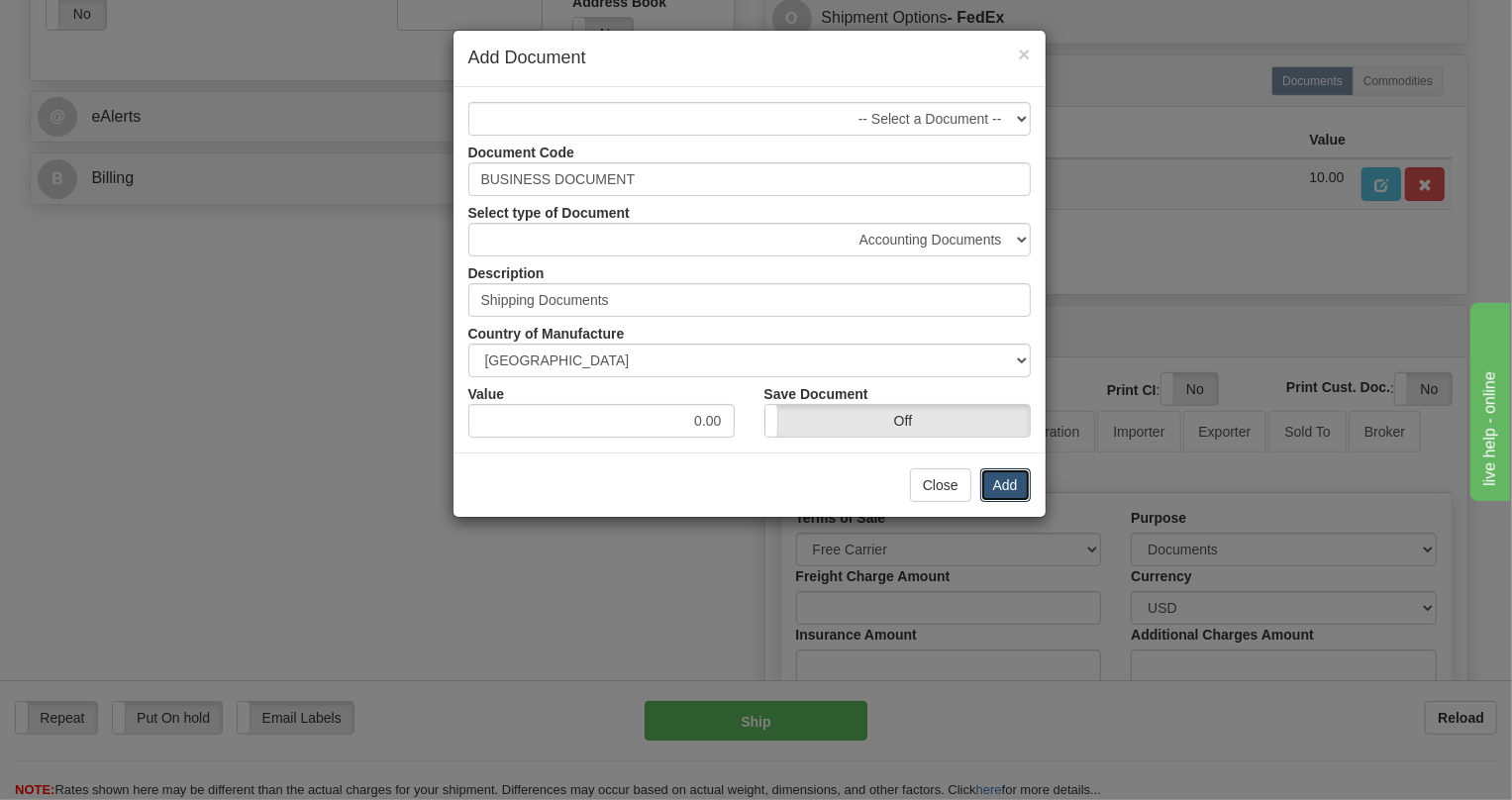click on "Add" at bounding box center [1005, 485] 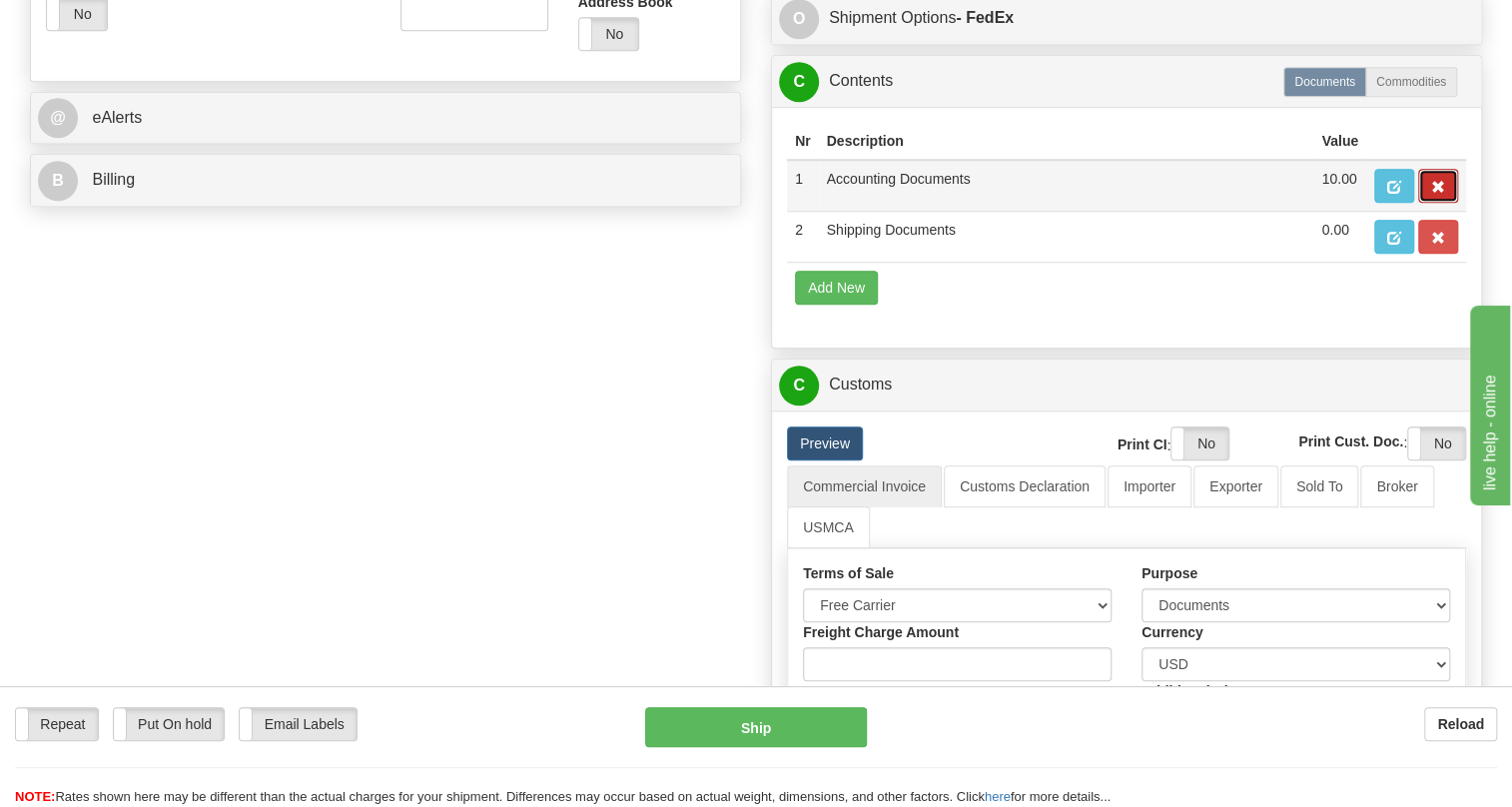 click at bounding box center (1438, 187) 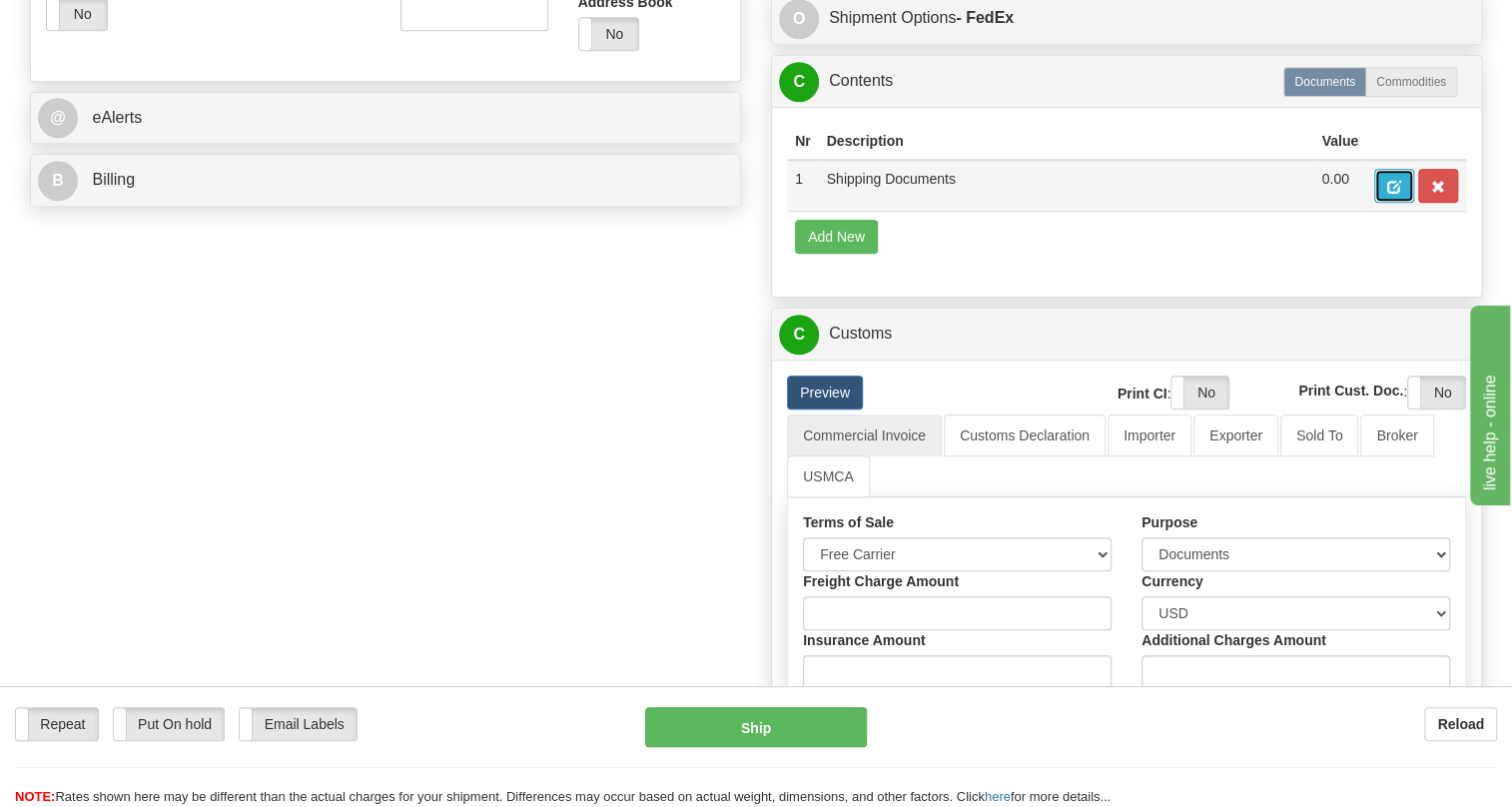 click at bounding box center (1394, 187) 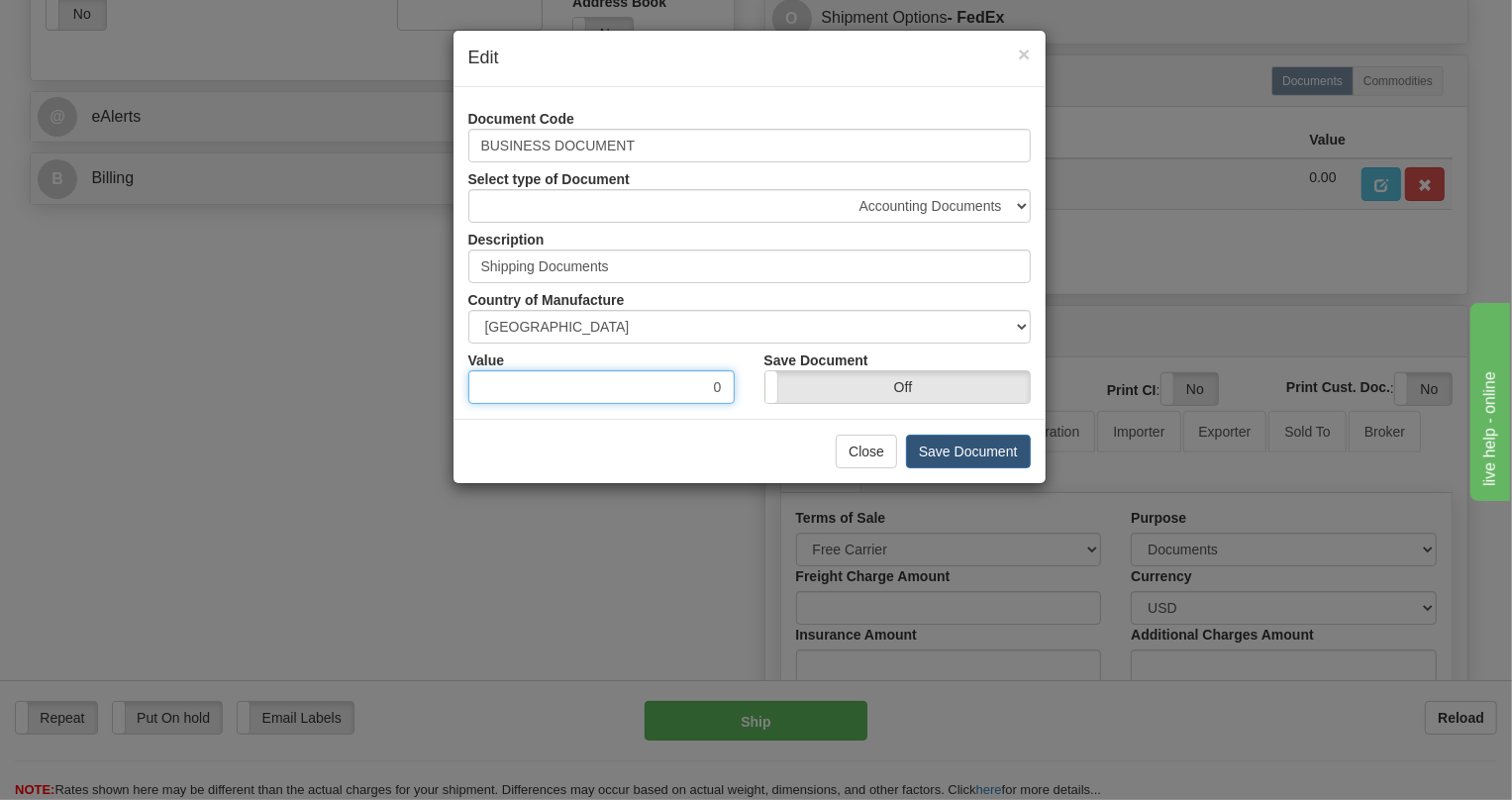 click on "0" at bounding box center [601, 387] 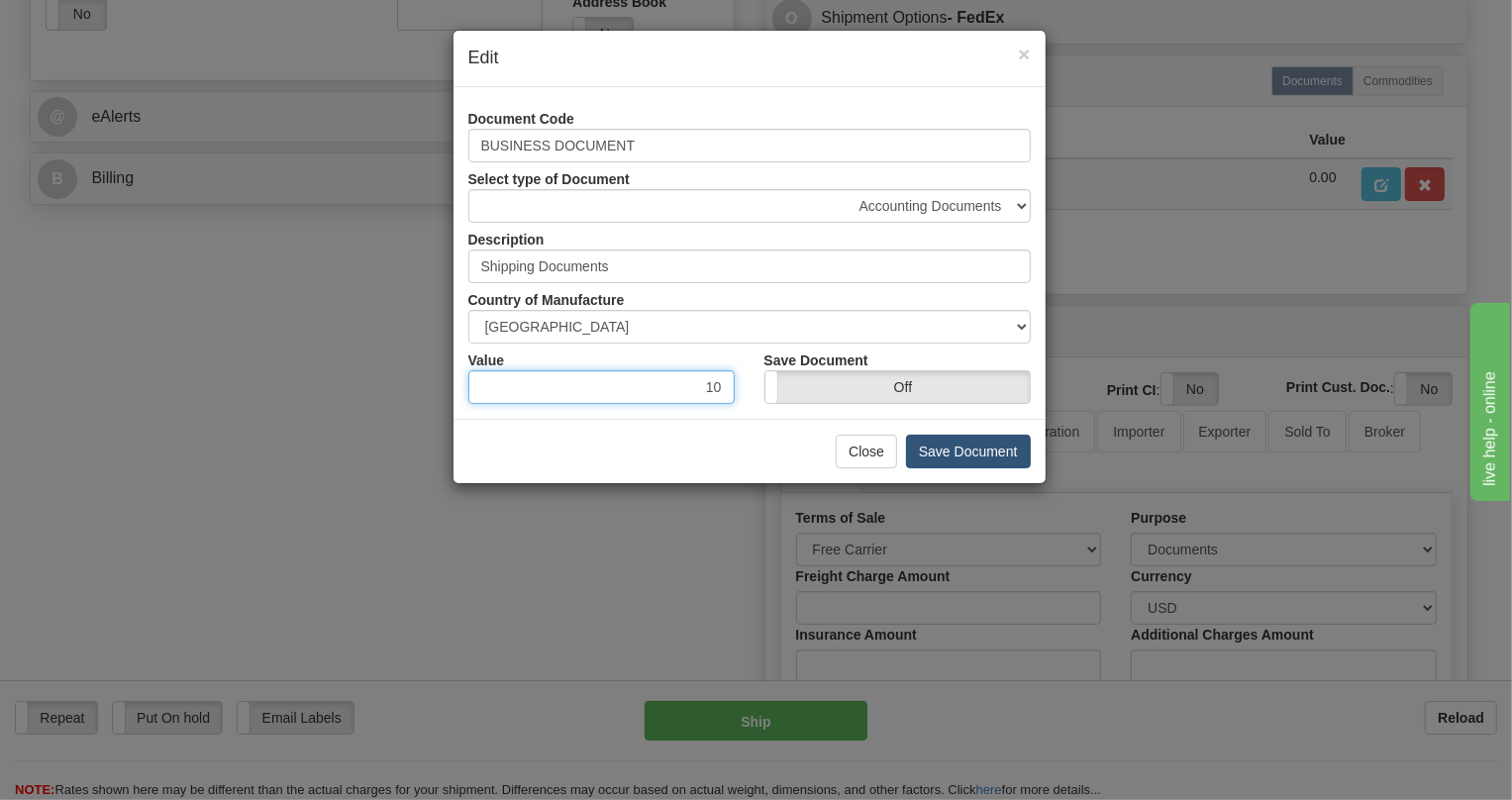 type on "10" 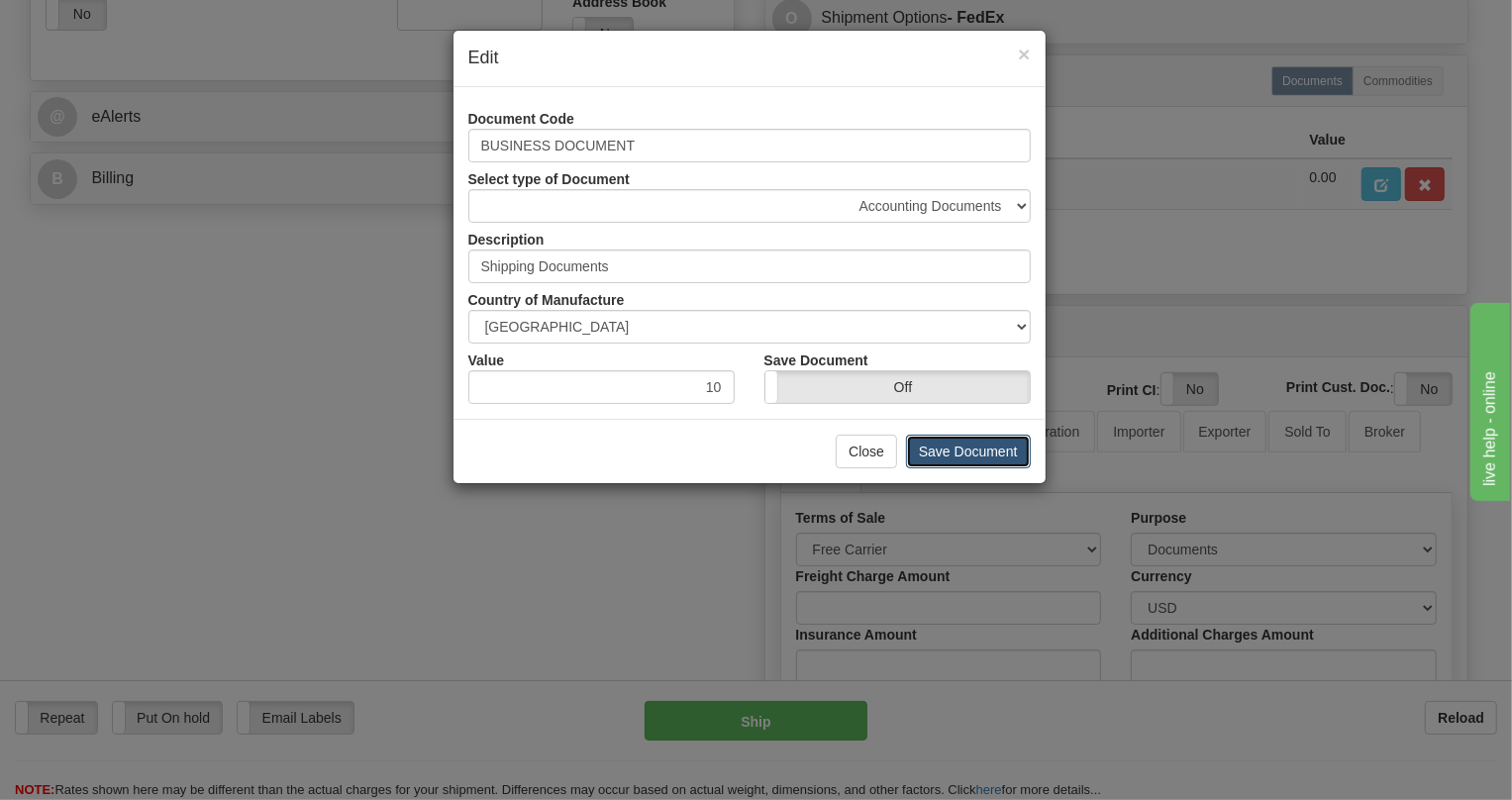 click on "Save Document" at bounding box center [968, 451] 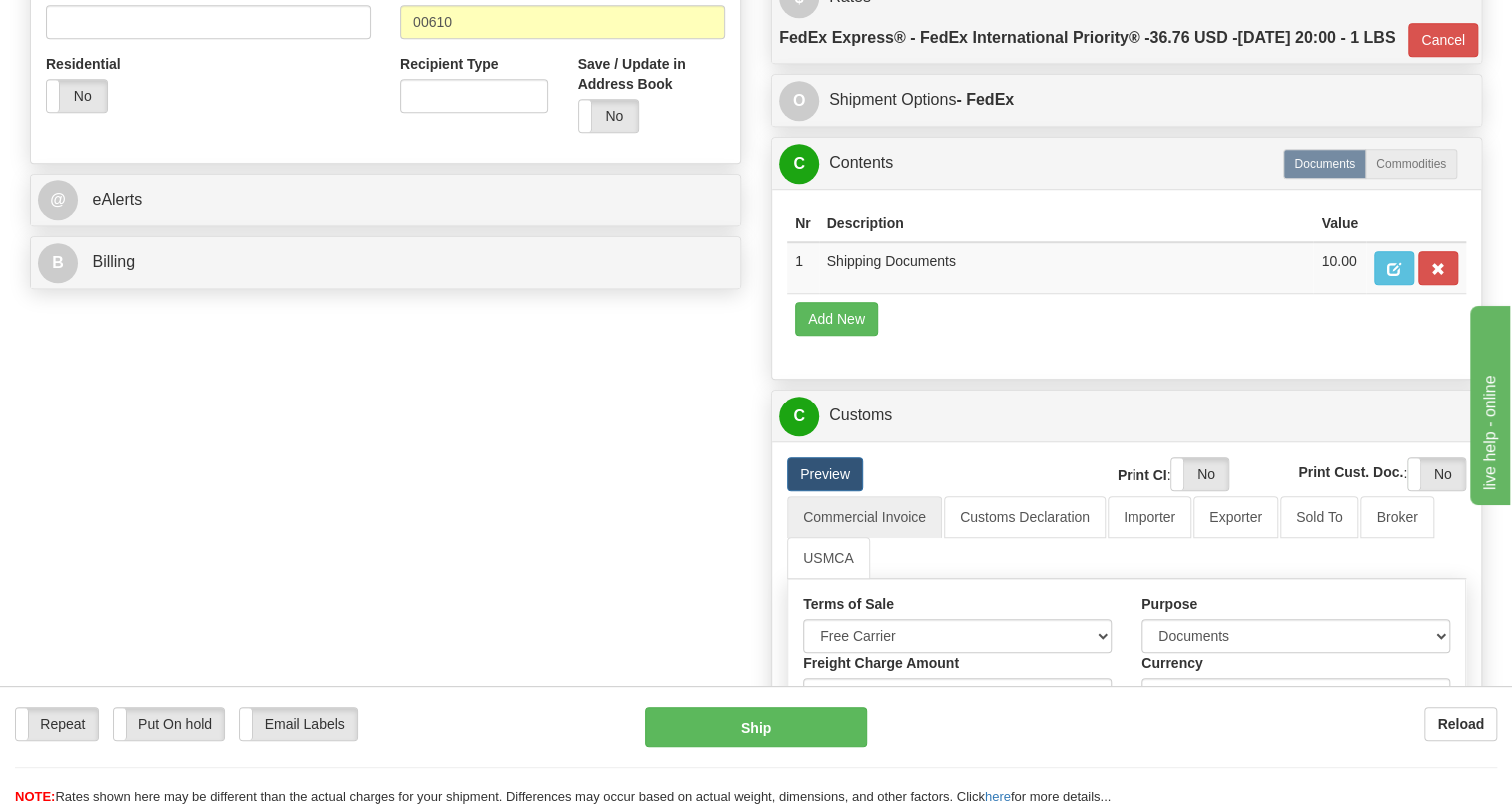 scroll, scrollTop: 716, scrollLeft: 0, axis: vertical 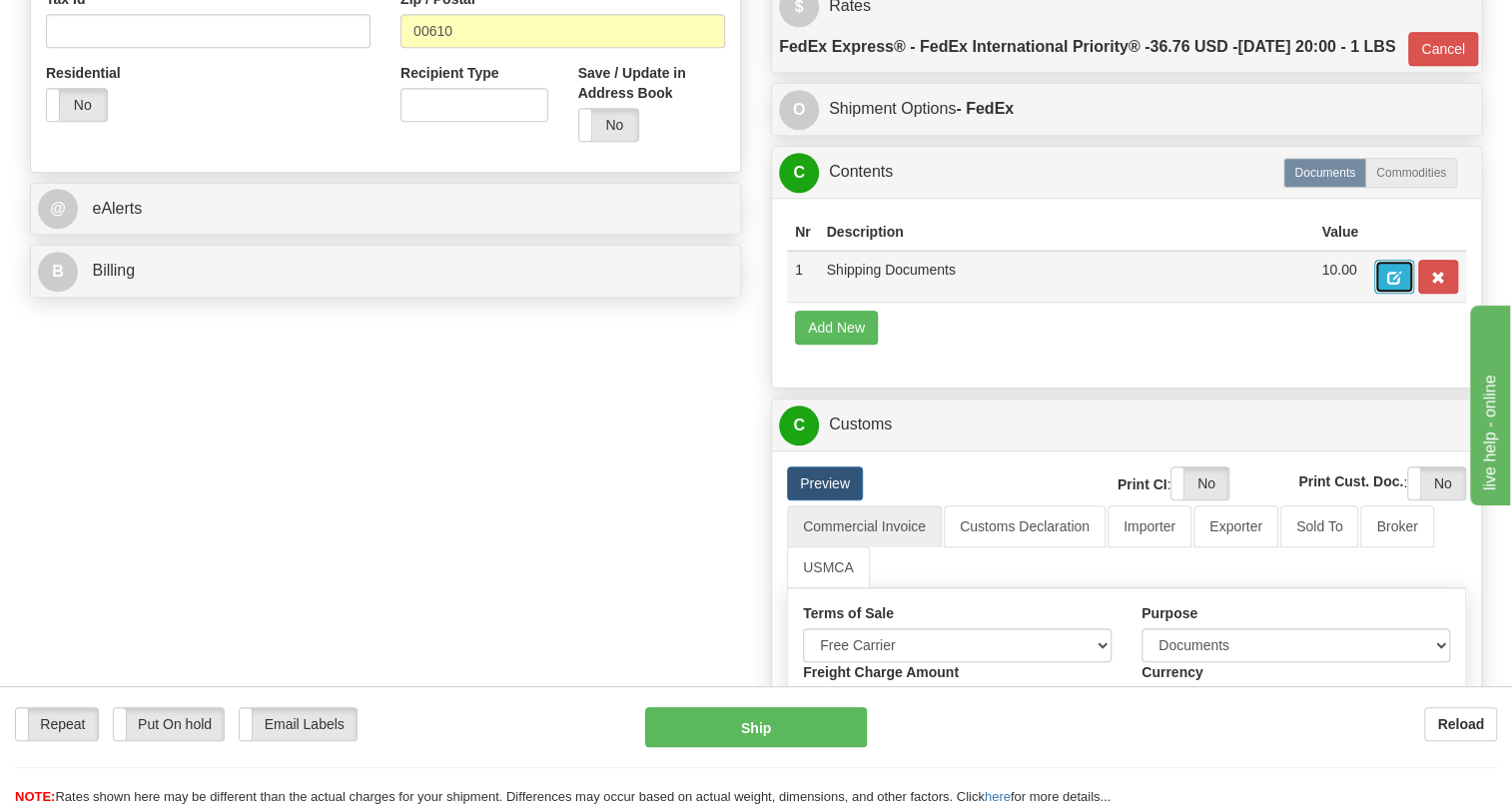 click at bounding box center (1394, 278) 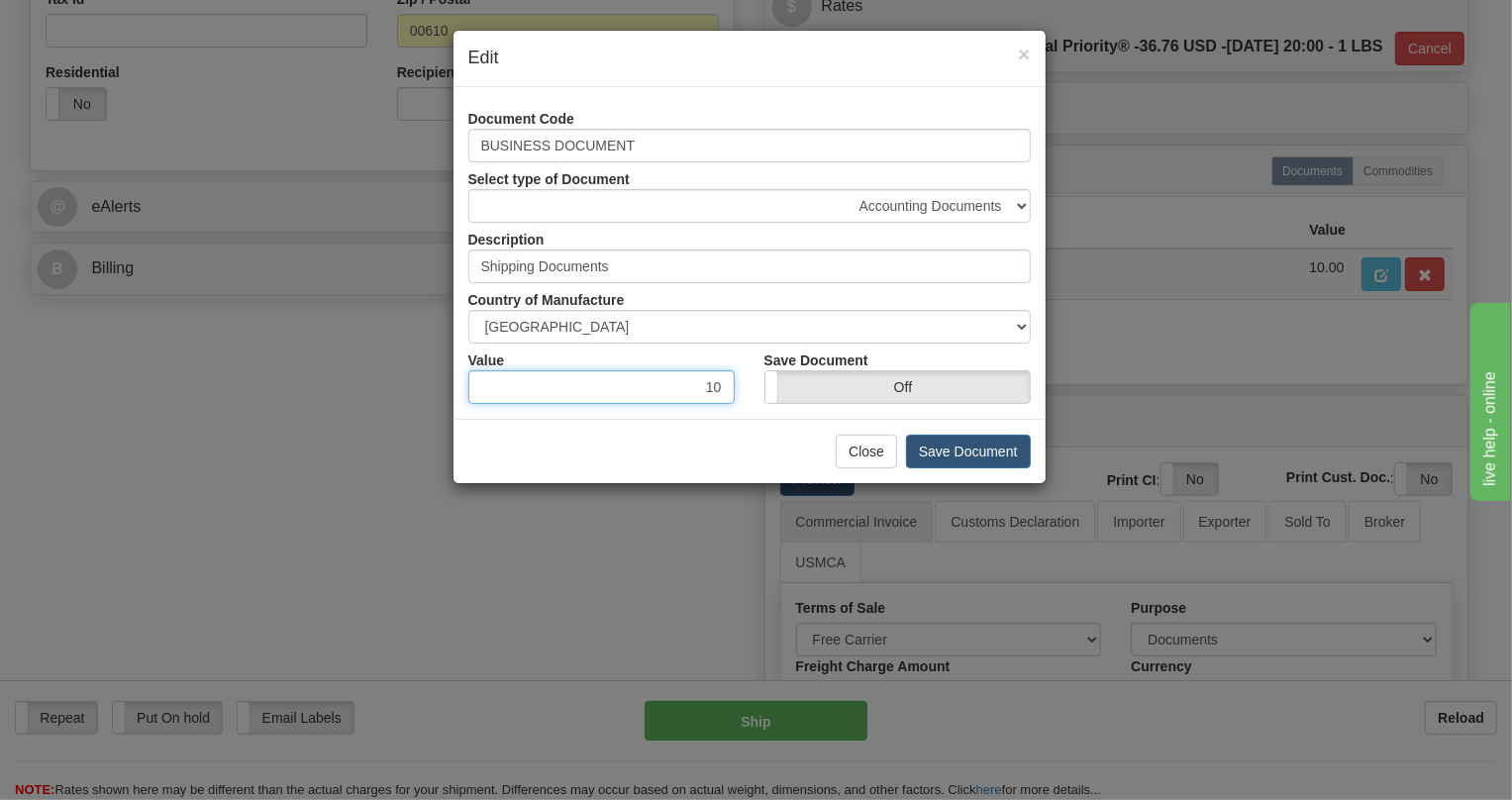 click on "10" at bounding box center (601, 387) 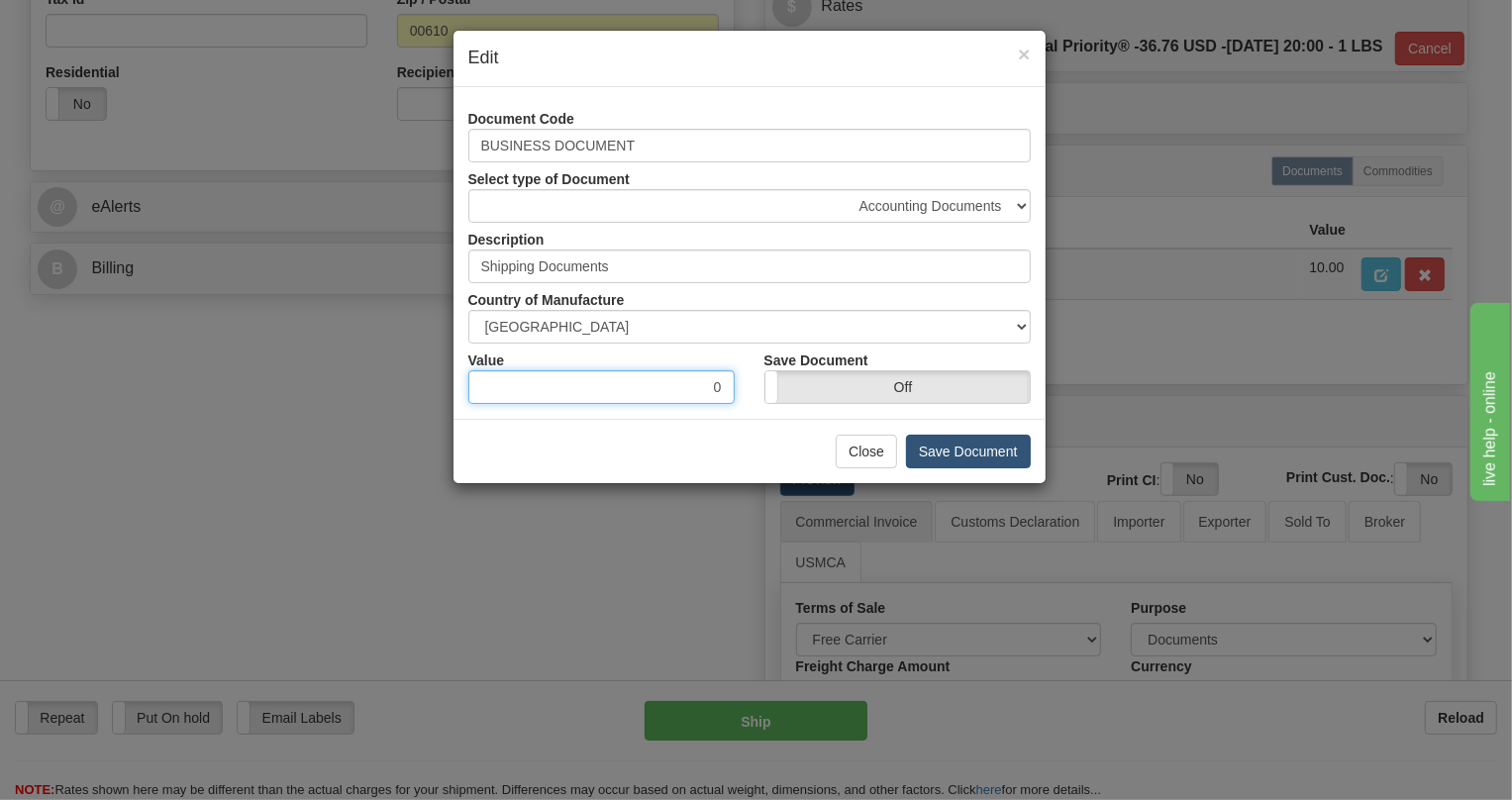 type on "0" 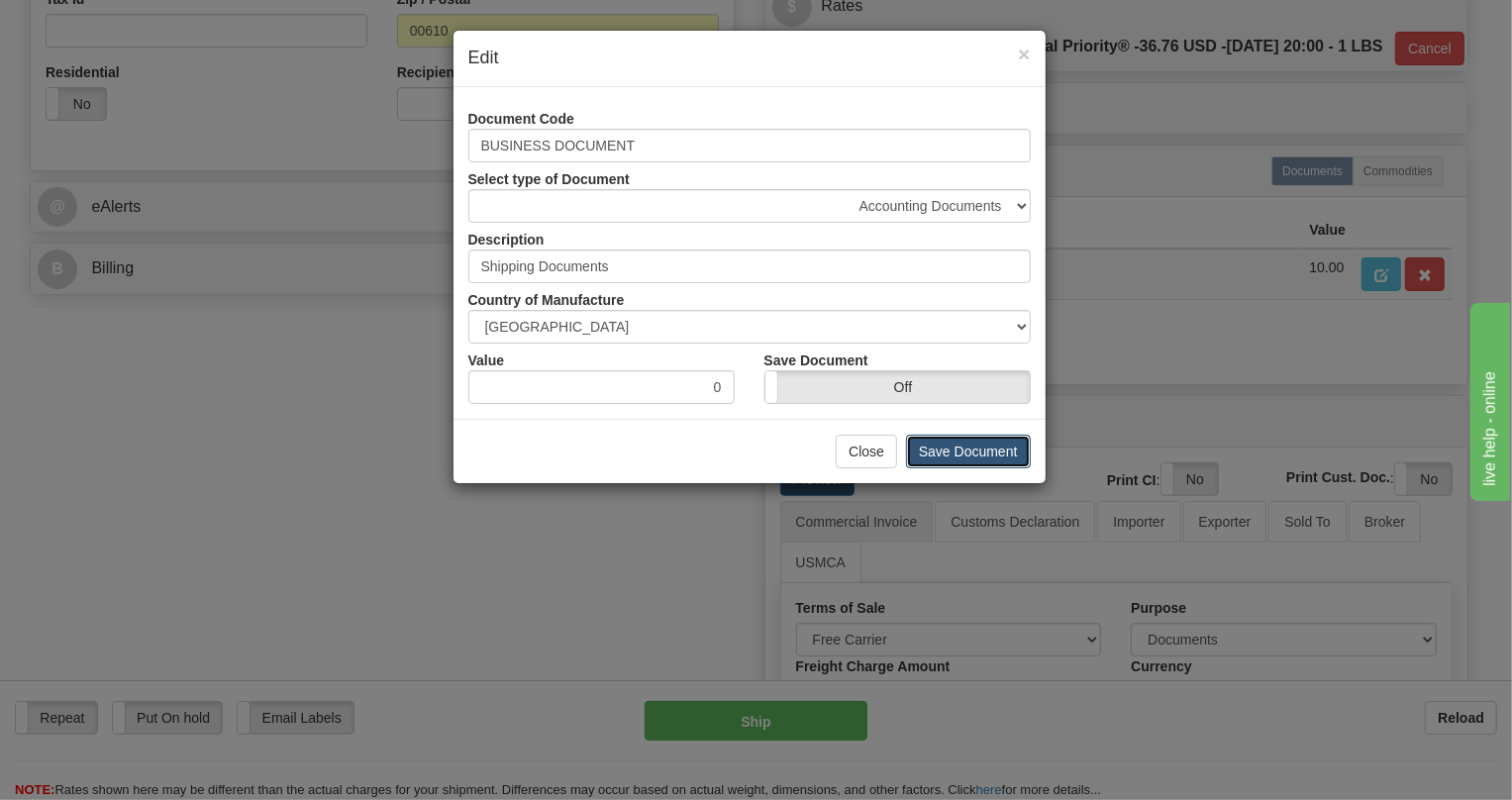 click on "Save Document" at bounding box center [968, 451] 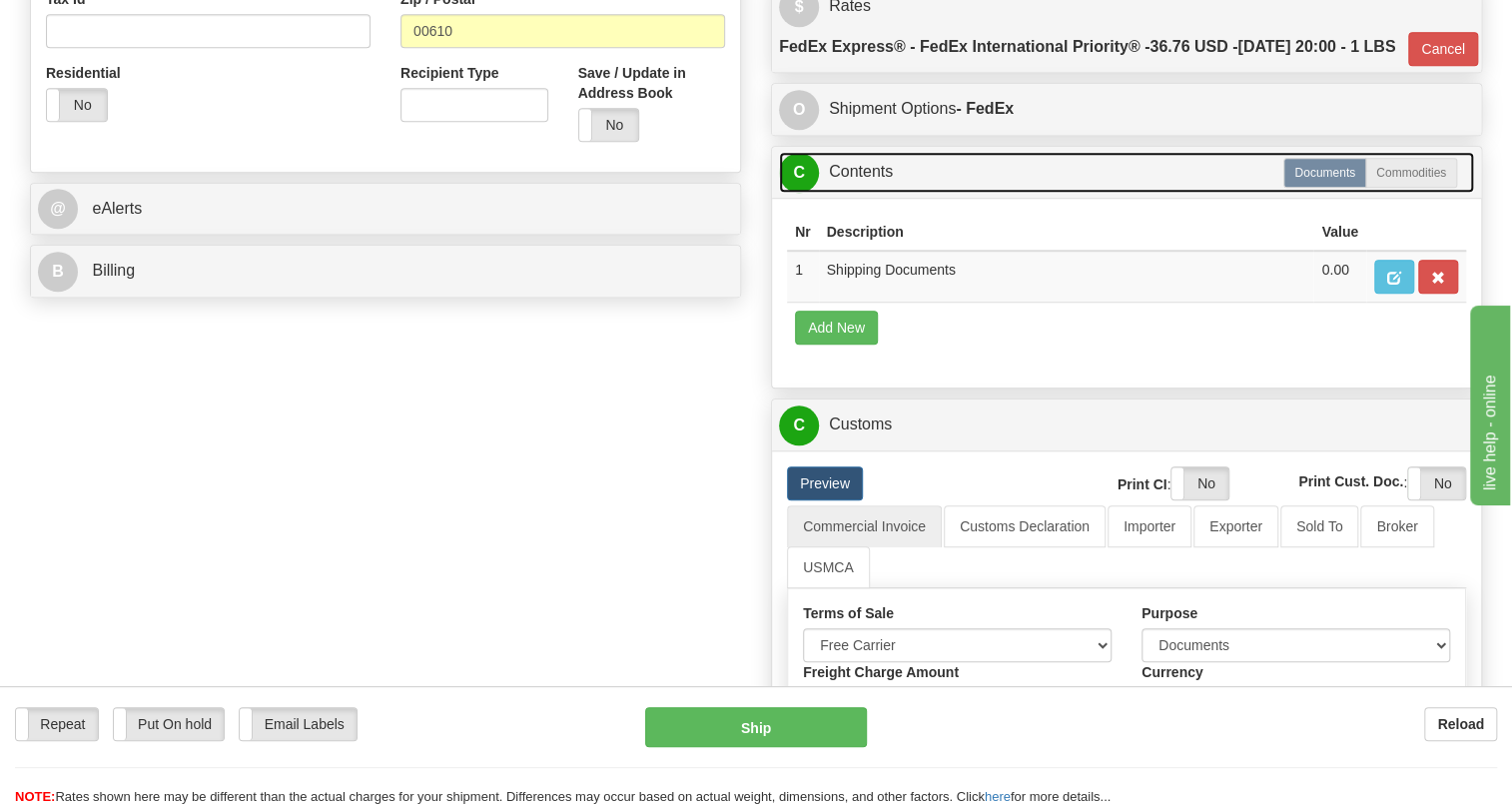 click on "C Contents" at bounding box center [1127, 172] 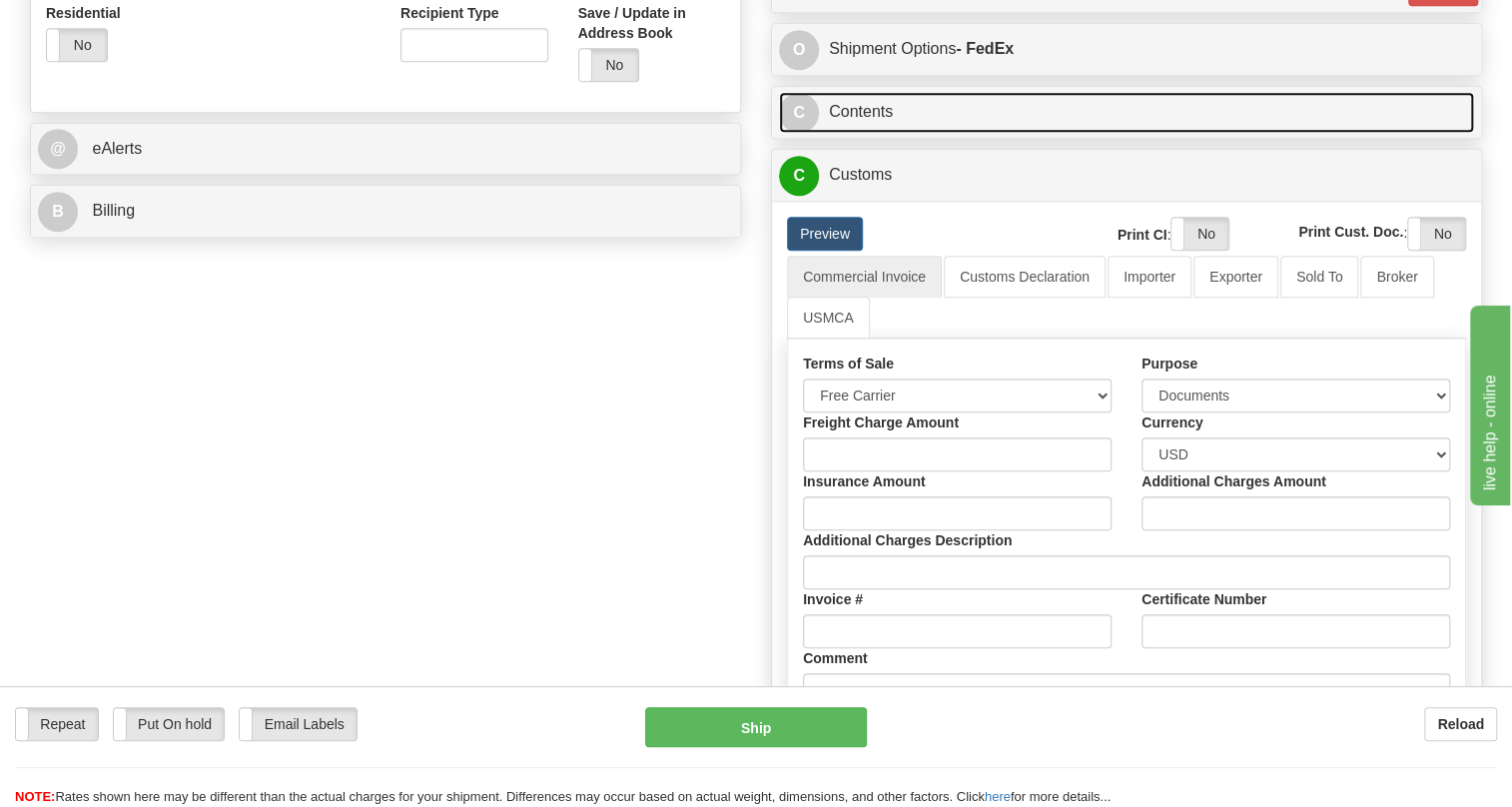 scroll, scrollTop: 807, scrollLeft: 0, axis: vertical 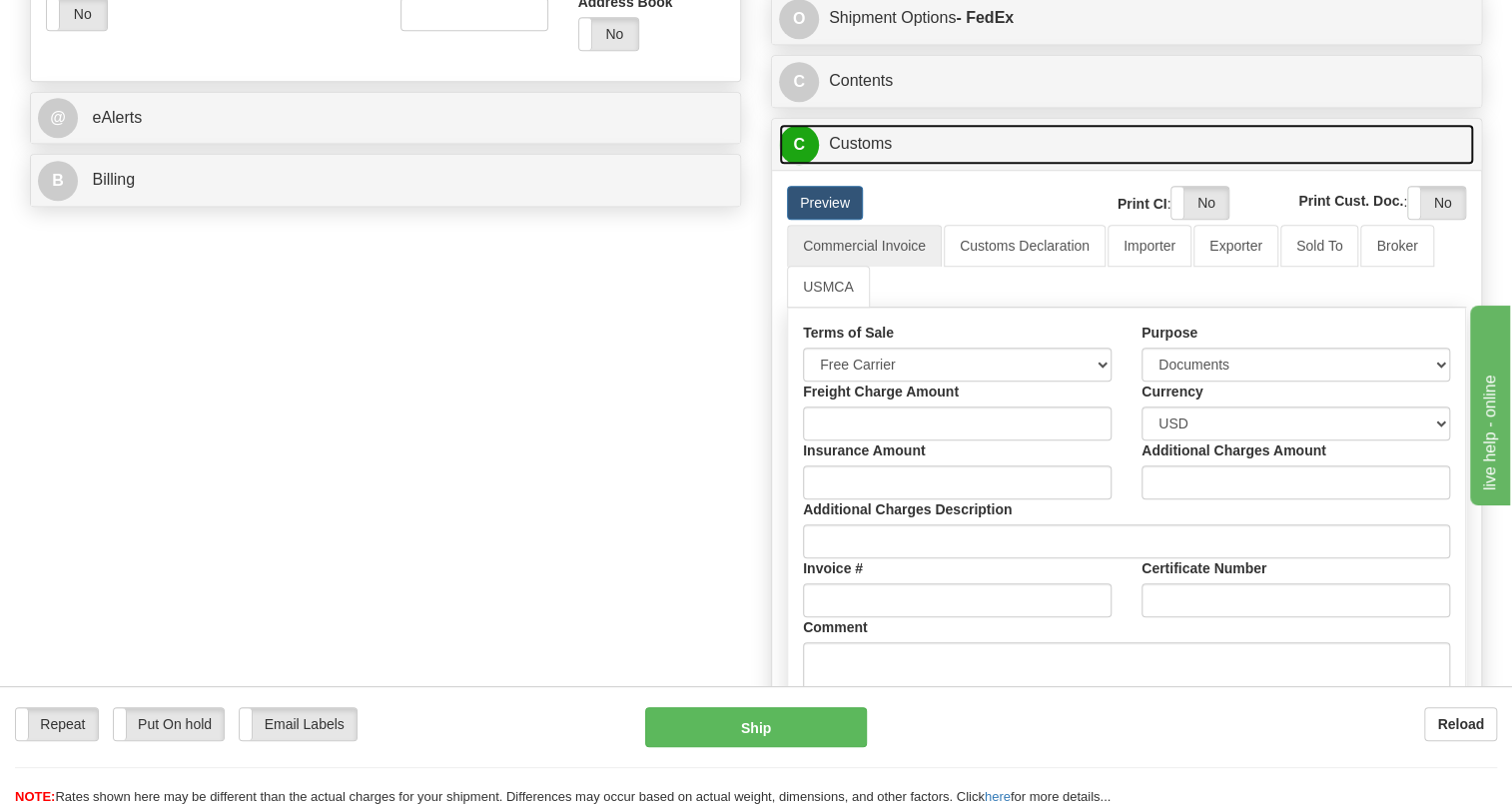 click on "C Customs" at bounding box center (1127, 144) 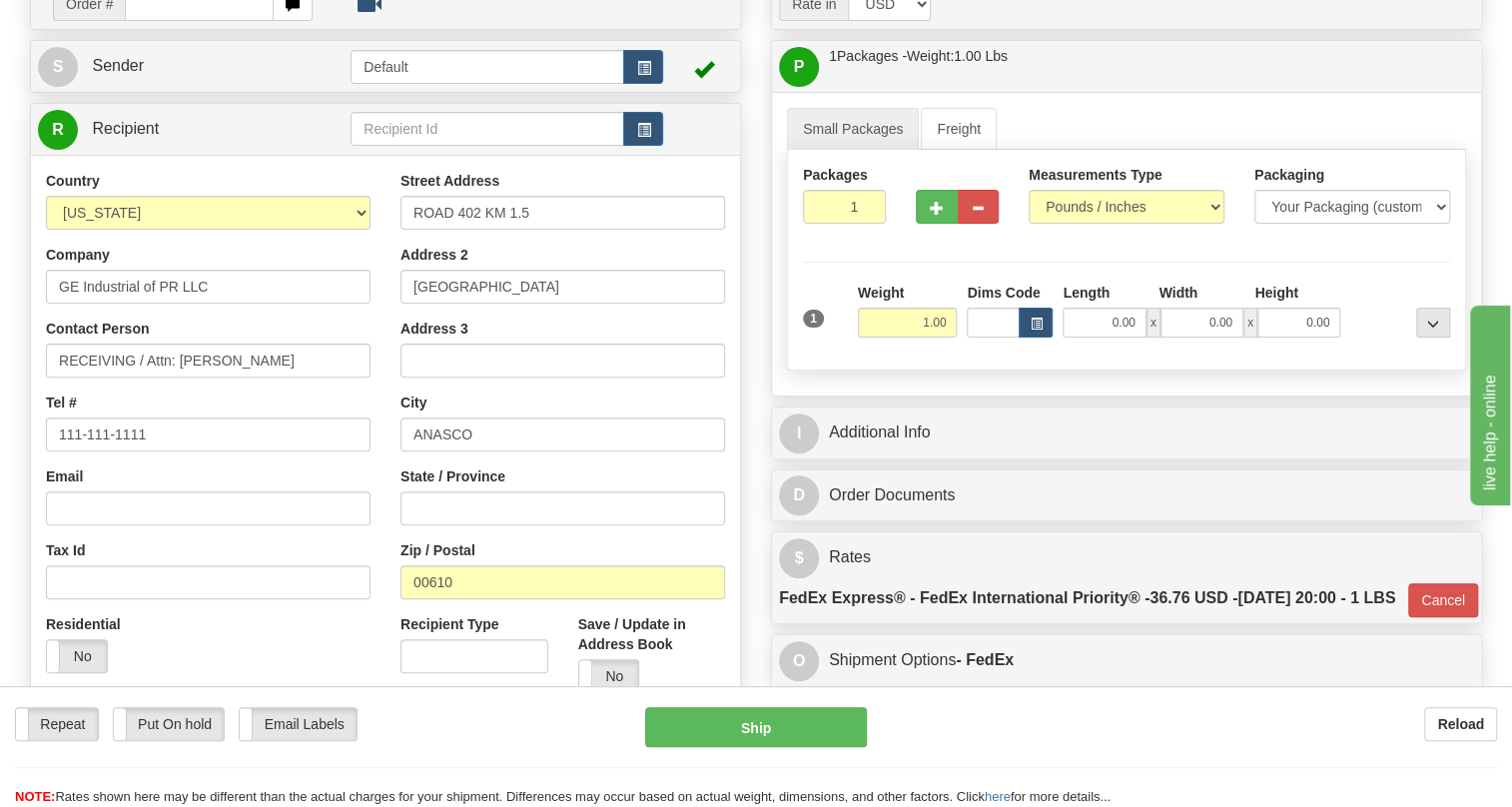 scroll, scrollTop: 164, scrollLeft: 0, axis: vertical 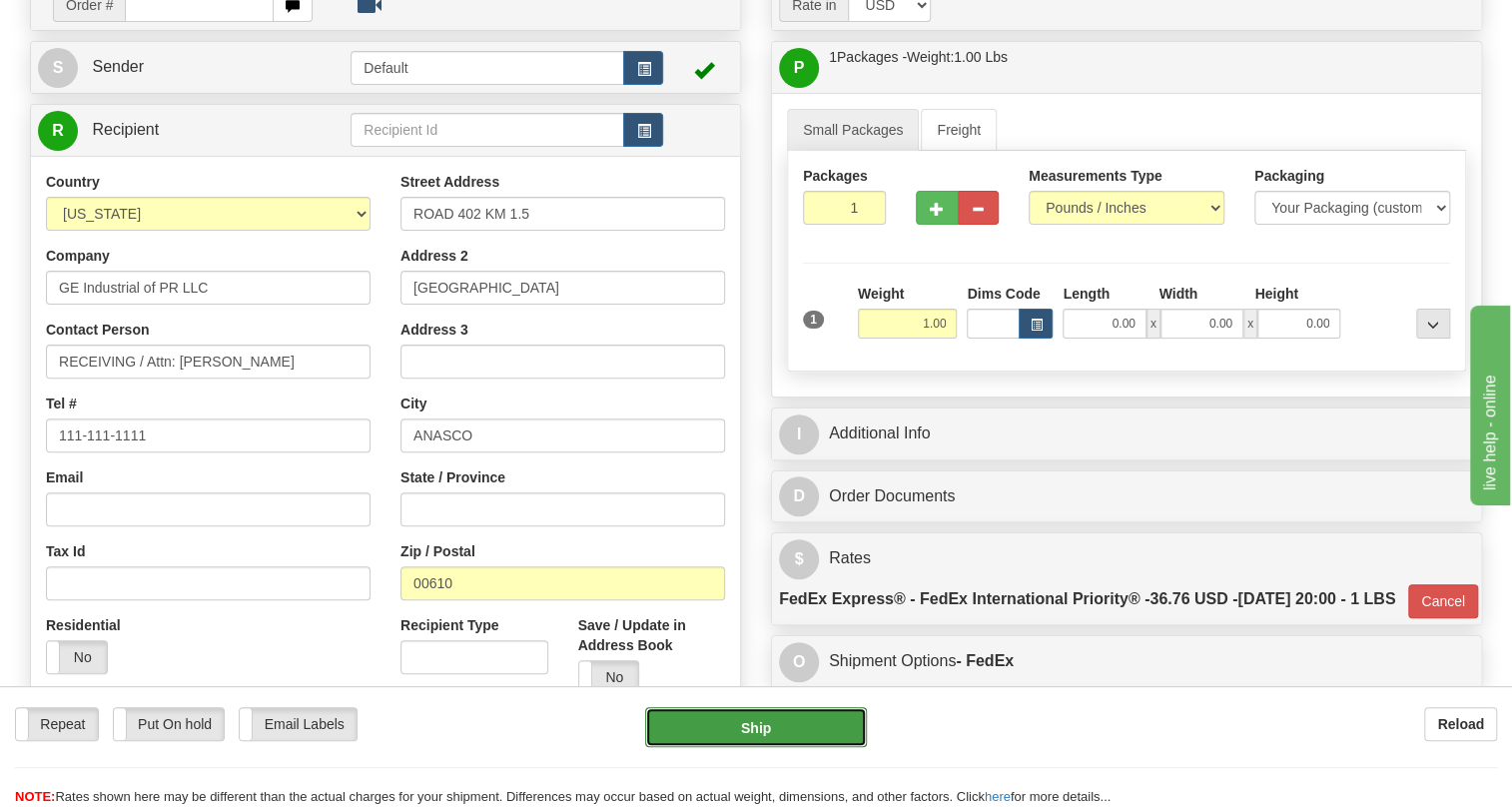 click on "Ship" at bounding box center [756, 727] 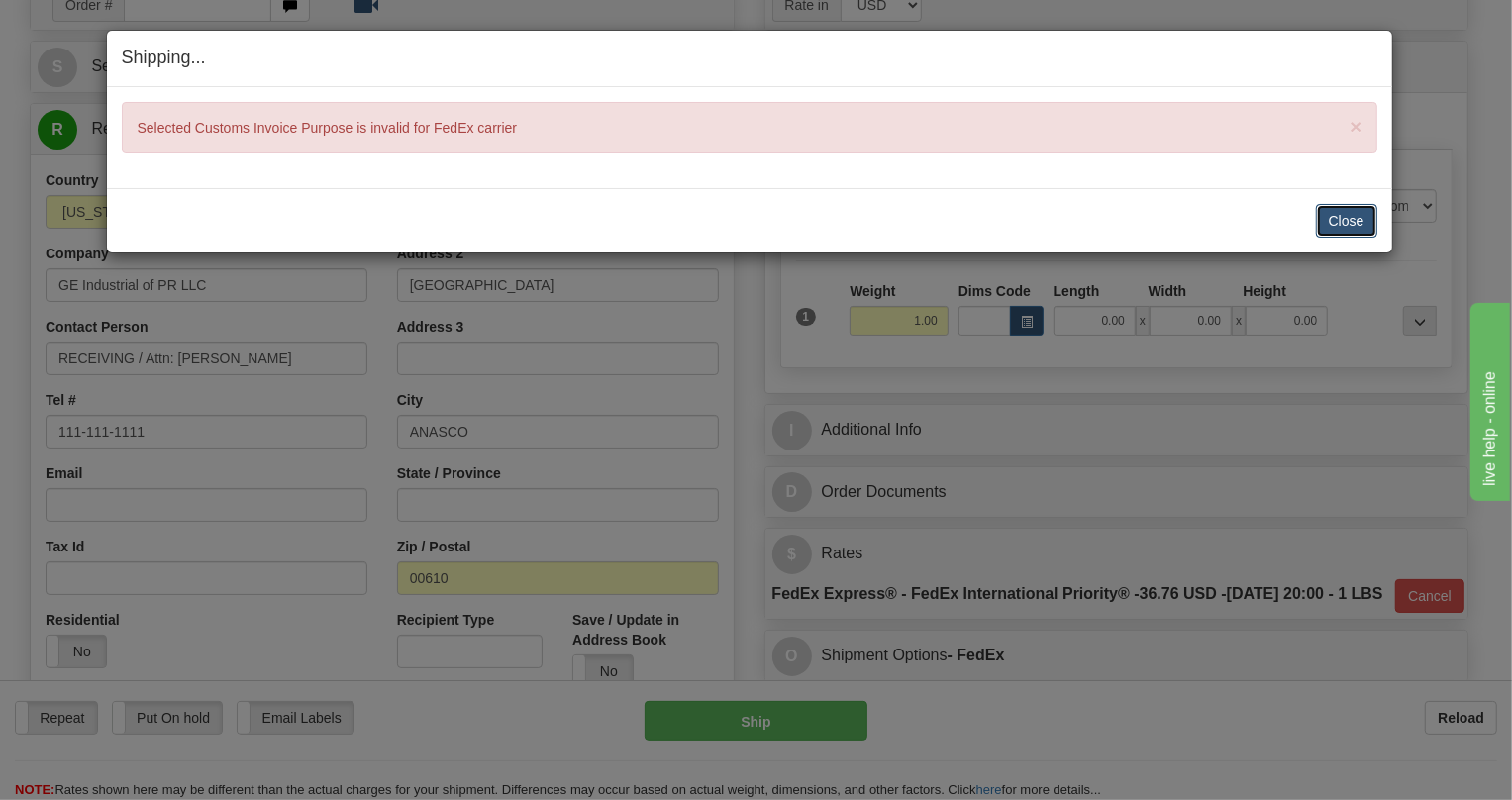 click on "Close" at bounding box center [1347, 221] 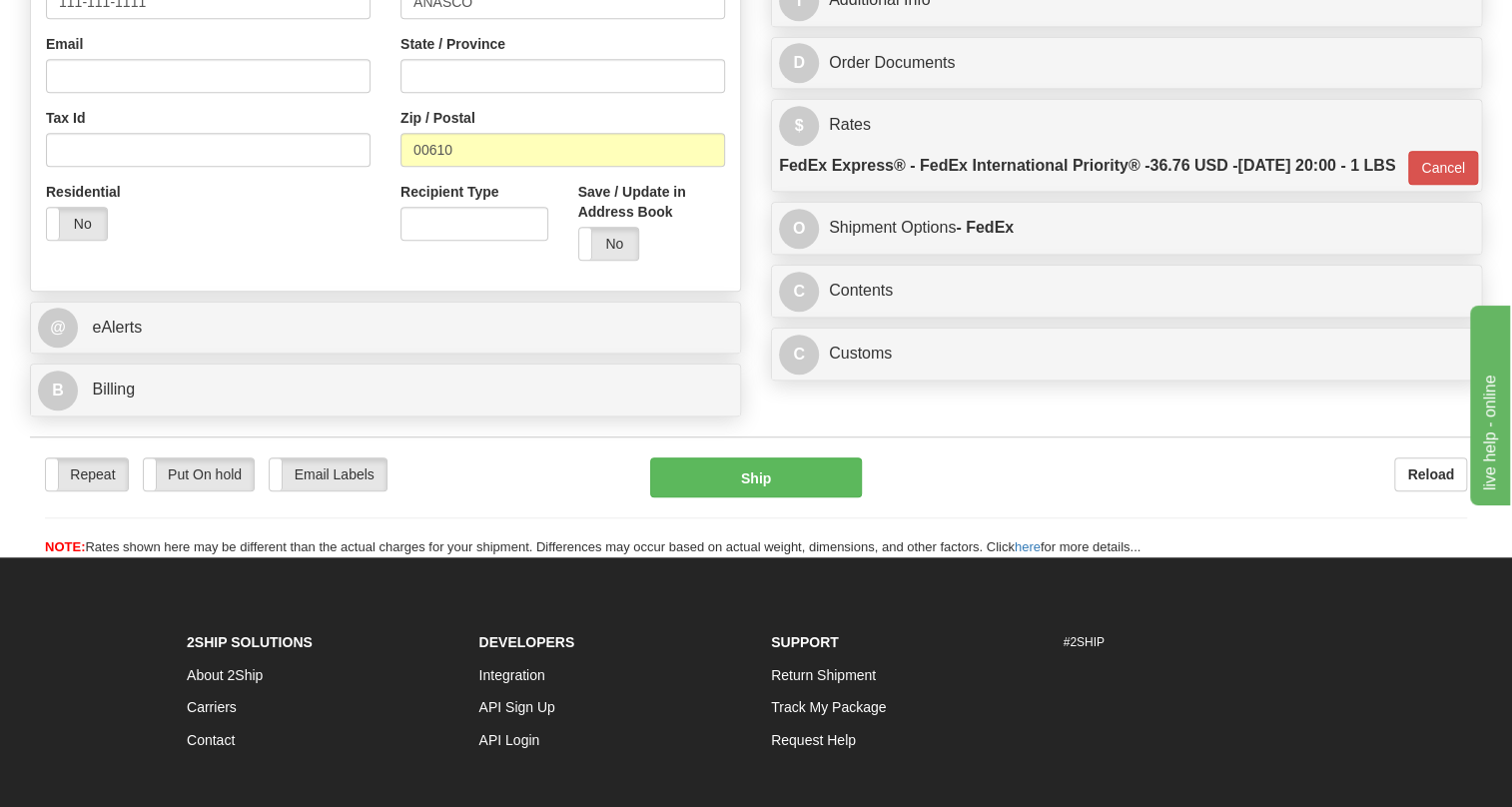 scroll, scrollTop: 618, scrollLeft: 0, axis: vertical 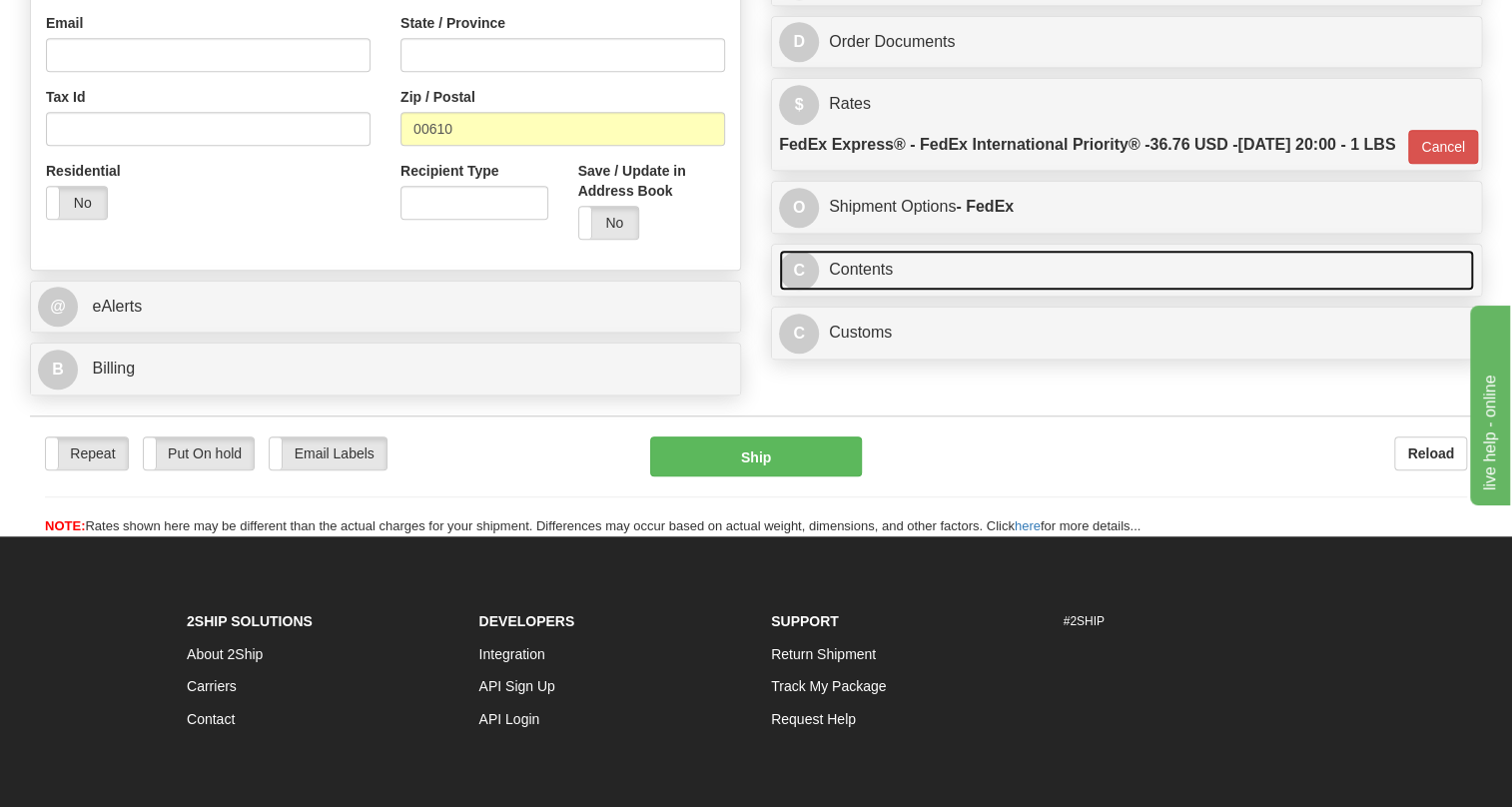 click on "C Contents" at bounding box center (1127, 270) 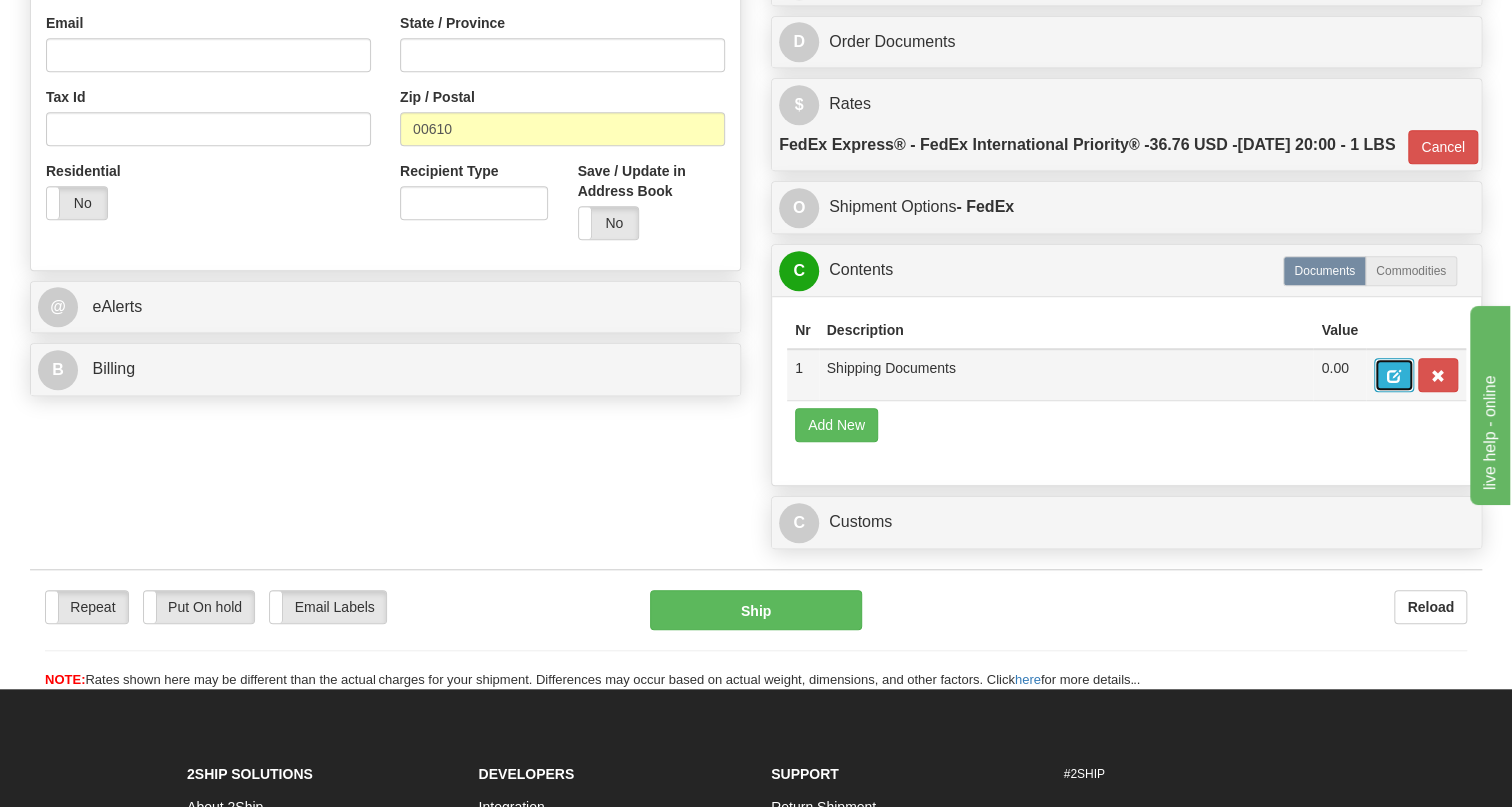 click at bounding box center (1394, 376) 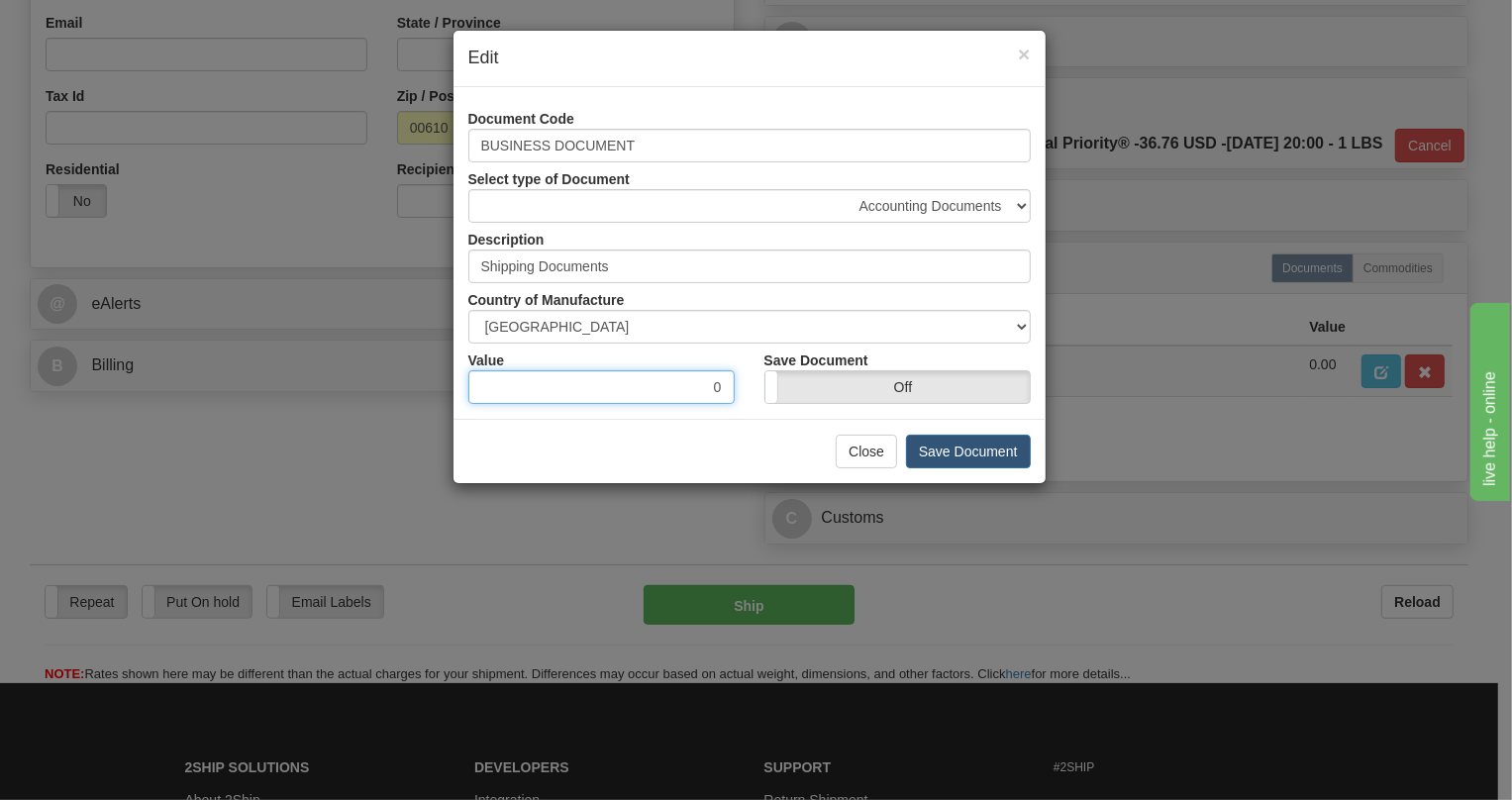 click on "0" at bounding box center (601, 387) 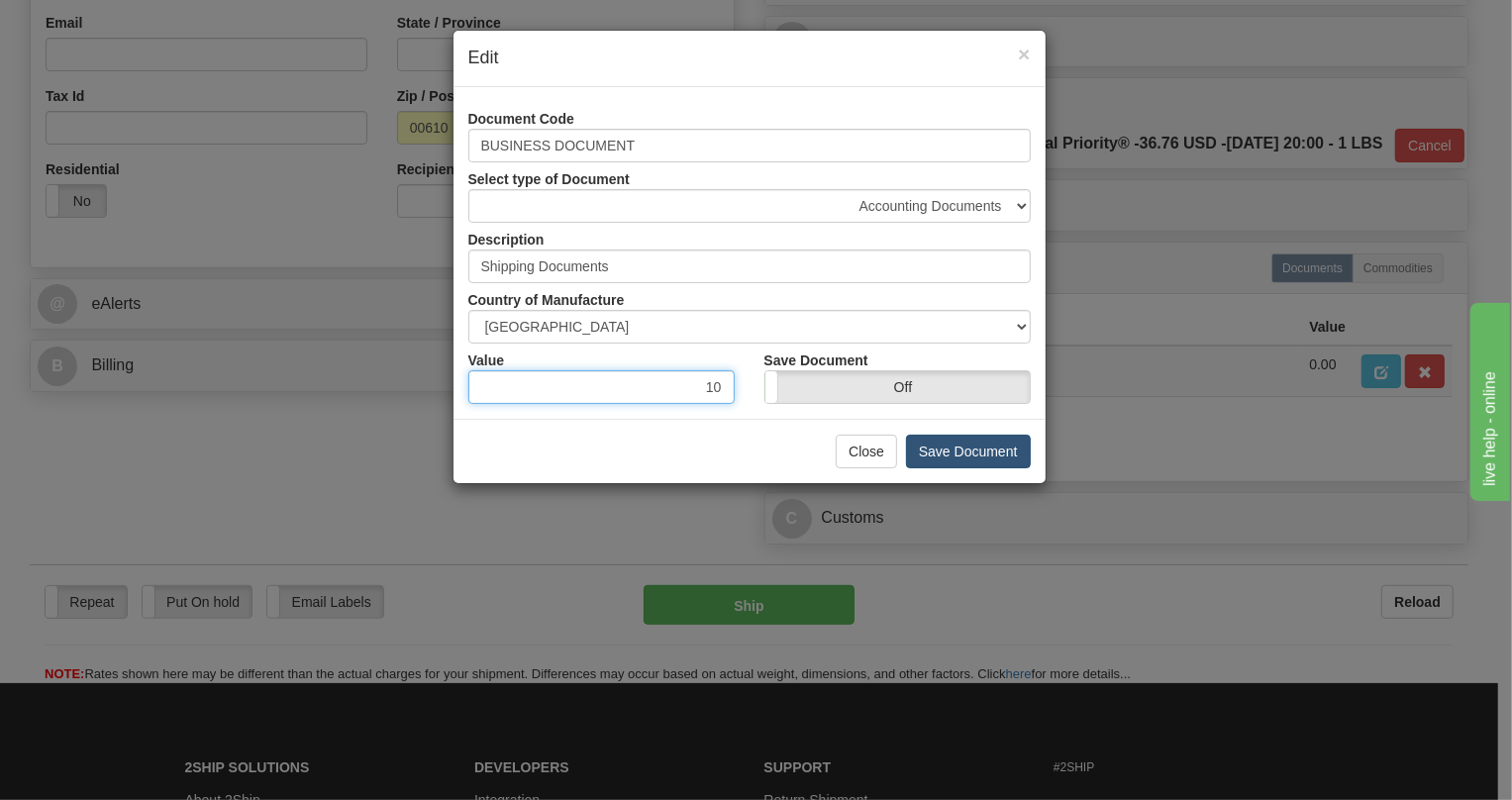 type on "10" 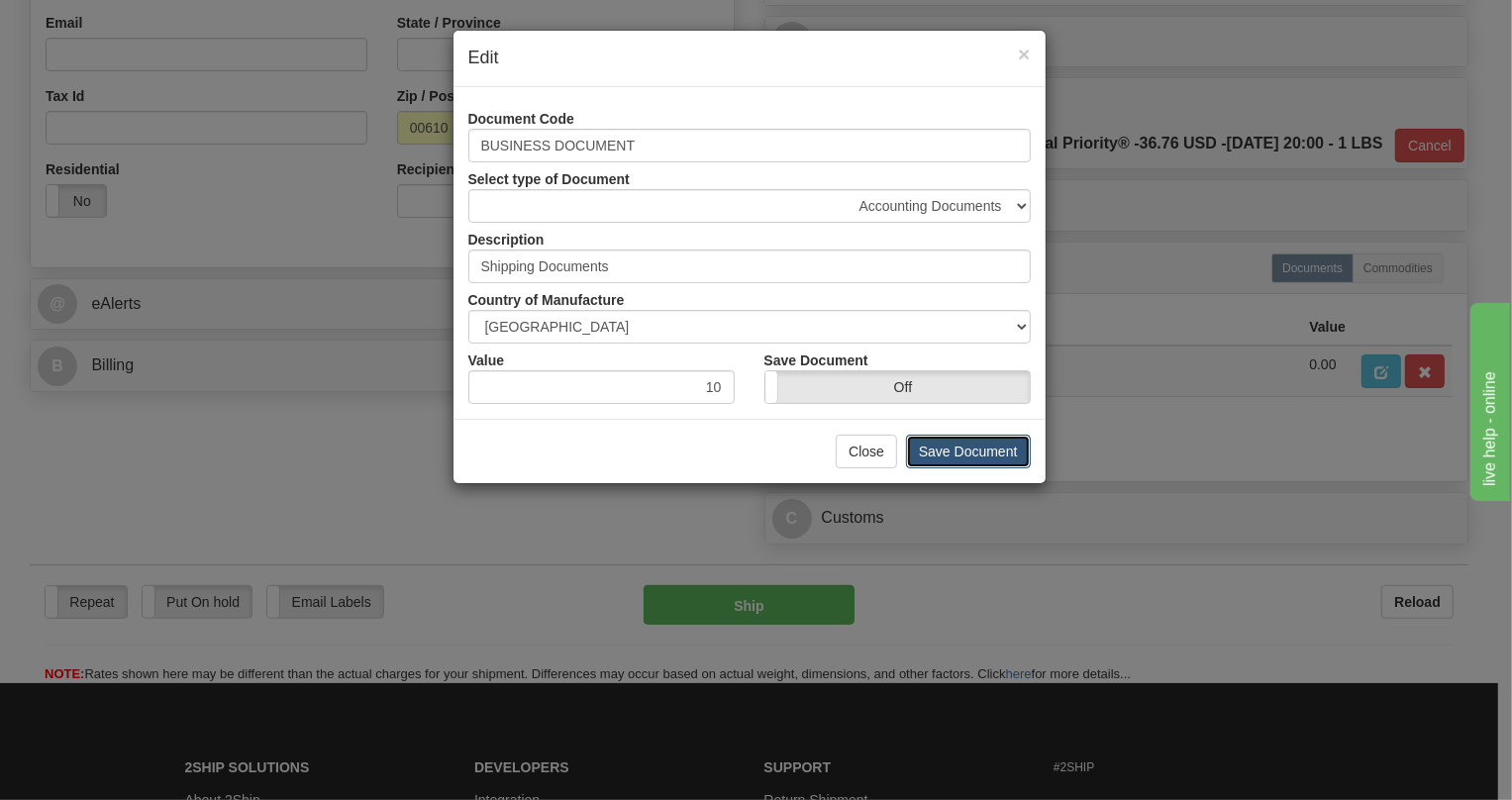 click on "Save Document" at bounding box center (968, 451) 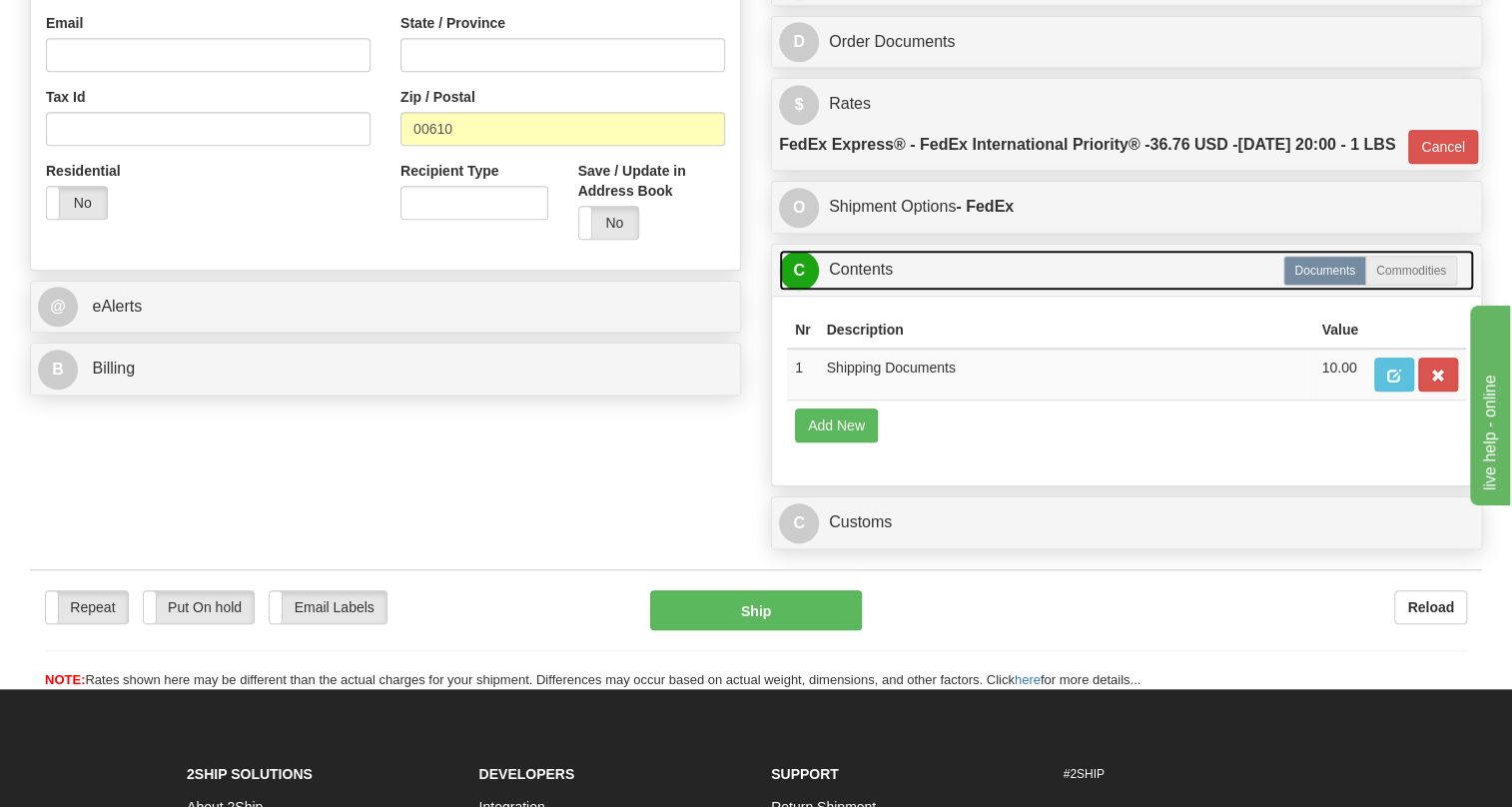 click on "C Contents" at bounding box center (1127, 270) 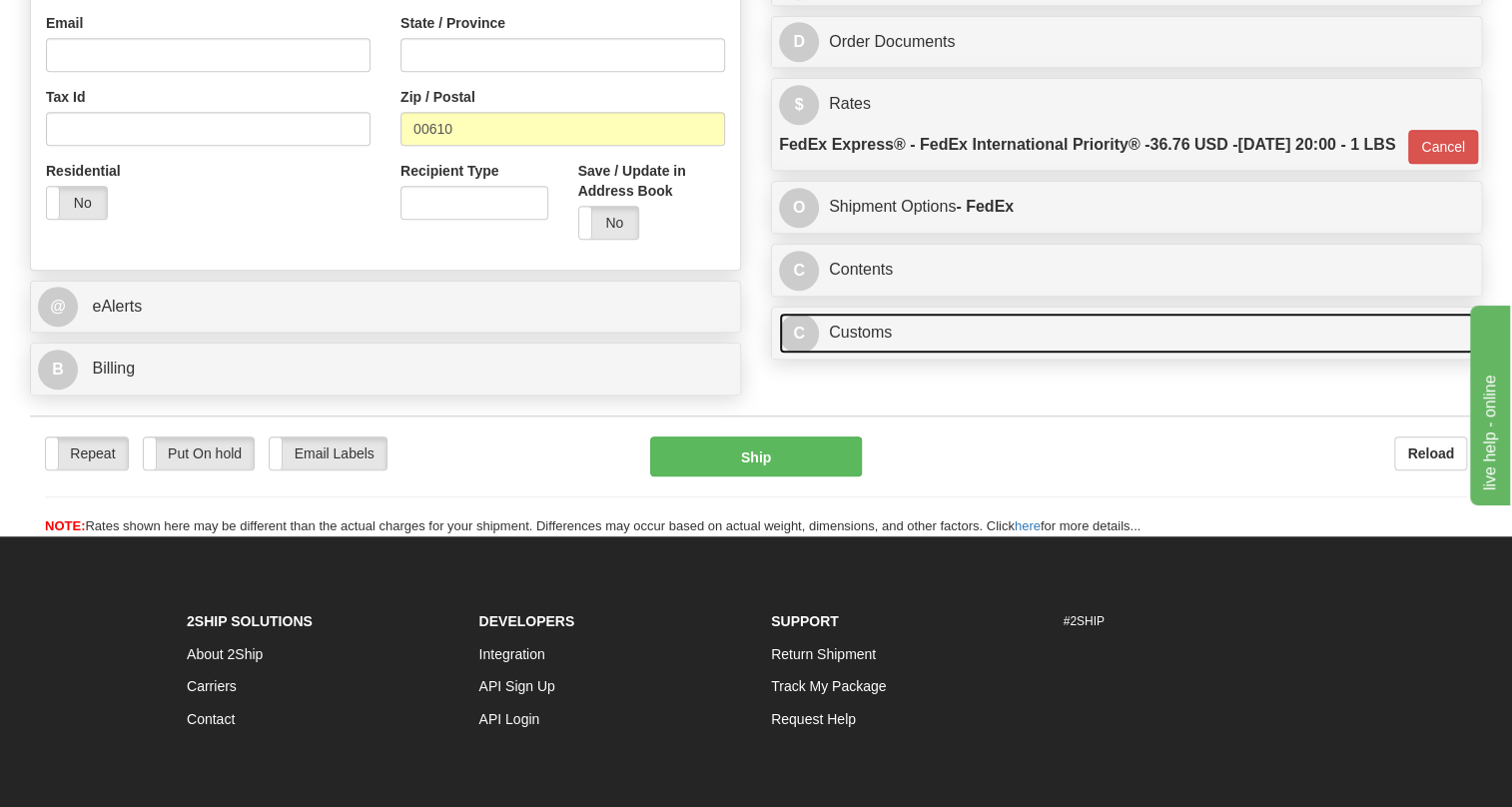 click on "C Customs" at bounding box center [1127, 333] 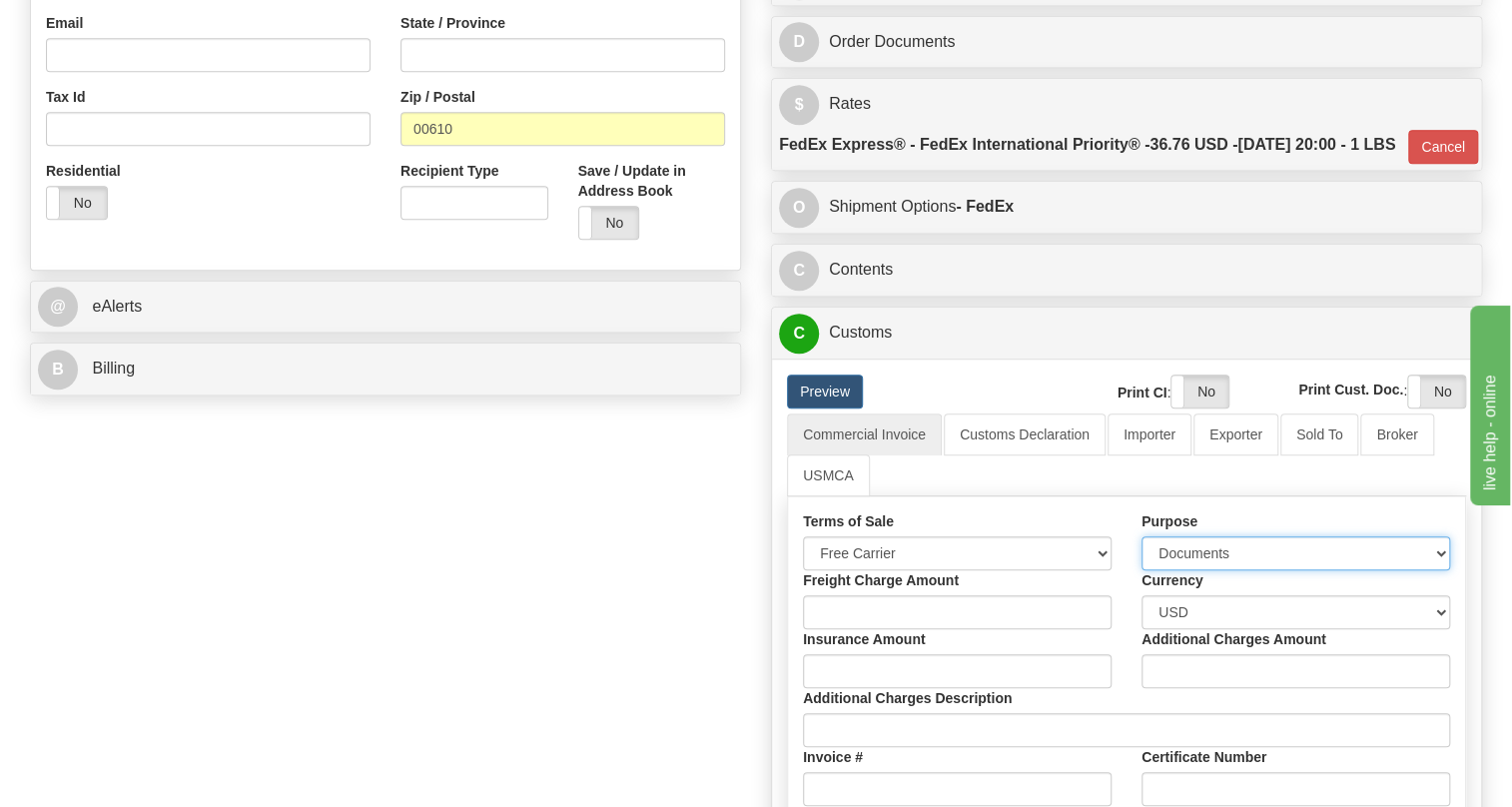 click on "Sold
Not Sold
Gift
Sample
Repair and Return
Personal Effects
Merchandise
Dangerous Goods
Commercial Sample
Humanitarian Donation
Documents
Other
Warranty" at bounding box center [1295, 553] 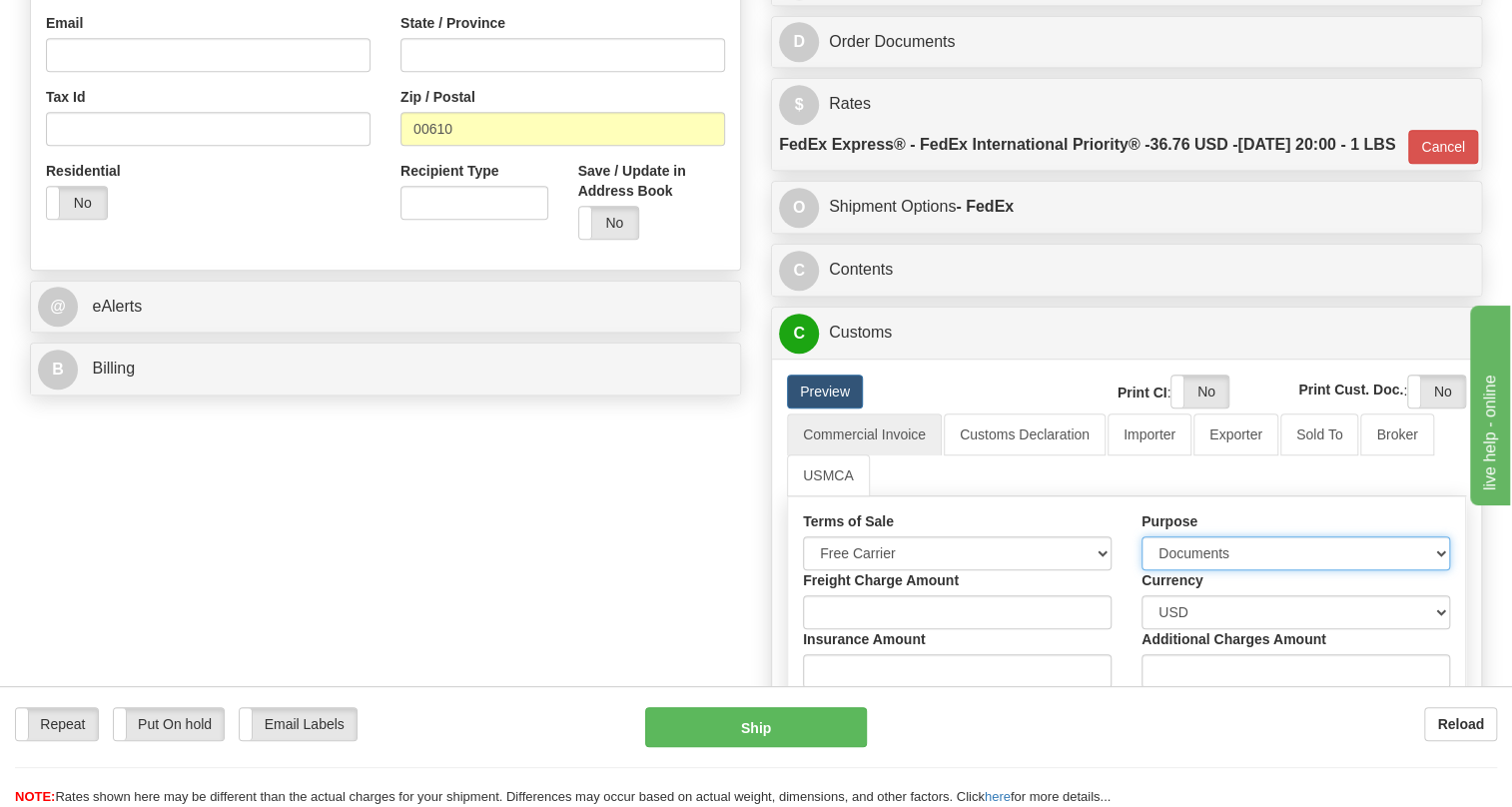 select on "2" 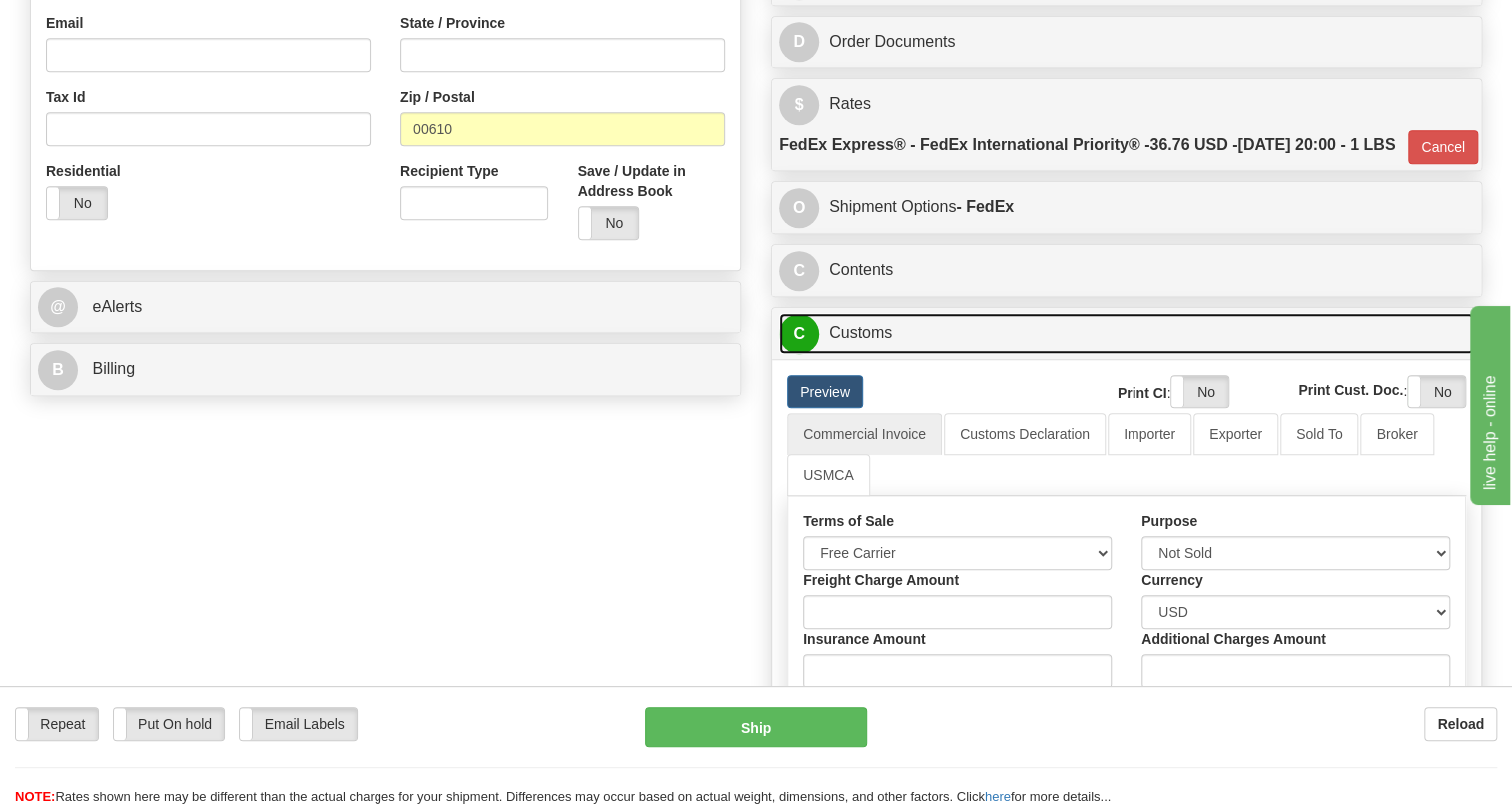 click on "C Customs" at bounding box center (1127, 333) 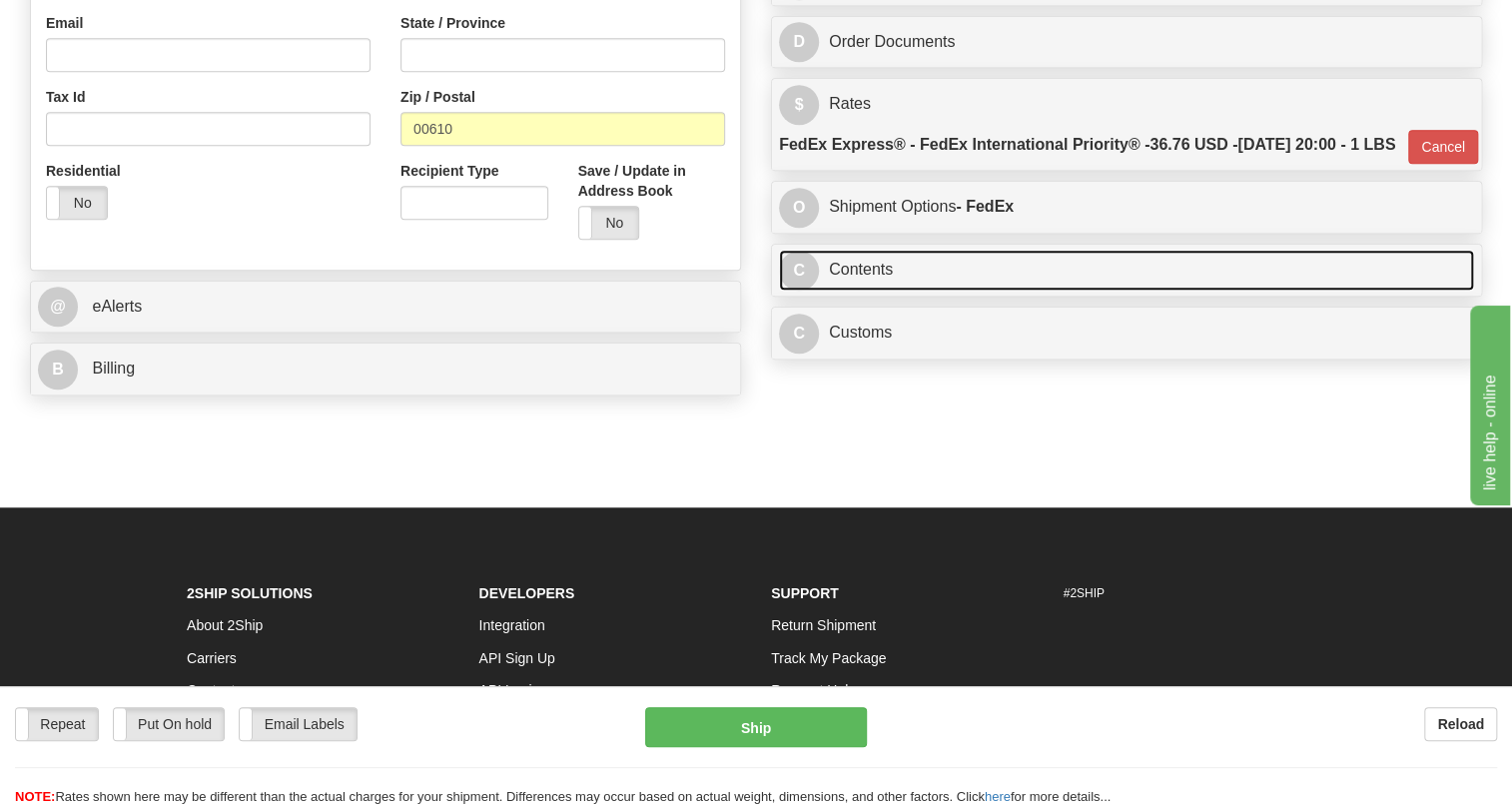 click on "C Contents" at bounding box center [1127, 270] 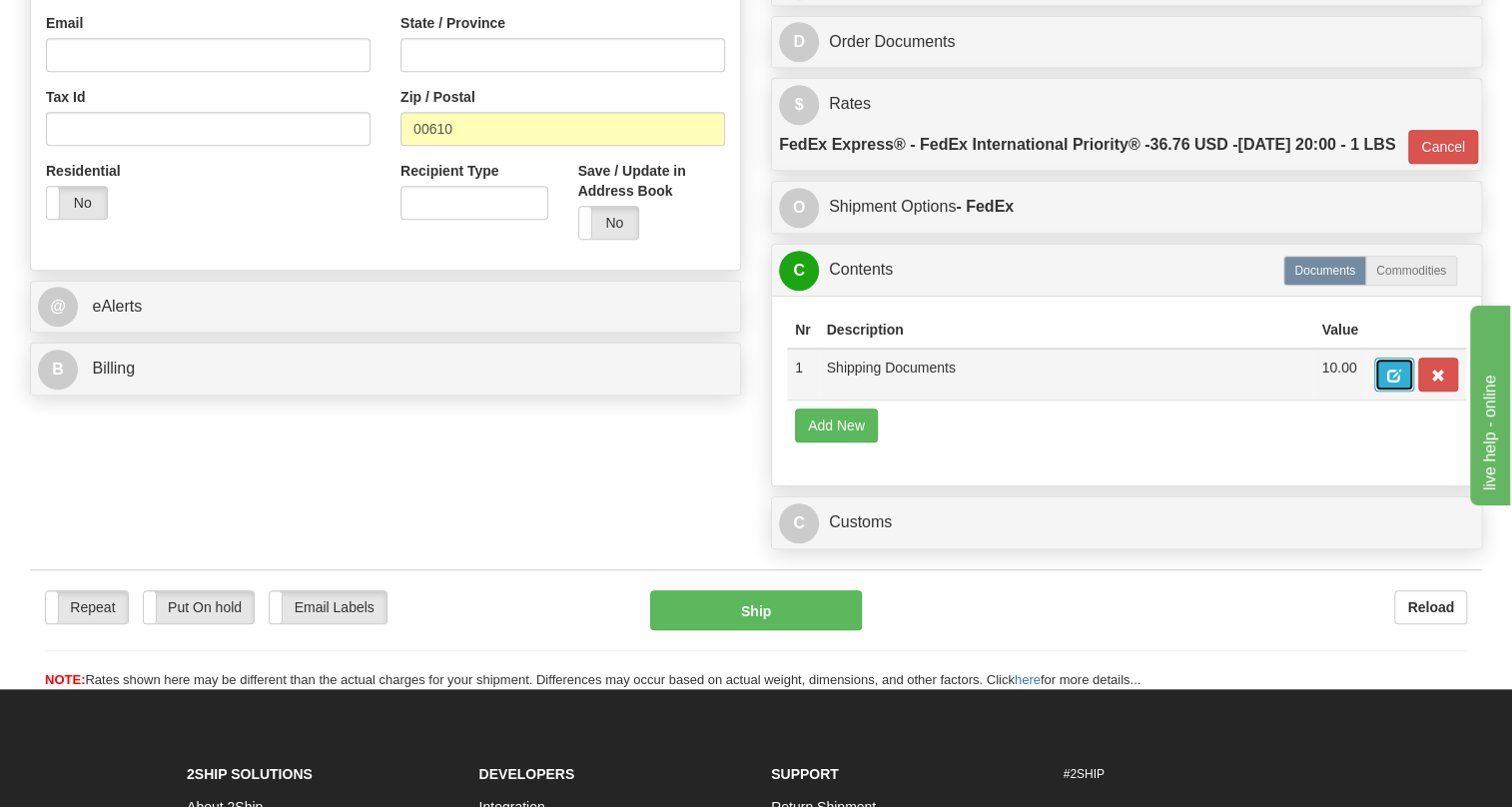 click at bounding box center [1394, 376] 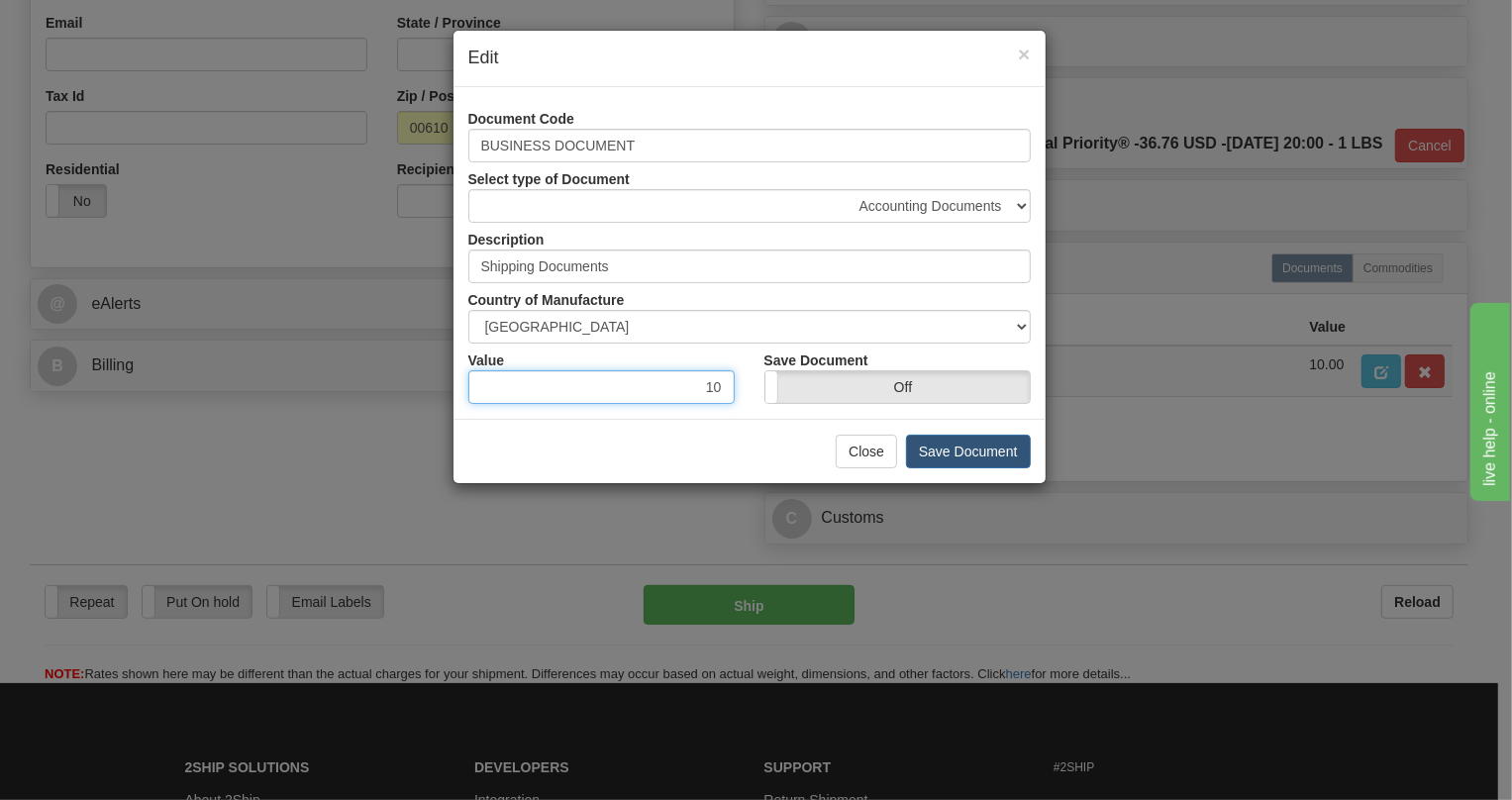 click on "10" at bounding box center [601, 387] 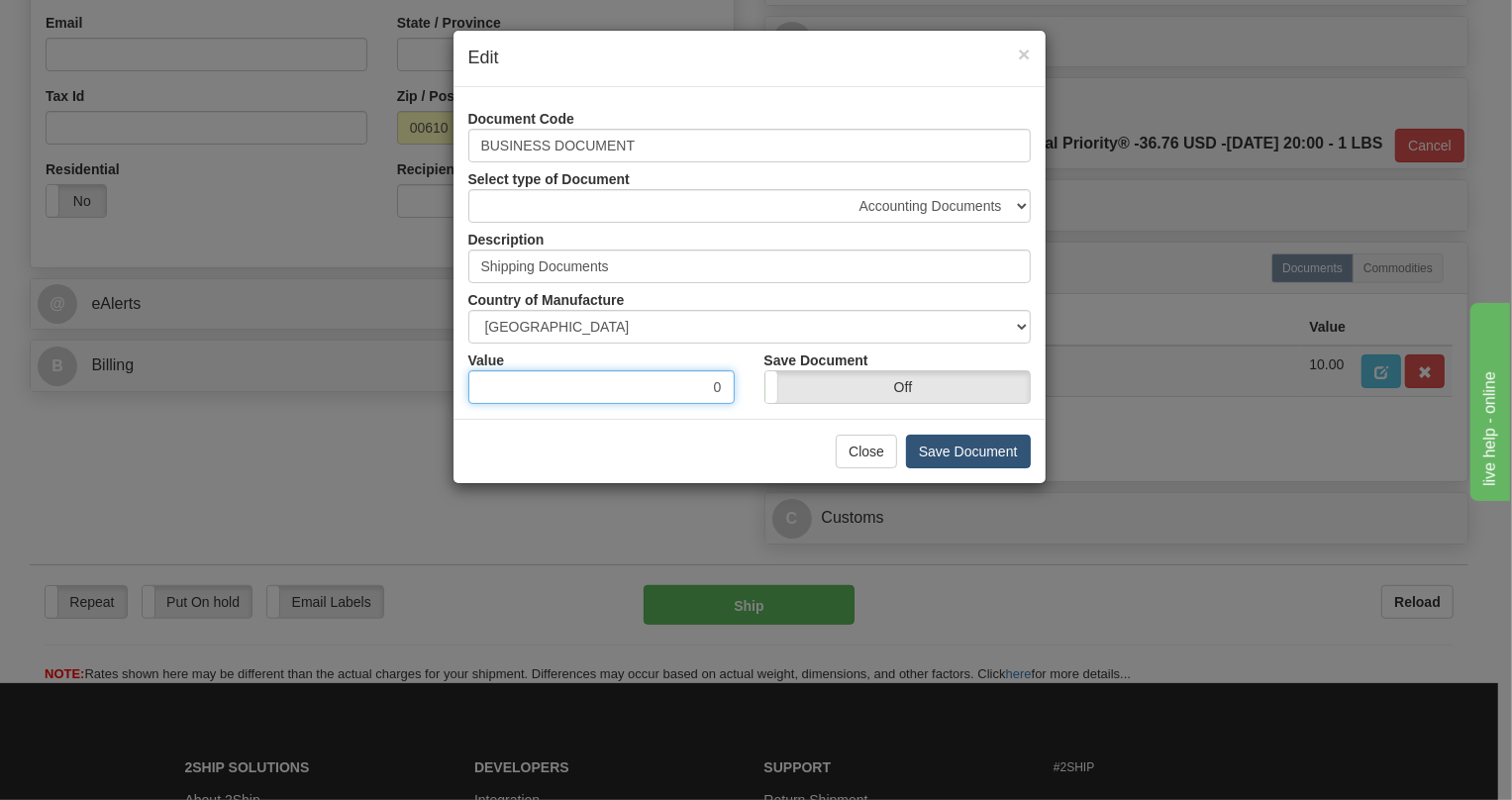 type on "0" 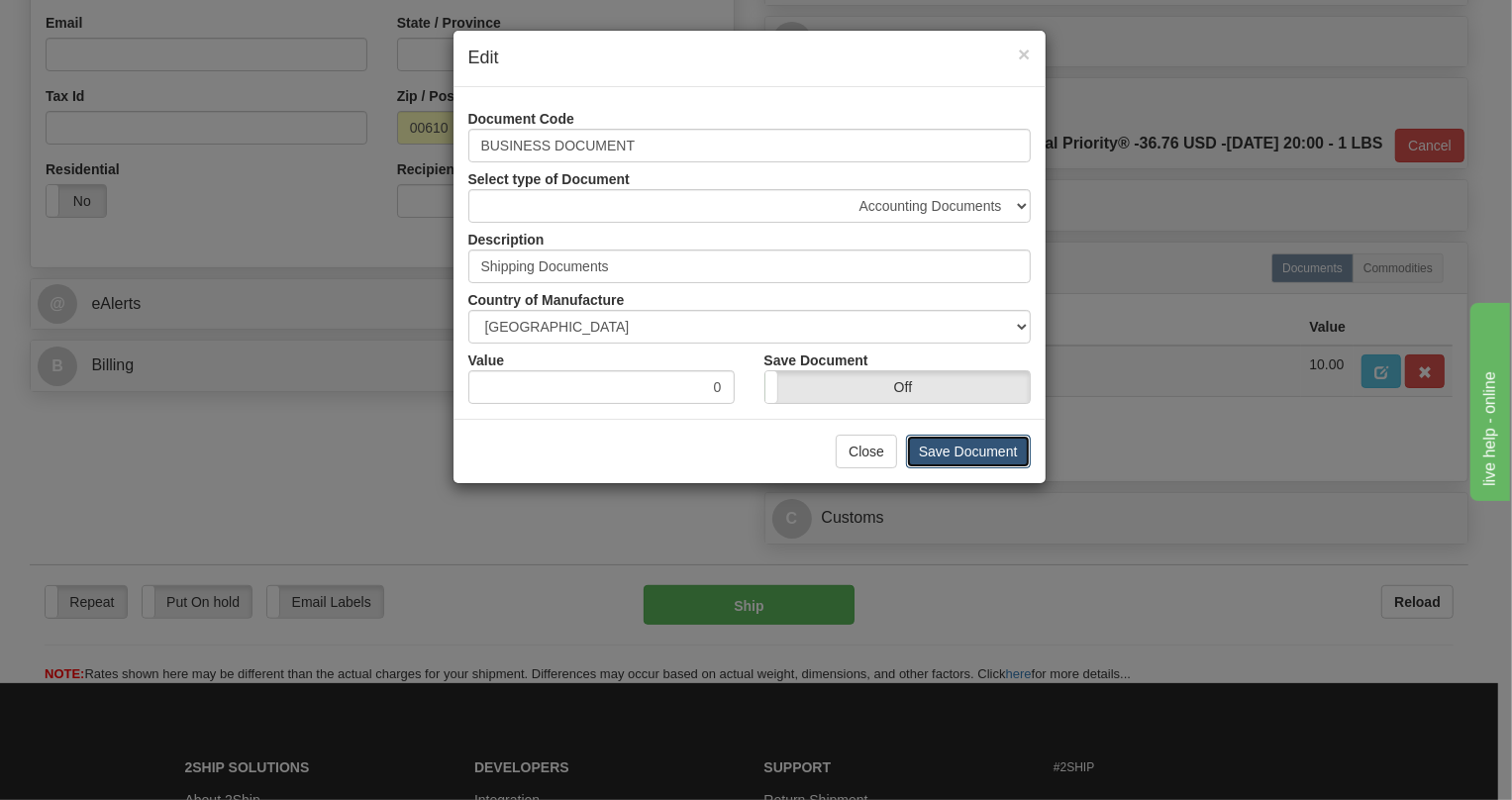 click on "Save Document" at bounding box center [968, 451] 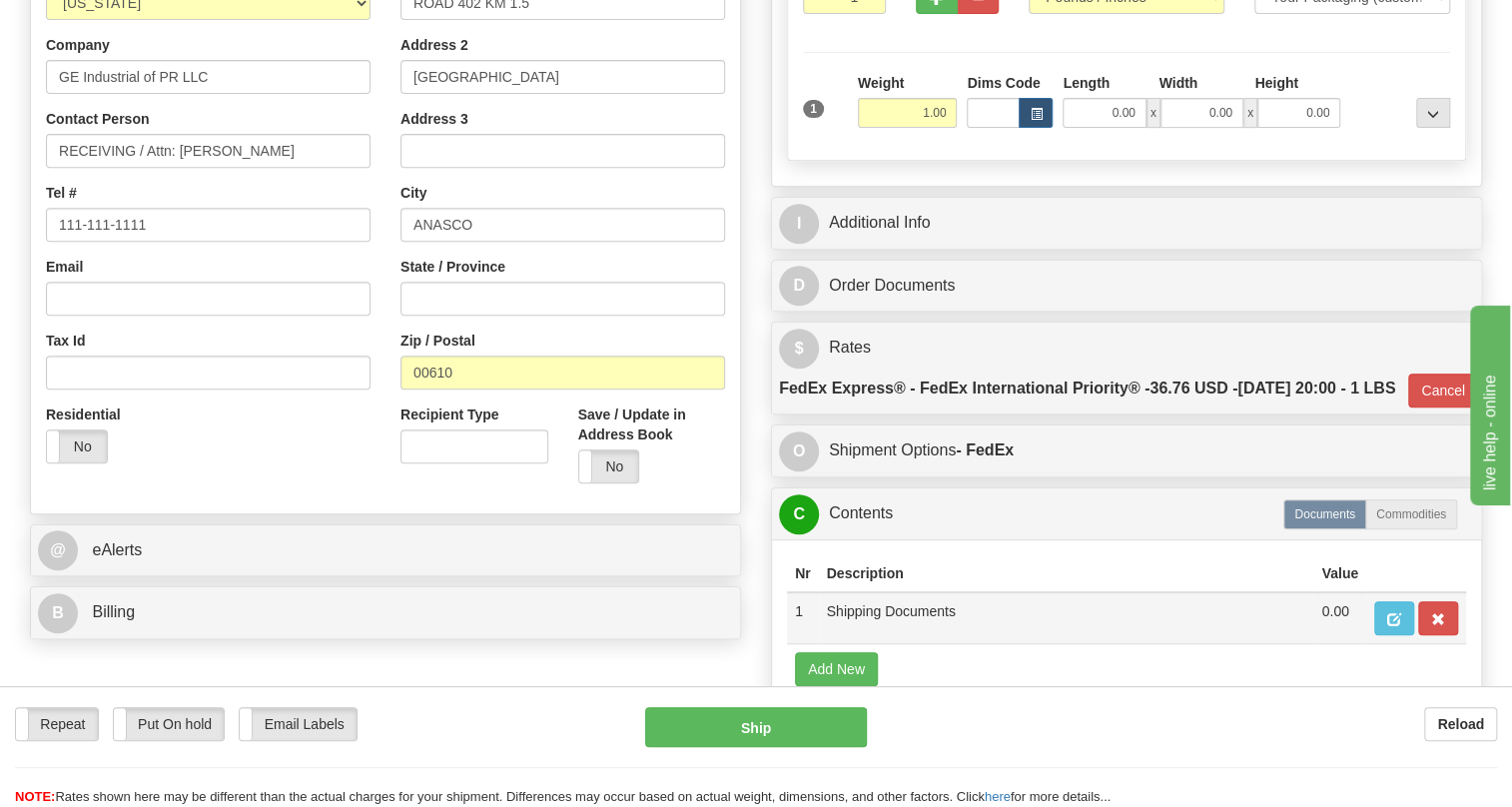 scroll, scrollTop: 527, scrollLeft: 0, axis: vertical 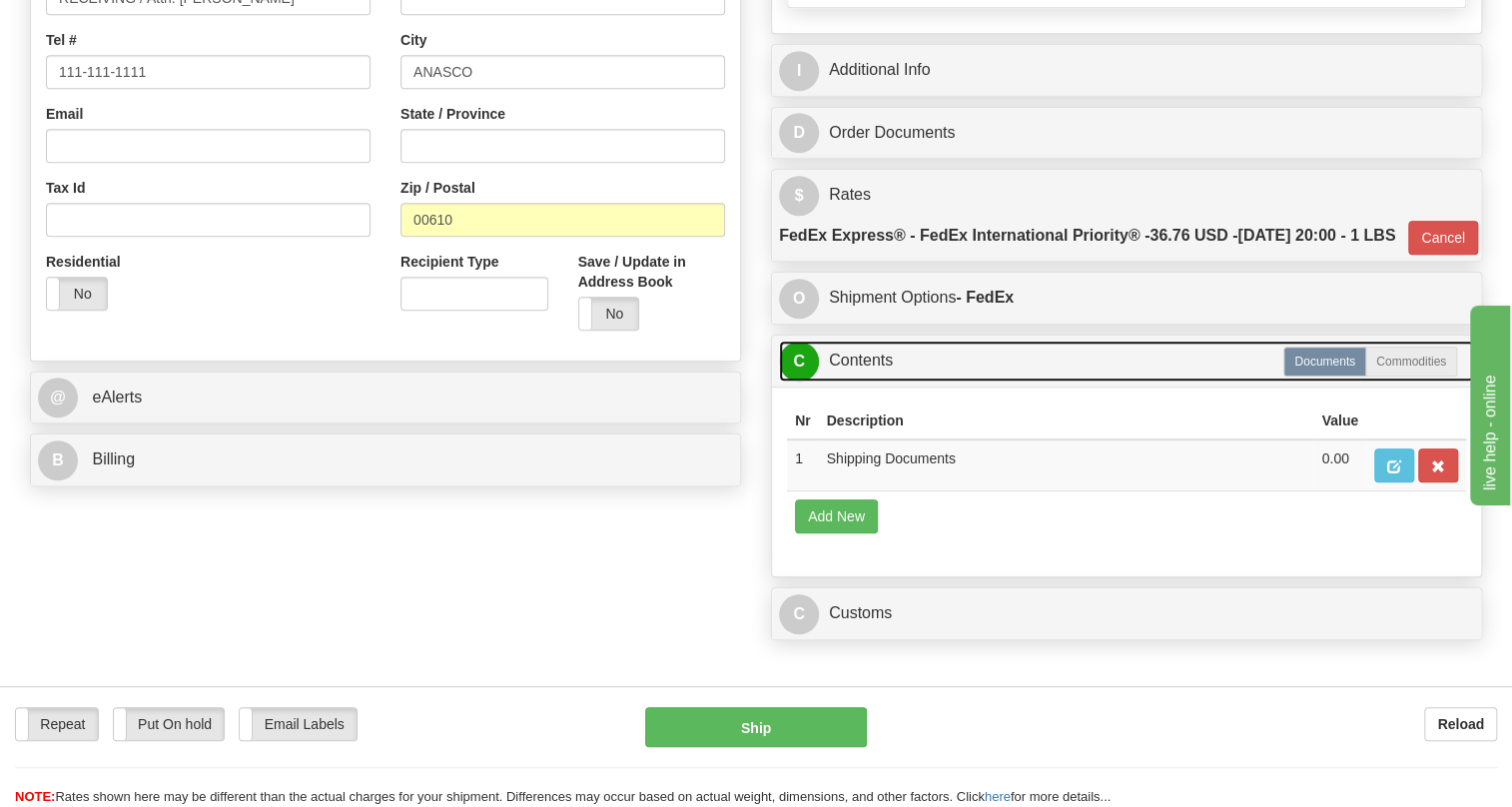 click on "C Contents" at bounding box center (1127, 361) 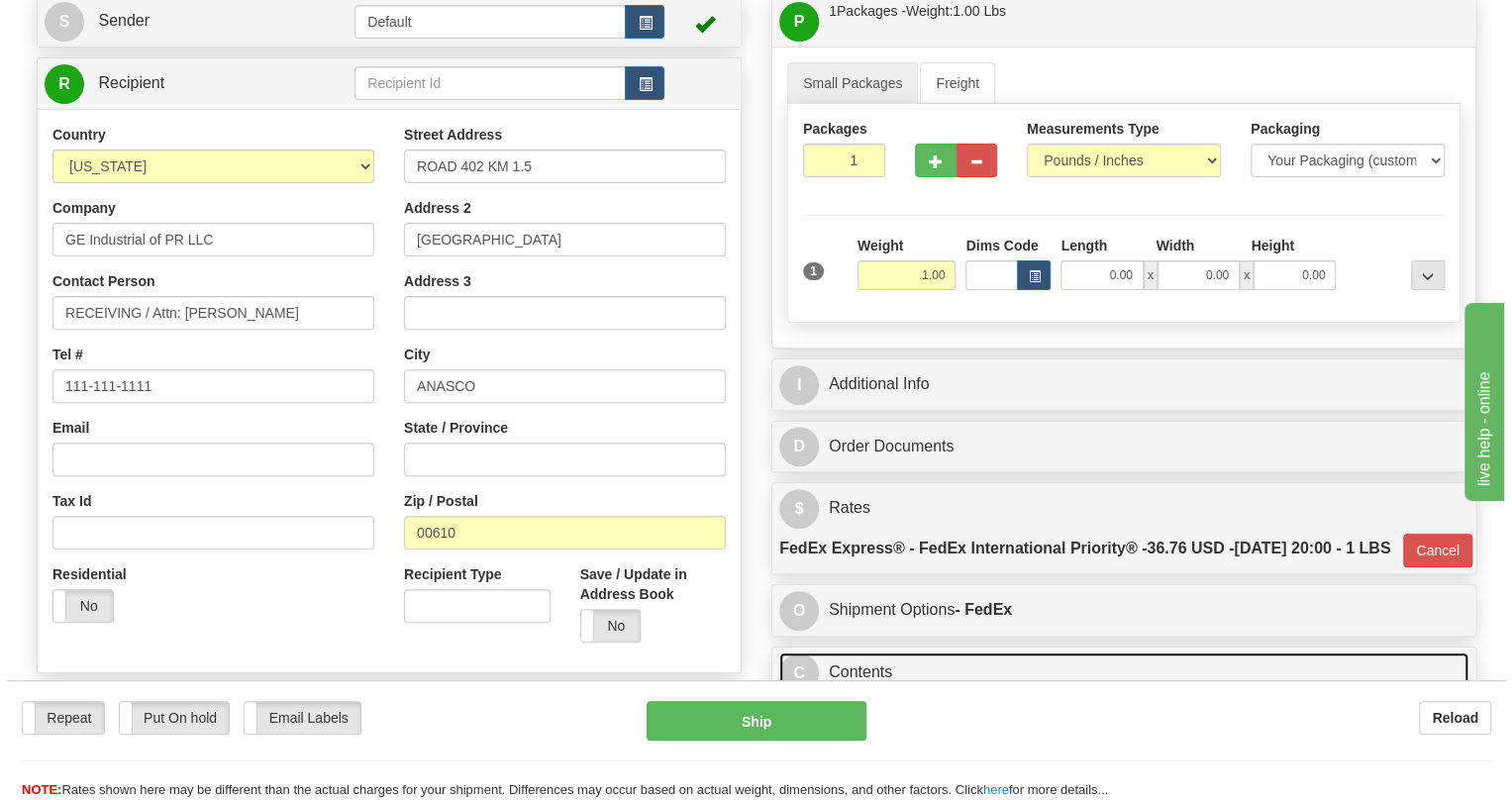scroll, scrollTop: 162, scrollLeft: 0, axis: vertical 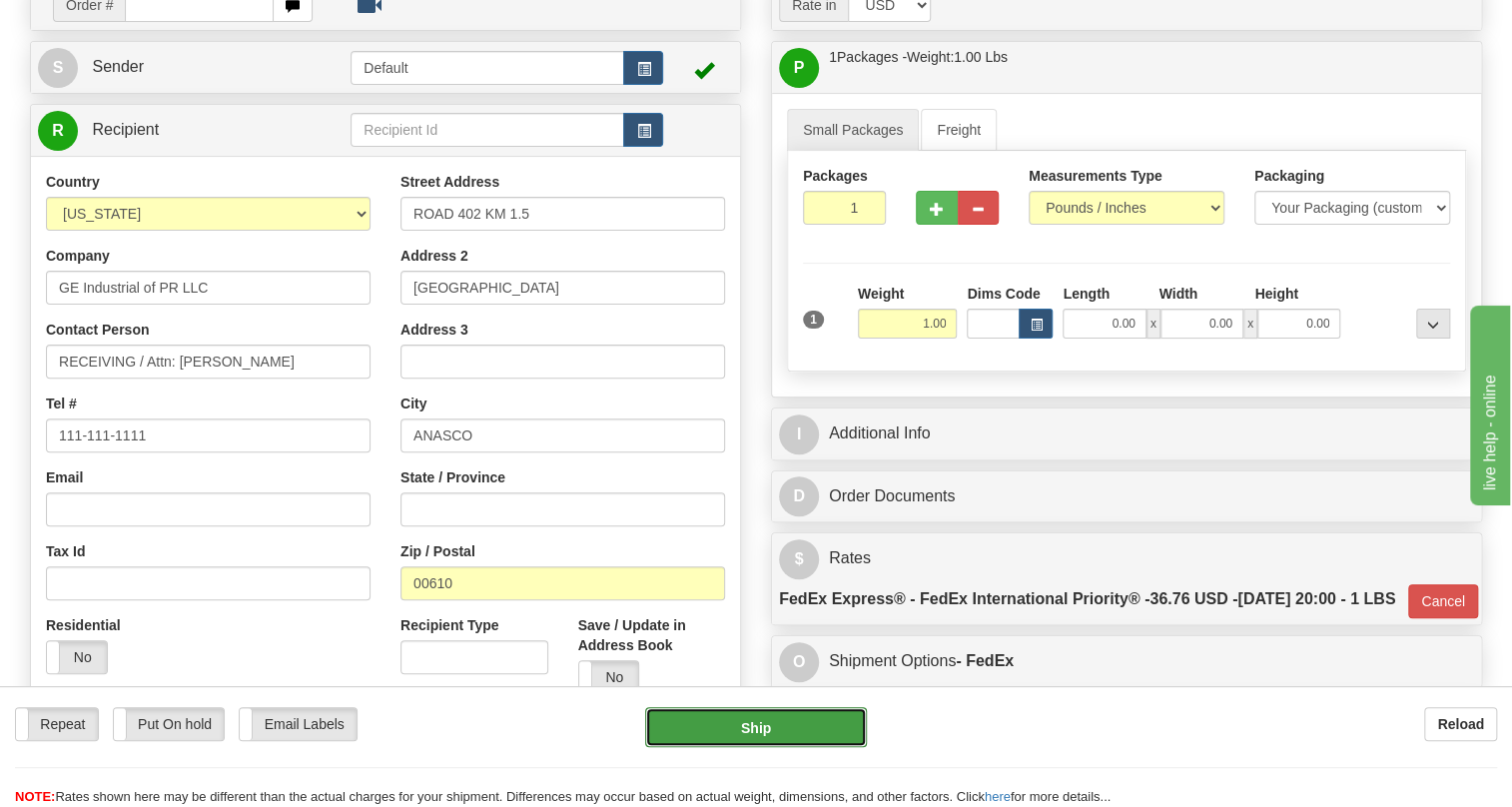 click on "Ship" at bounding box center (756, 727) 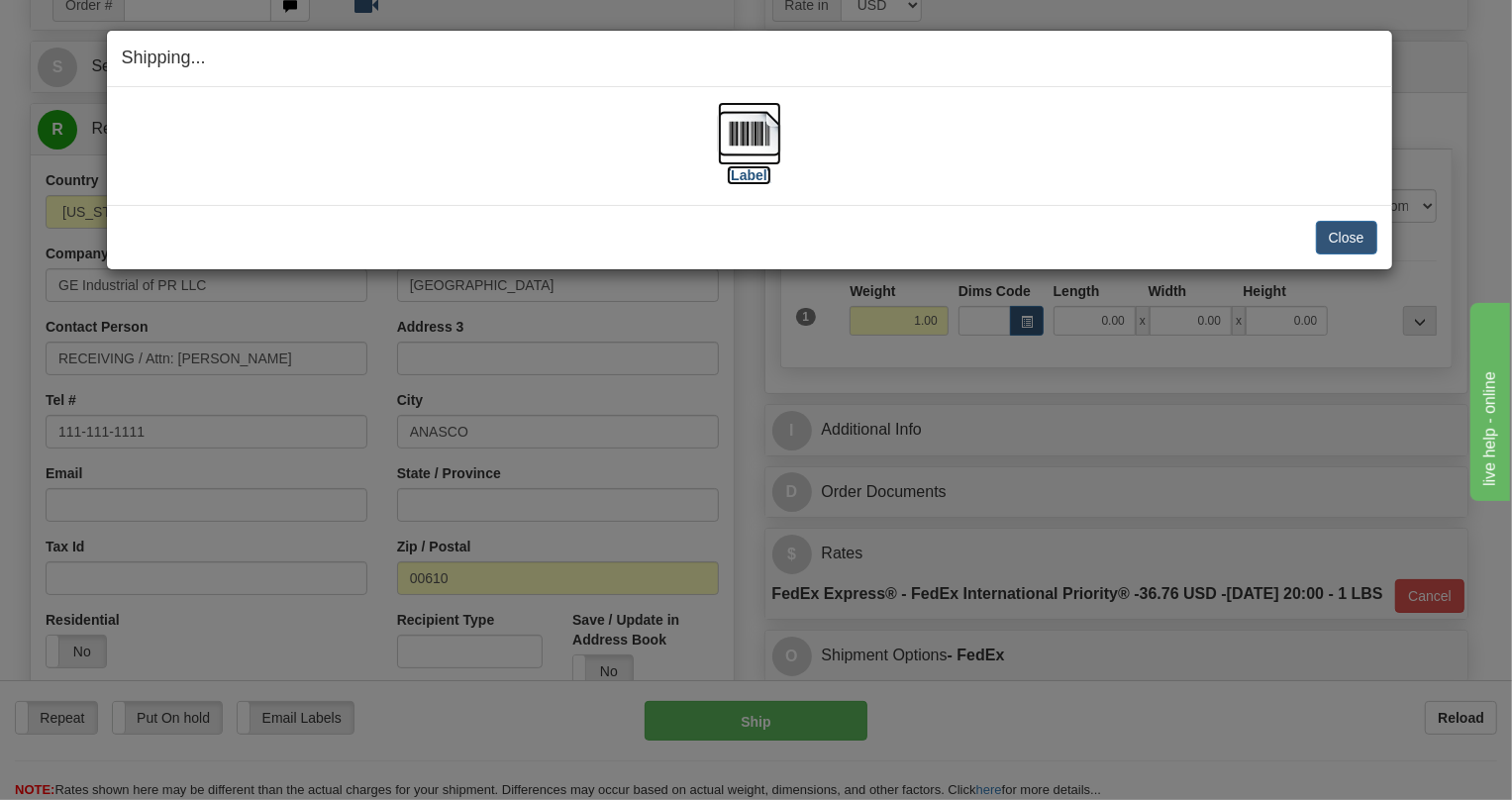 click at bounding box center [750, 134] 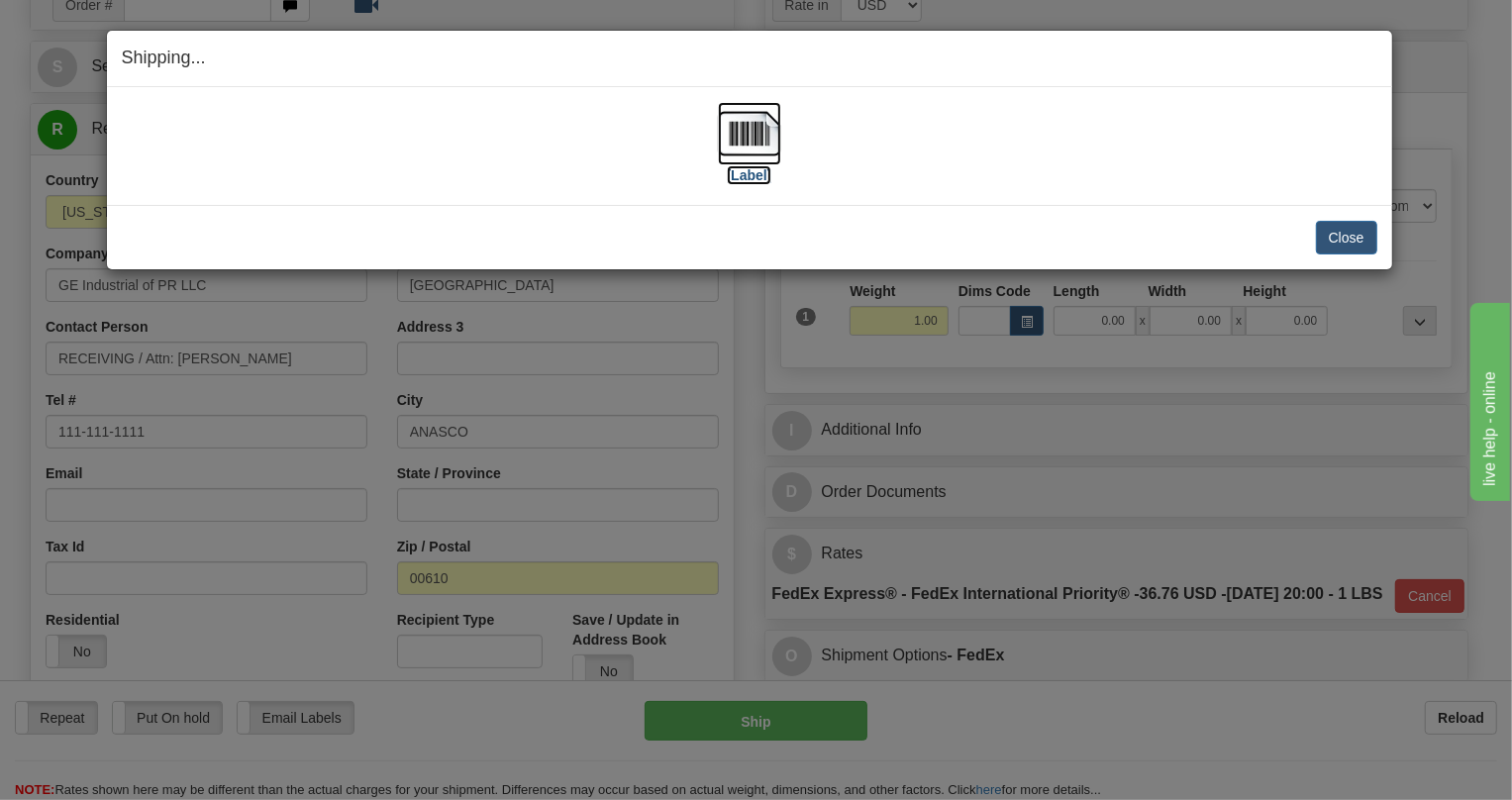 click at bounding box center [750, 134] 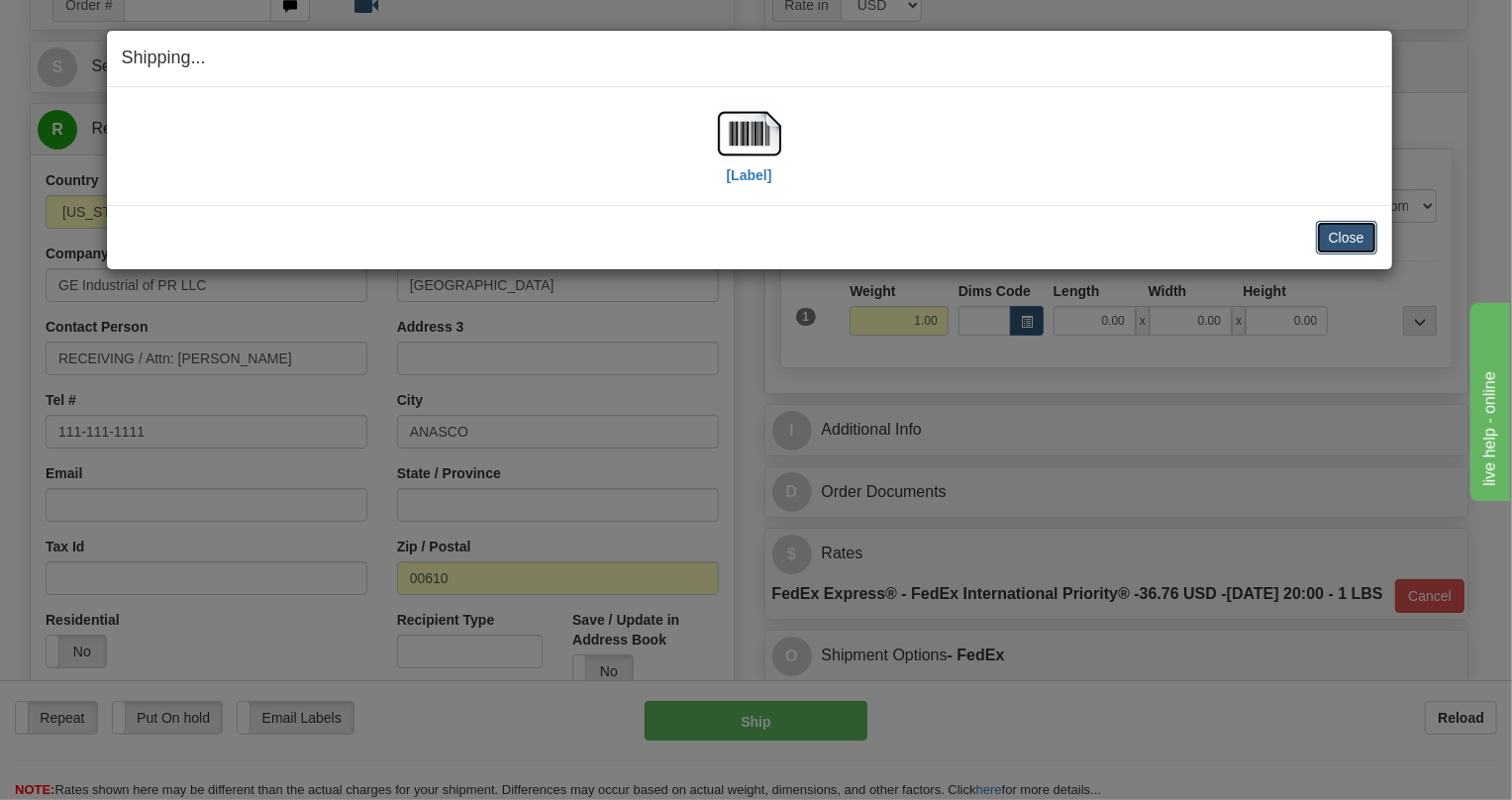 click on "Close" at bounding box center [1347, 238] 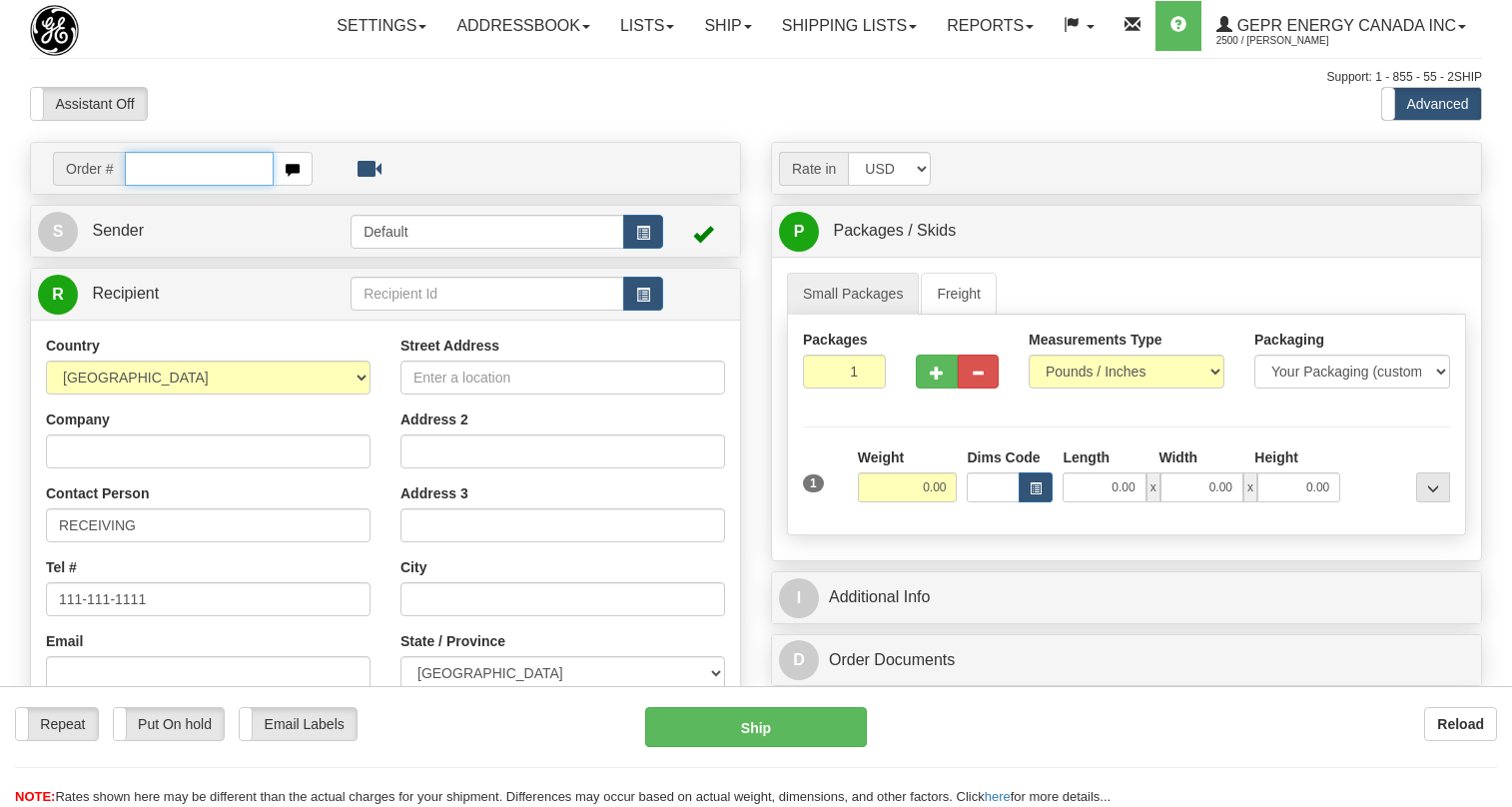 scroll, scrollTop: 0, scrollLeft: 0, axis: both 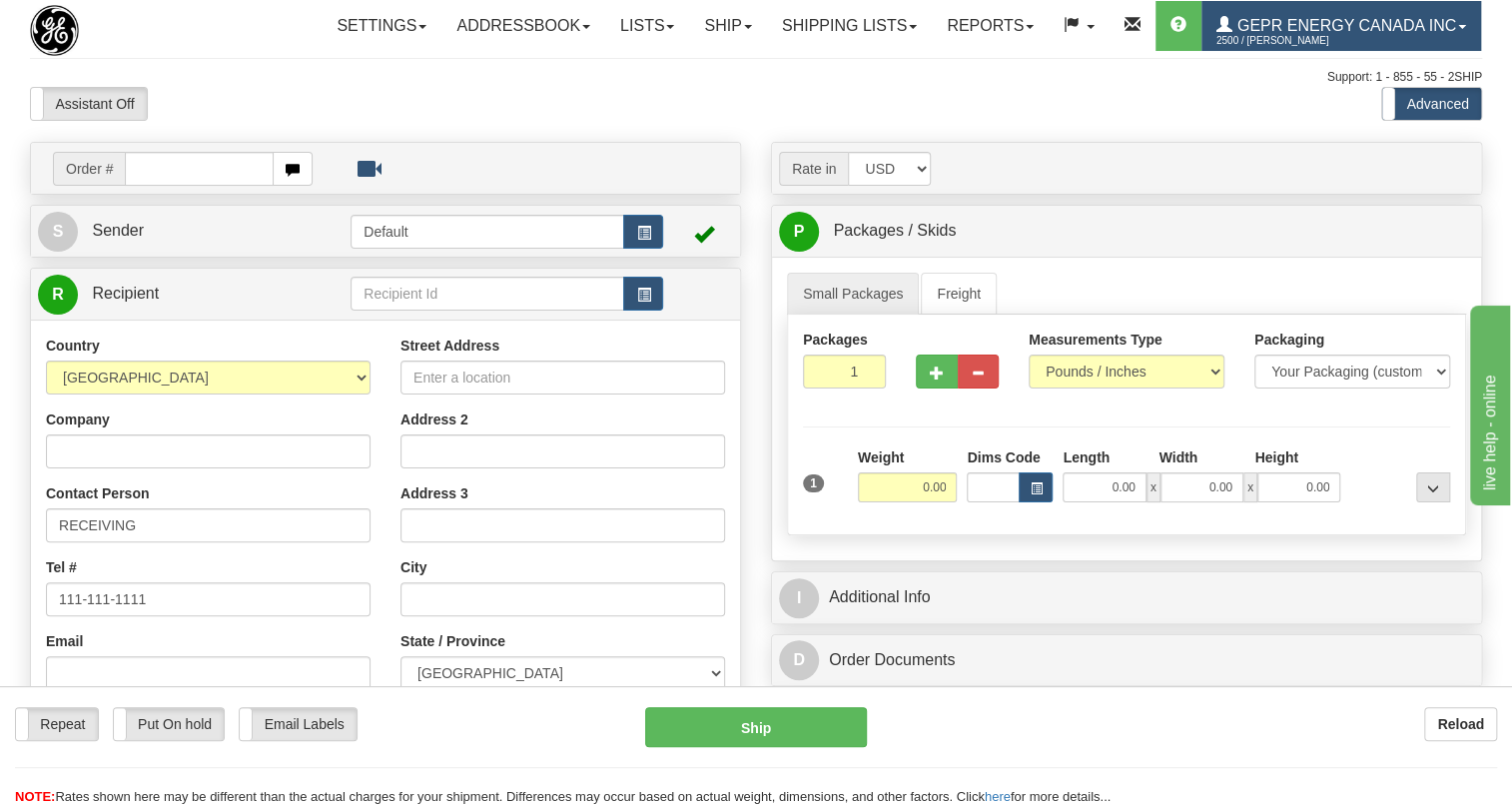 click at bounding box center [1462, 27] 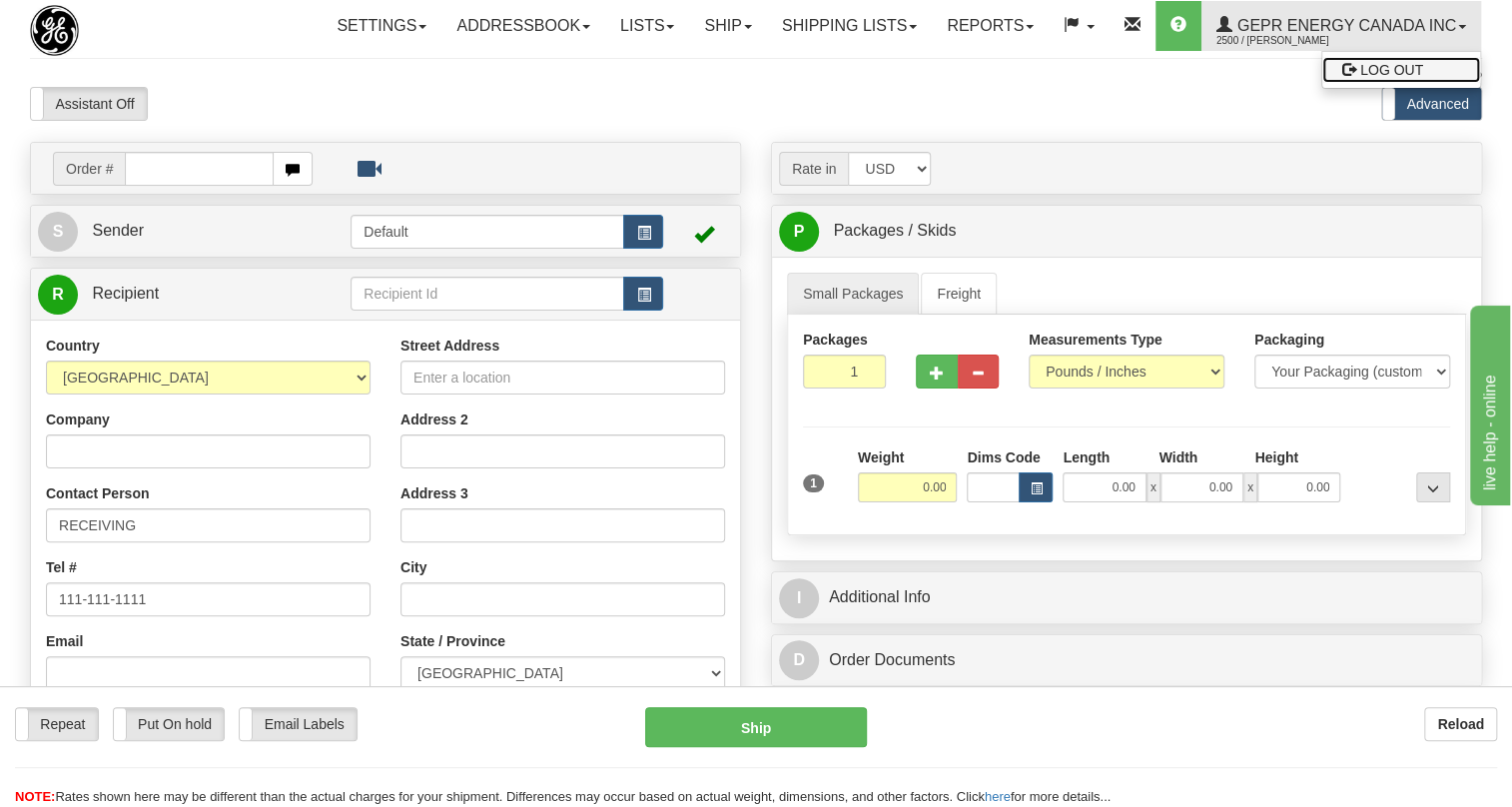 click on "LOG OUT" at bounding box center [1391, 70] 